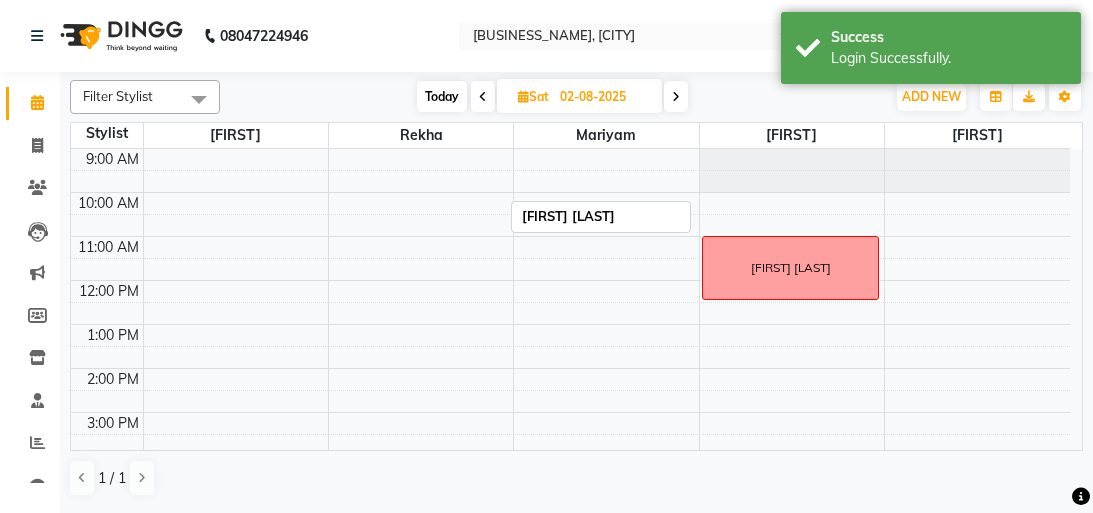 scroll, scrollTop: 0, scrollLeft: 0, axis: both 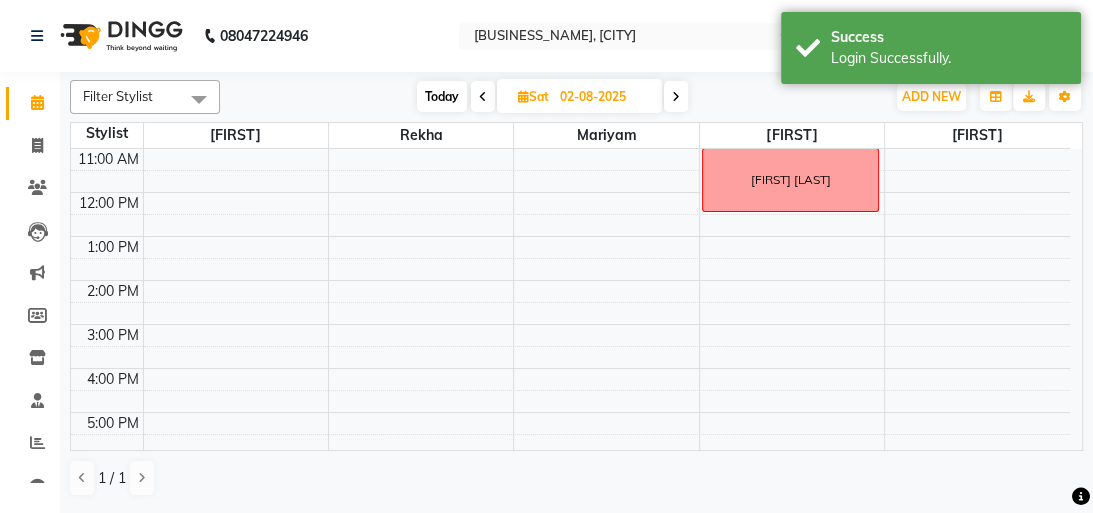 click on "Today" at bounding box center (442, 96) 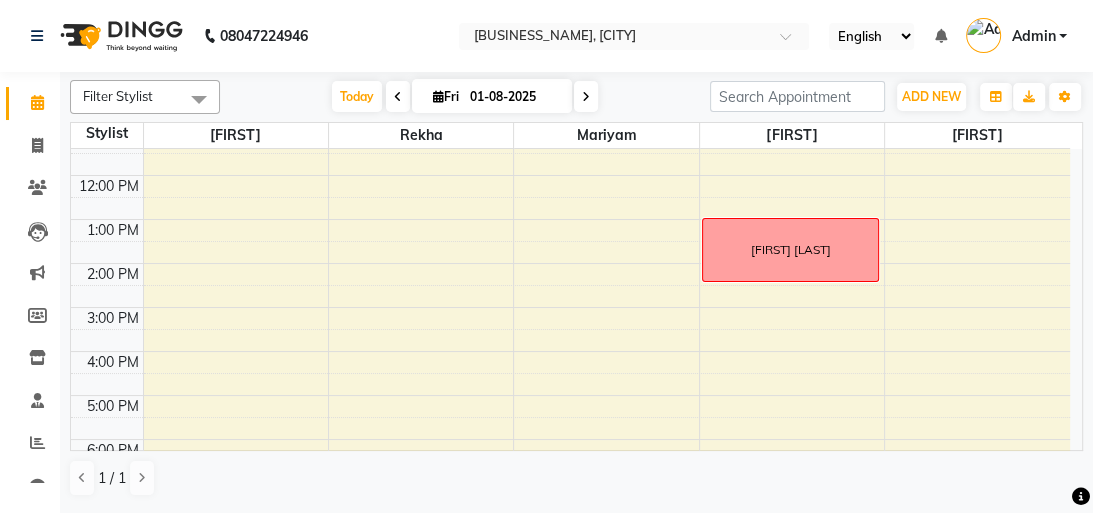scroll, scrollTop: 220, scrollLeft: 0, axis: vertical 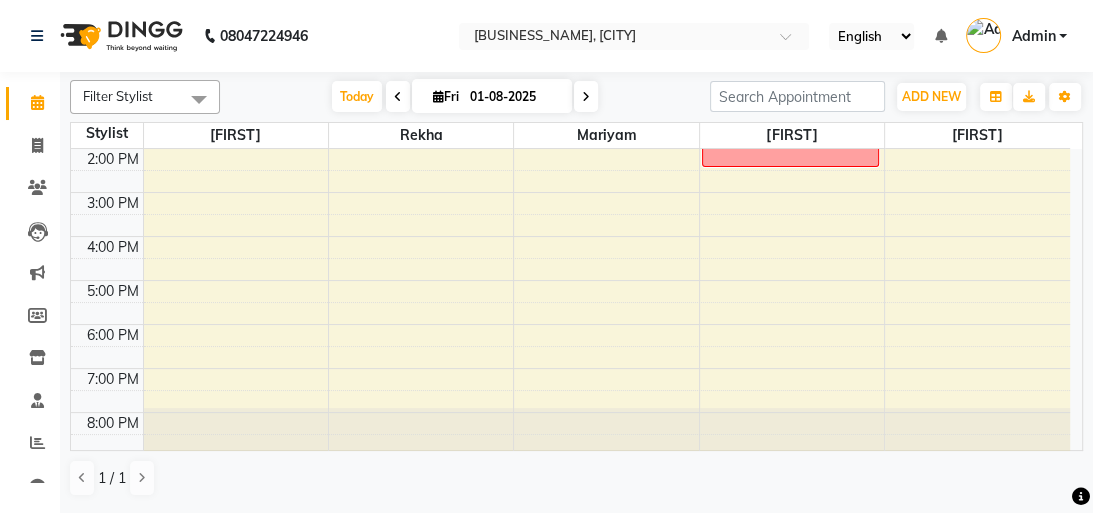 click at bounding box center (398, 97) 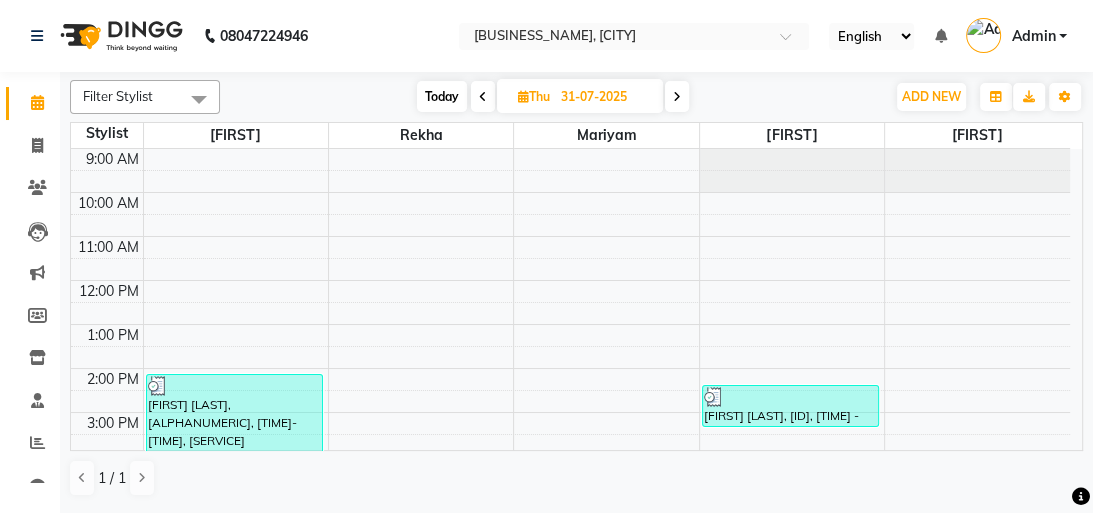 scroll, scrollTop: 0, scrollLeft: 0, axis: both 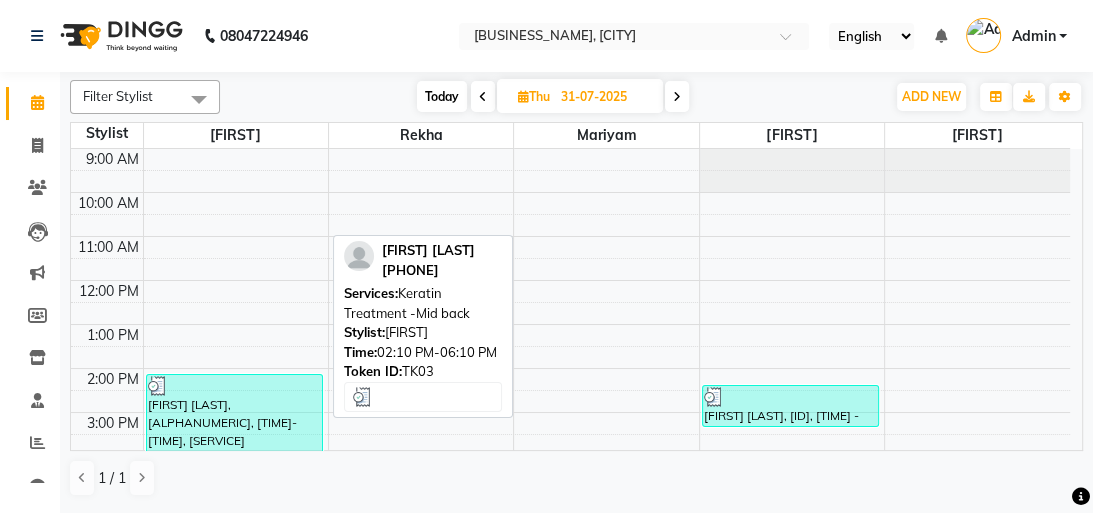 click on "[FIRST] [LAST], [ALPHANUMERIC], [TIME]-[TIME], [SERVICE]" at bounding box center (235, 460) 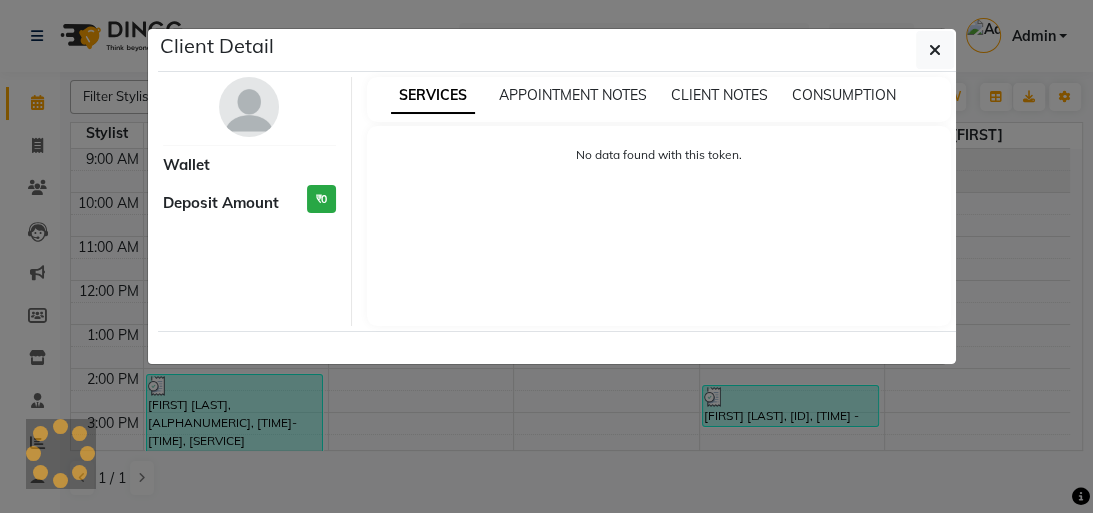 select on "3" 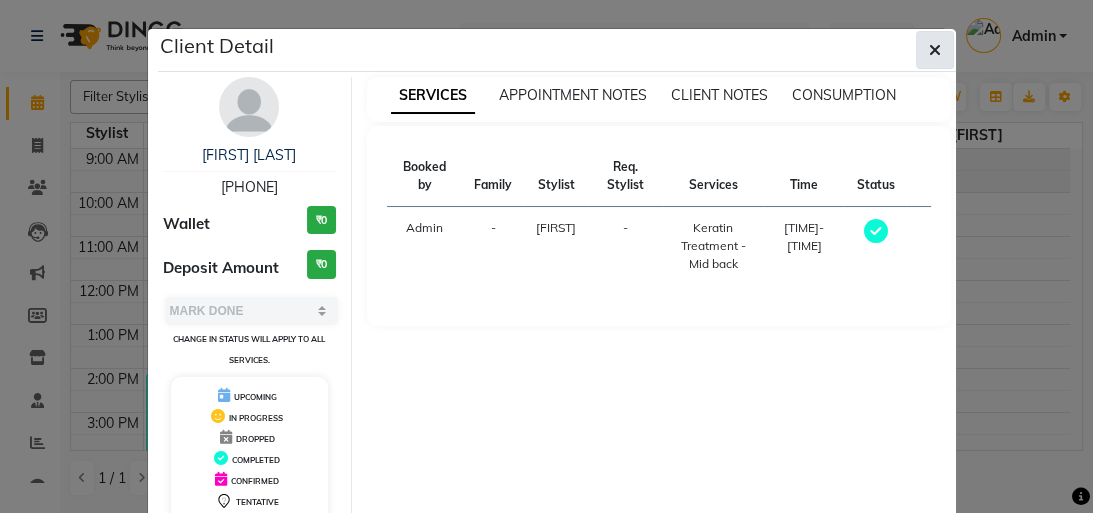 click 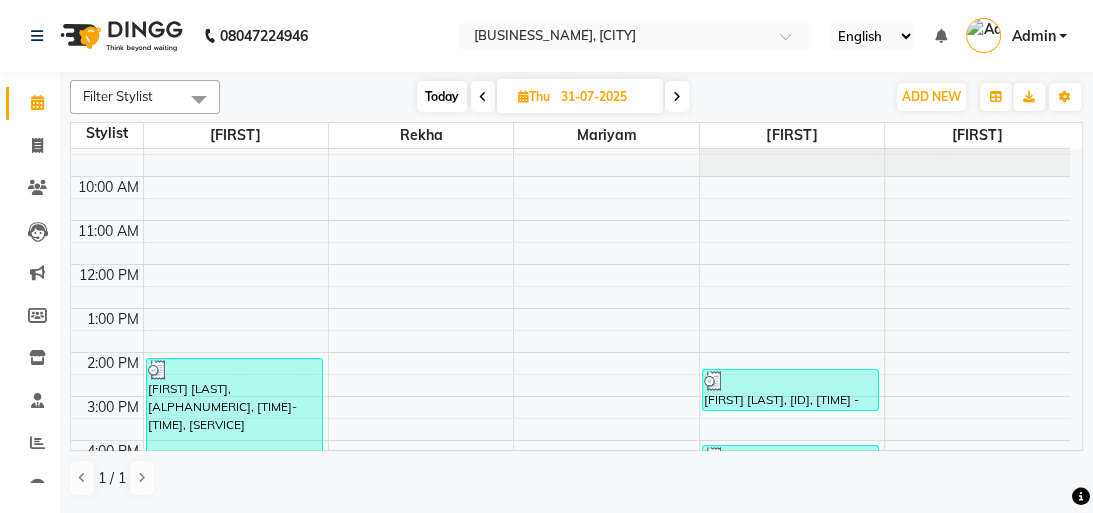 scroll, scrollTop: 0, scrollLeft: 0, axis: both 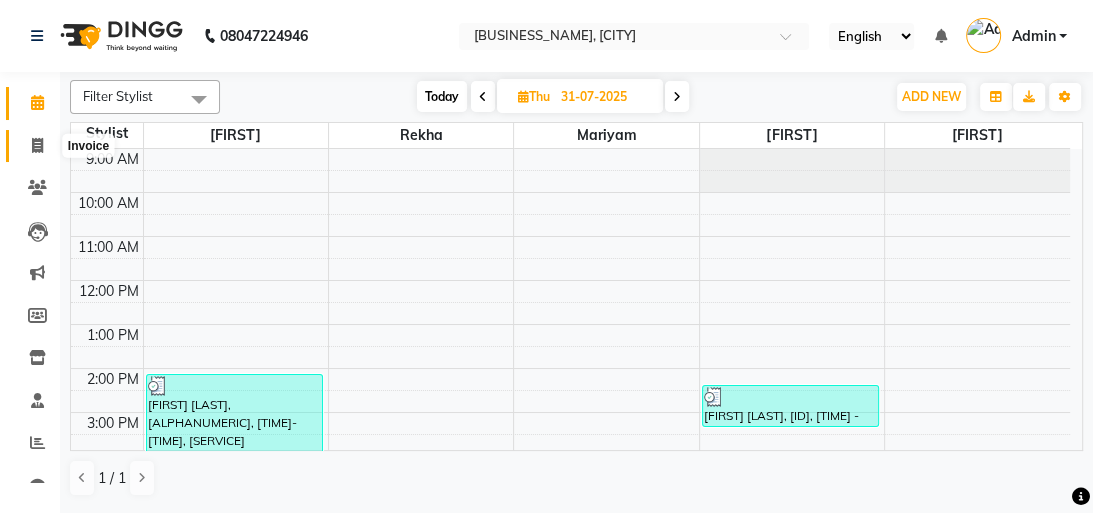 click 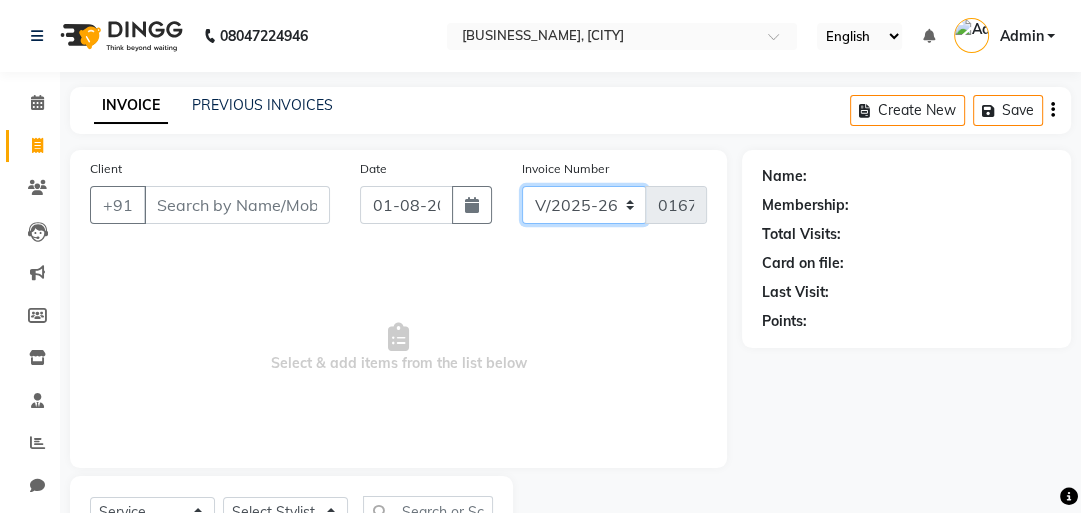 click on "V/2025 V/2025-26" 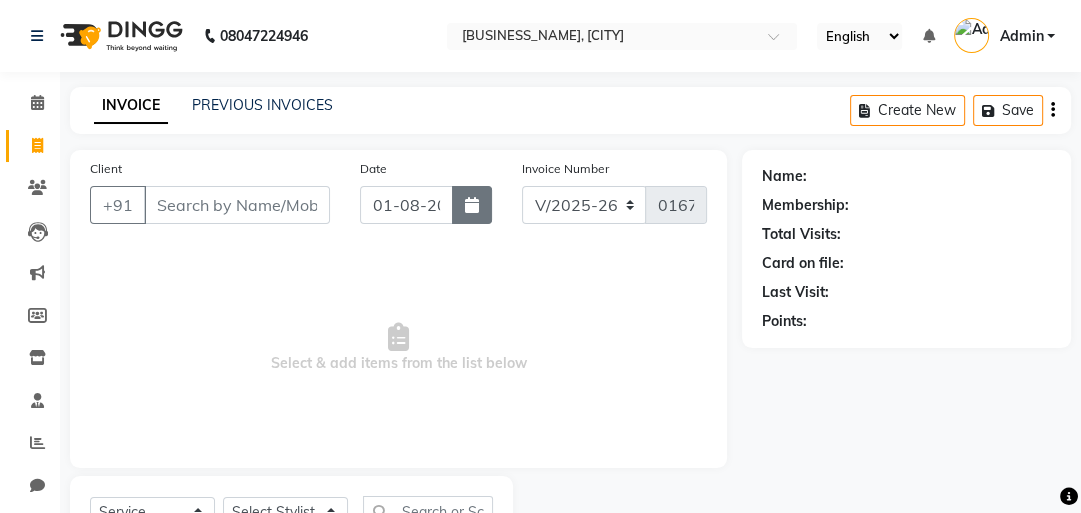 click 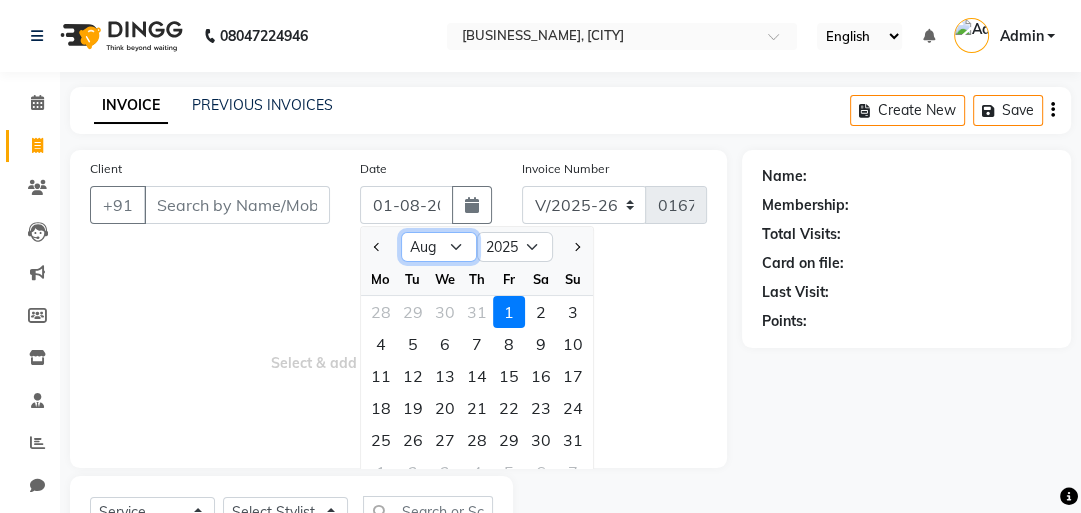 click on "Jan Feb Mar Apr May Jun Jul Aug Sep Oct Nov Dec" 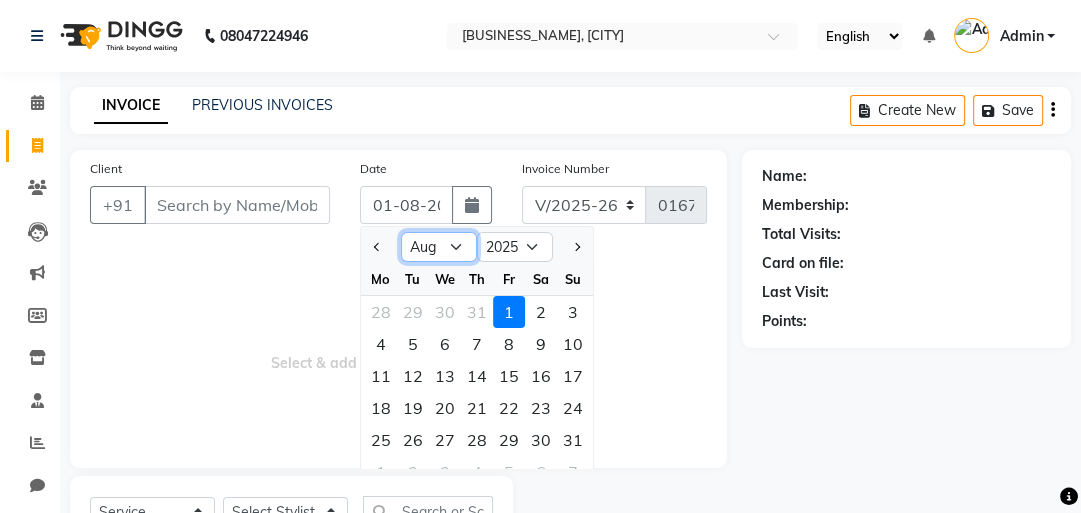 select on "7" 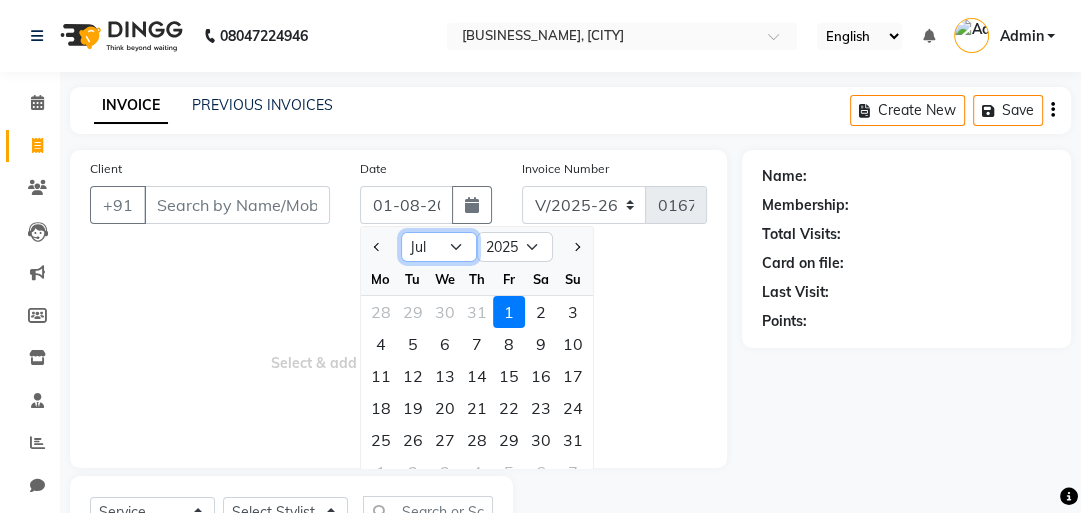 click on "Jan Feb Mar Apr May Jun Jul Aug Sep Oct Nov Dec" 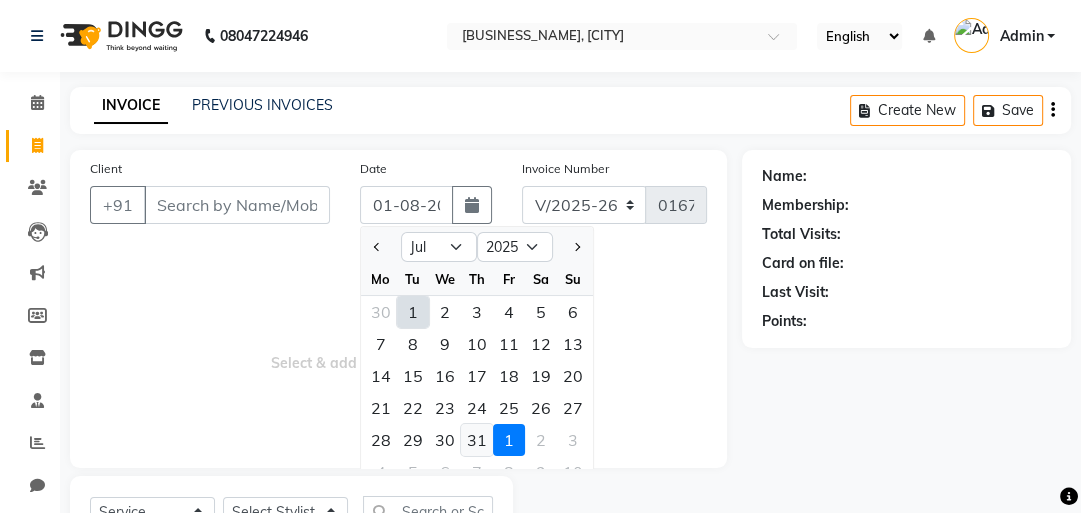 click on "31" 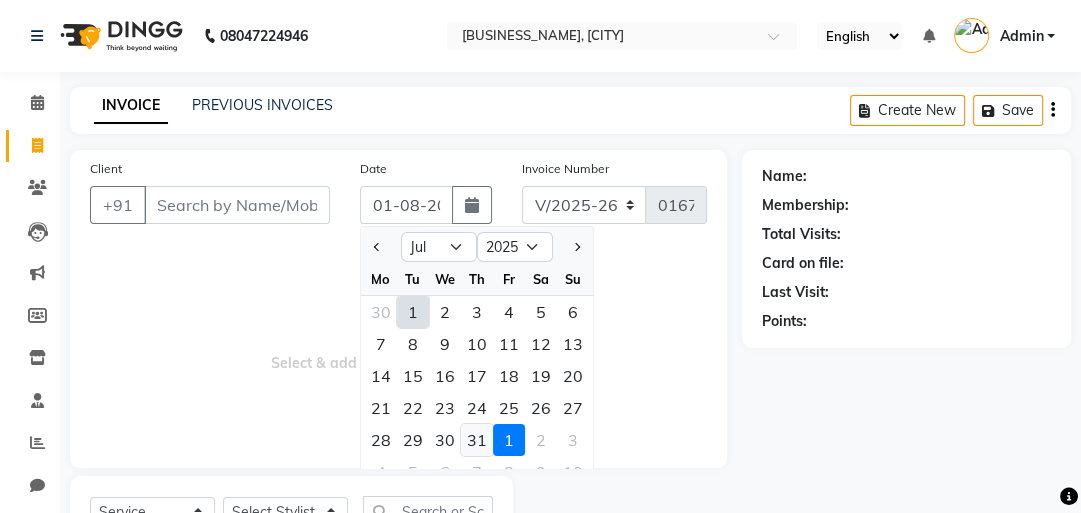 type on "31-07-2025" 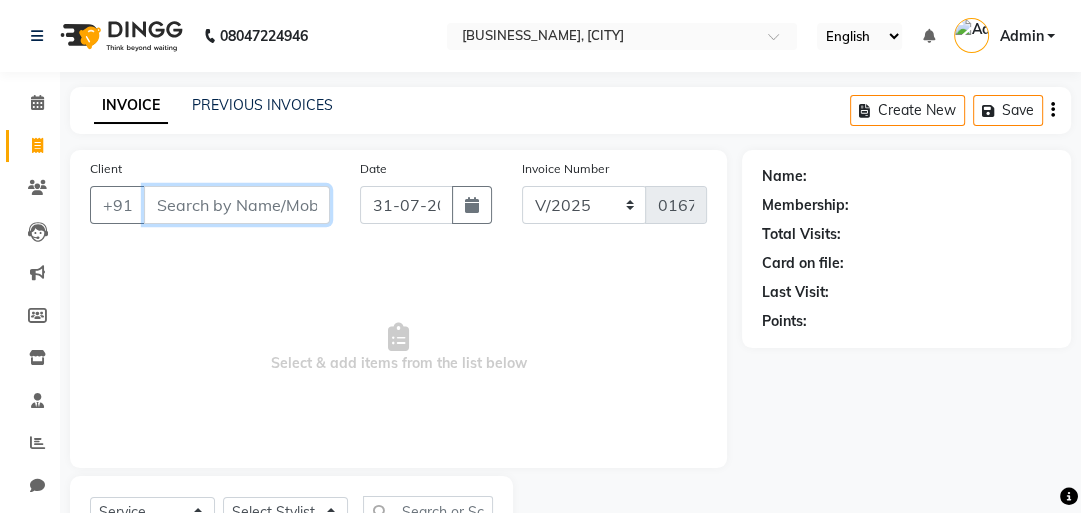 click on "Client" at bounding box center [237, 205] 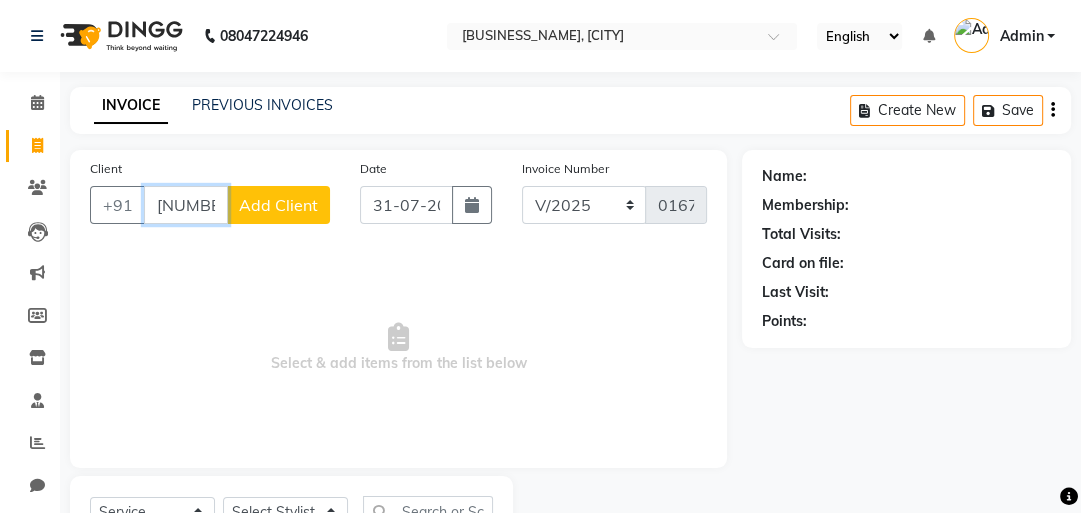 type on "[NUMBER]" 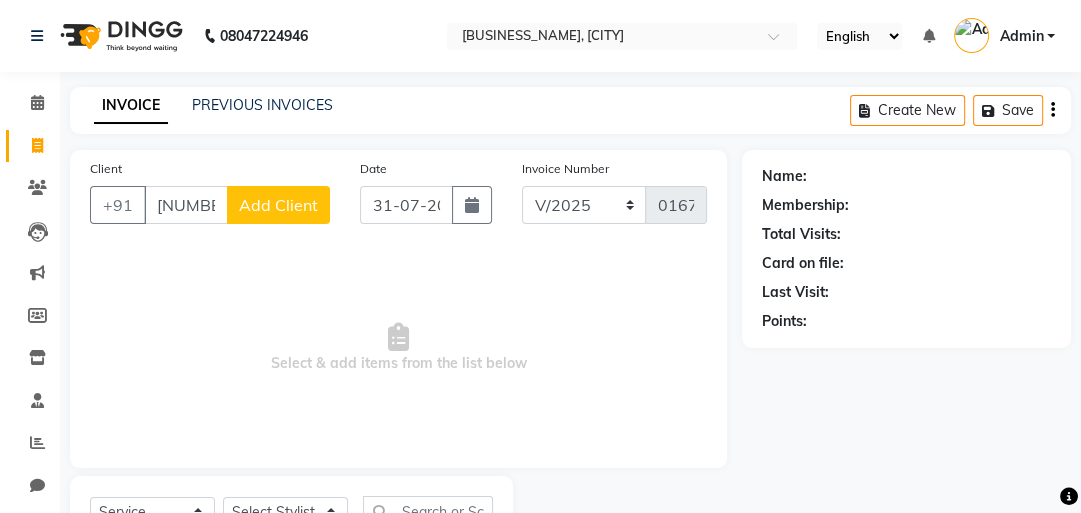 click on "Select & add items from the list below" at bounding box center (398, 348) 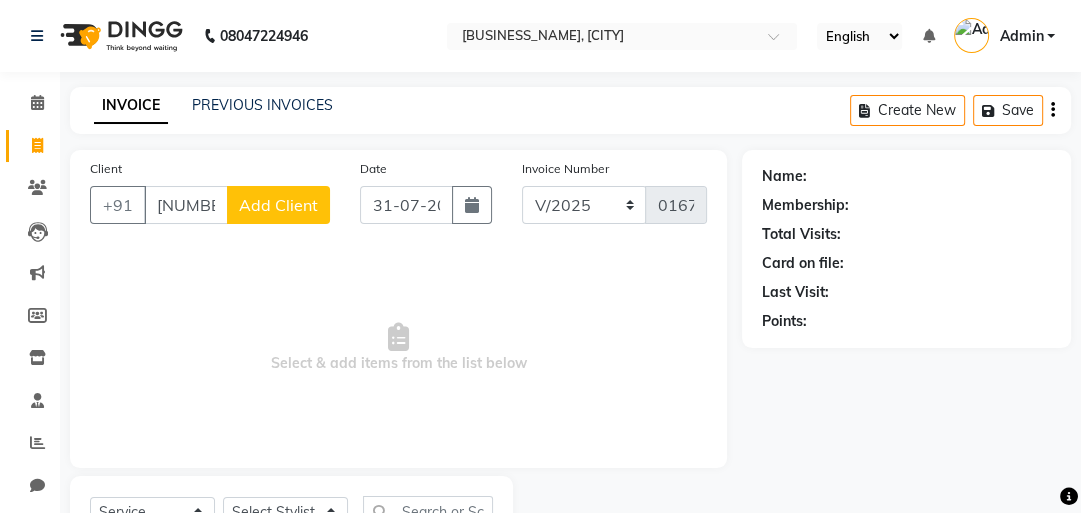 click on "Add Client" 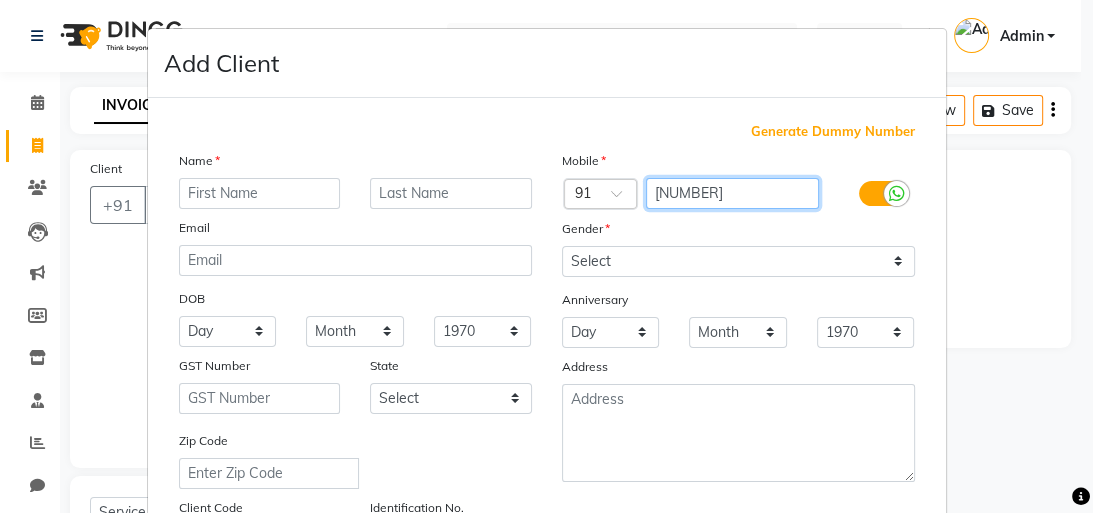 click on "[NUMBER]" at bounding box center (732, 193) 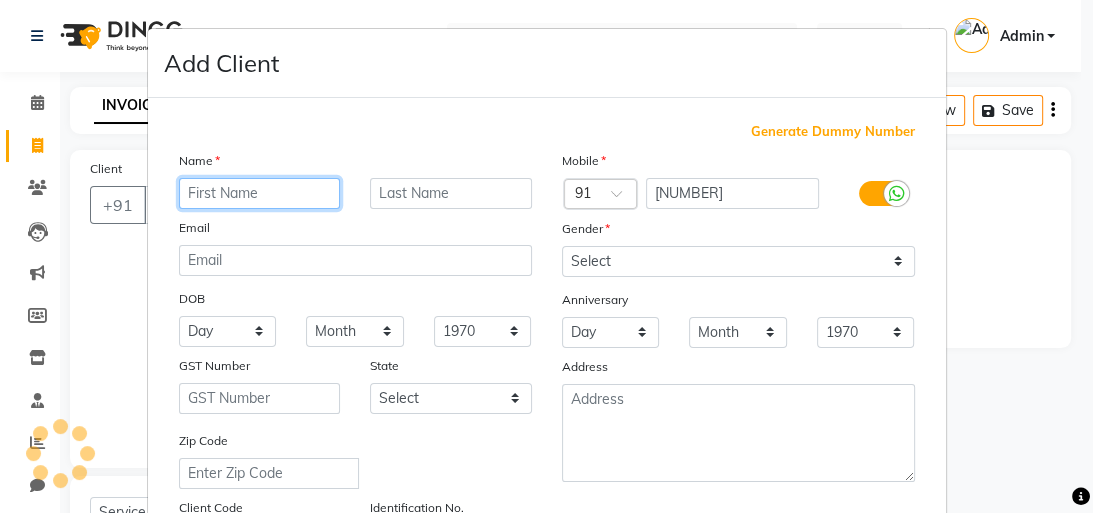 click at bounding box center (260, 193) 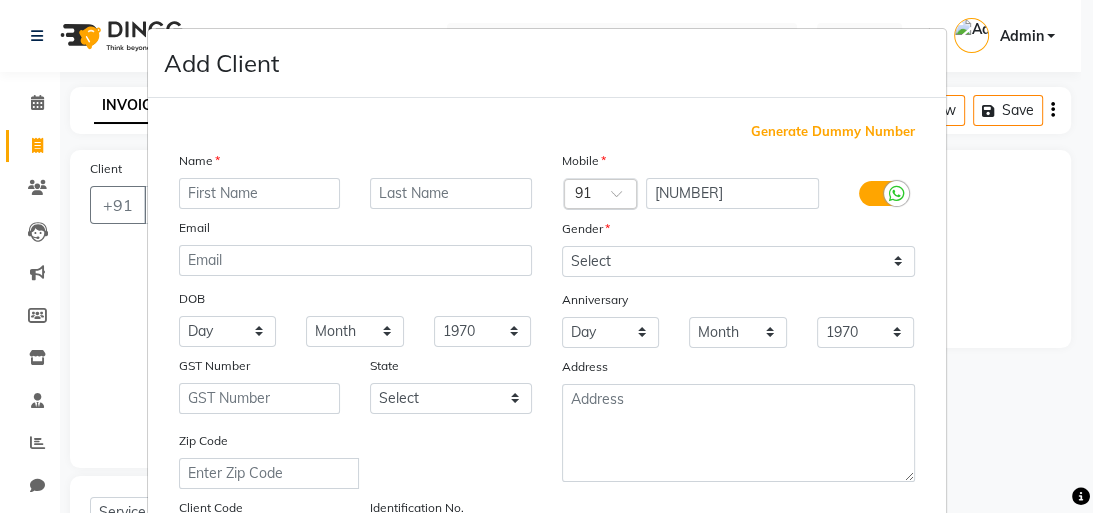 click at bounding box center [601, 195] 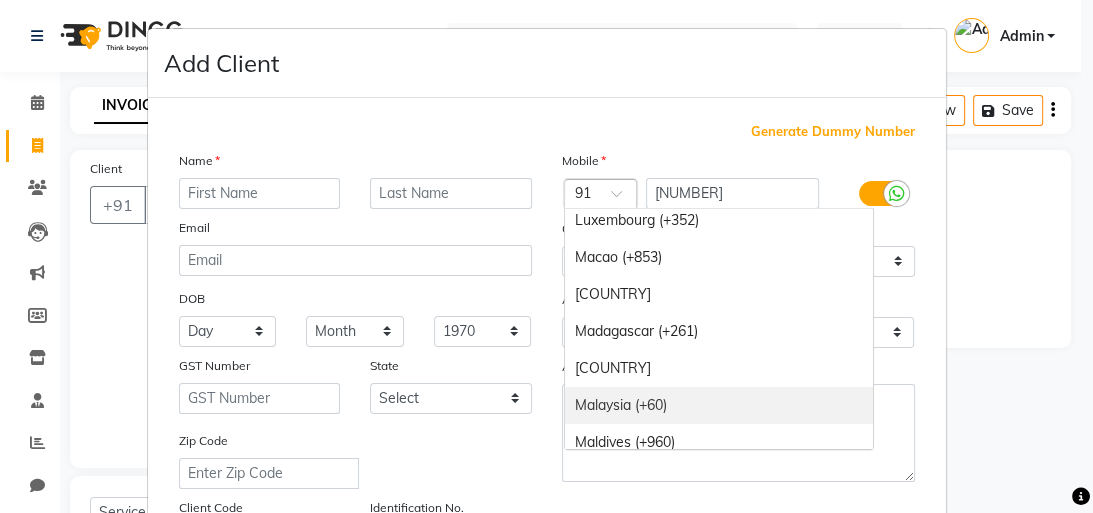 scroll, scrollTop: 4586, scrollLeft: 0, axis: vertical 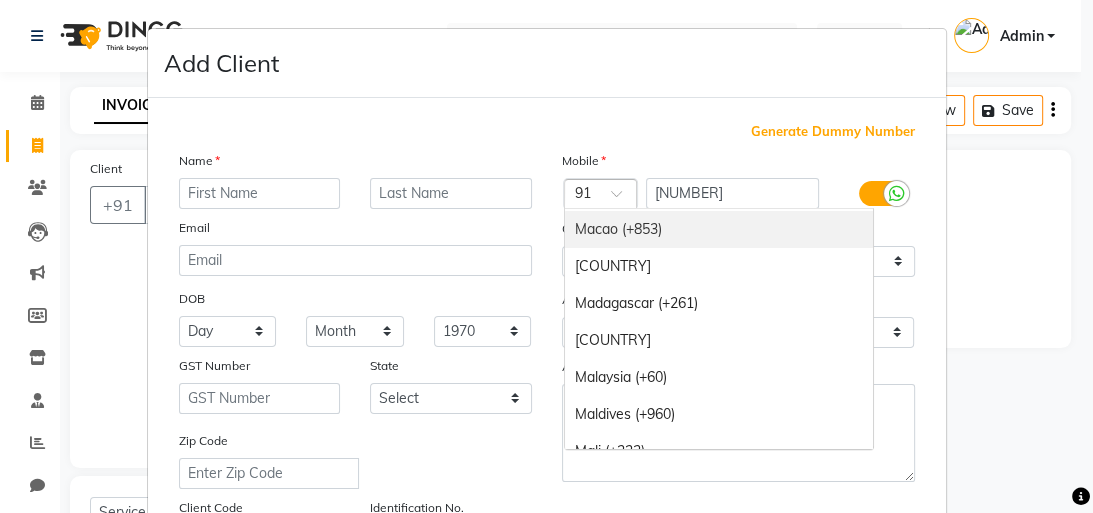 click at bounding box center [601, 195] 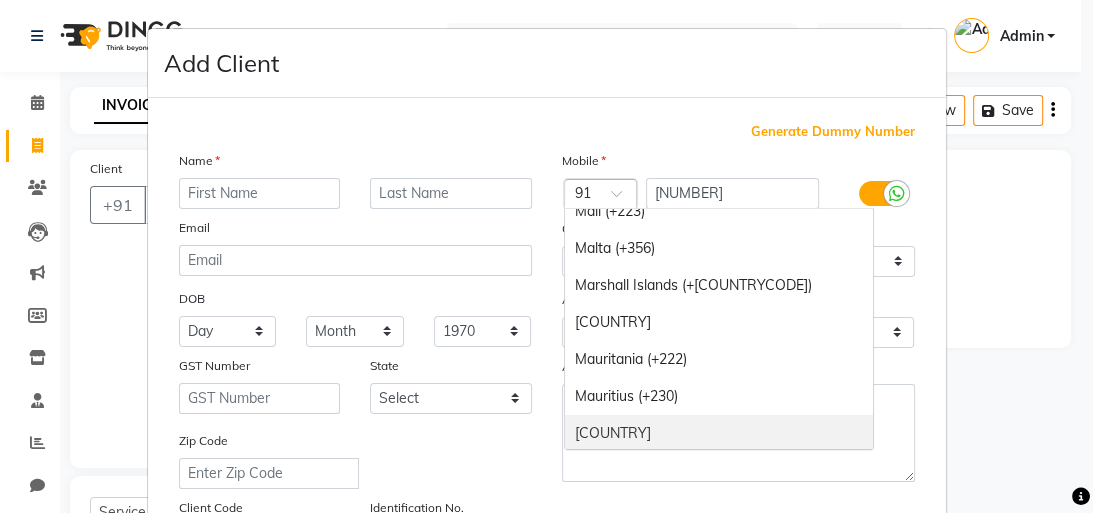 scroll, scrollTop: 4906, scrollLeft: 0, axis: vertical 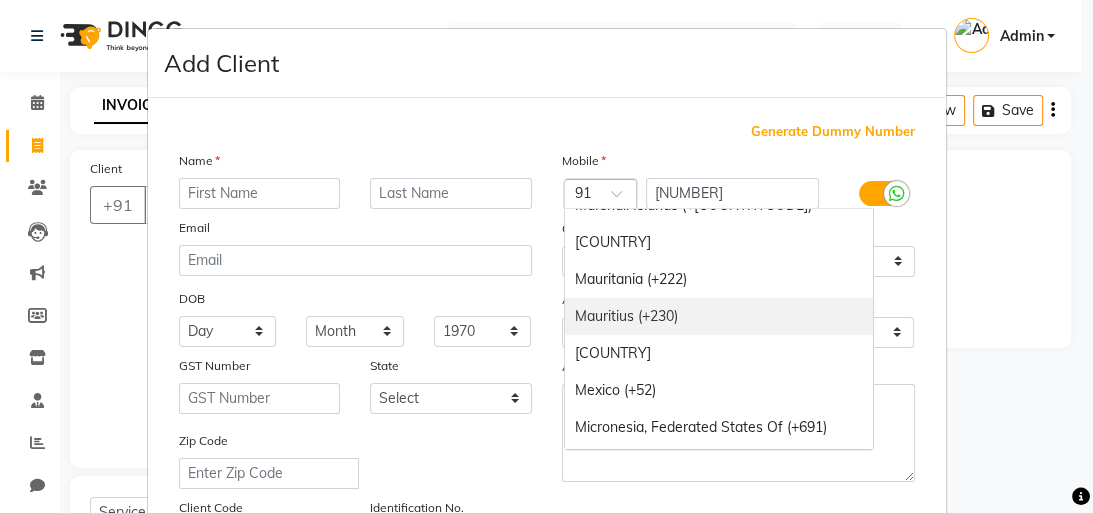 click on "Mauritius (+230)" at bounding box center [719, 316] 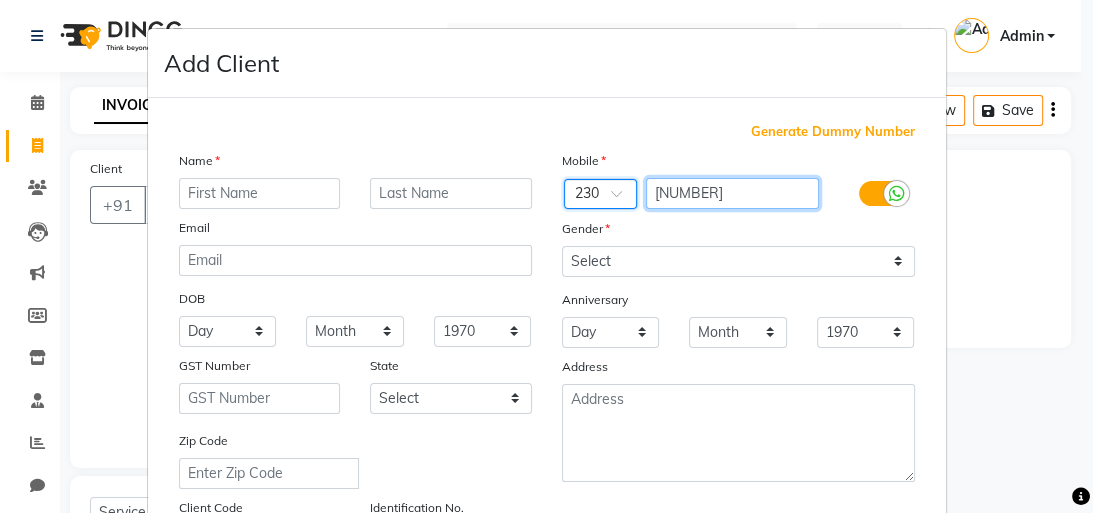 click on "[NUMBER]" at bounding box center (732, 193) 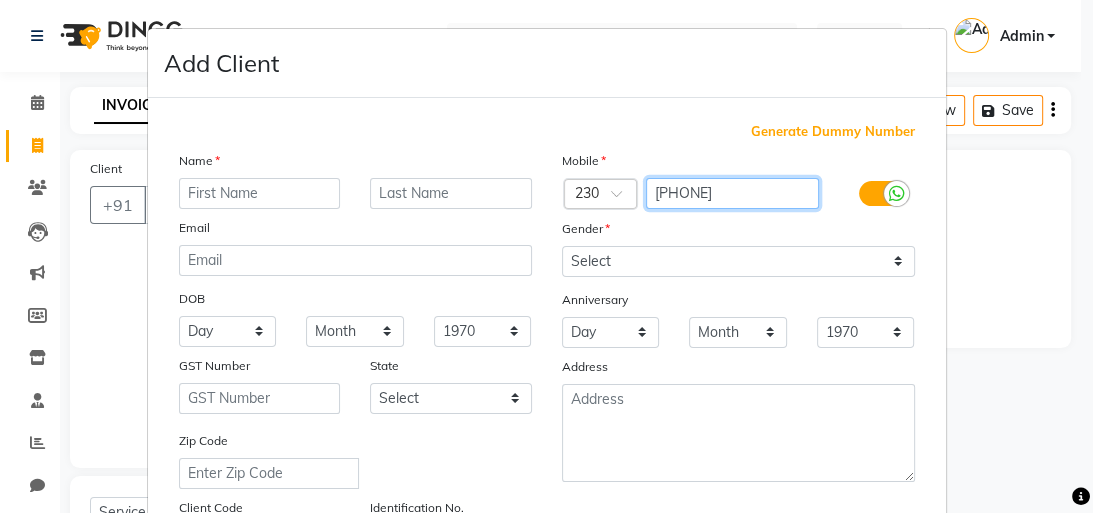 type on "[PHONE]" 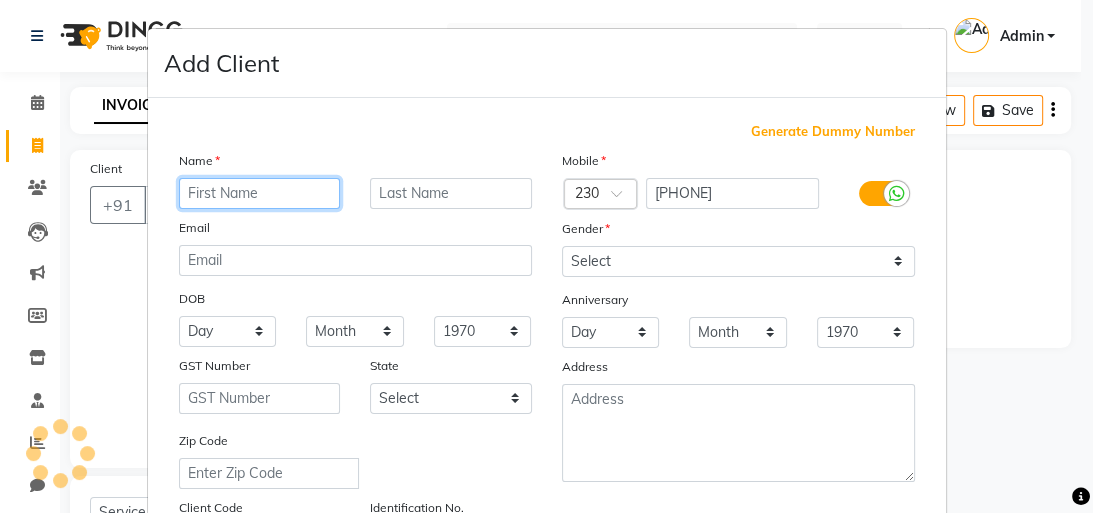 click at bounding box center (260, 193) 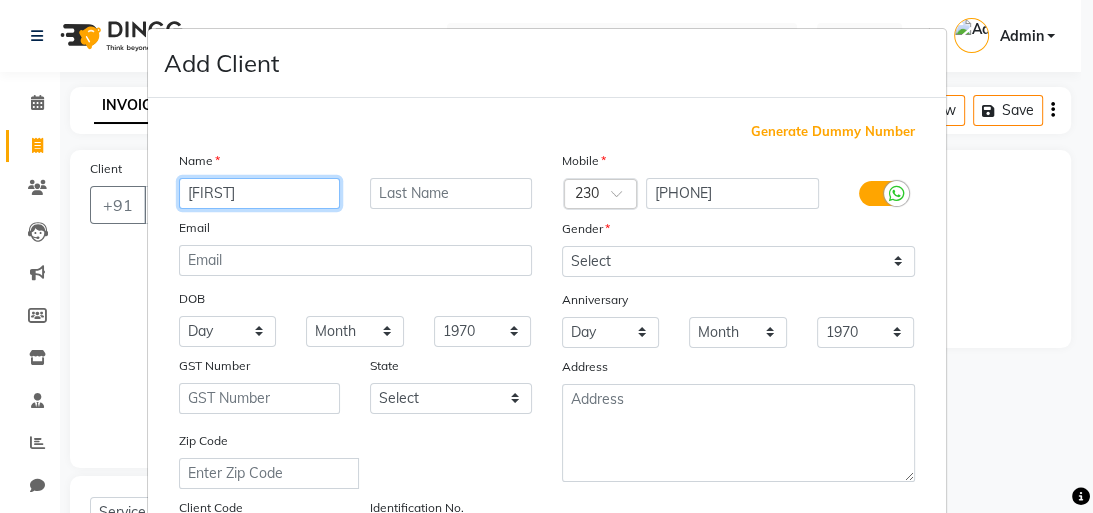 type on "[FIRST]" 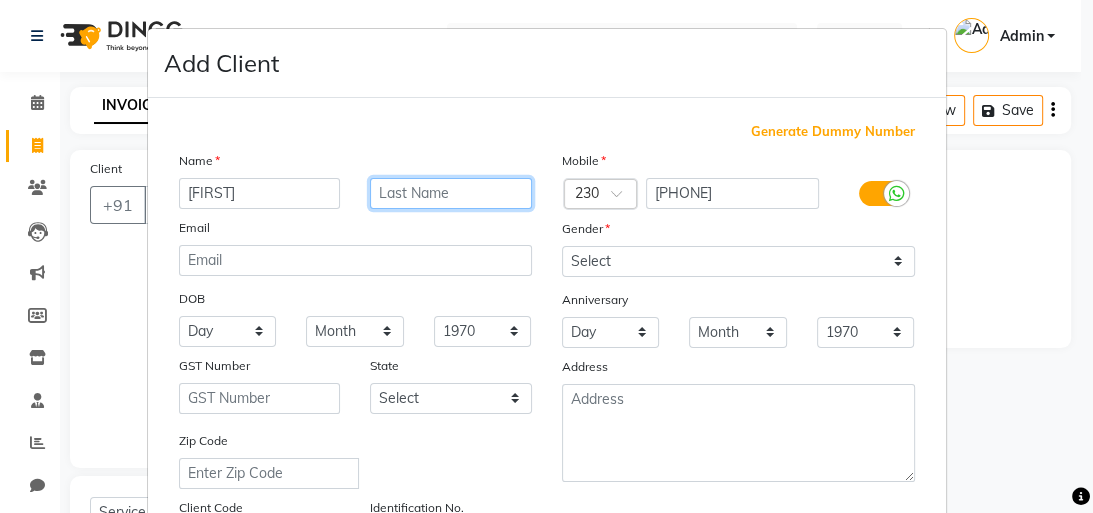 click at bounding box center [451, 193] 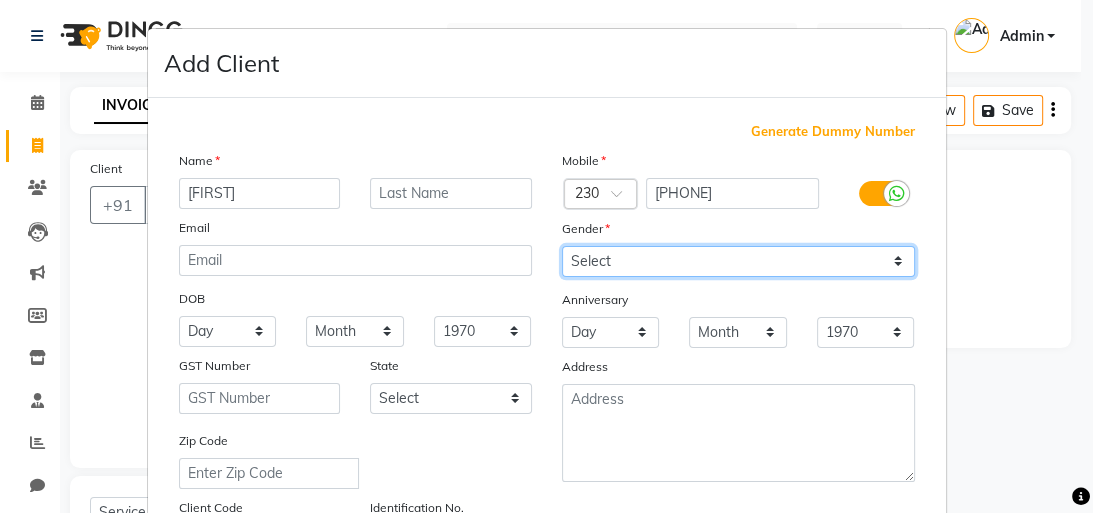 drag, startPoint x: 695, startPoint y: 266, endPoint x: 689, endPoint y: 276, distance: 11.661903 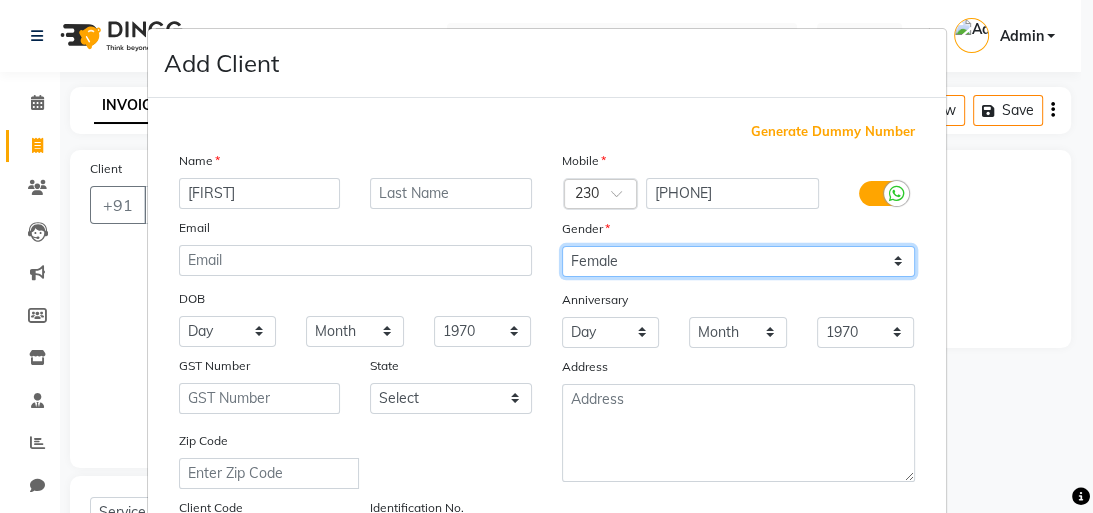 click on "Select Male Female Other Prefer Not To Say" at bounding box center (738, 261) 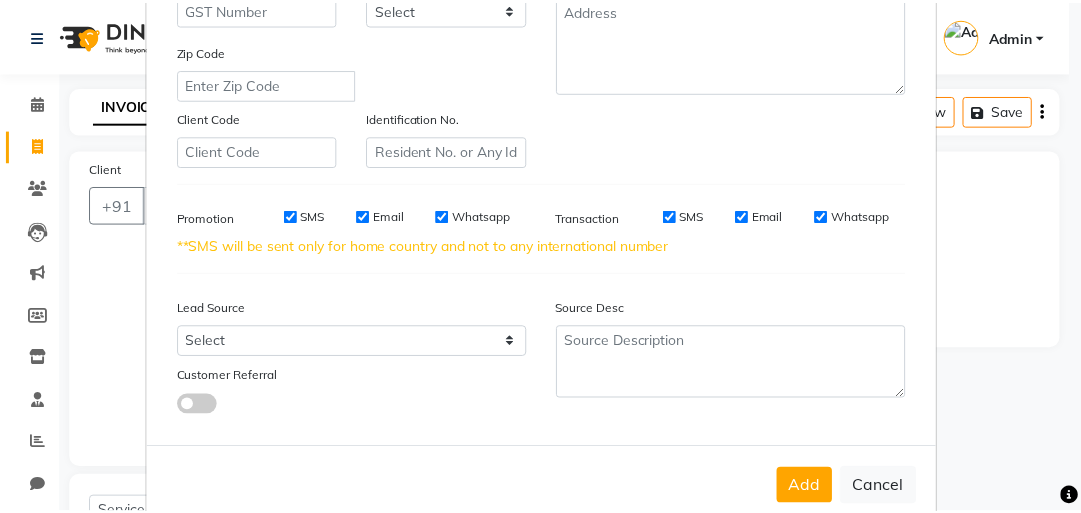 scroll, scrollTop: 440, scrollLeft: 0, axis: vertical 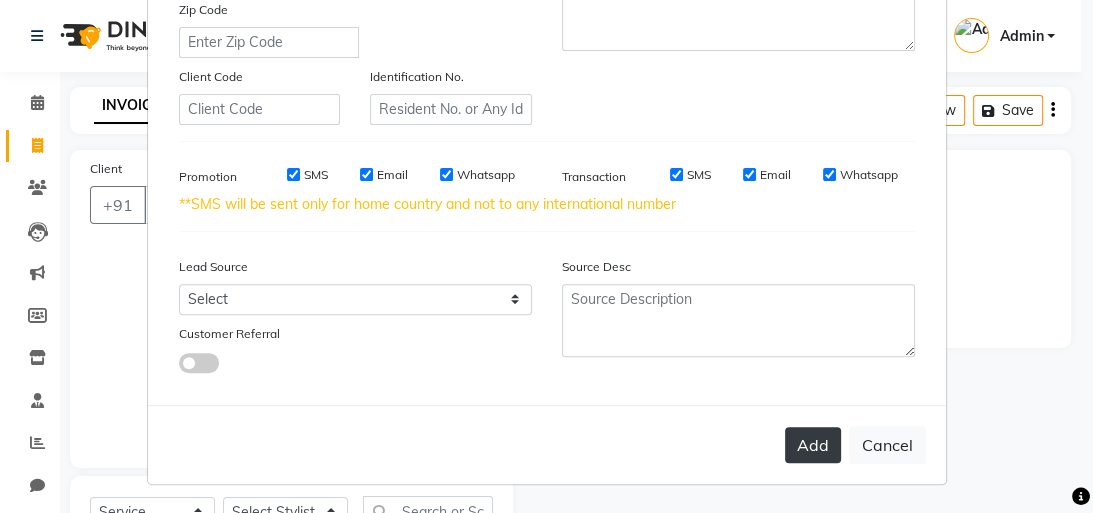 click on "Add" at bounding box center (813, 445) 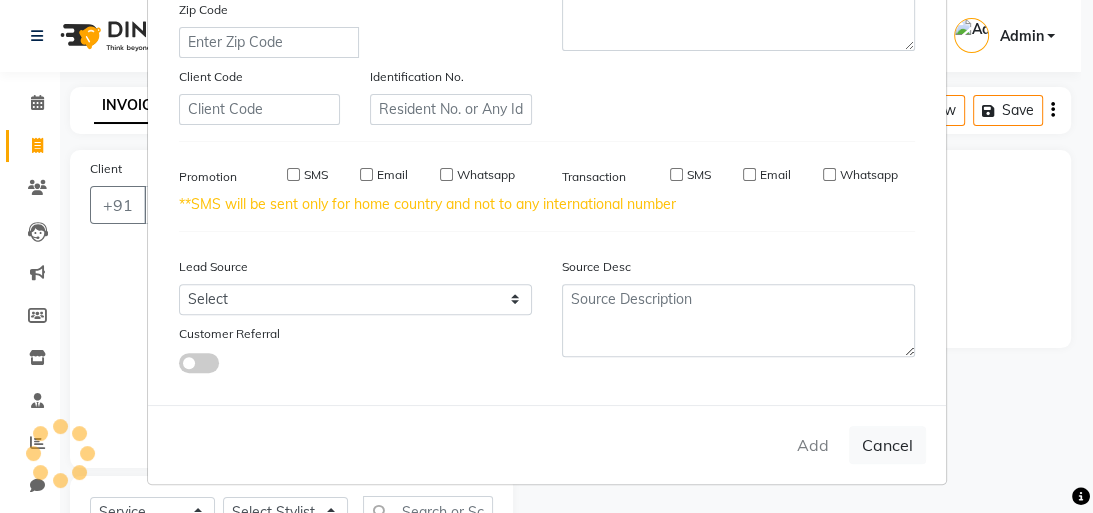 type on "[PHONE]" 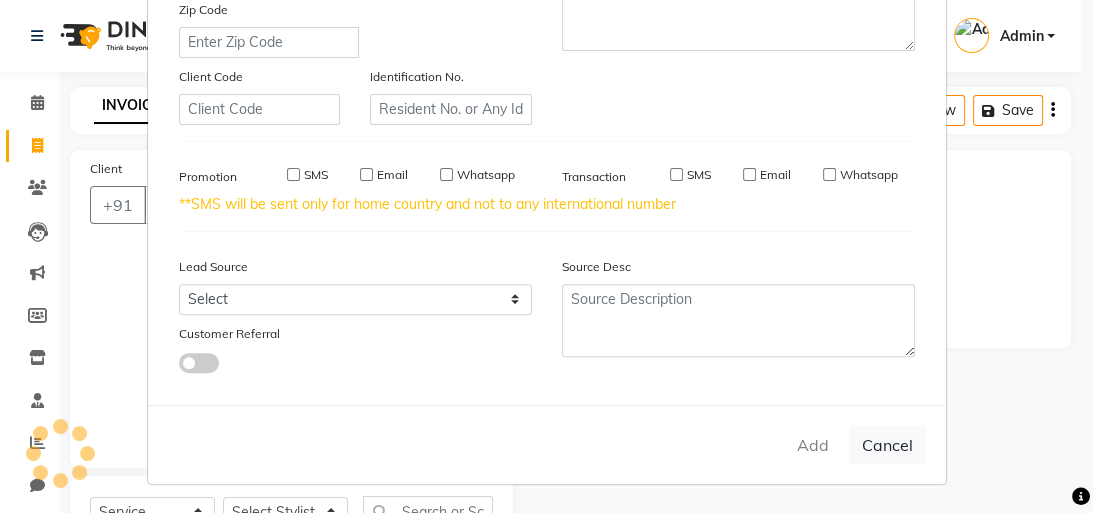 type 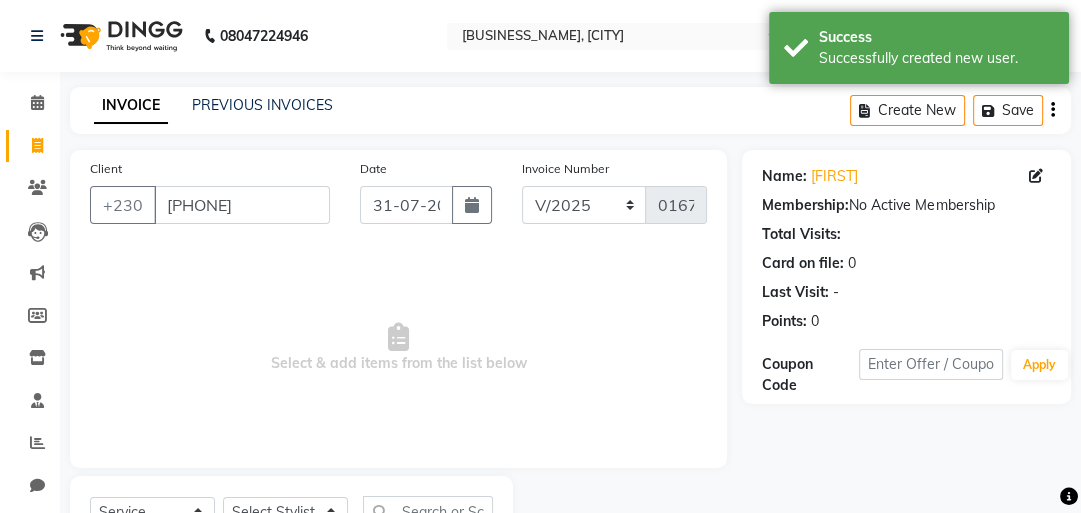 scroll, scrollTop: 88, scrollLeft: 0, axis: vertical 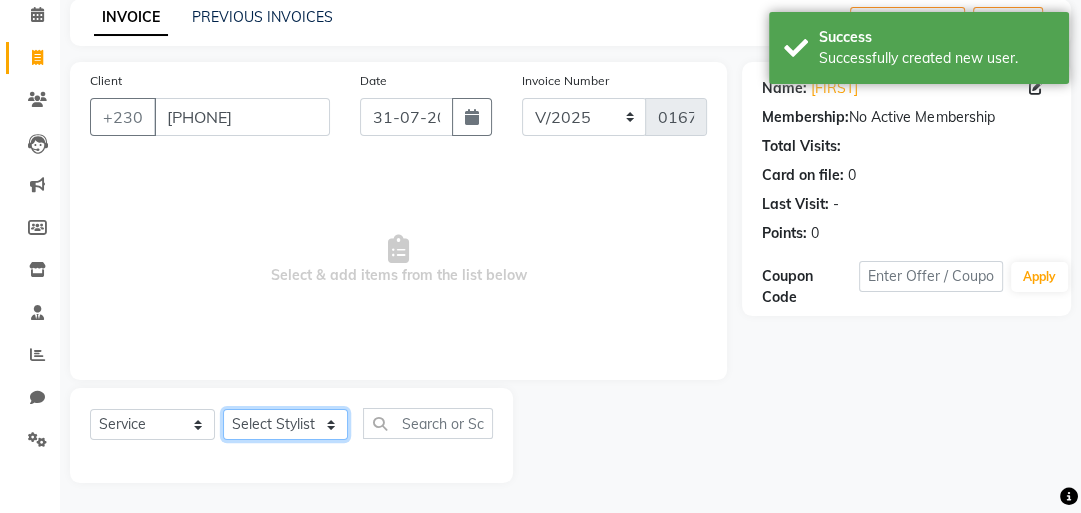 click on "Select Stylist [NAME] [NAME] [NAME] [NAME] [NAME]" 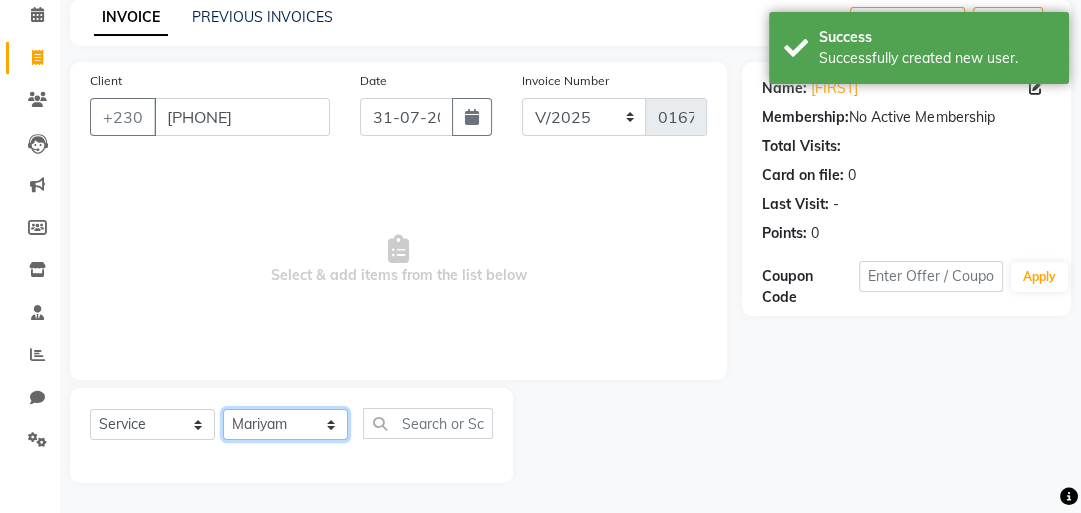 click on "Select Stylist [NAME] [NAME] [NAME] [NAME] [NAME]" 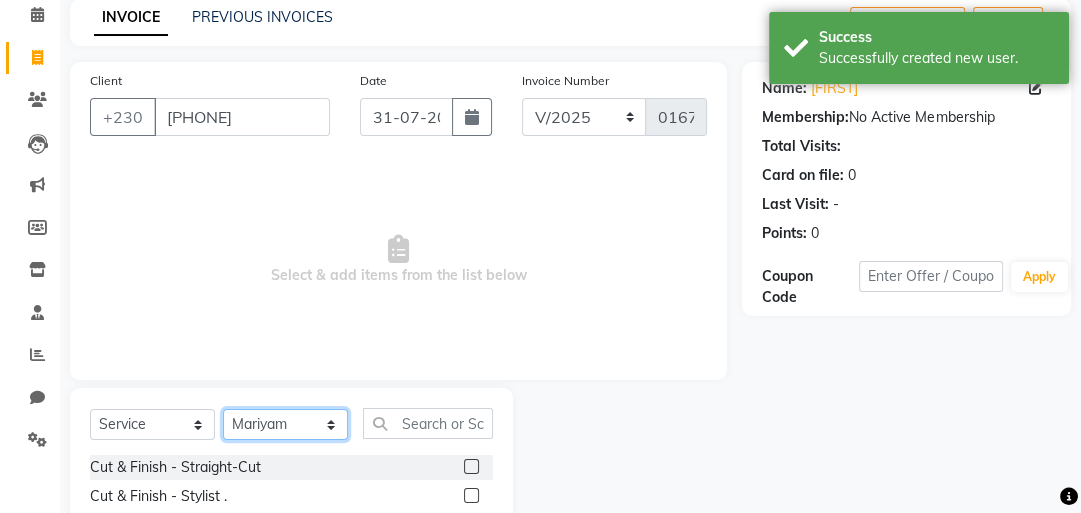 click on "Select Stylist [NAME] [NAME] [NAME] [NAME] [NAME]" 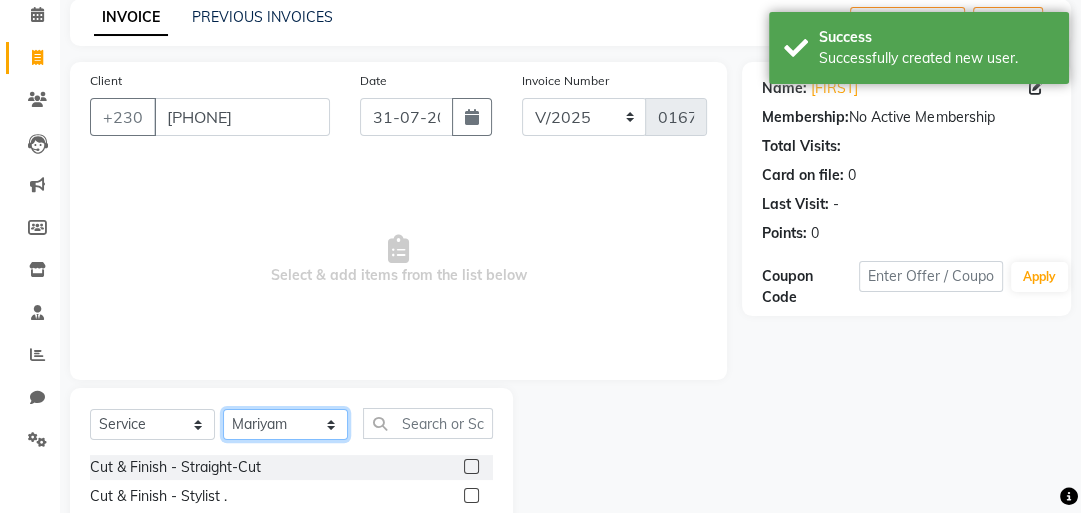 select on "79977" 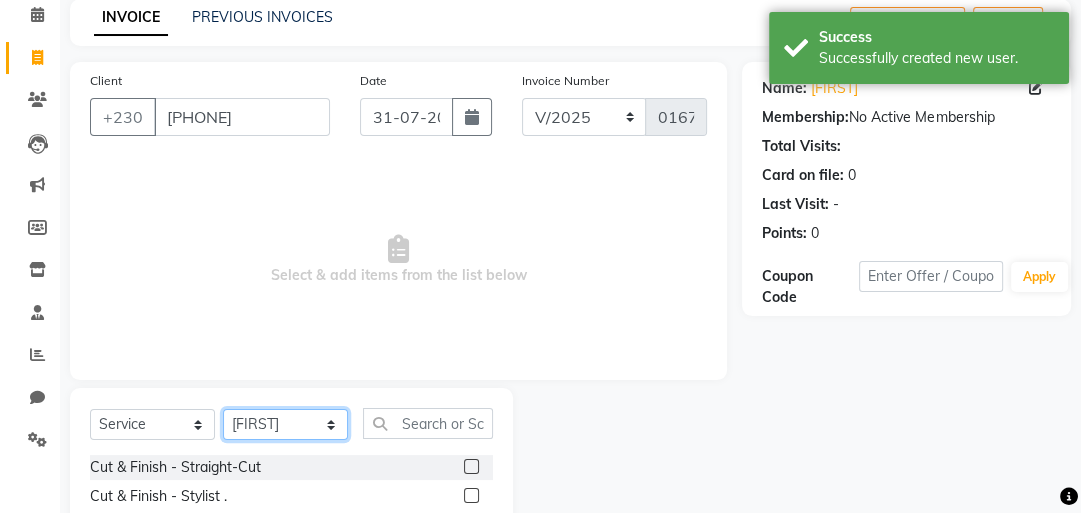 click on "Select Stylist [NAME] [NAME] [NAME] [NAME] [NAME]" 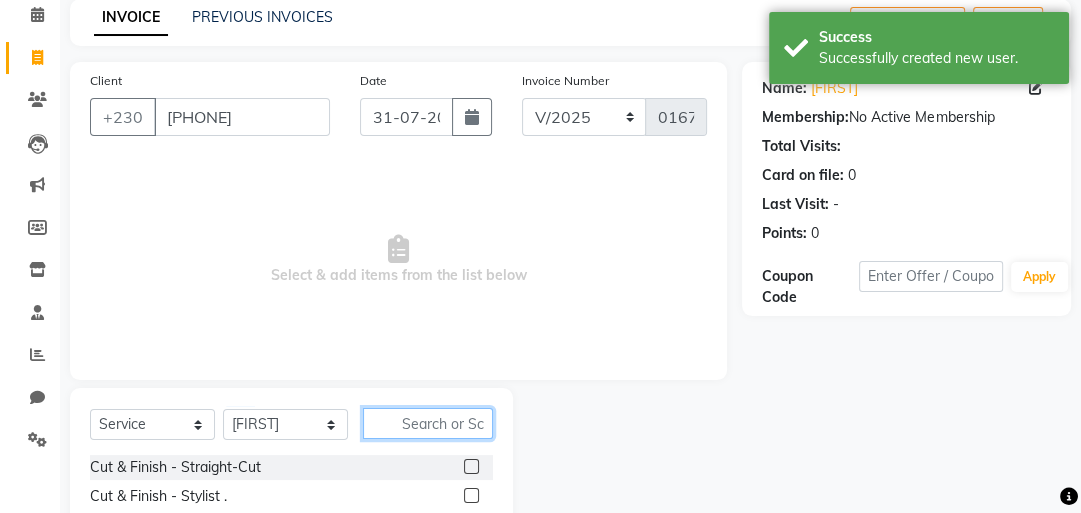 click 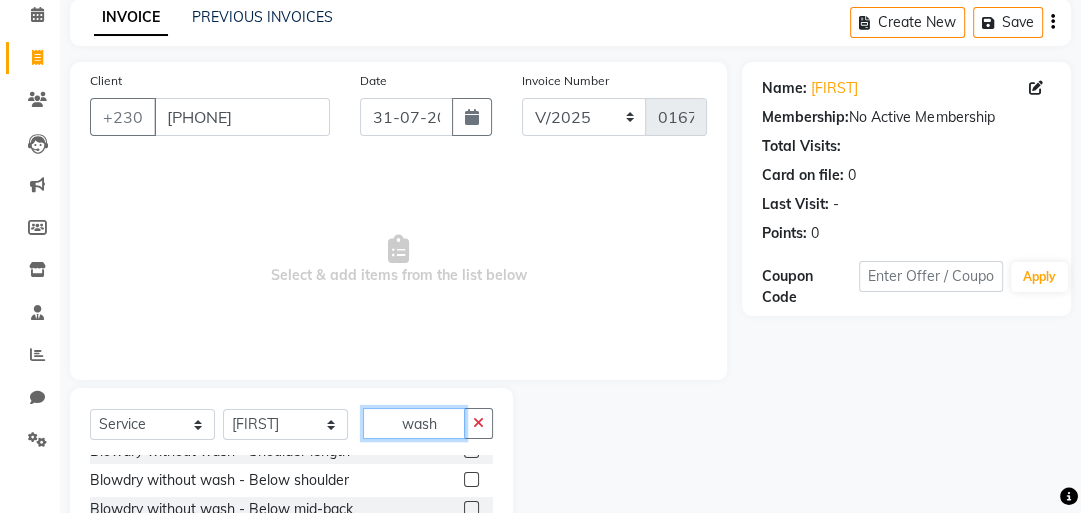 scroll, scrollTop: 32, scrollLeft: 0, axis: vertical 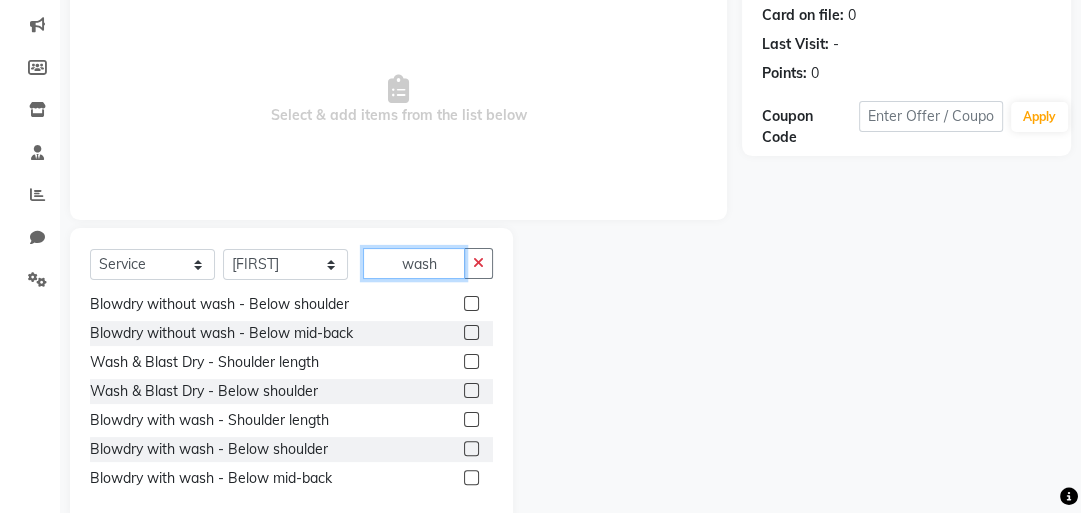 type on "wash" 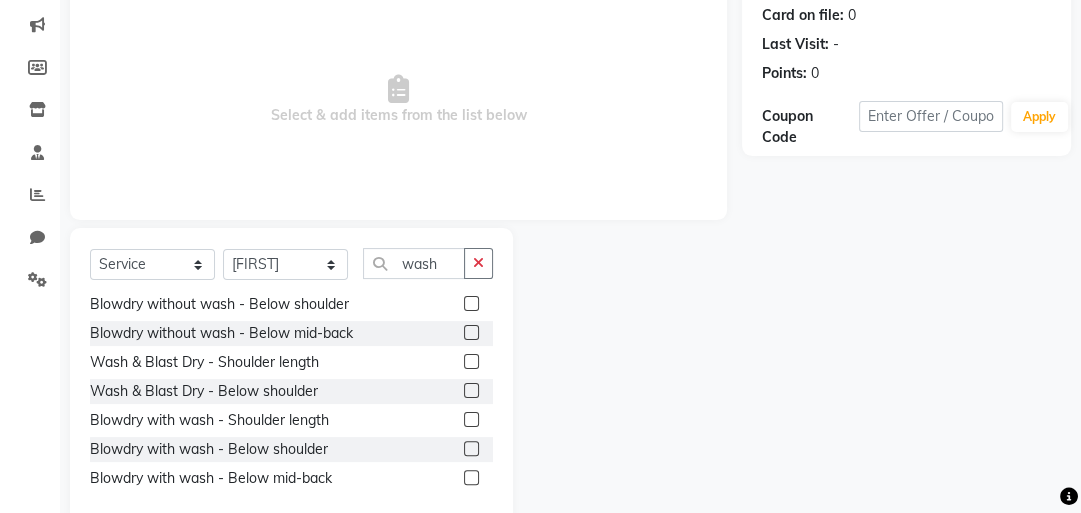 click 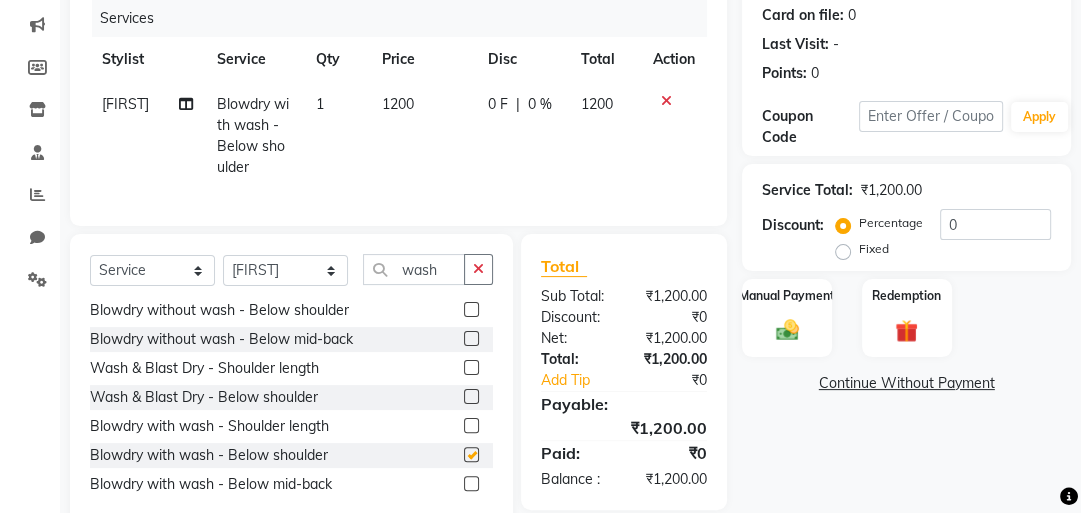 checkbox on "false" 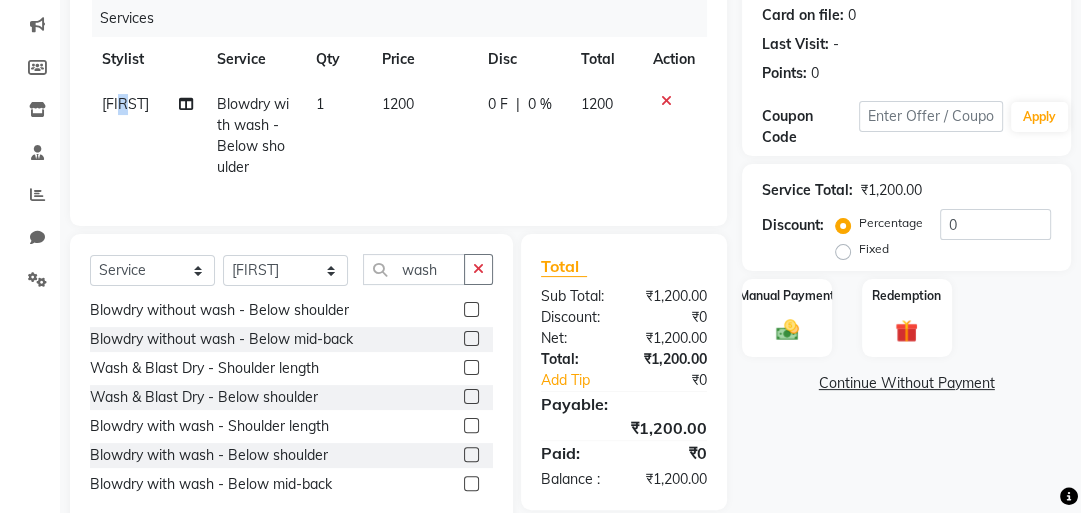 click on "[FIRST]" 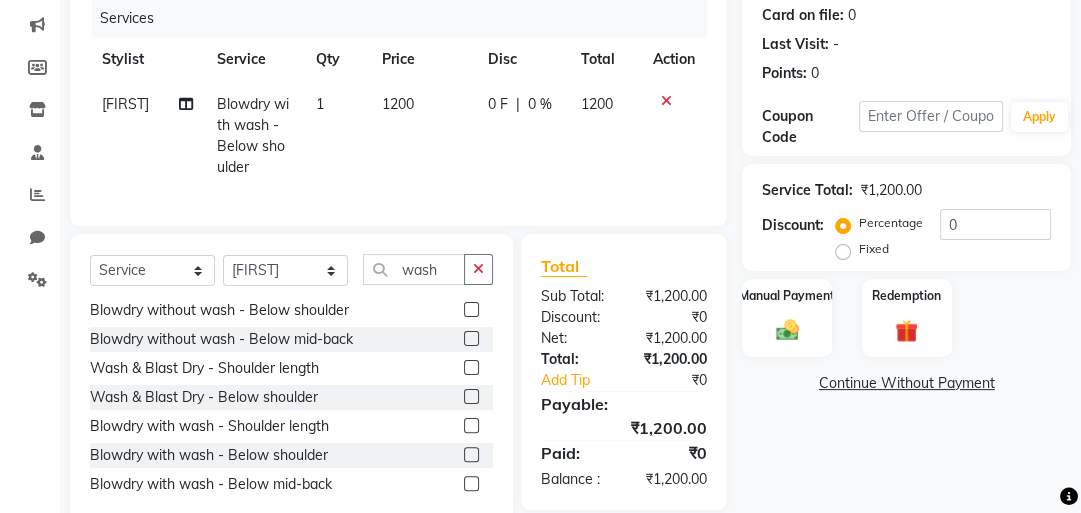 select on "79977" 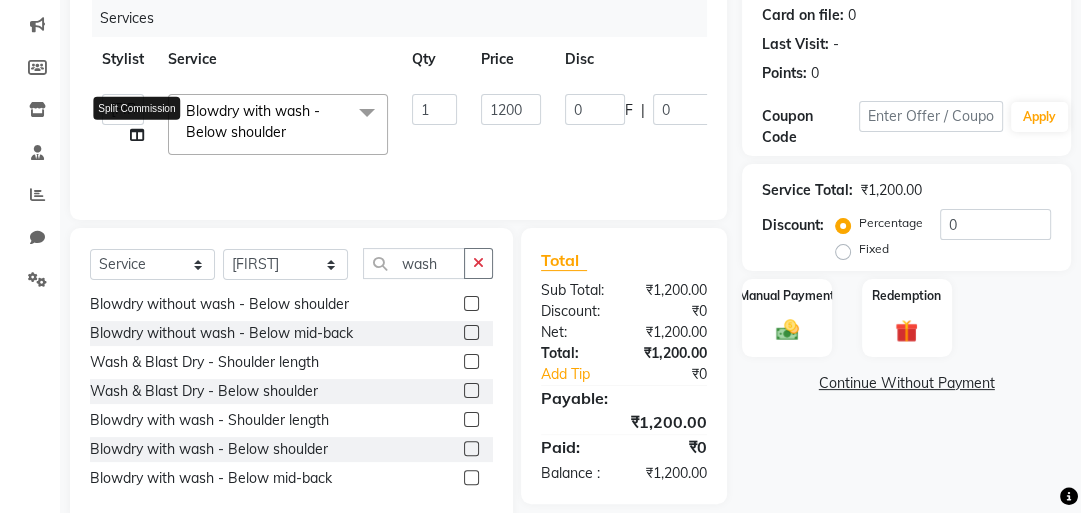 click 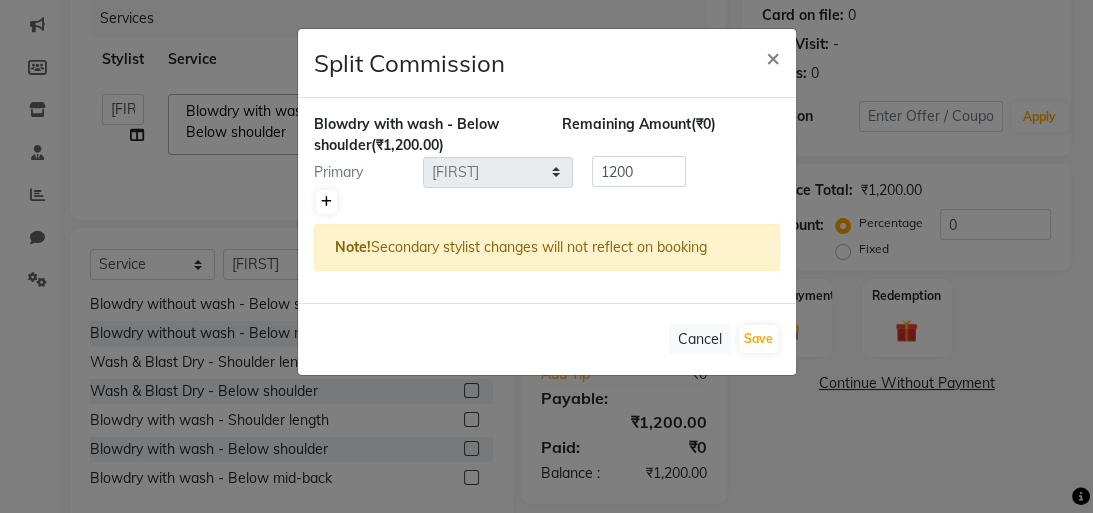 click 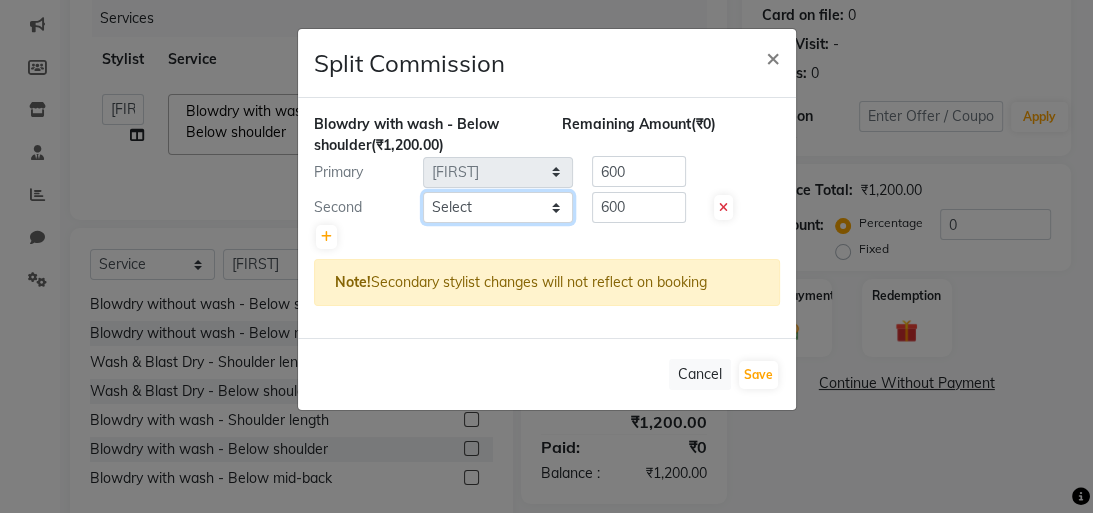 click on "Select  [FIRST]   [FIRST]   [FIRST]    [FIRST]    [FIRST]" 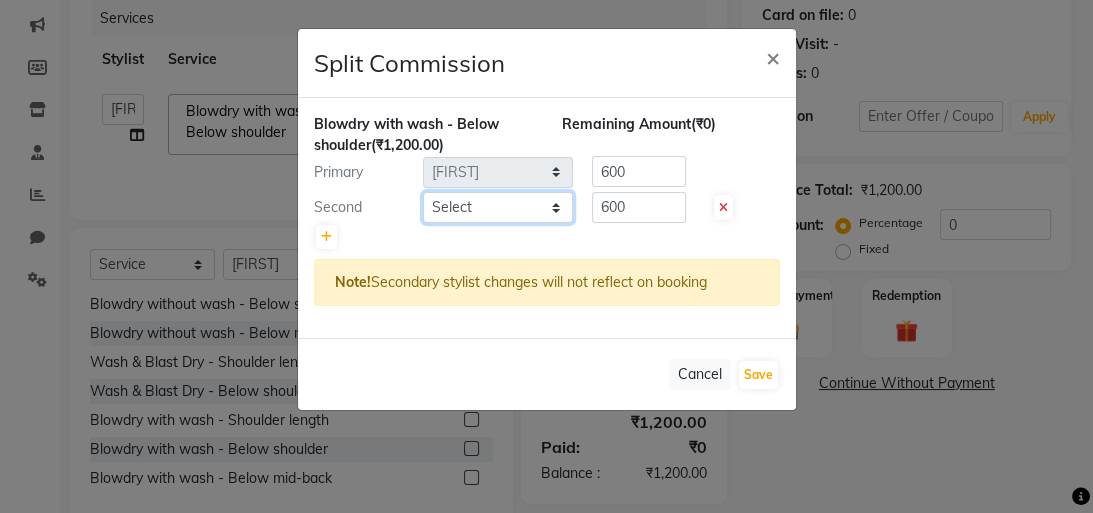 select on "79978" 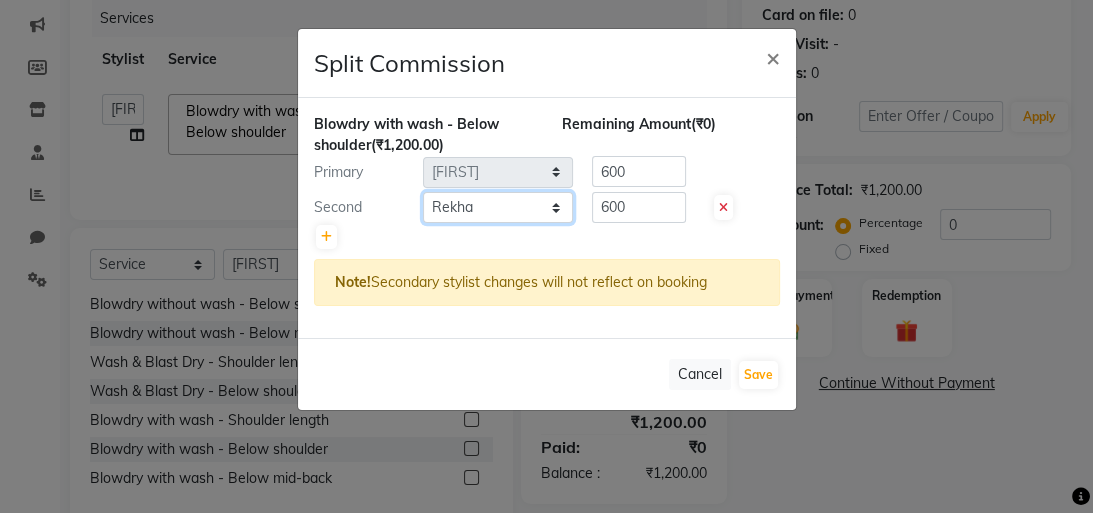 click on "Select  [FIRST]   [FIRST]   [FIRST]    [FIRST]    [FIRST]" 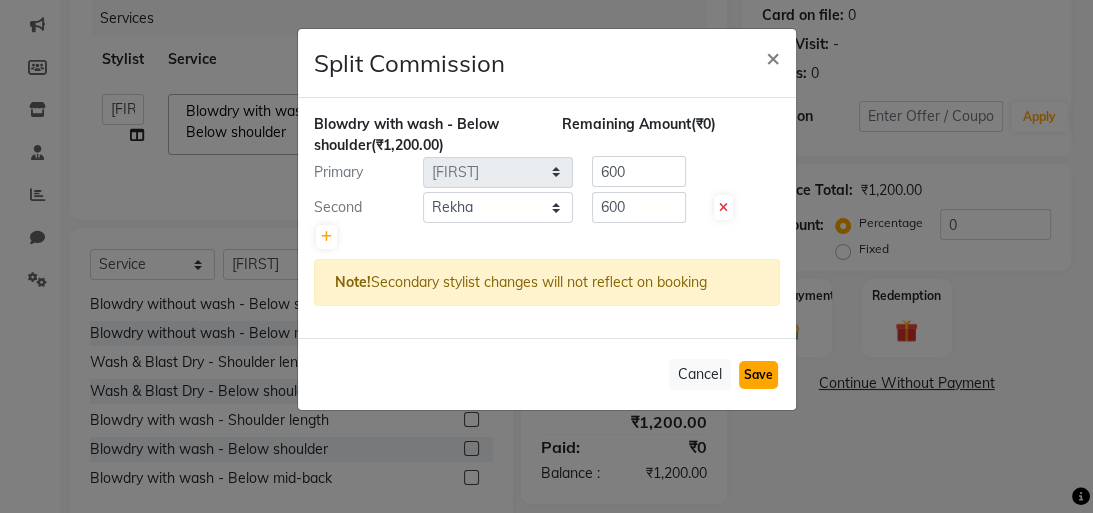 click on "Save" 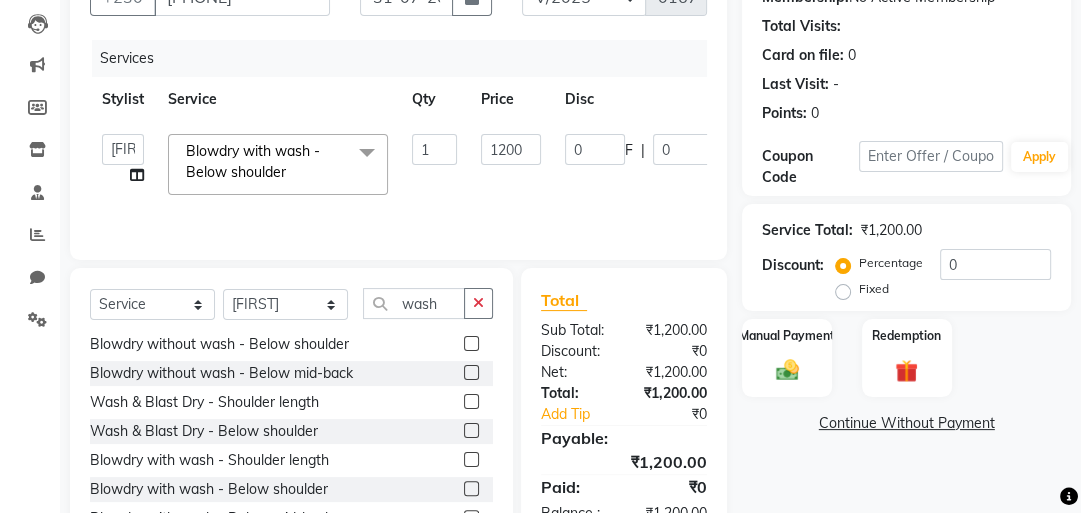scroll, scrollTop: 288, scrollLeft: 0, axis: vertical 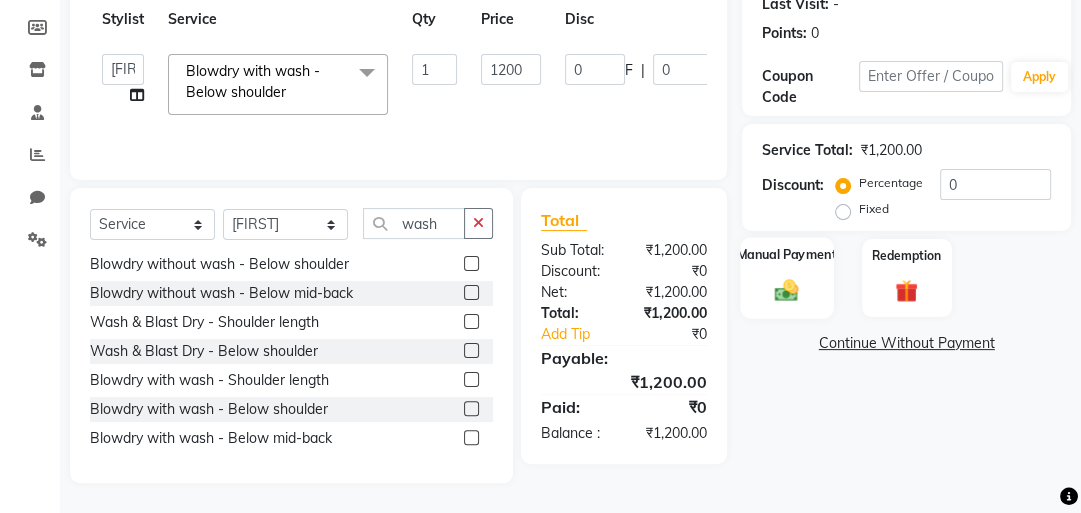 click 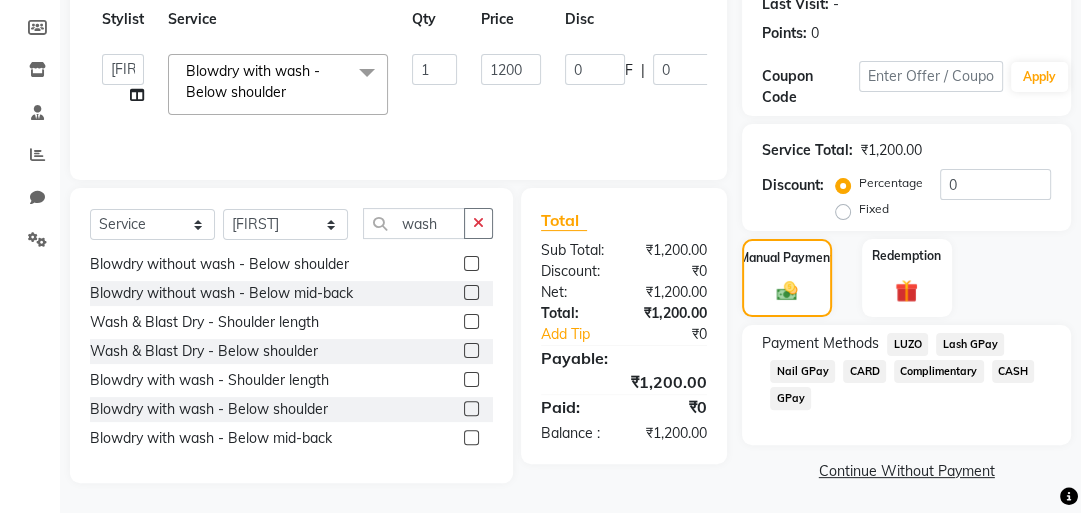 click on "CASH" 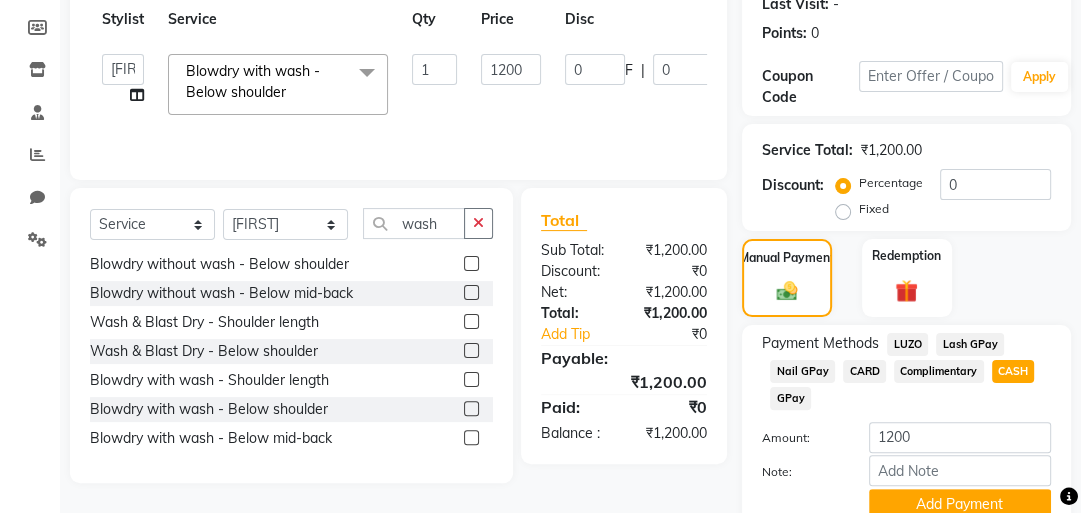 scroll, scrollTop: 376, scrollLeft: 0, axis: vertical 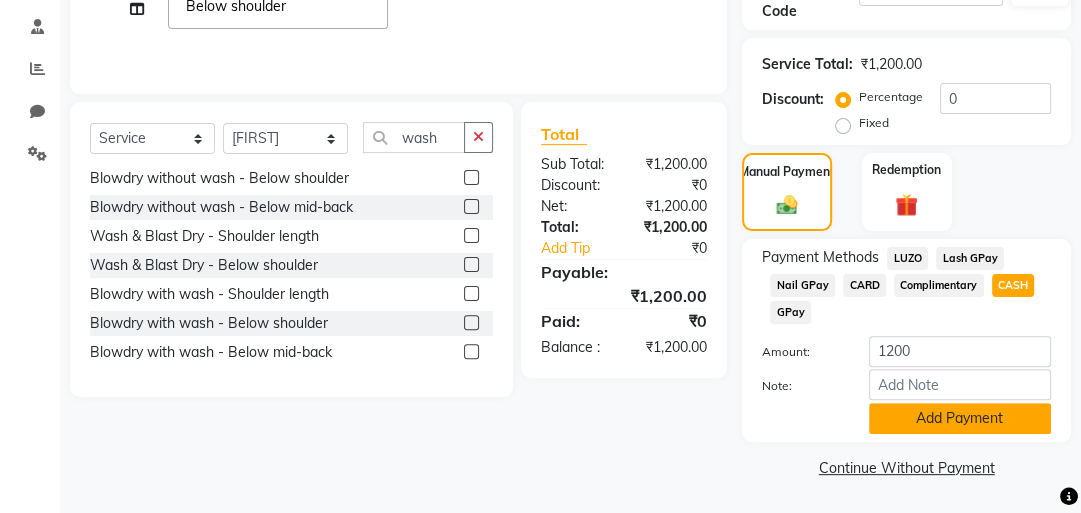 click on "Add Payment" 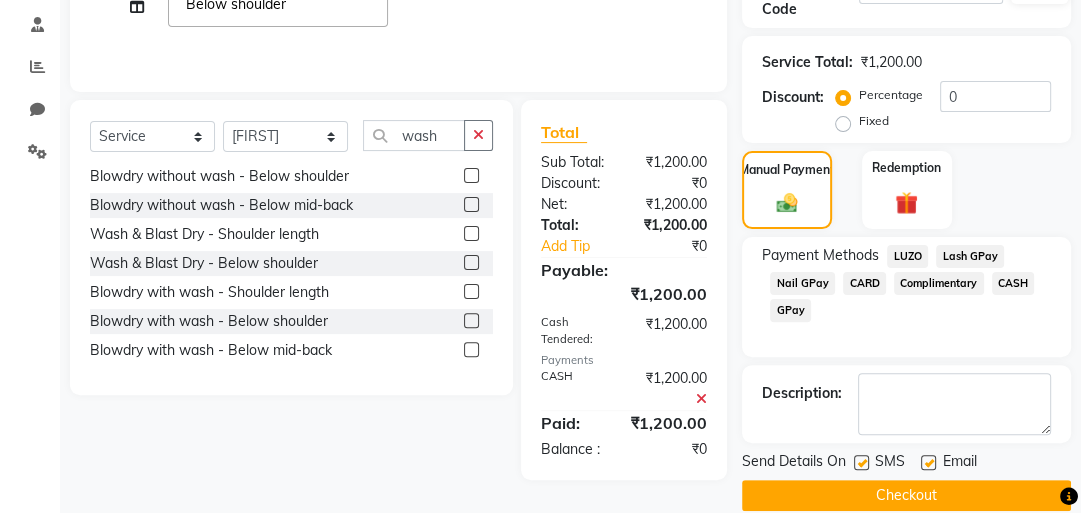 scroll, scrollTop: 402, scrollLeft: 0, axis: vertical 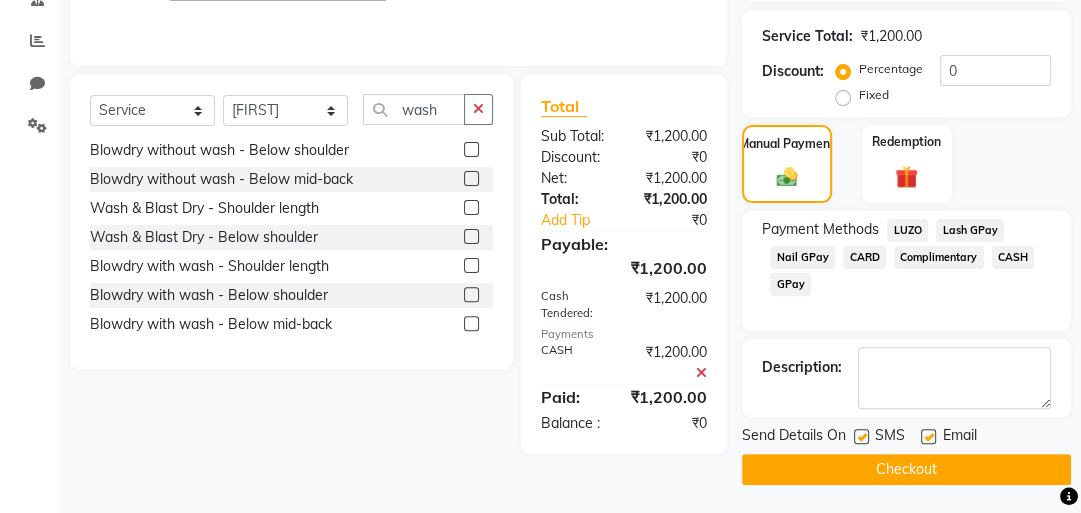 click 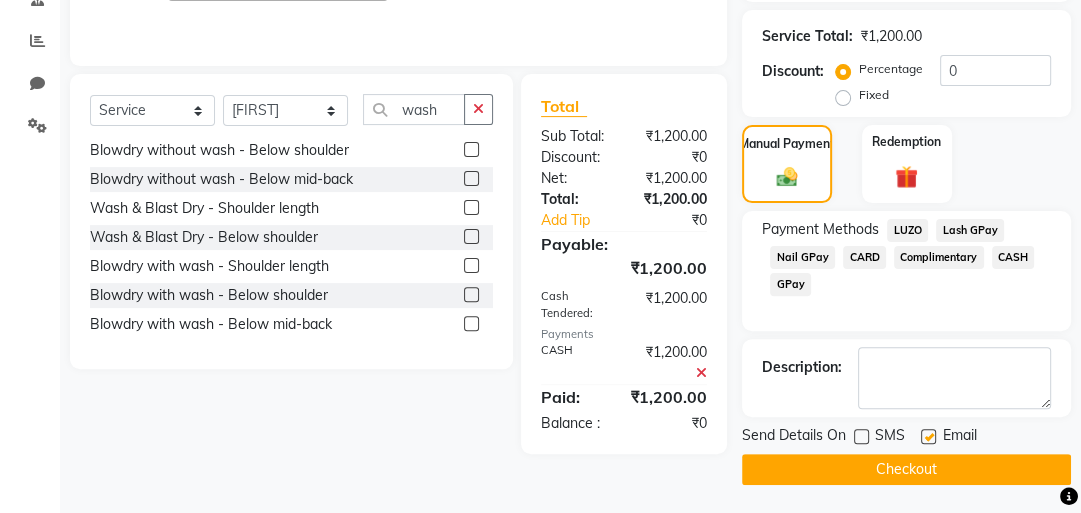 click 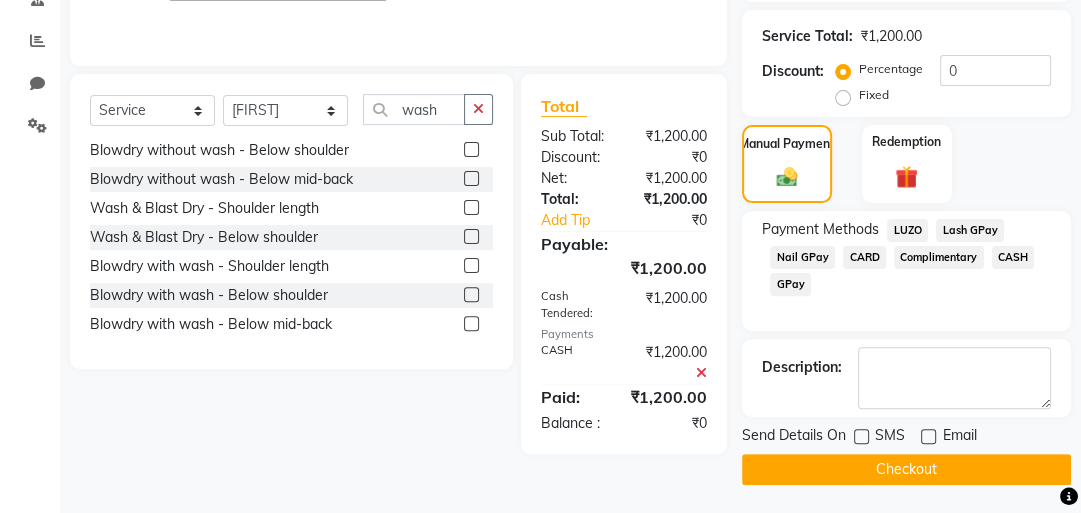 click on "Checkout" 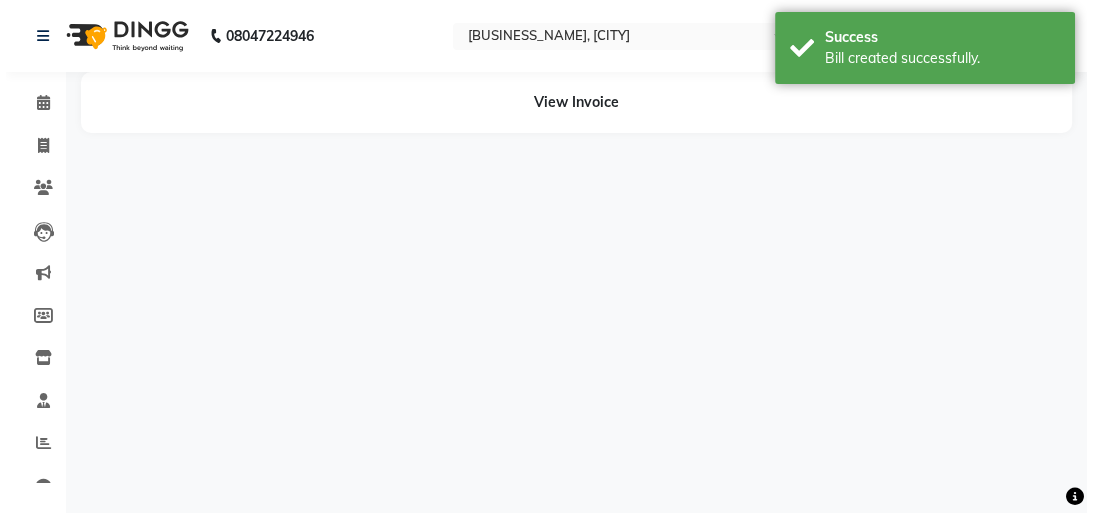 scroll, scrollTop: 0, scrollLeft: 0, axis: both 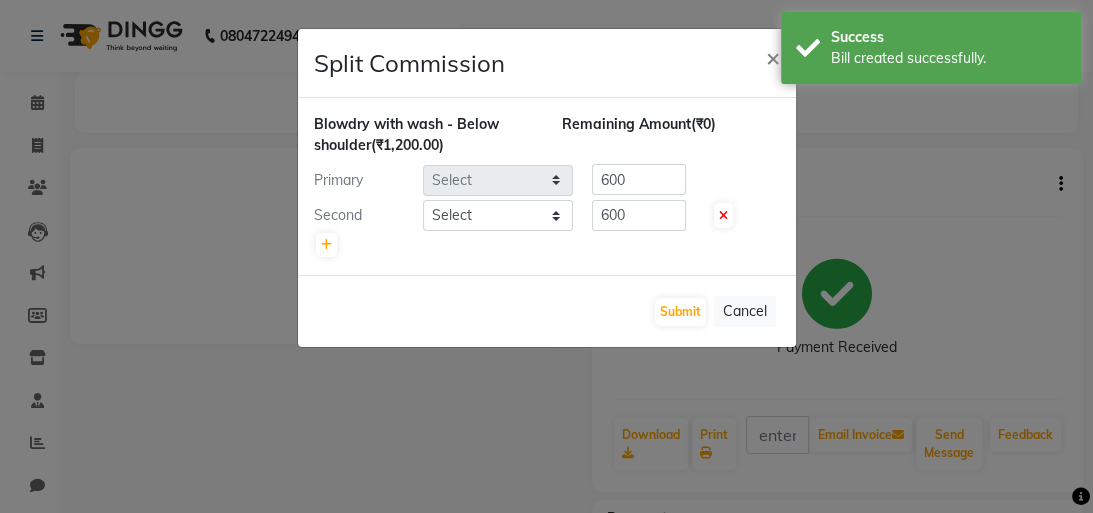 select on "79977" 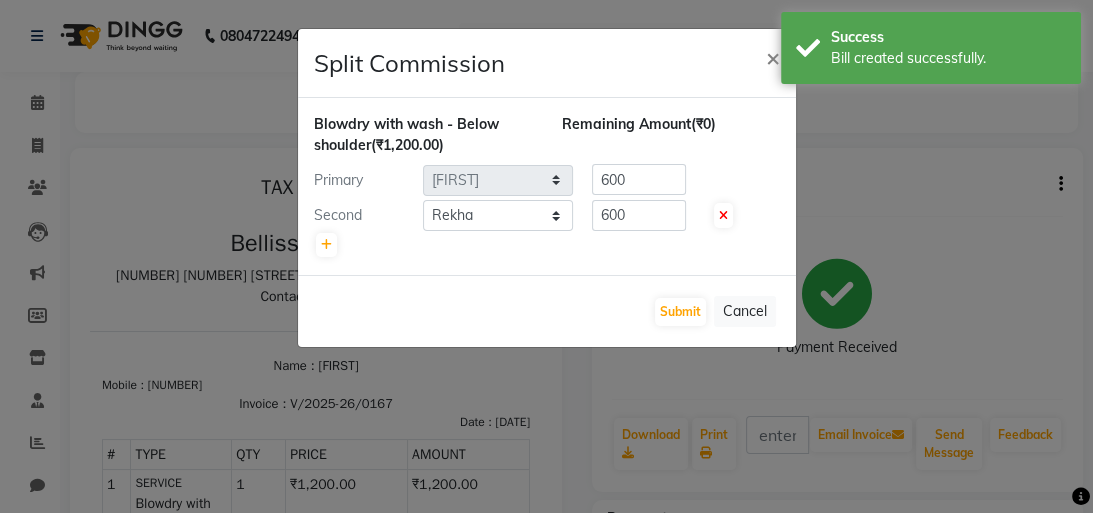 scroll, scrollTop: 0, scrollLeft: 0, axis: both 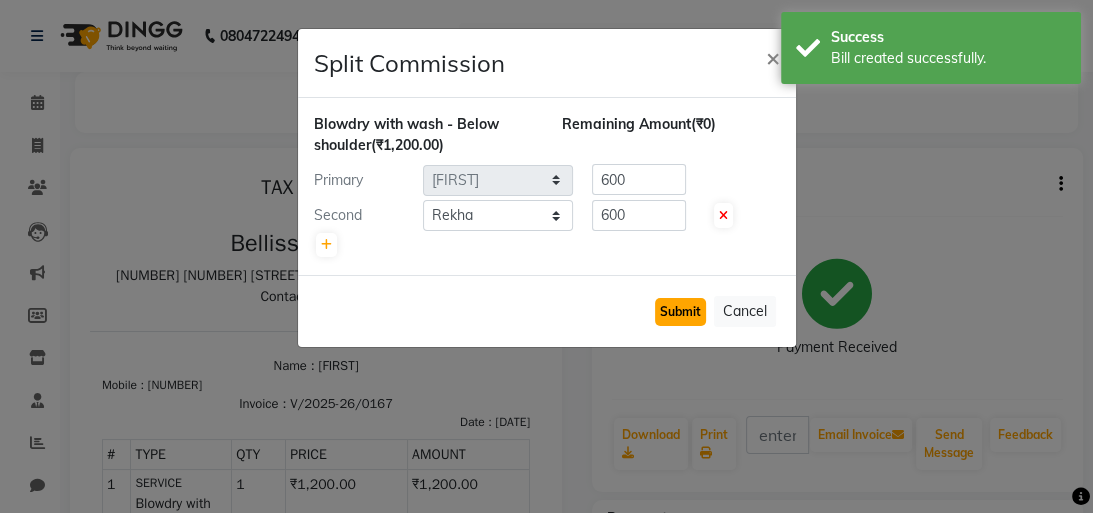 click on "Submit" 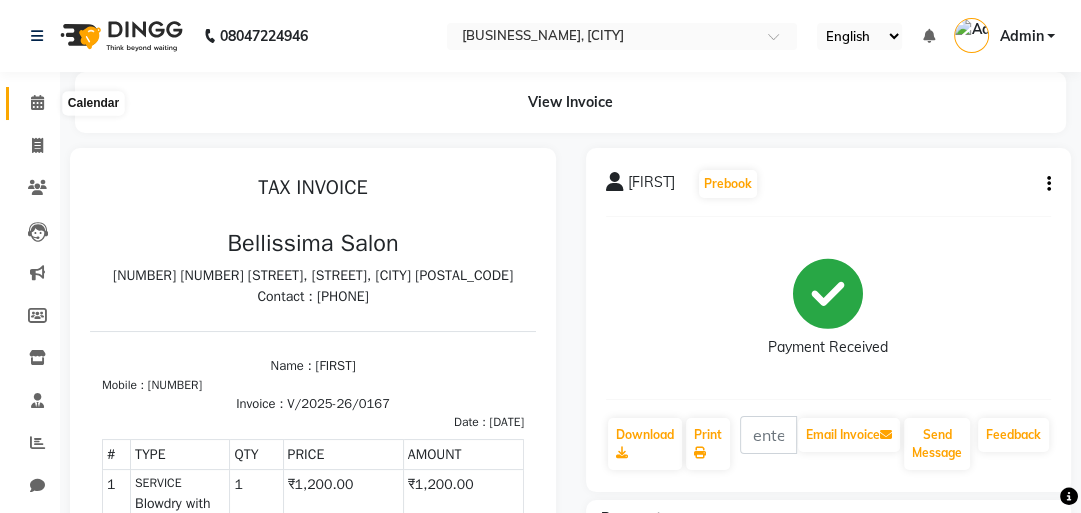 click 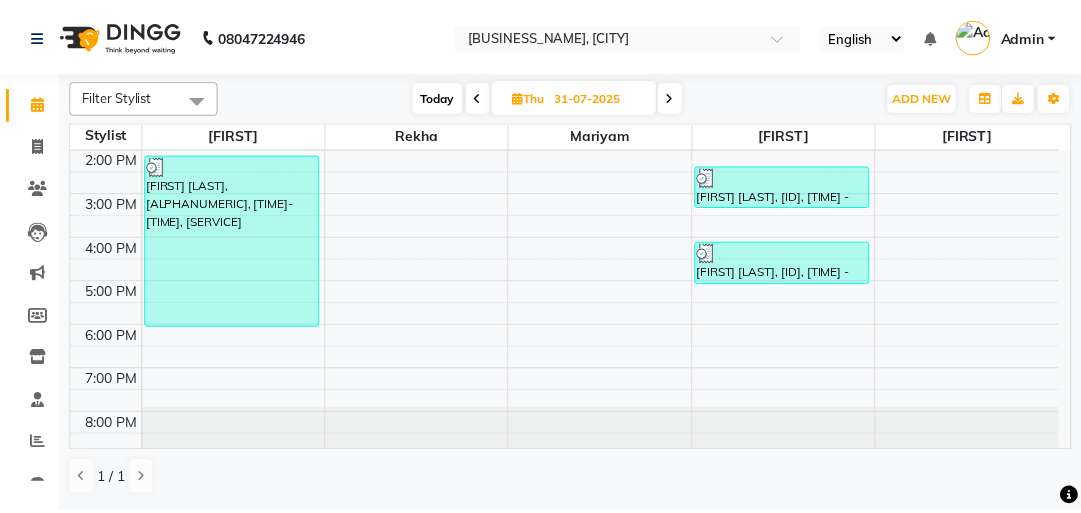 scroll, scrollTop: 0, scrollLeft: 0, axis: both 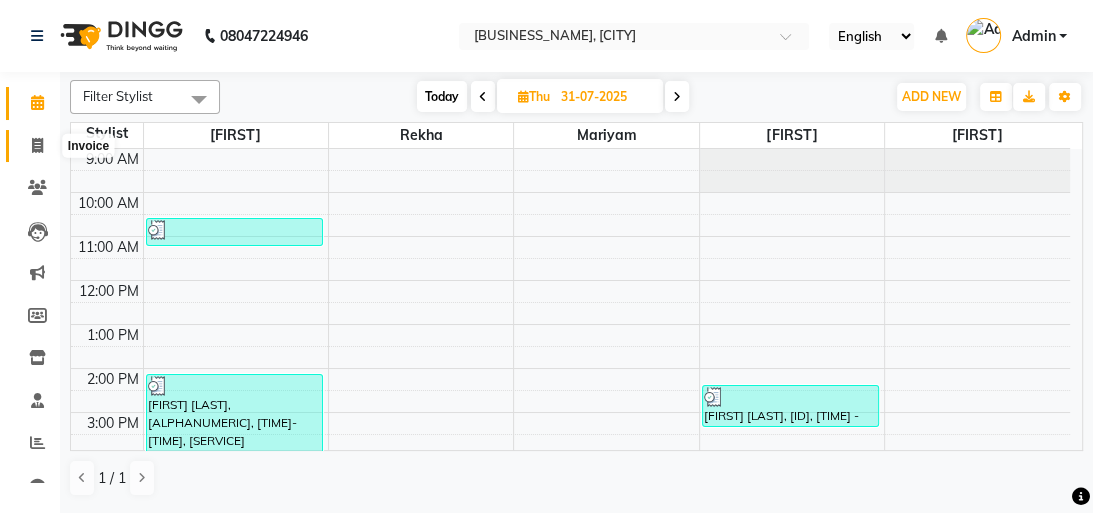 click 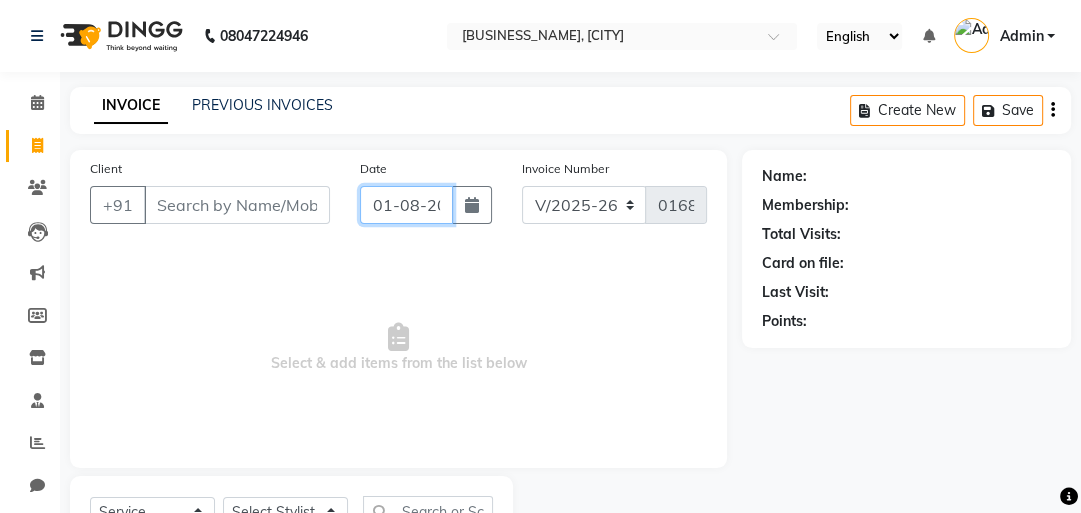 click on "01-08-2025" 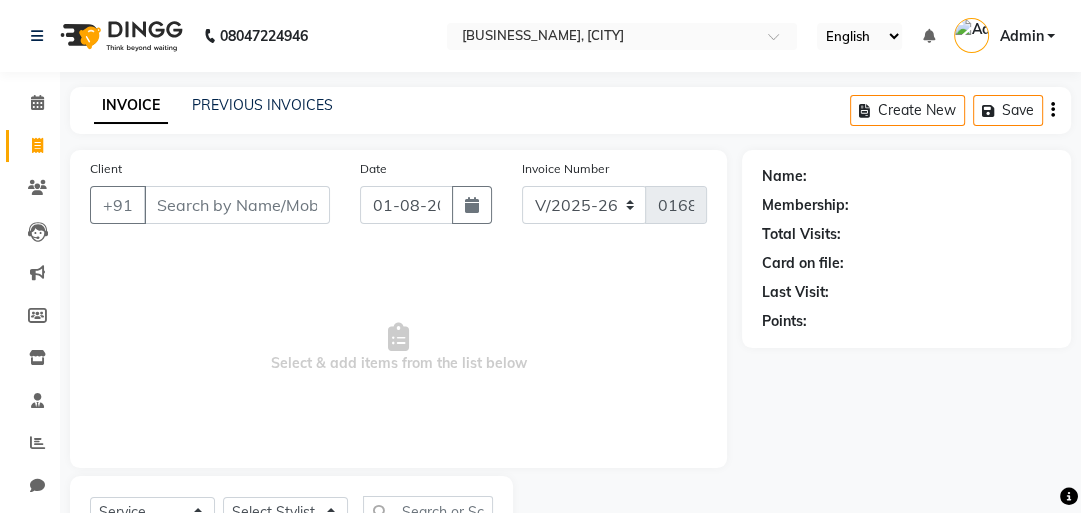 select on "8" 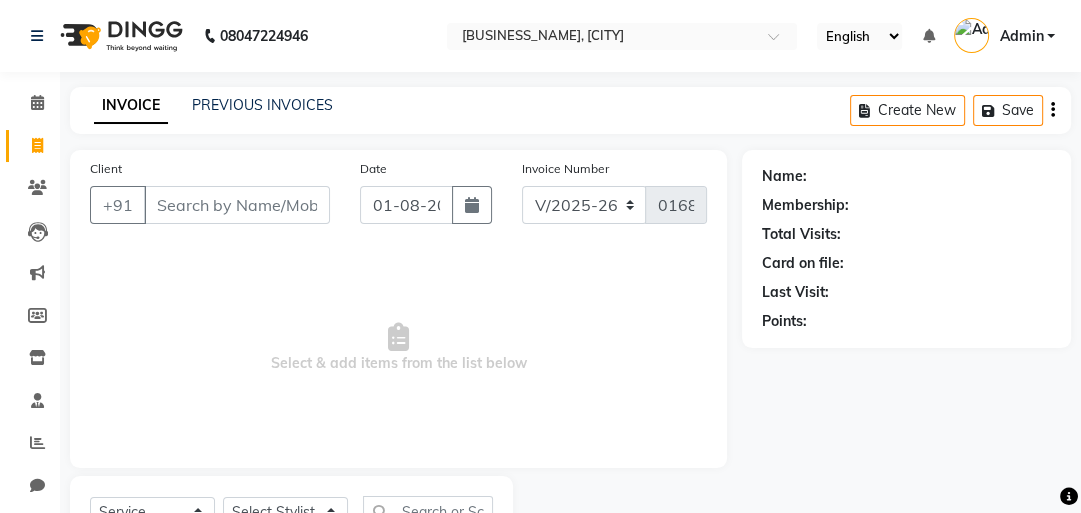select on "2025" 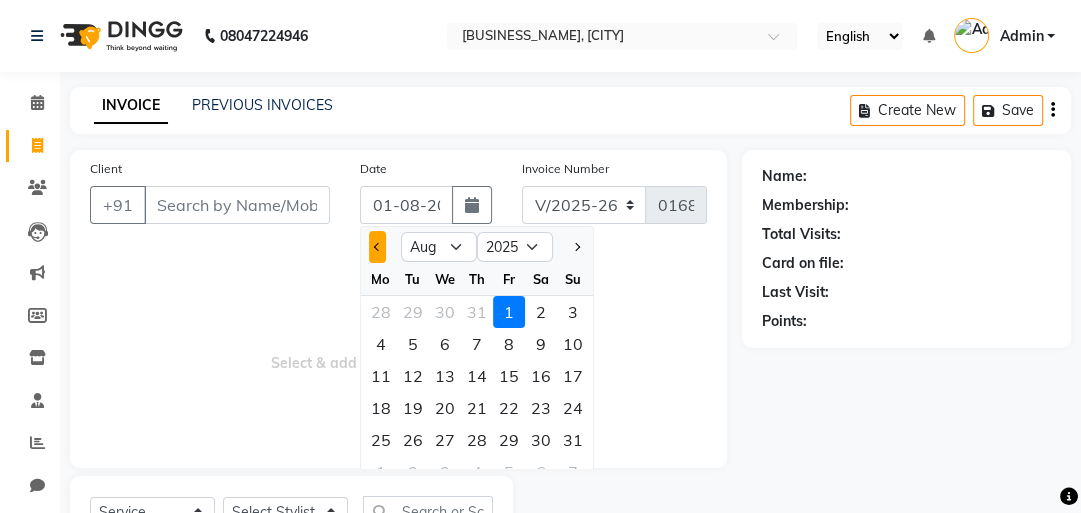 click 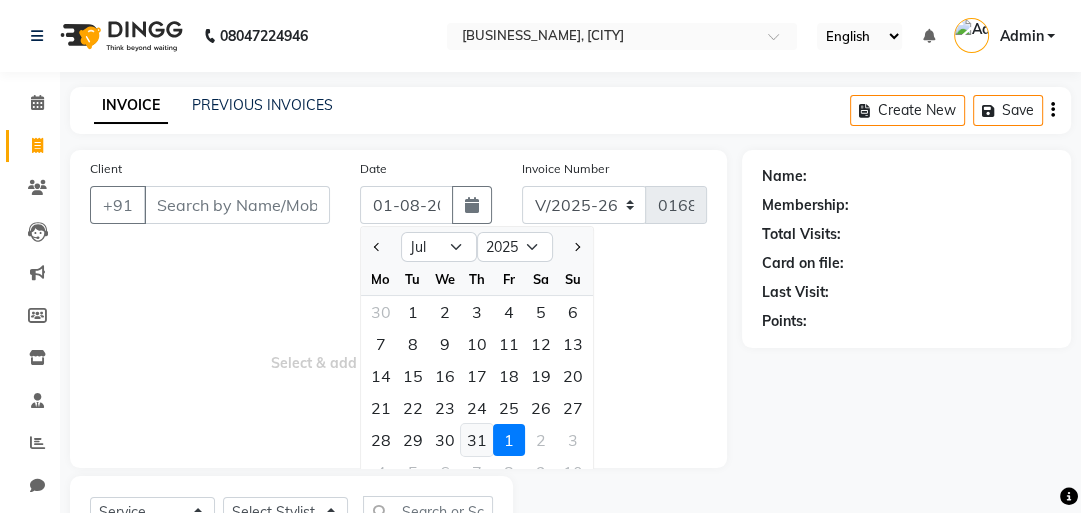 click on "31" 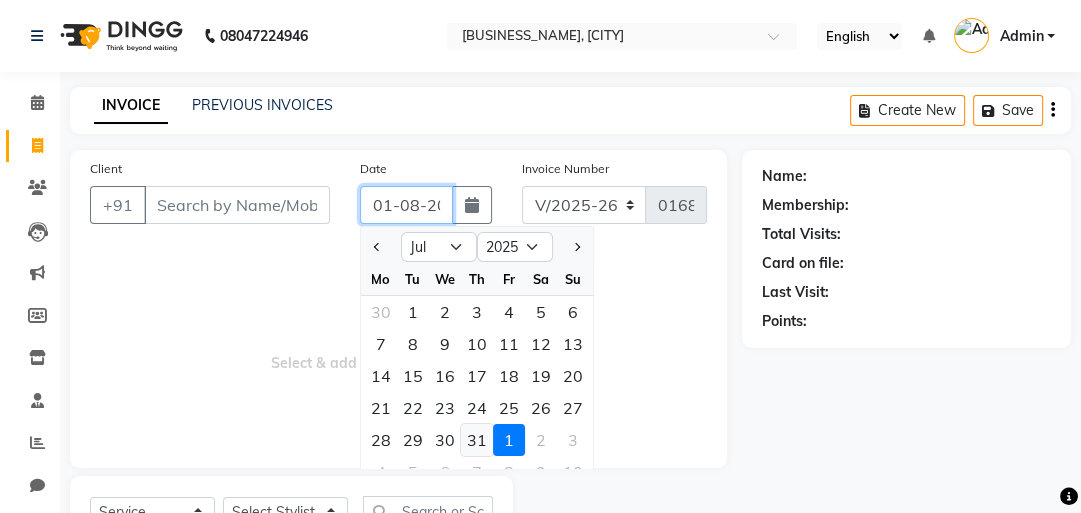 type on "31-07-2025" 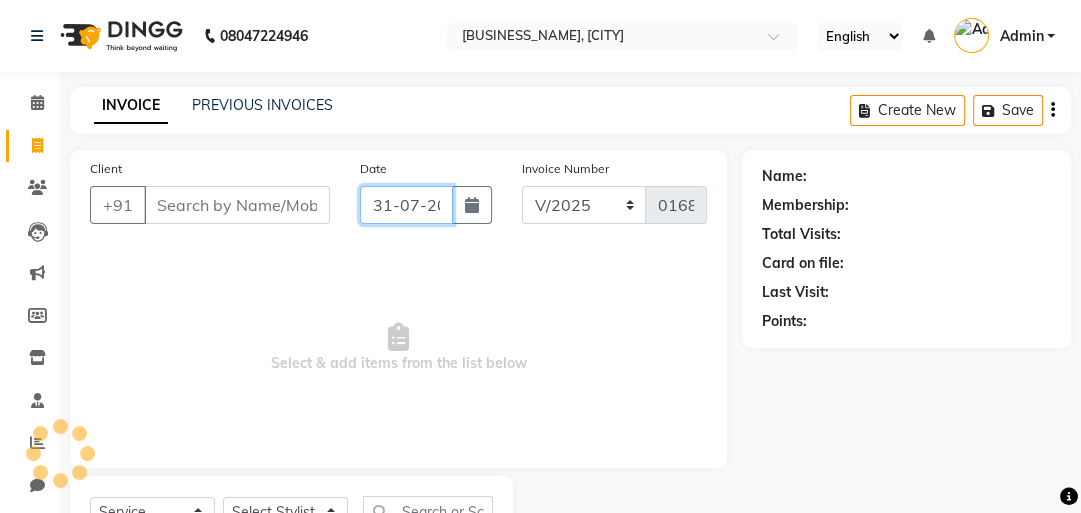 scroll, scrollTop: 0, scrollLeft: 22, axis: horizontal 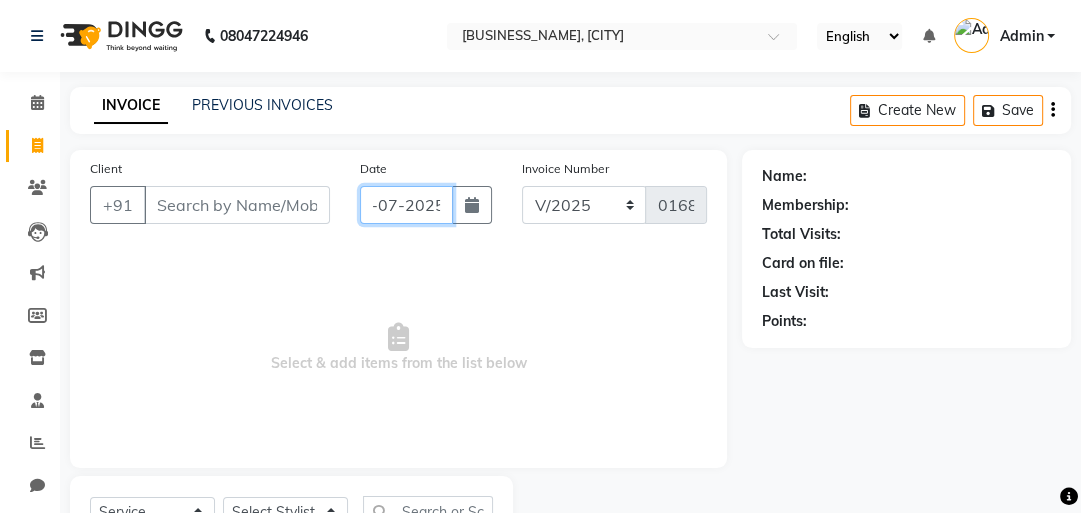 click on "31-07-2025" 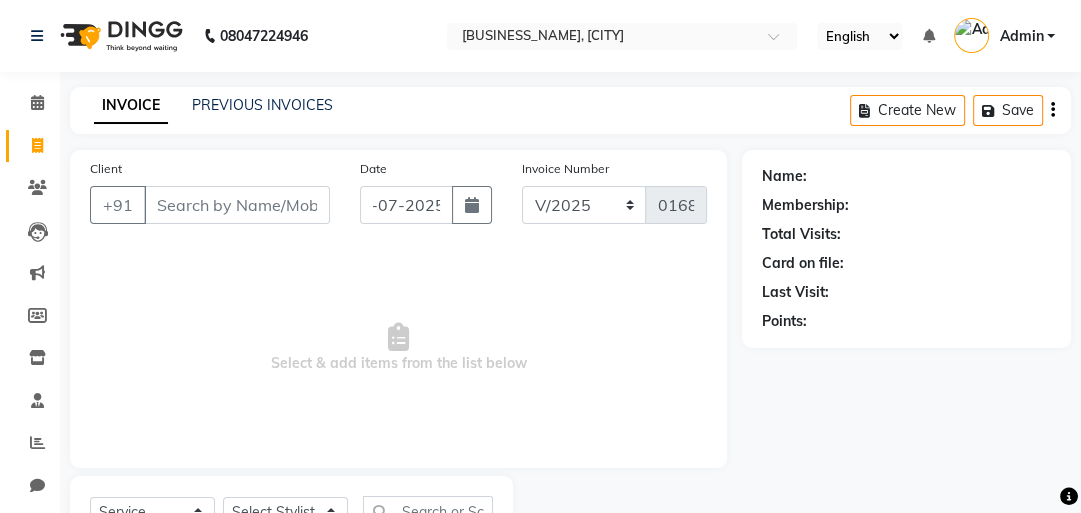 select on "7" 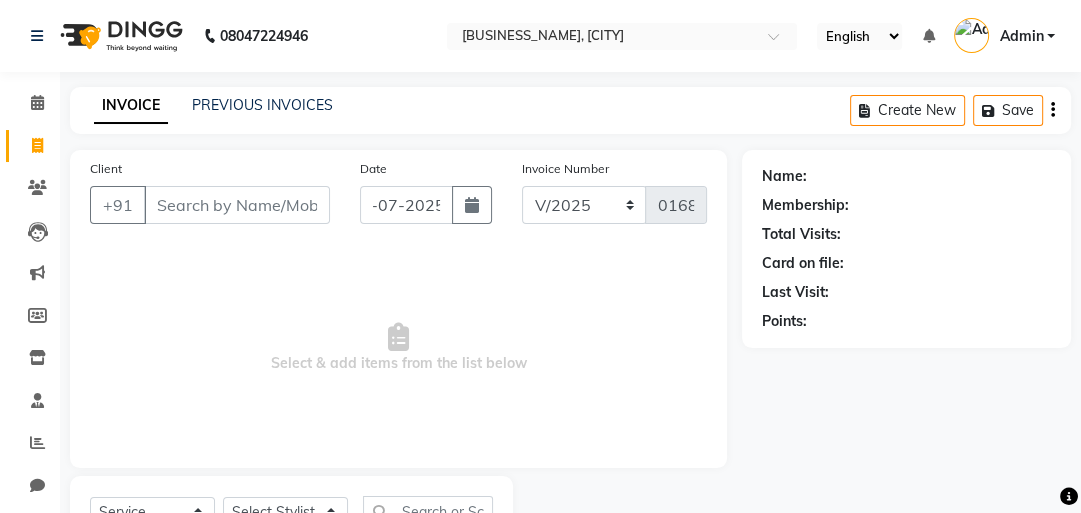 select on "2025" 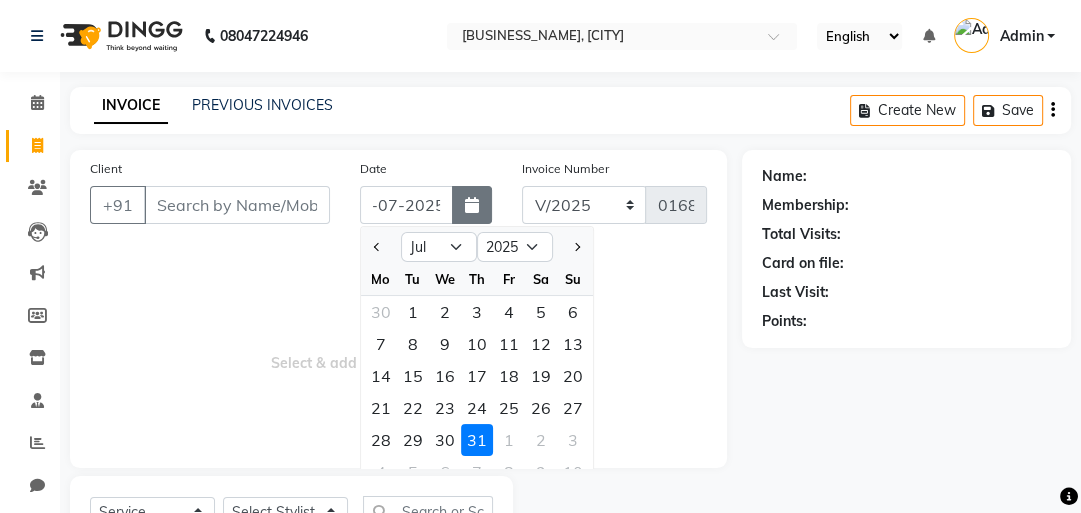 scroll, scrollTop: 0, scrollLeft: 0, axis: both 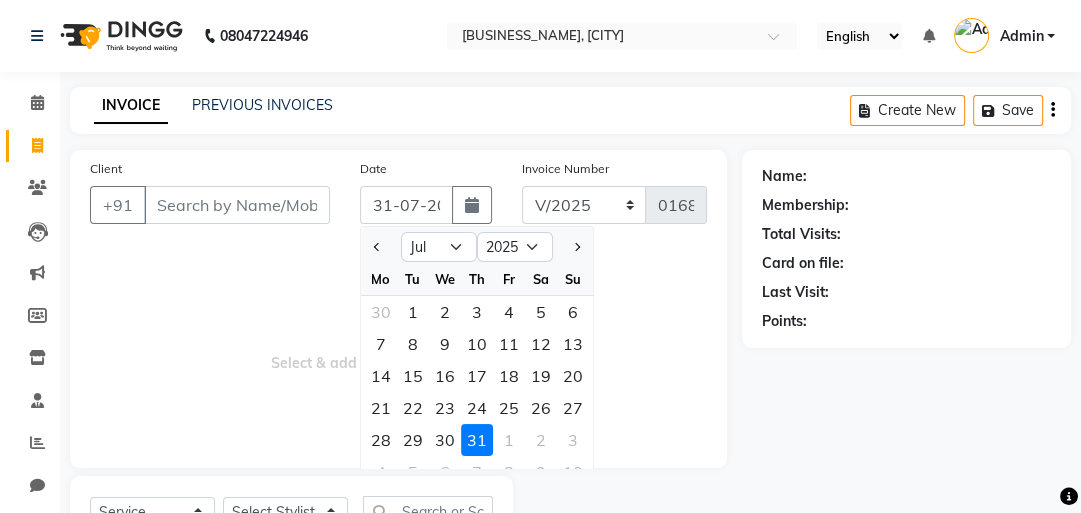 click on "31" 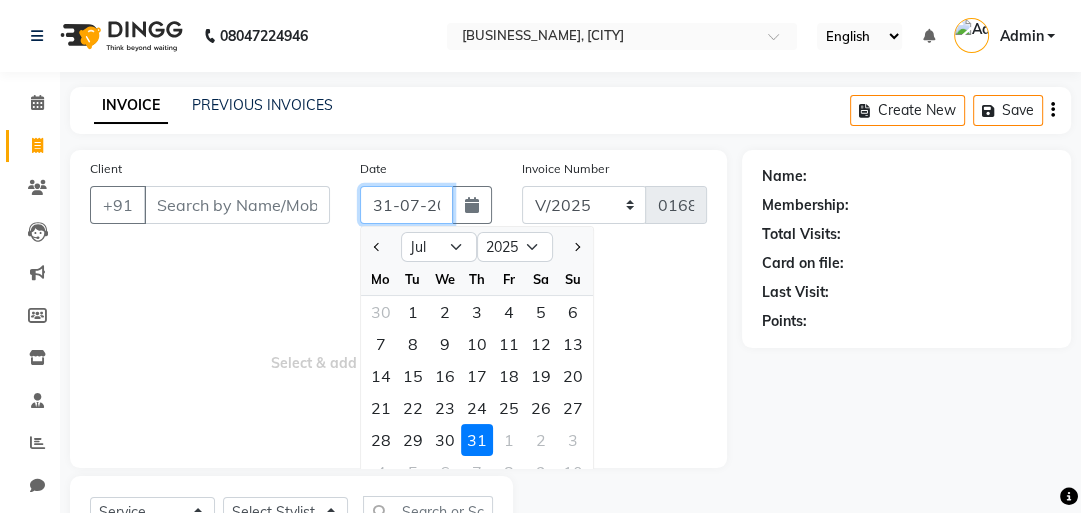 scroll, scrollTop: 0, scrollLeft: 22, axis: horizontal 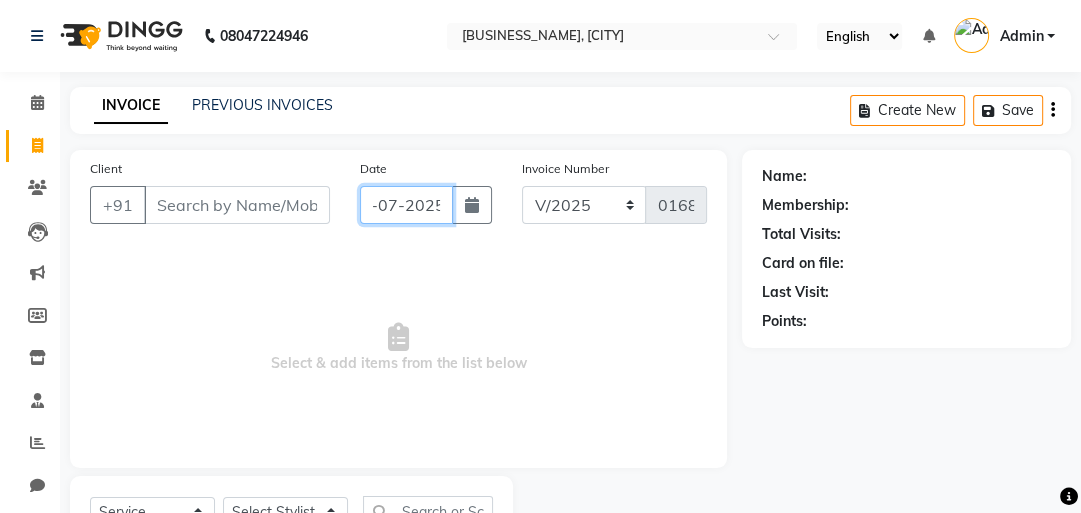 click on "31-07-2025" 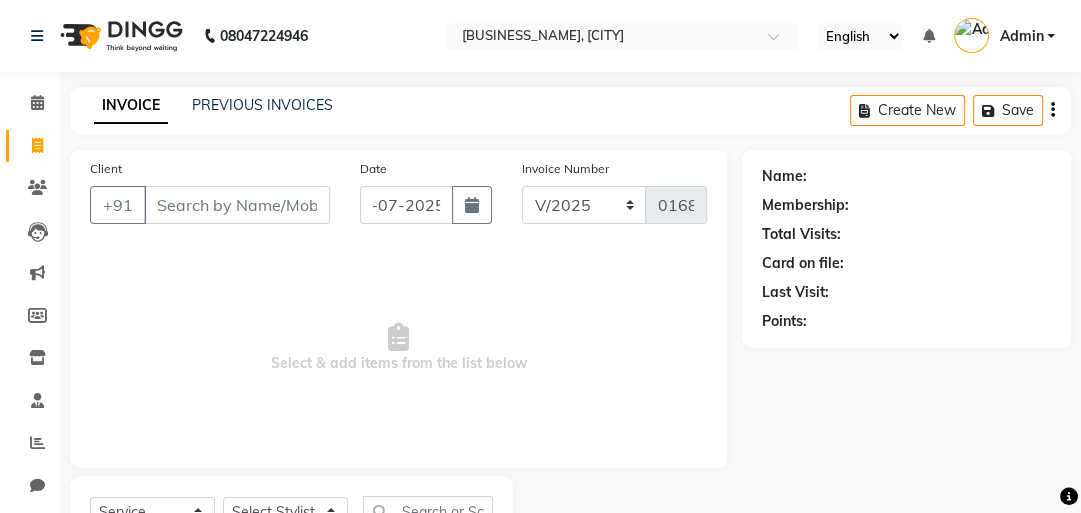 select on "7" 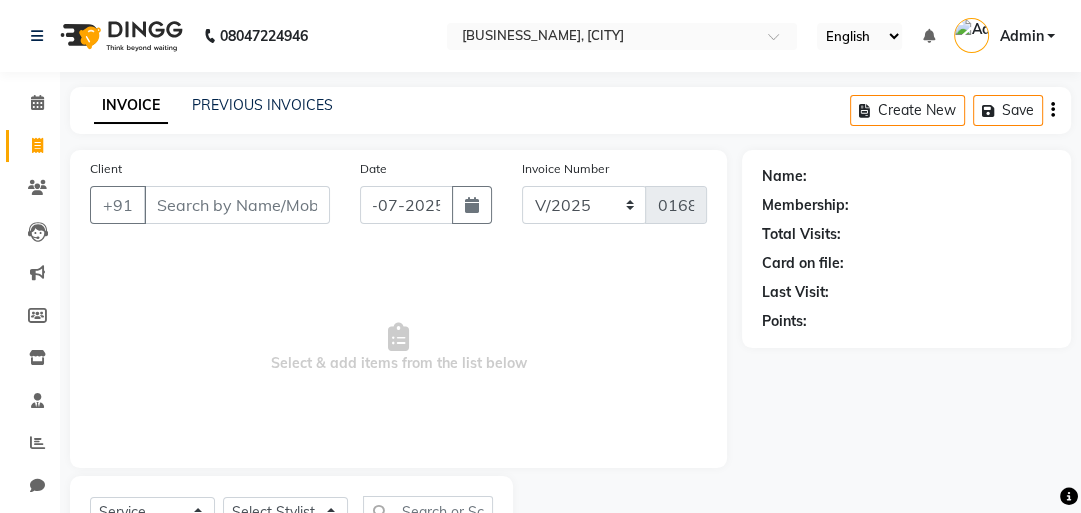 select on "2025" 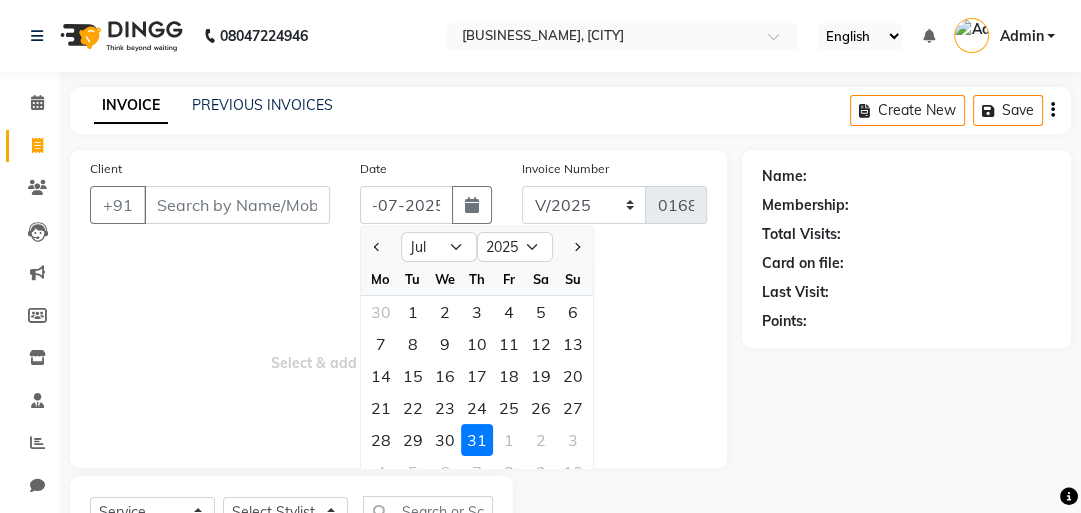 scroll, scrollTop: 0, scrollLeft: 0, axis: both 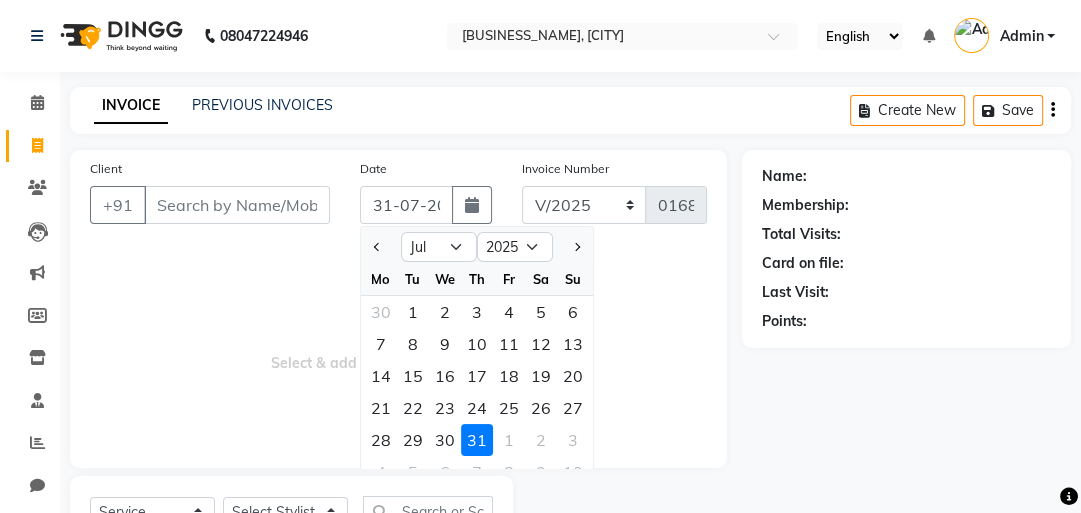 click on "Select & add items from the list below" at bounding box center (398, 348) 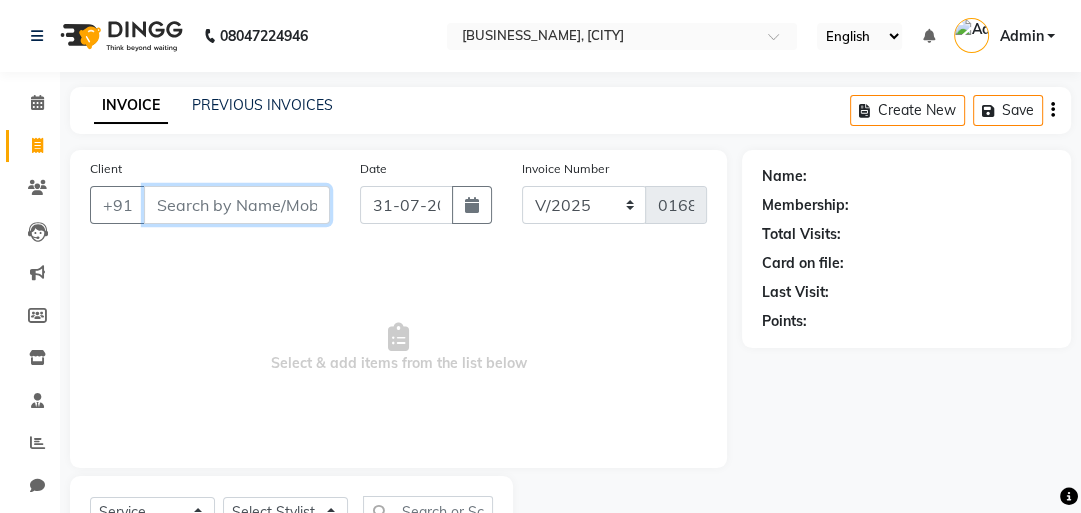 click on "Client" at bounding box center (237, 205) 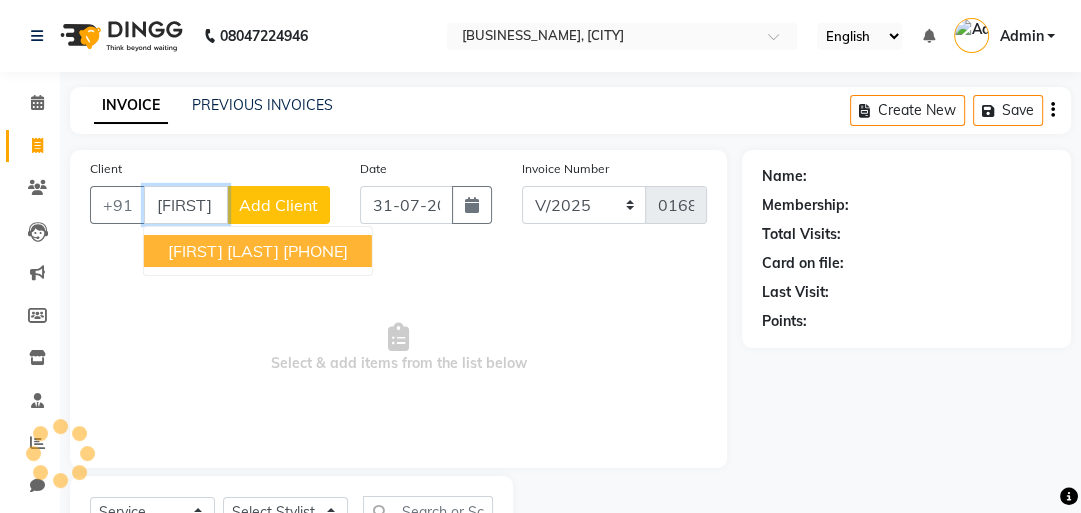 scroll, scrollTop: 0, scrollLeft: 3, axis: horizontal 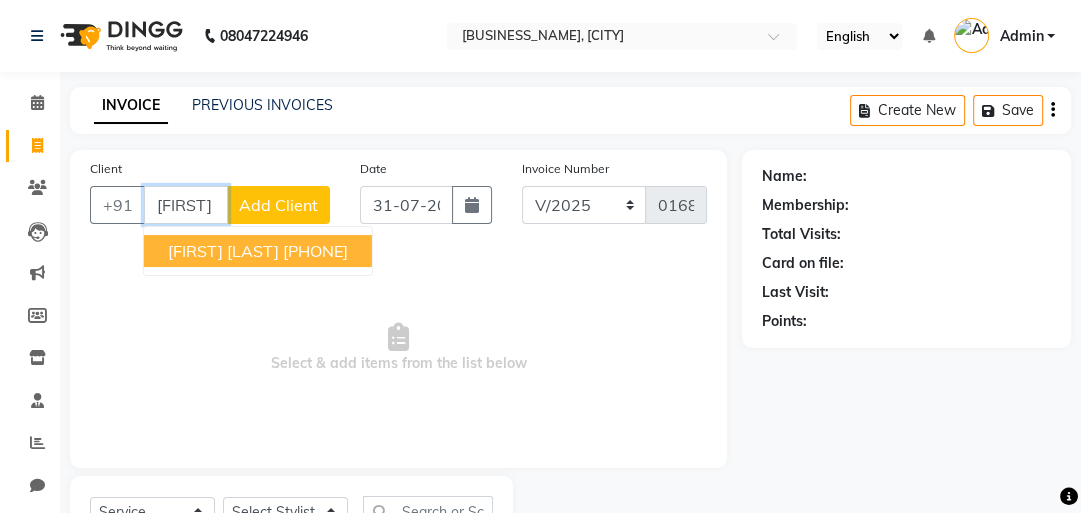 click on "[FIRST] [LAST]  [PHONE]" at bounding box center [258, 251] 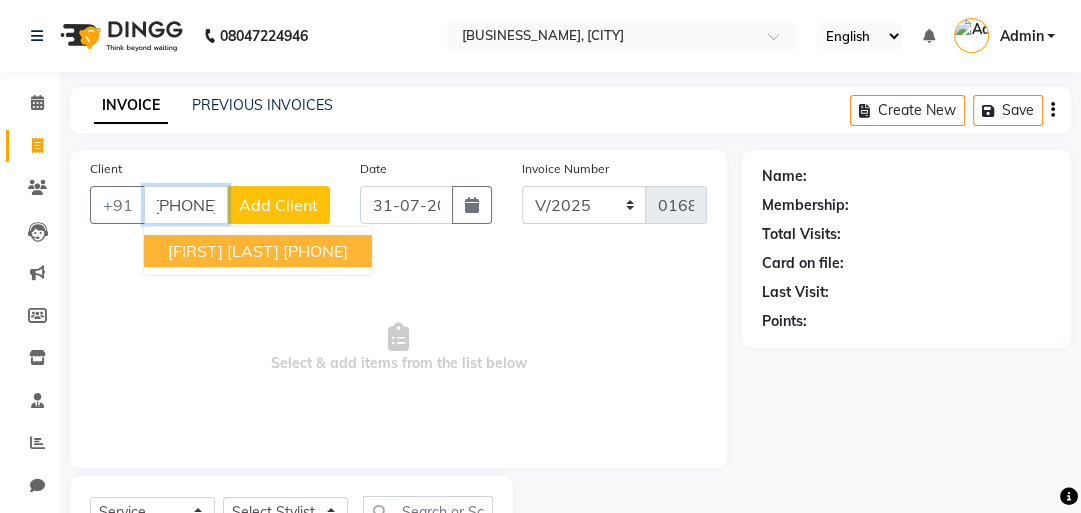 type on "[PHONE]" 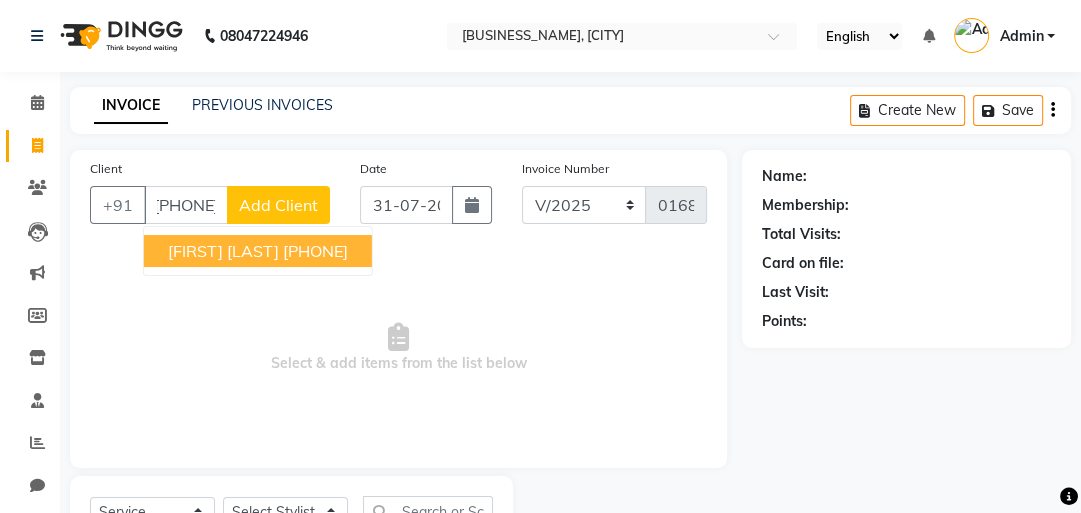 scroll, scrollTop: 0, scrollLeft: 0, axis: both 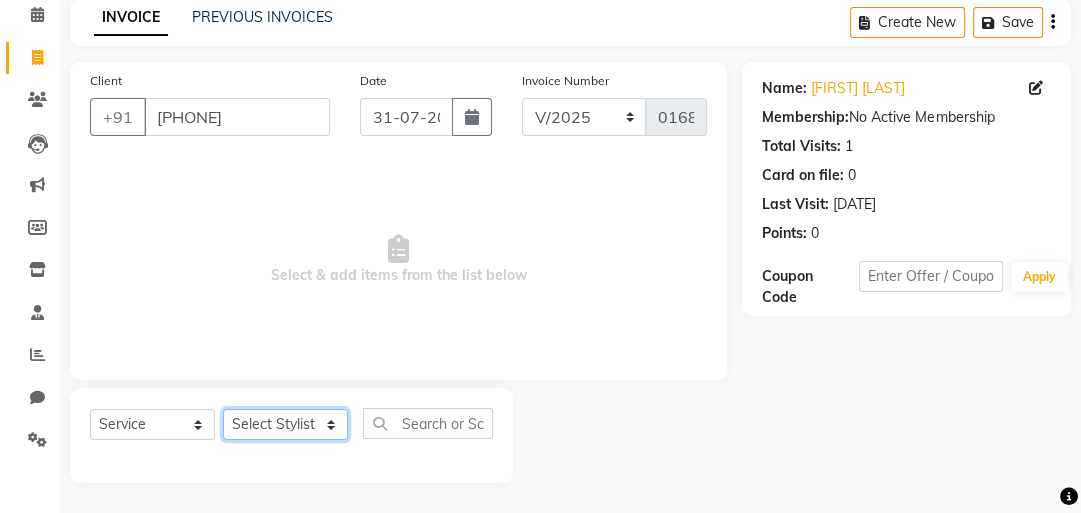 click on "Select Stylist [NAME] [NAME] [NAME] [NAME] [NAME]" 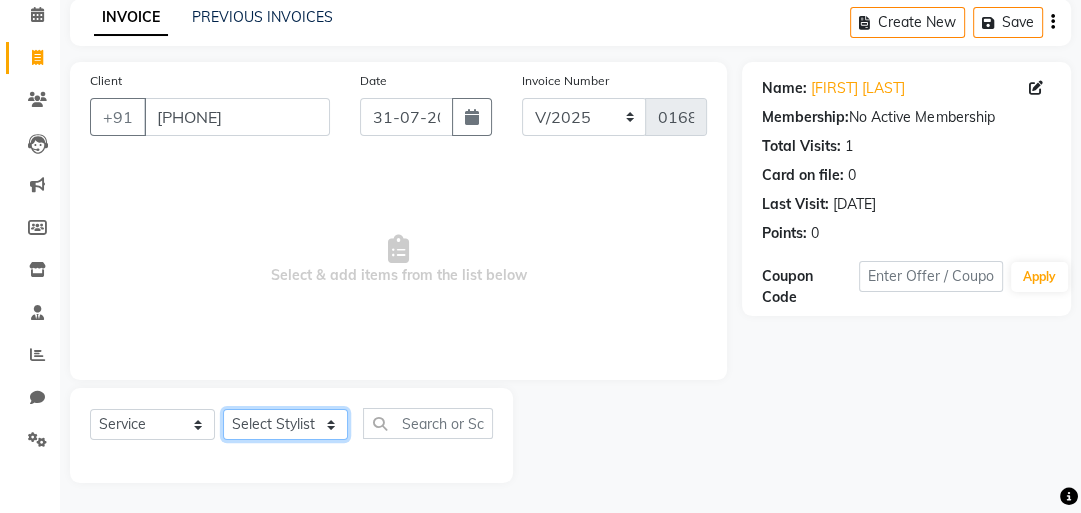 select on "79978" 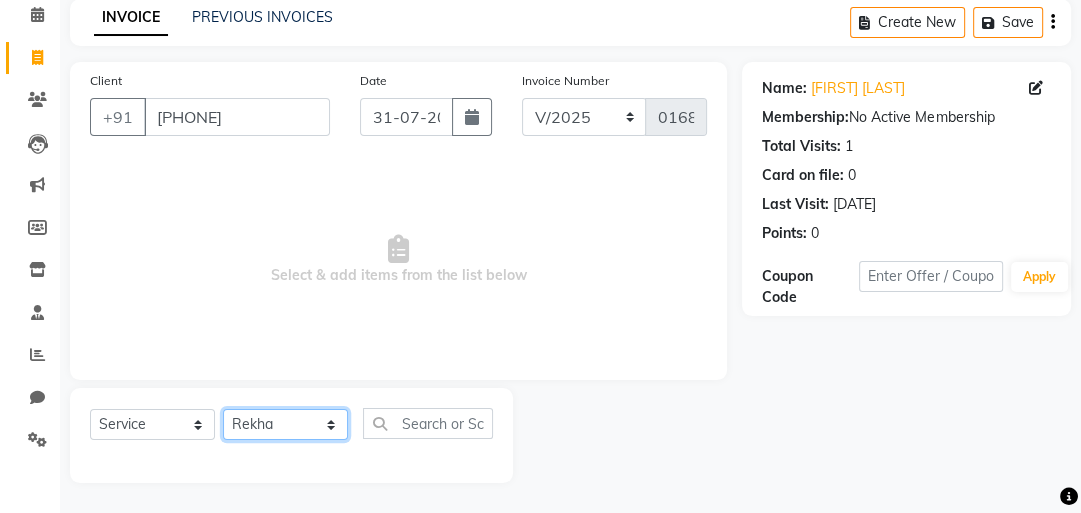 click on "Select Stylist [NAME] [NAME] [NAME] [NAME] [NAME]" 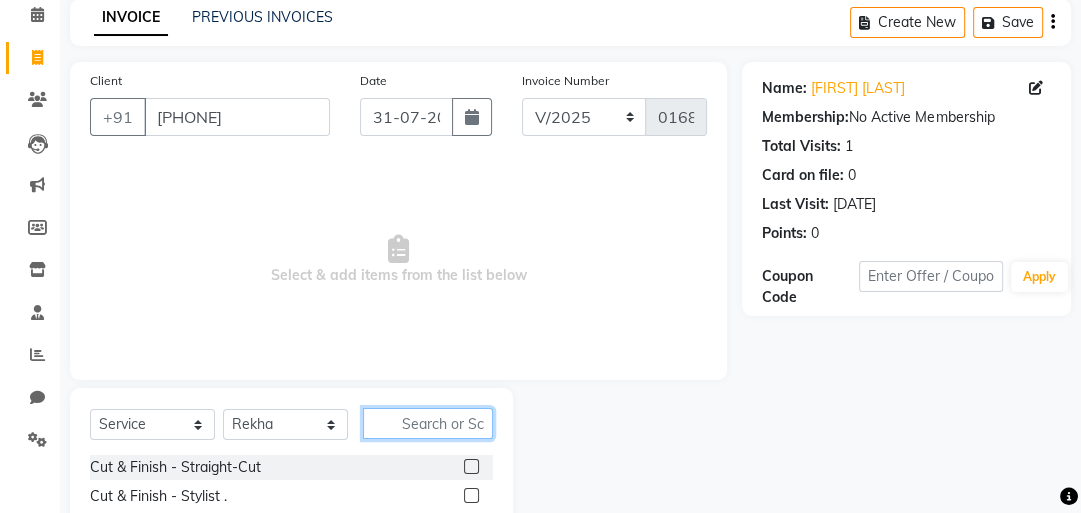 click 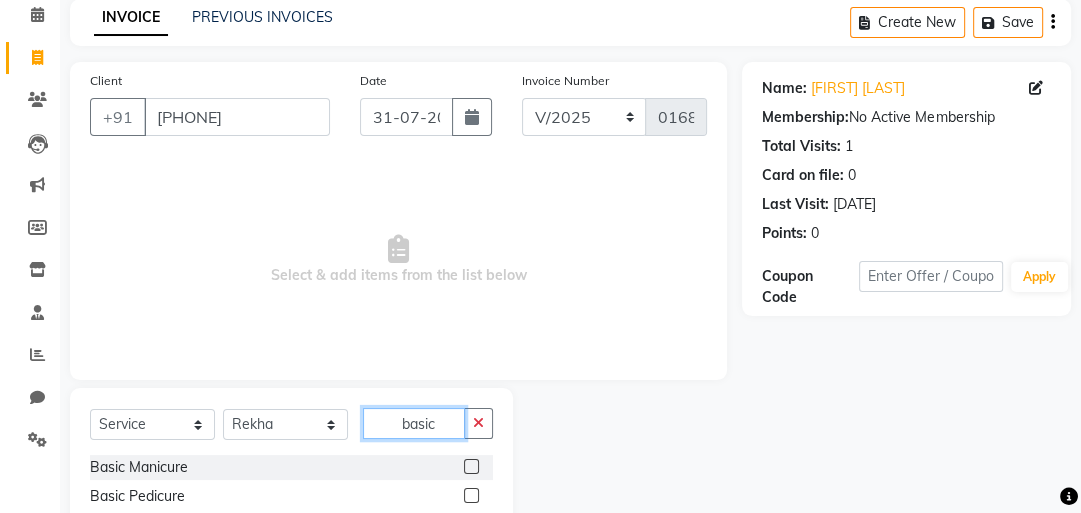 scroll, scrollTop: 248, scrollLeft: 0, axis: vertical 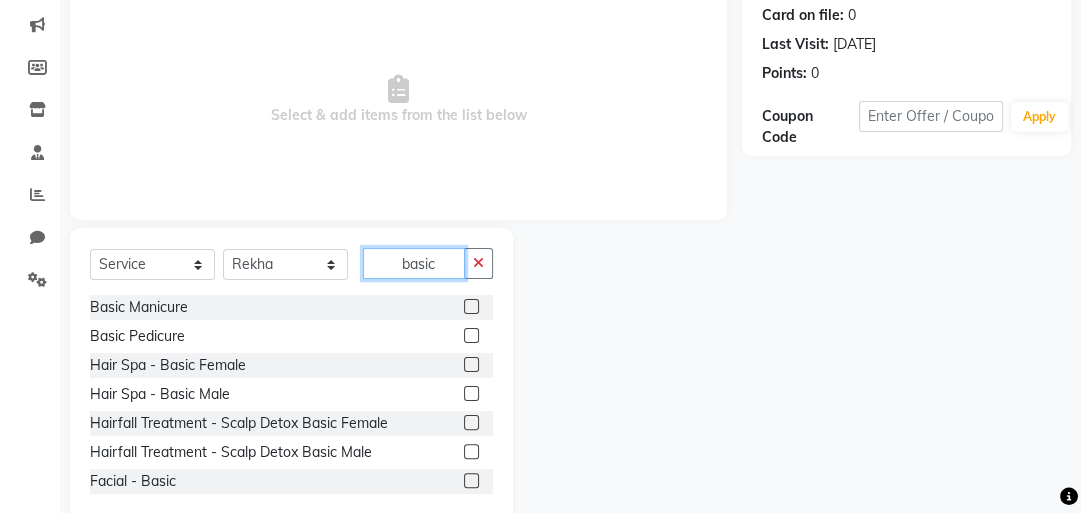 type on "basic" 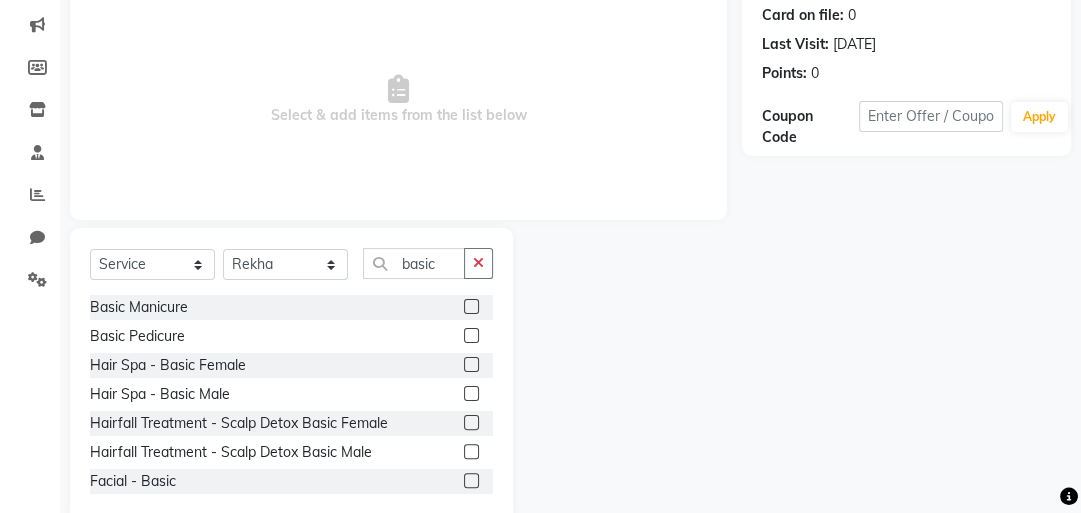 click 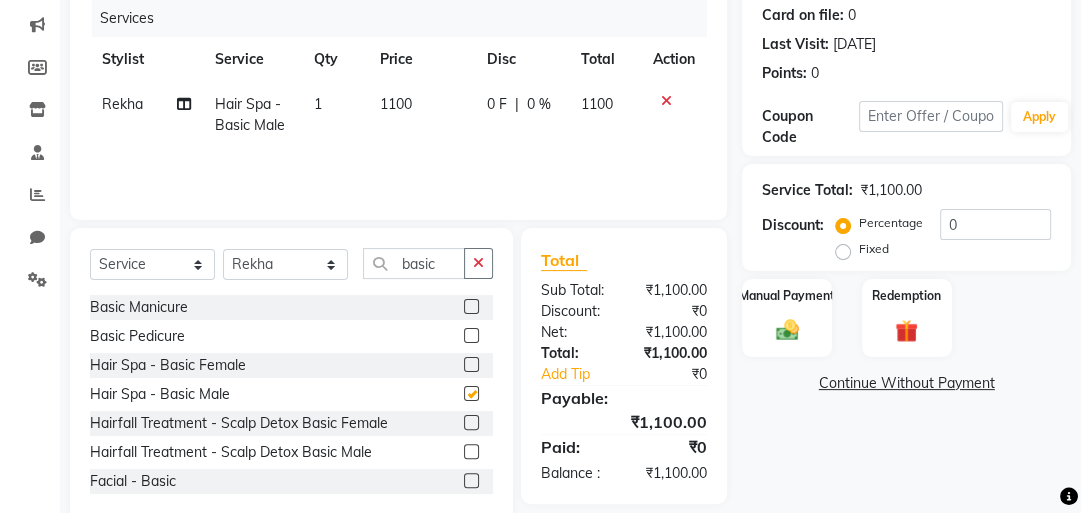 checkbox on "false" 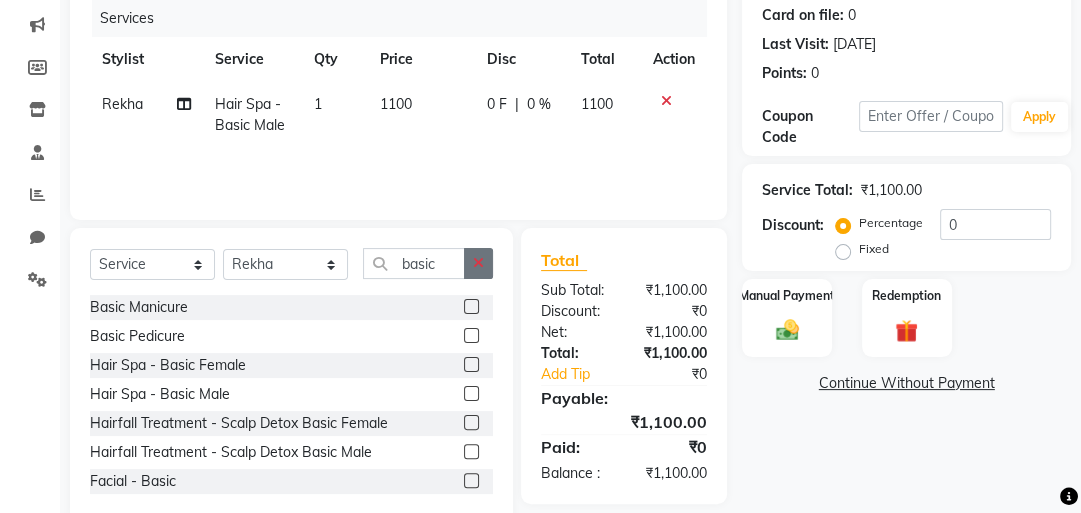 click 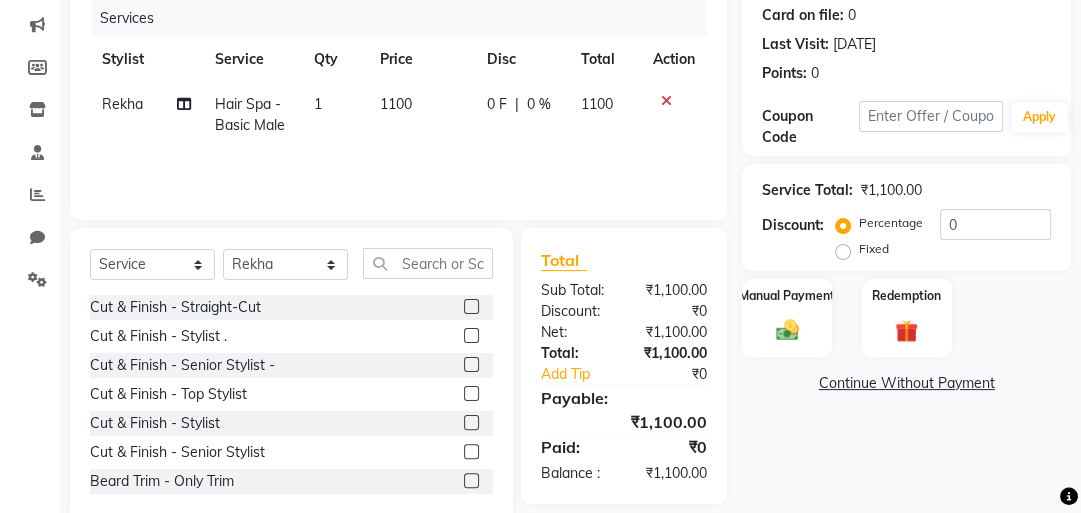 click 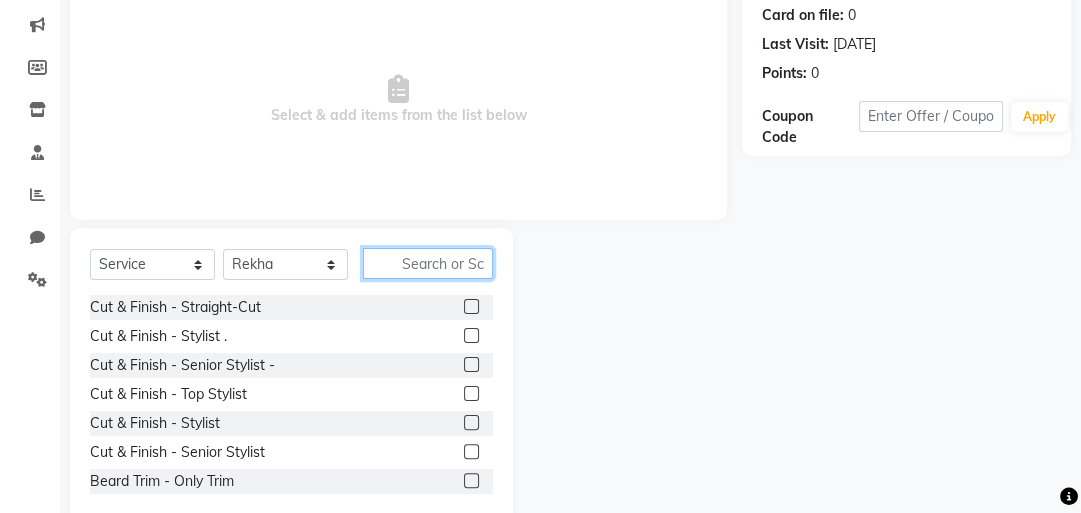 click 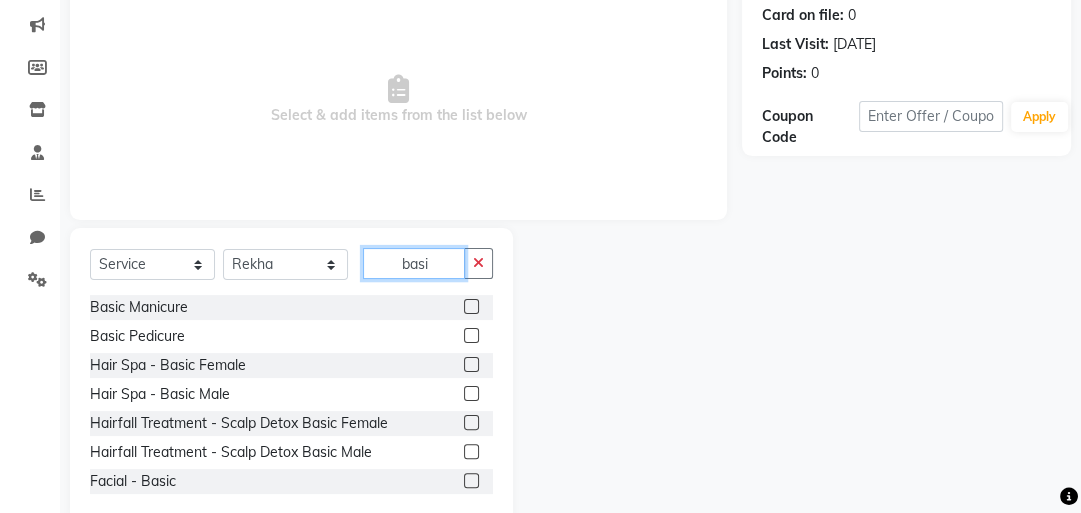type on "basi" 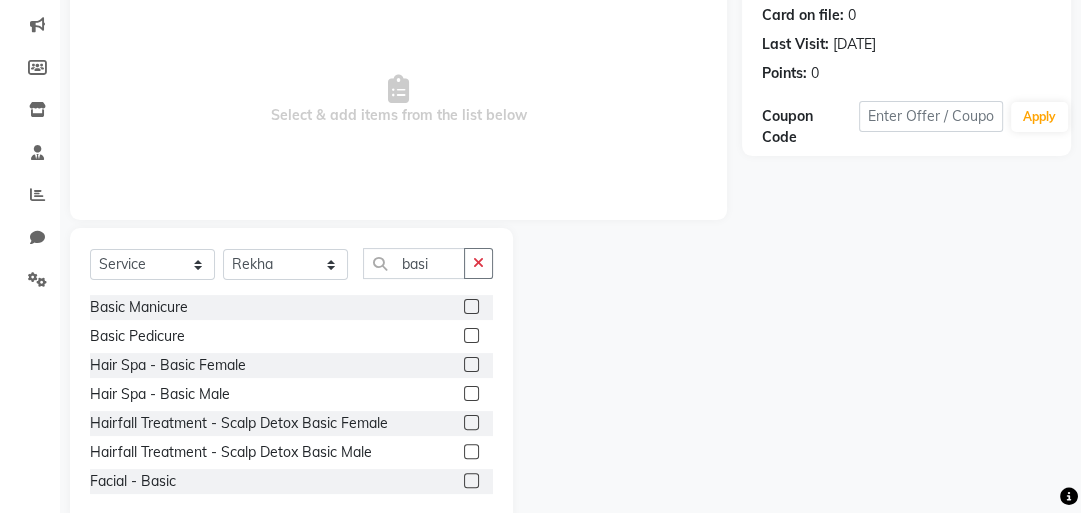 click 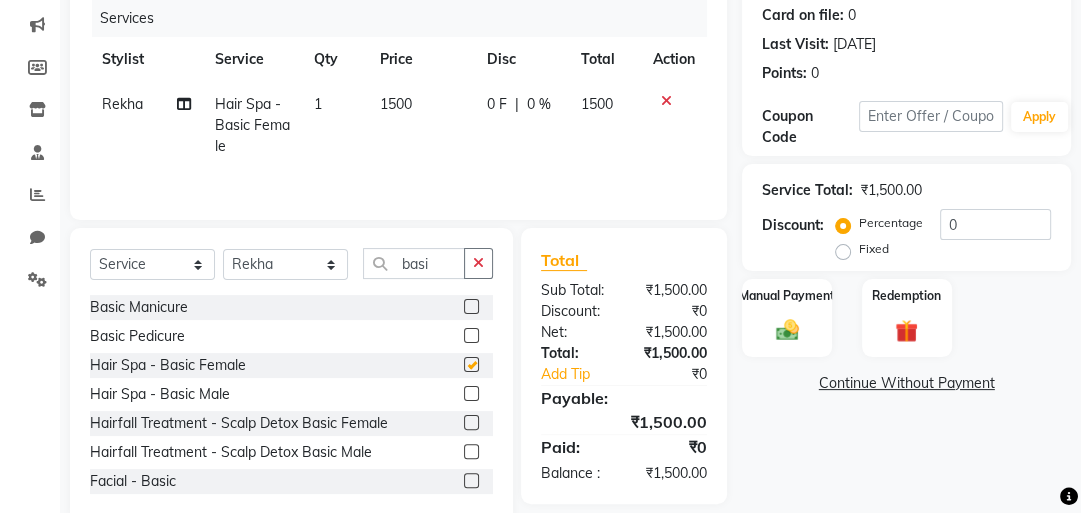 checkbox on "false" 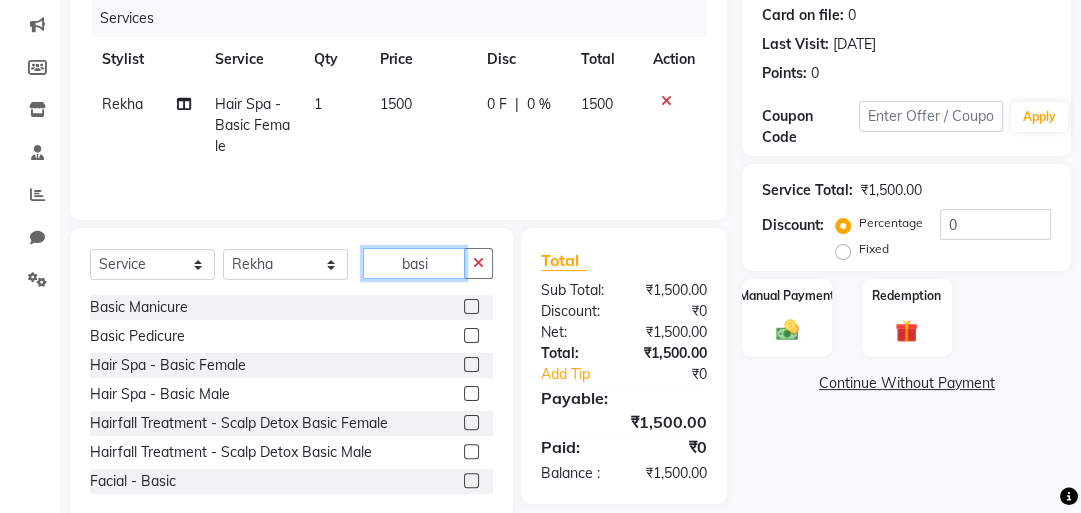 click on "basi" 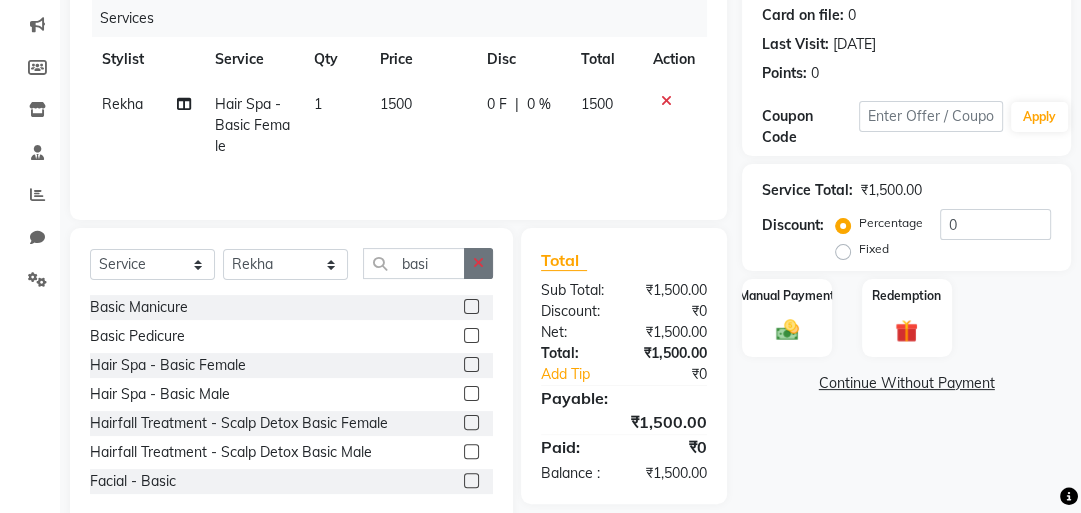 click 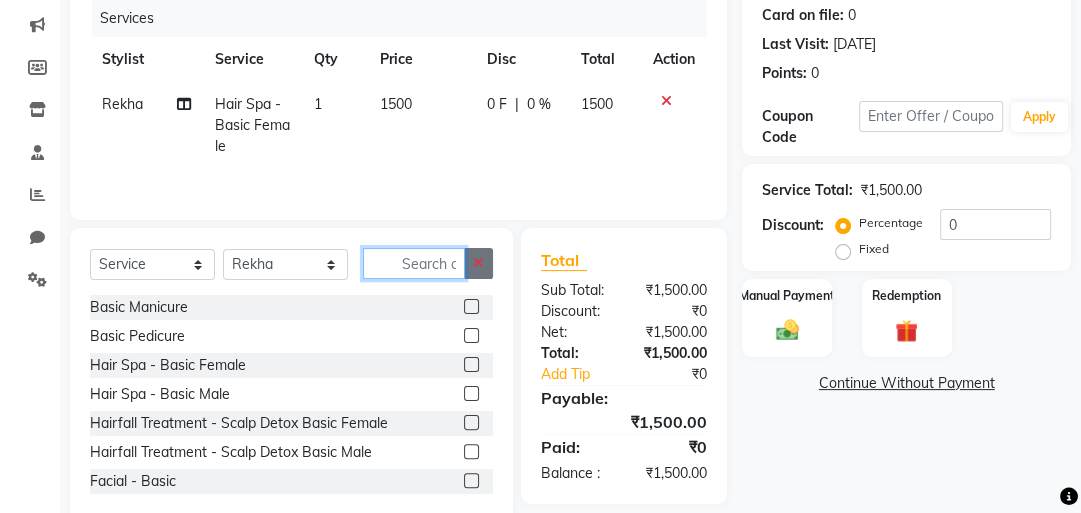 click 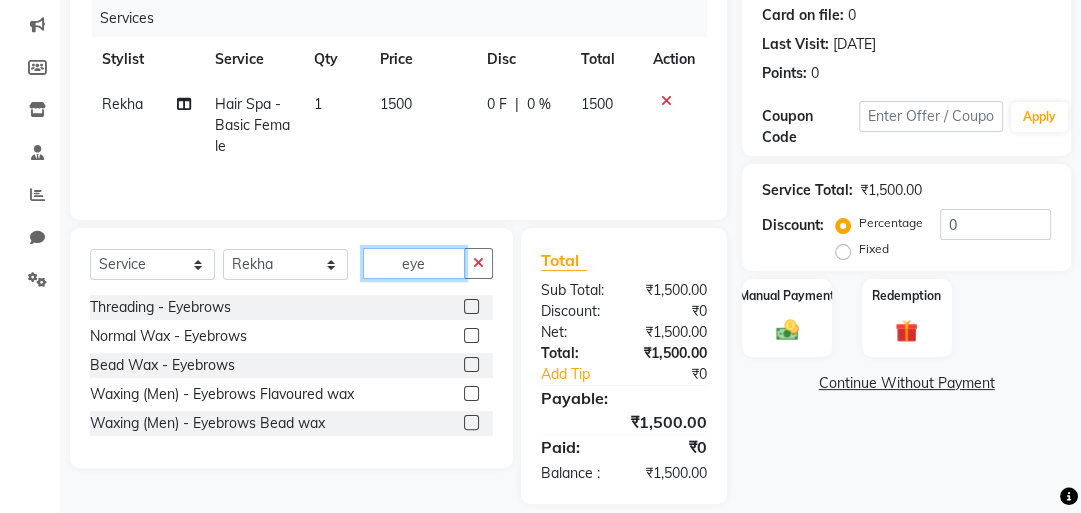 type on "eye" 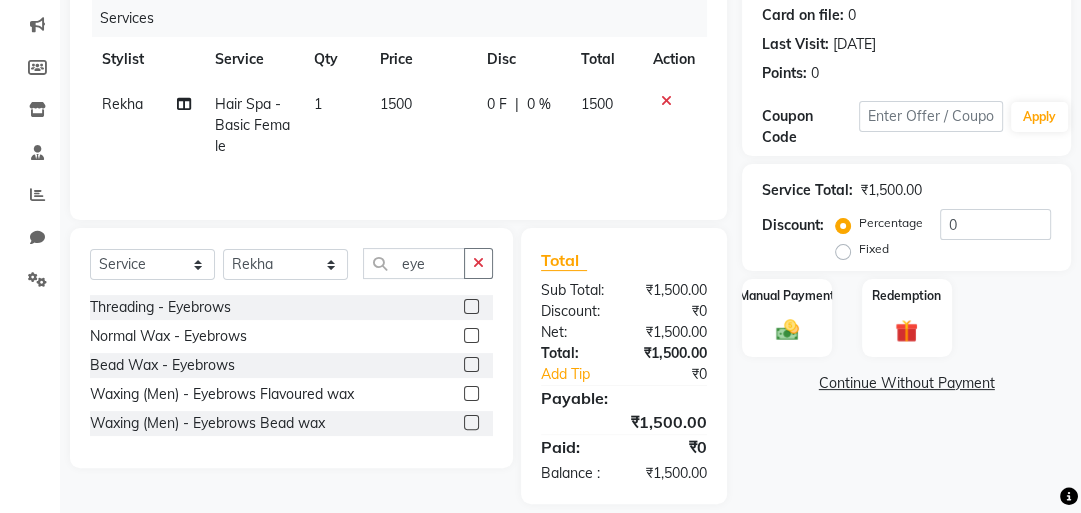 click 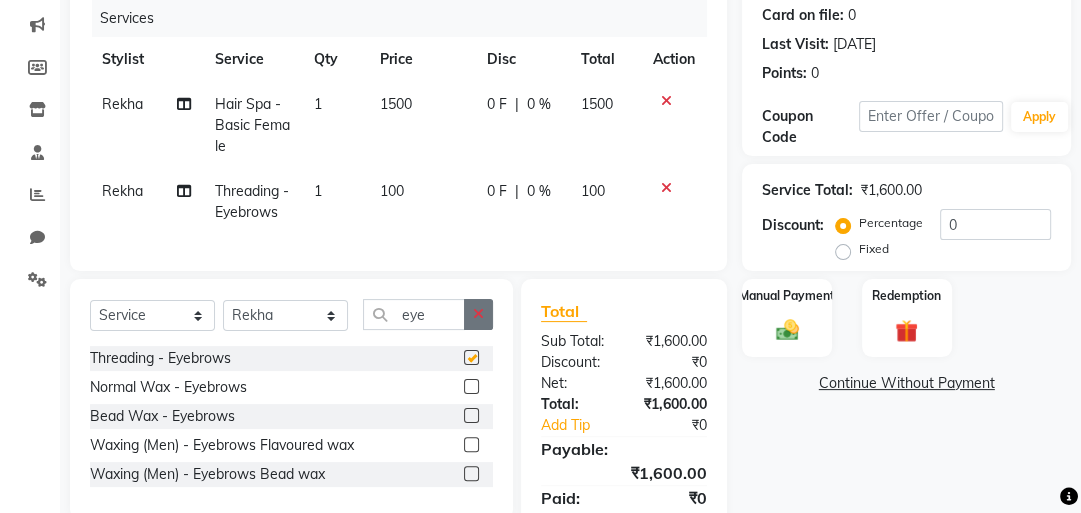 checkbox on "false" 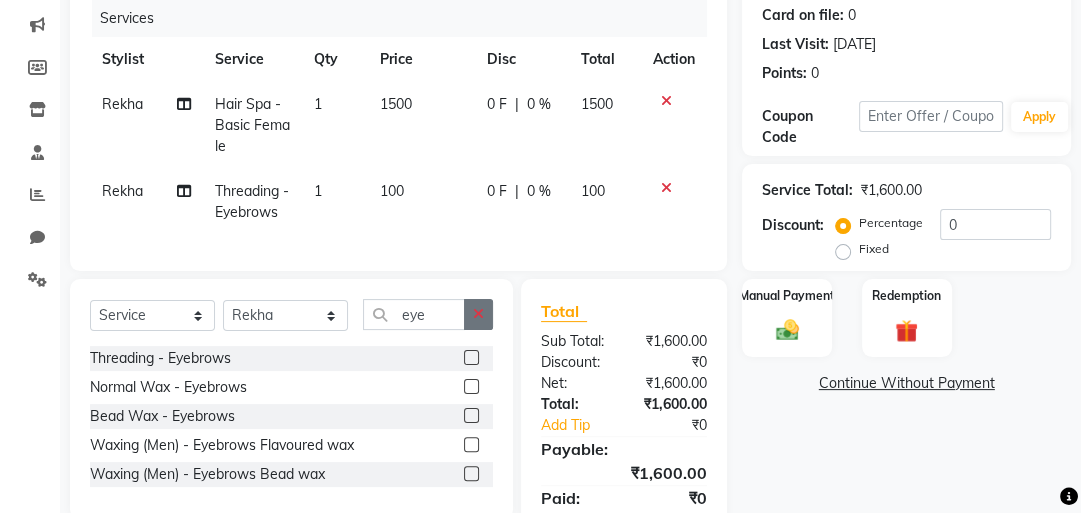 click 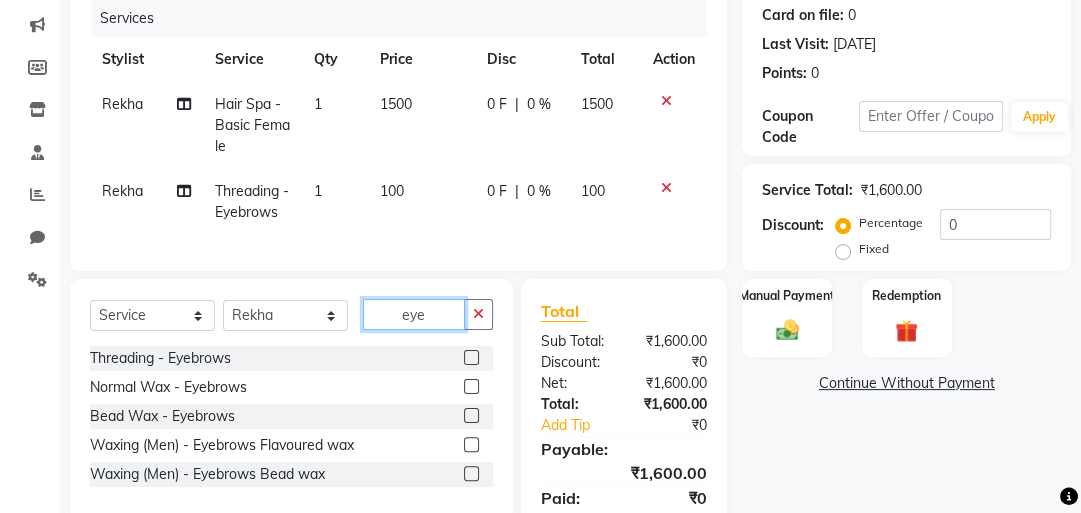 type 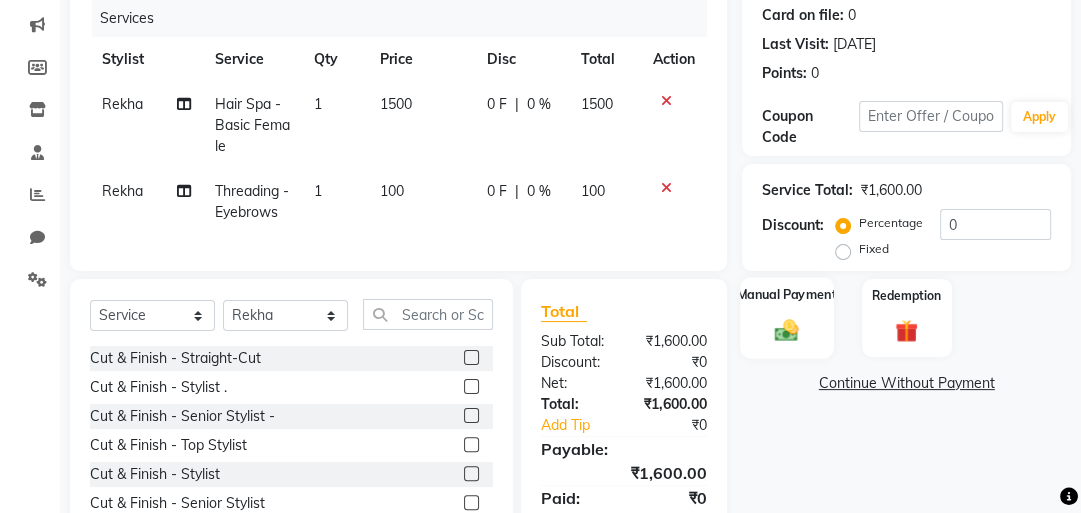 click on "Manual Payment" 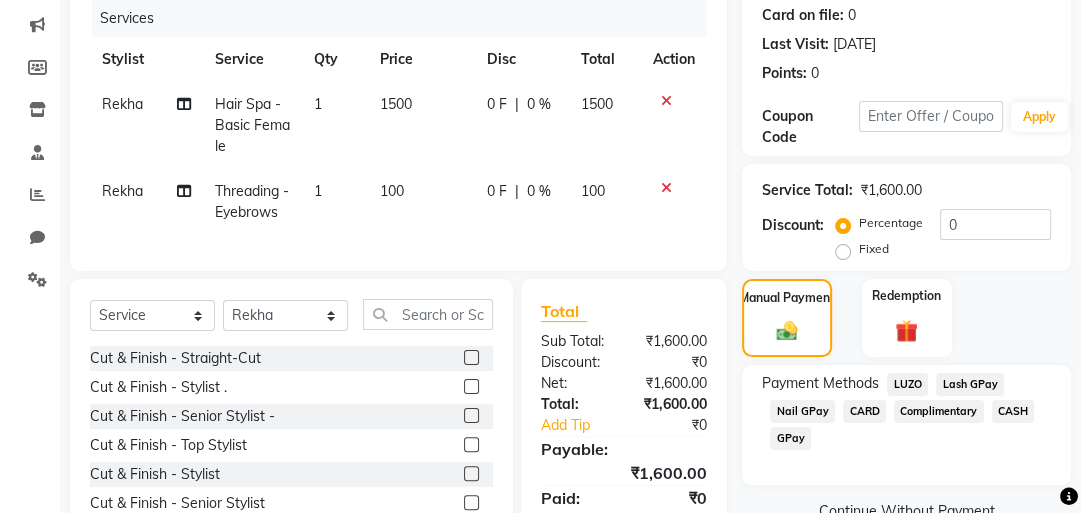 click on "GPay" 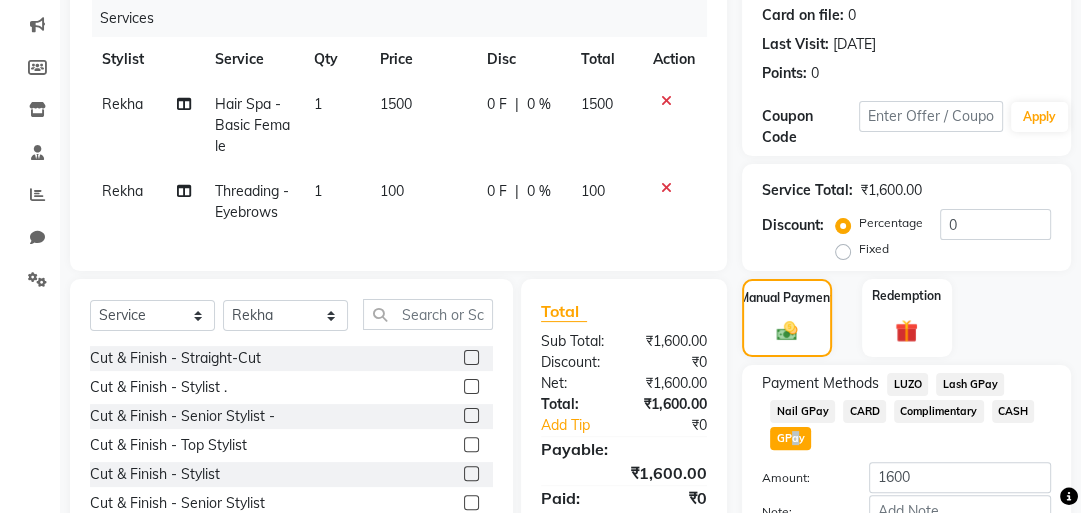 scroll, scrollTop: 376, scrollLeft: 0, axis: vertical 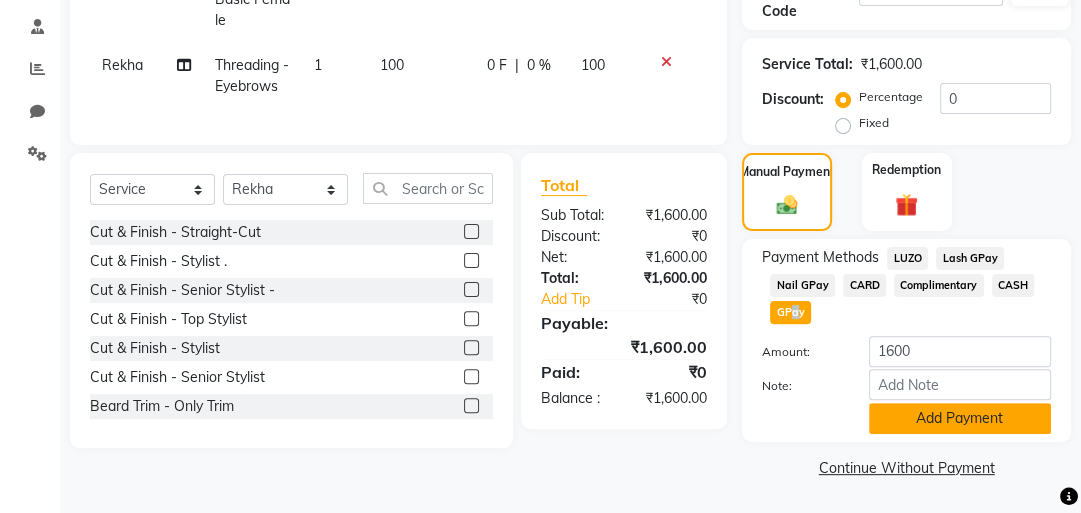 click on "Add Payment" 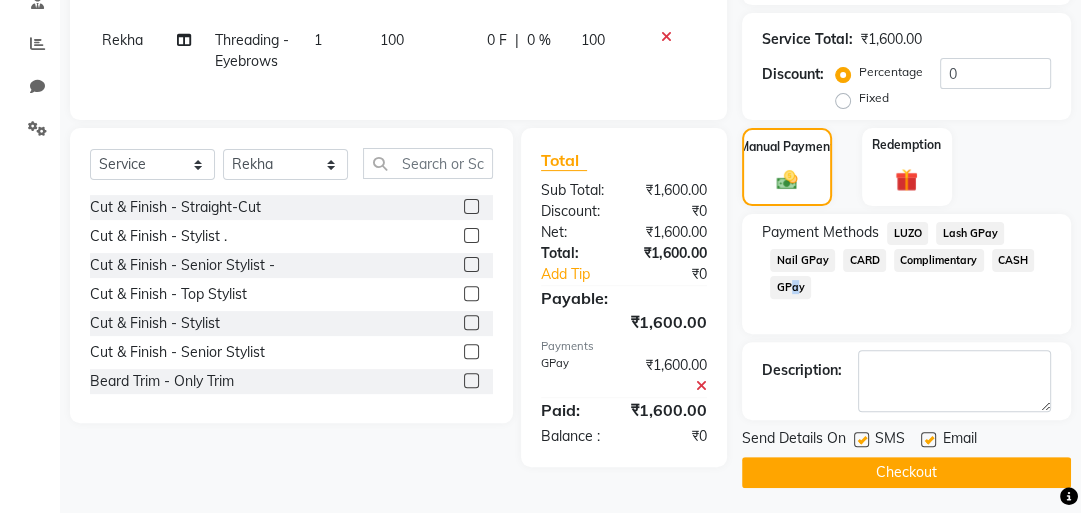 scroll, scrollTop: 402, scrollLeft: 0, axis: vertical 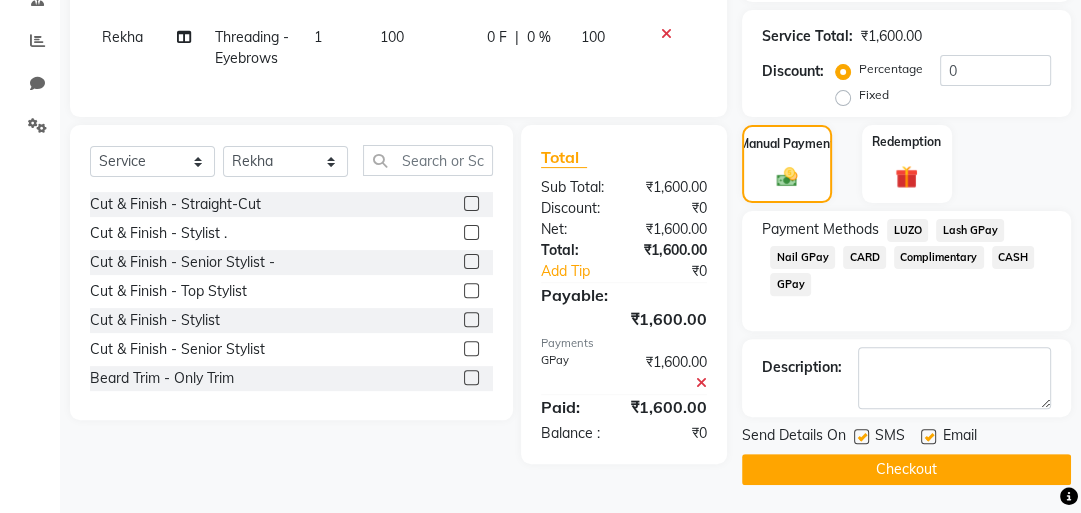 click 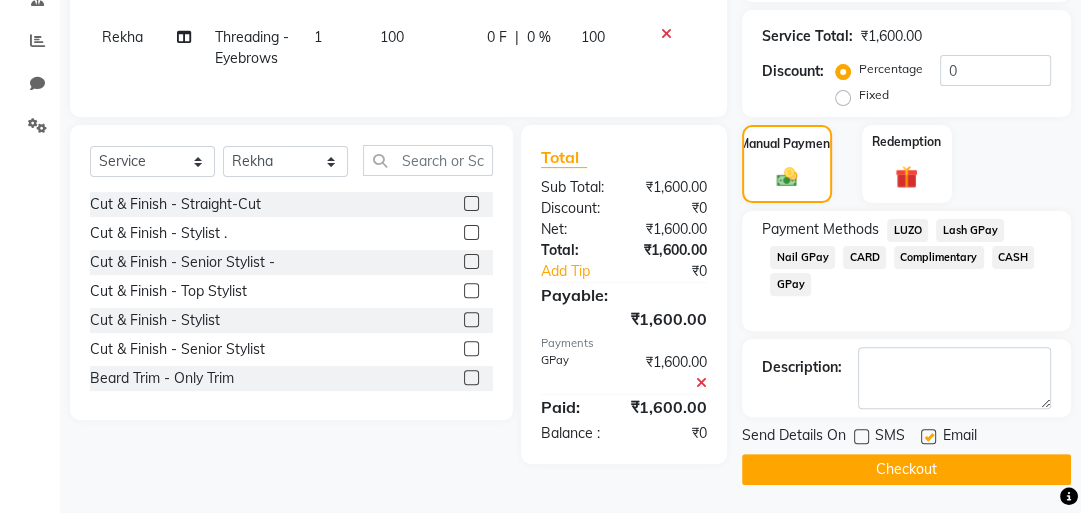 click 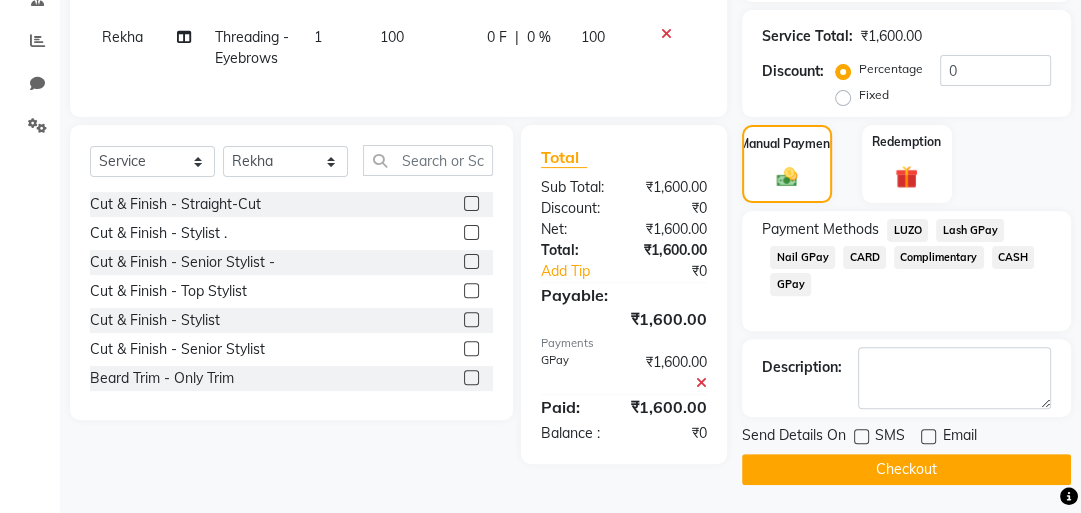 click on "Checkout" 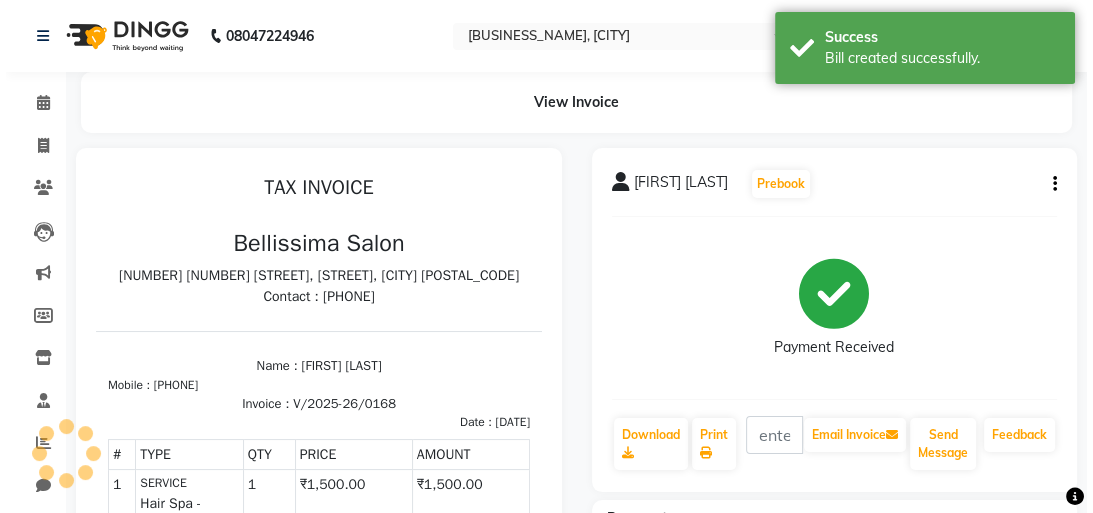 scroll, scrollTop: 0, scrollLeft: 0, axis: both 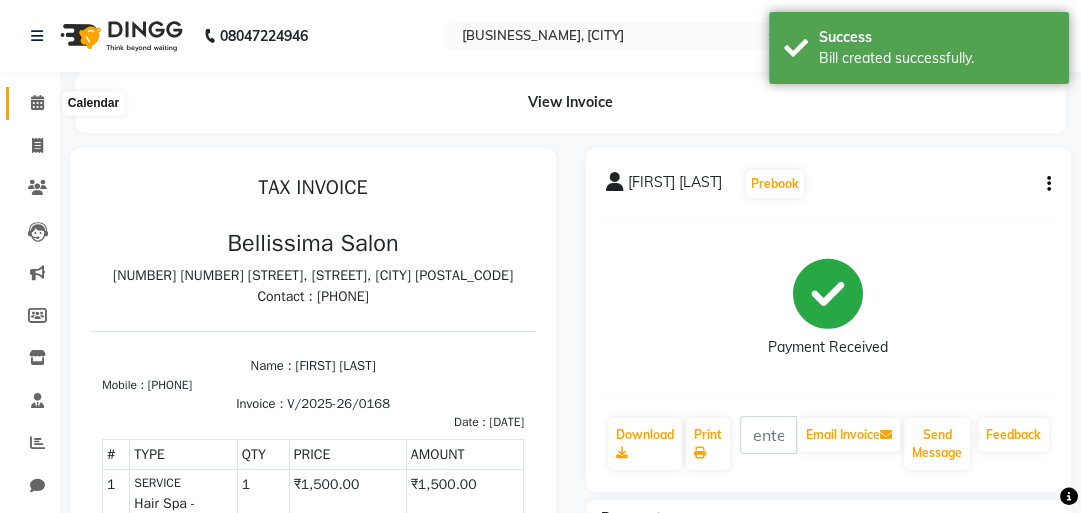 click 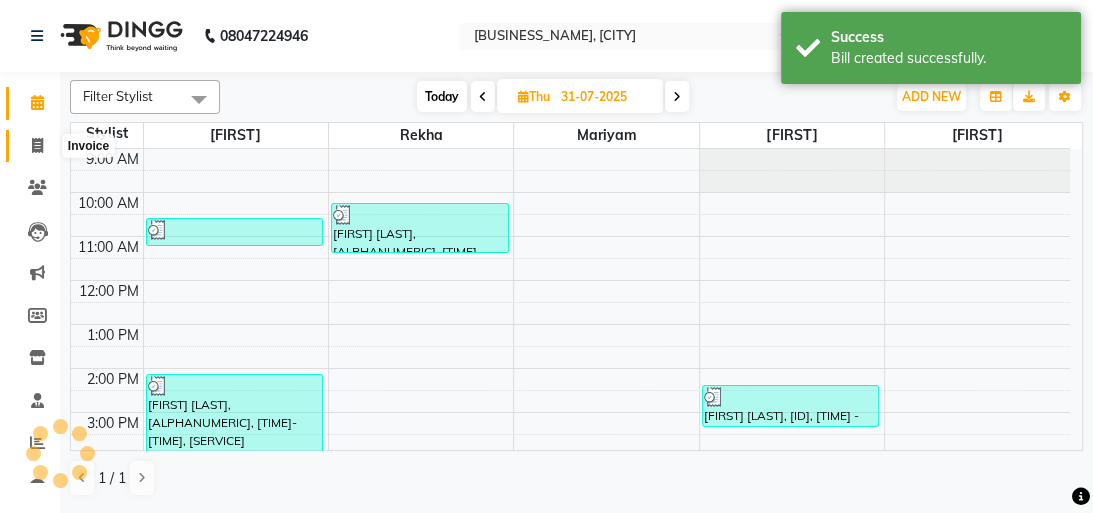 click 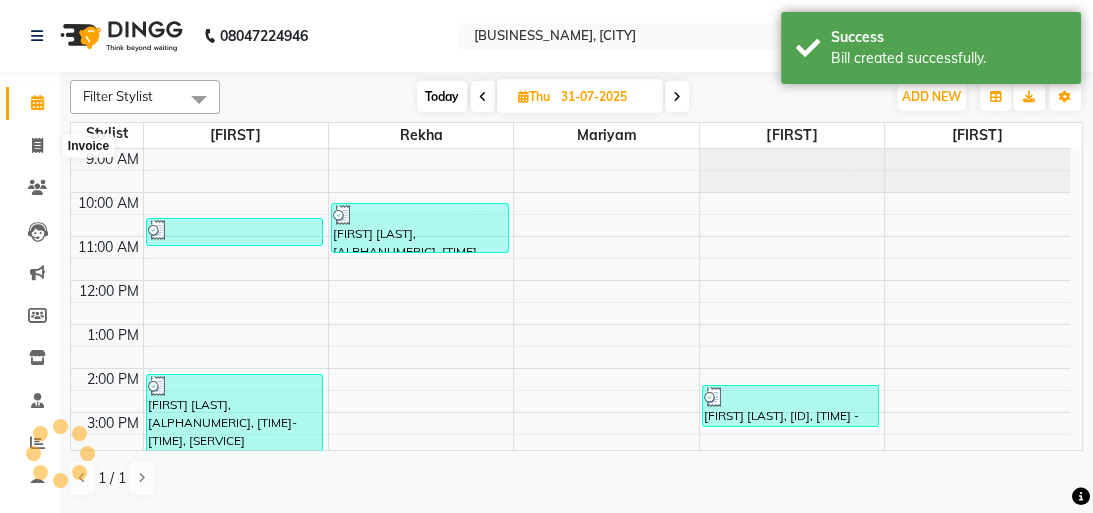 select on "8296" 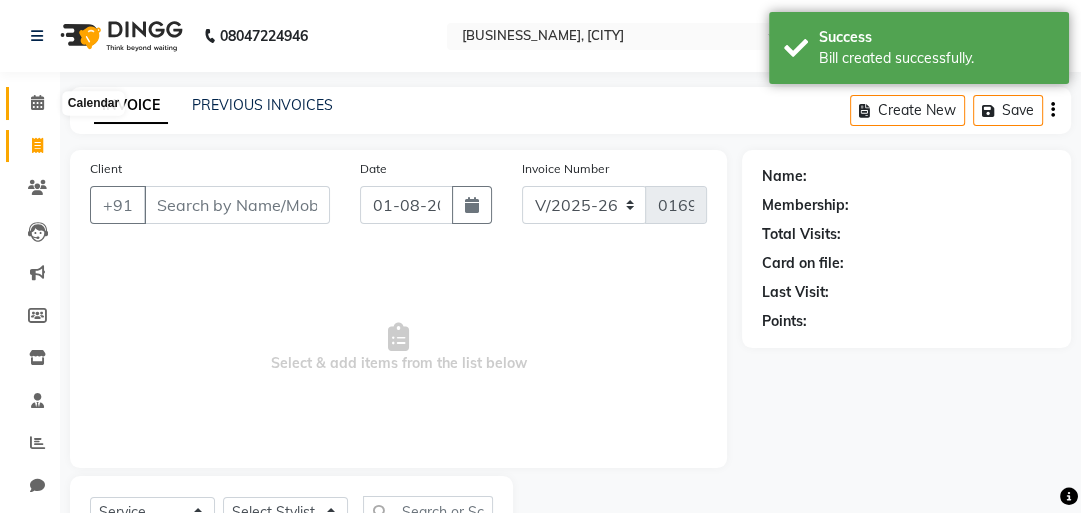 click 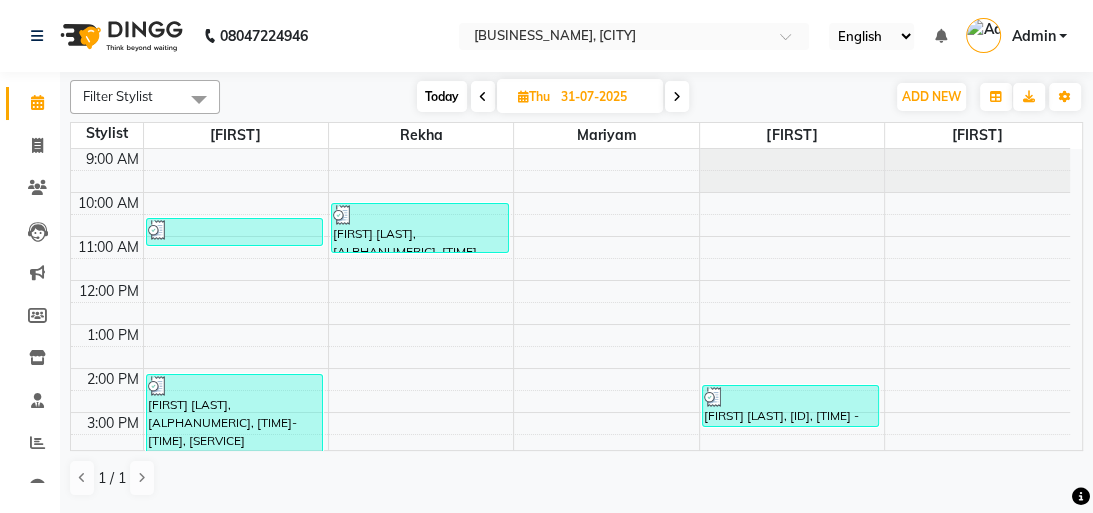 scroll, scrollTop: 220, scrollLeft: 0, axis: vertical 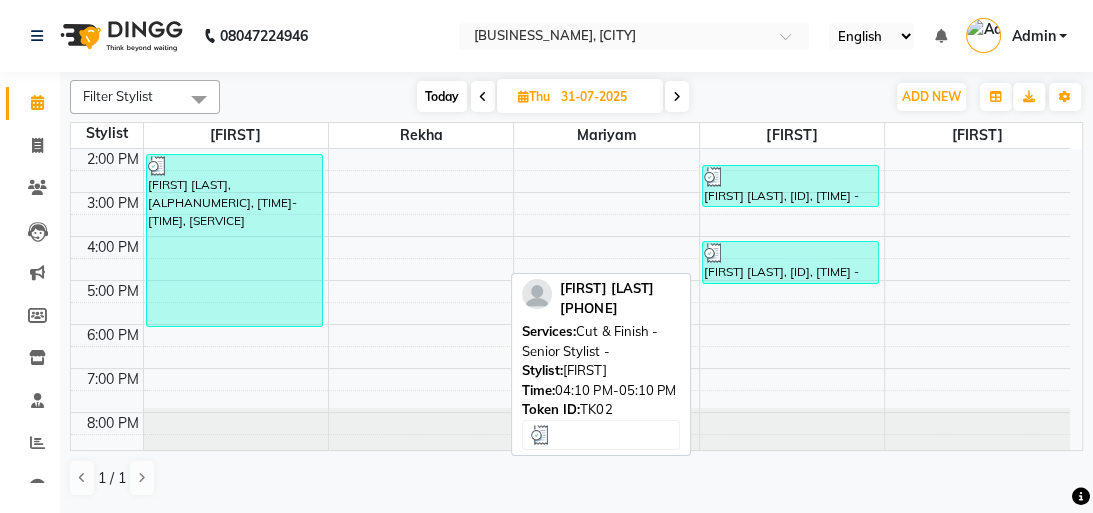click on "[FIRST] [LAST], [ID], [TIME] - [TIME], [SERVICE] - [SERVICE] -" at bounding box center (791, 262) 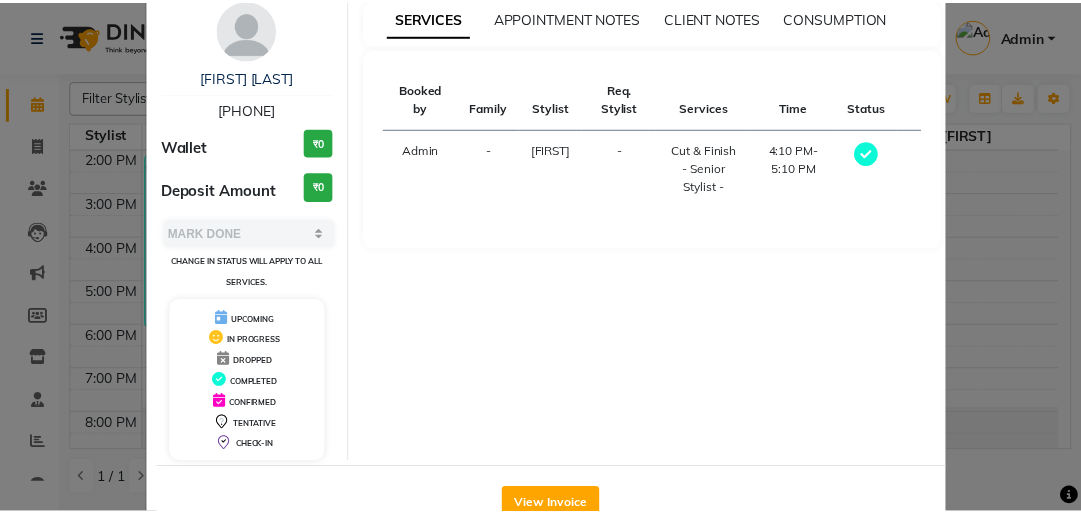 scroll, scrollTop: 132, scrollLeft: 0, axis: vertical 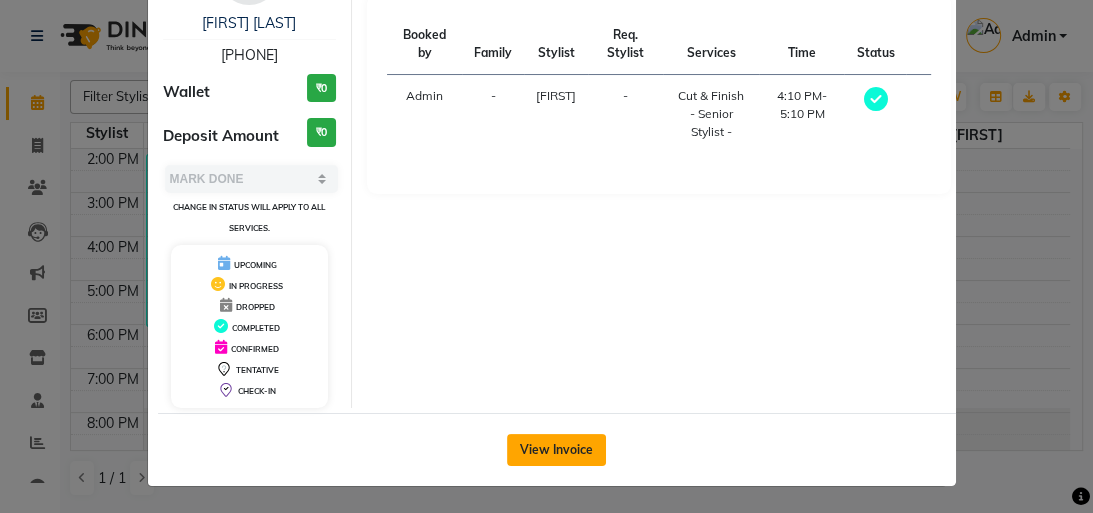 click on "View Invoice" 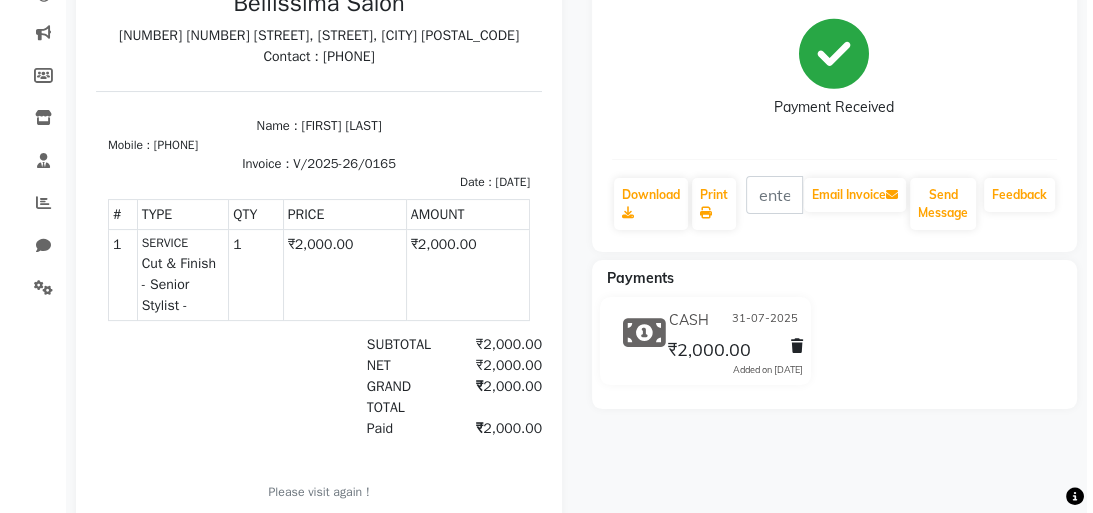 scroll, scrollTop: 0, scrollLeft: 0, axis: both 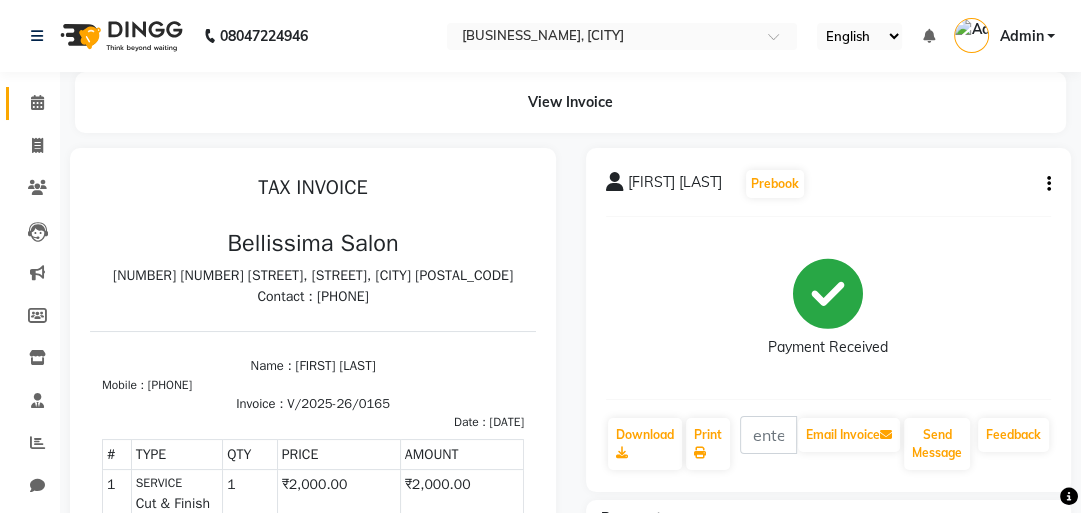 click 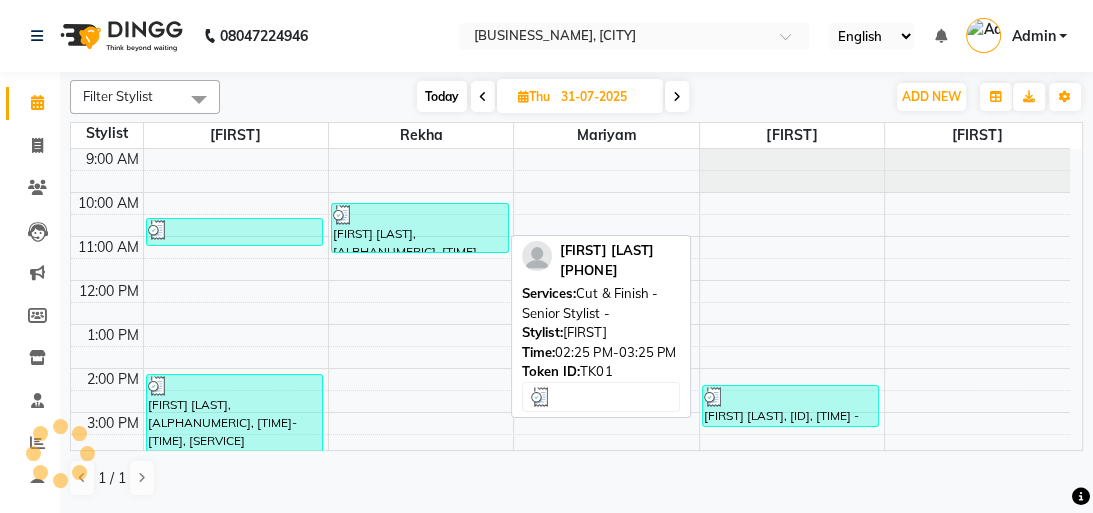 click on "[FIRST] [LAST], [ID], [TIME] - [TIME], [SERVICE] - [SERVICE] -" at bounding box center [791, 406] 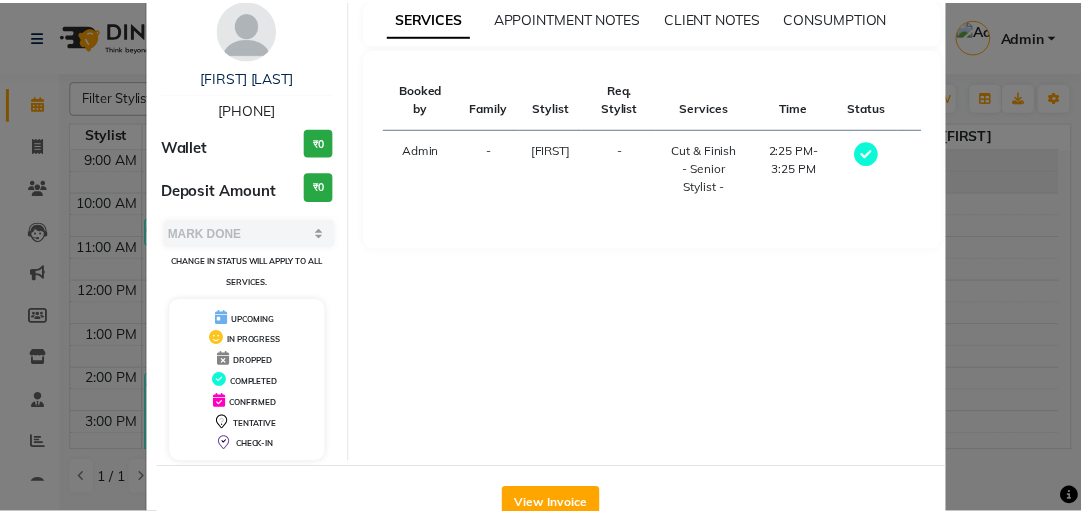 scroll, scrollTop: 132, scrollLeft: 0, axis: vertical 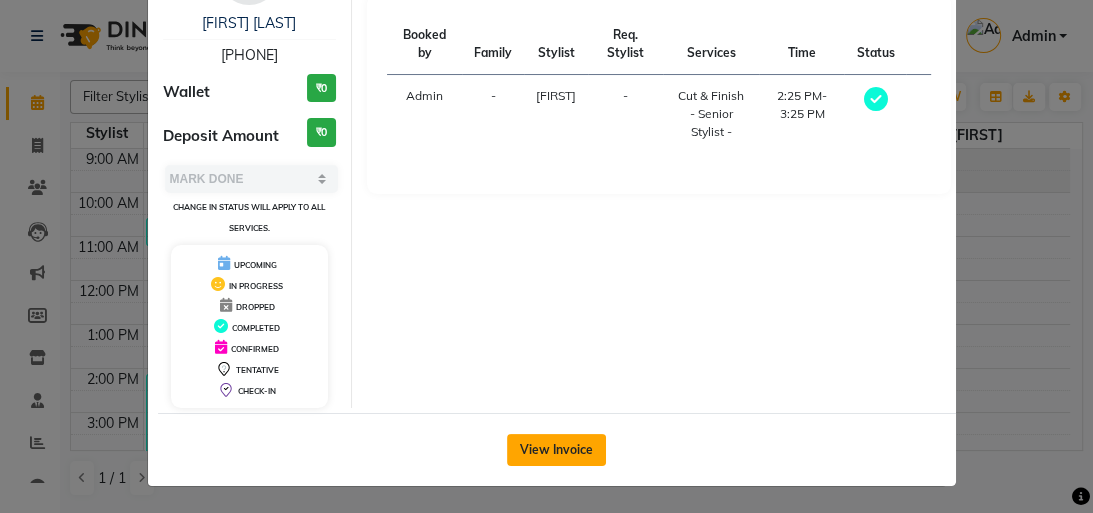 click on "View Invoice" 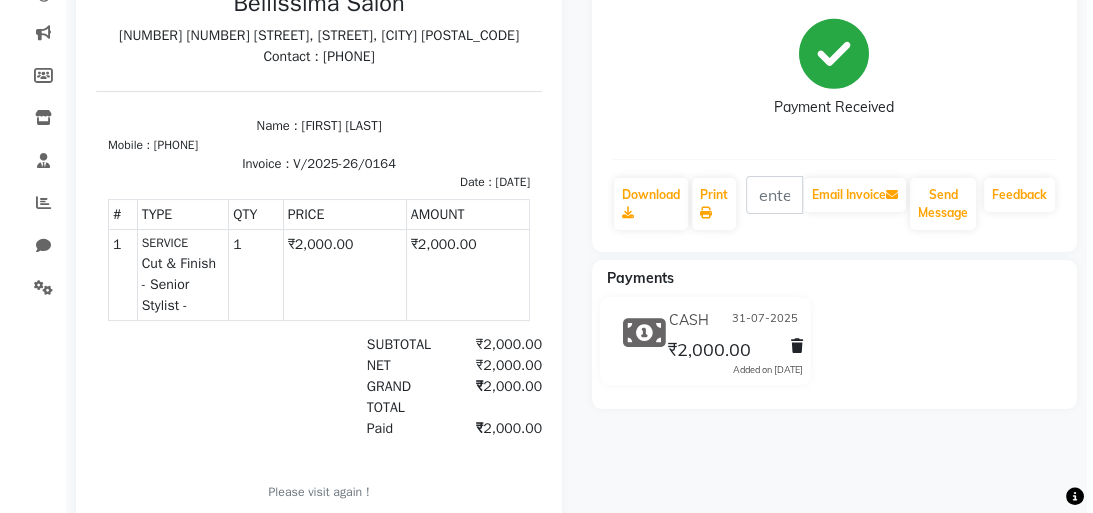 scroll, scrollTop: 0, scrollLeft: 0, axis: both 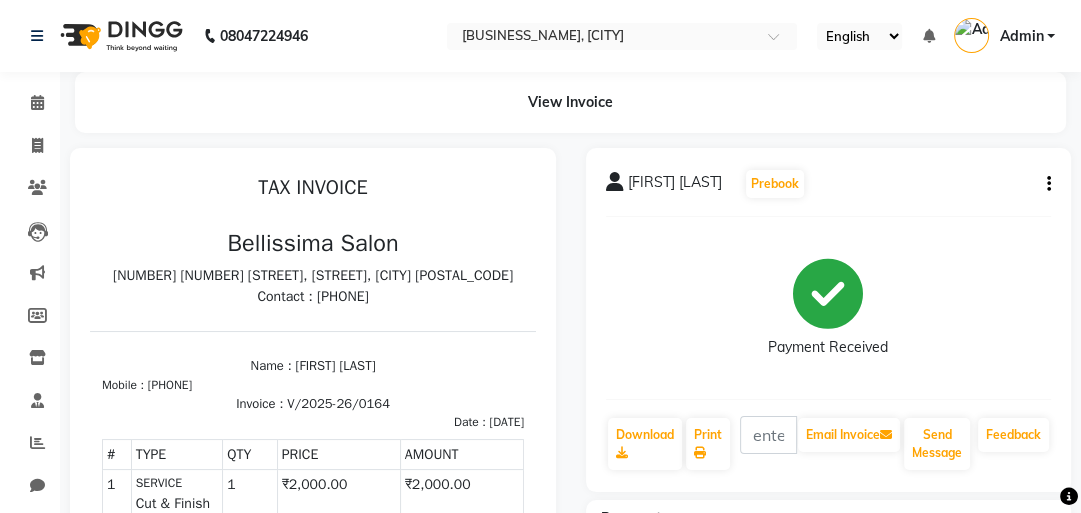 click on "Calendar" 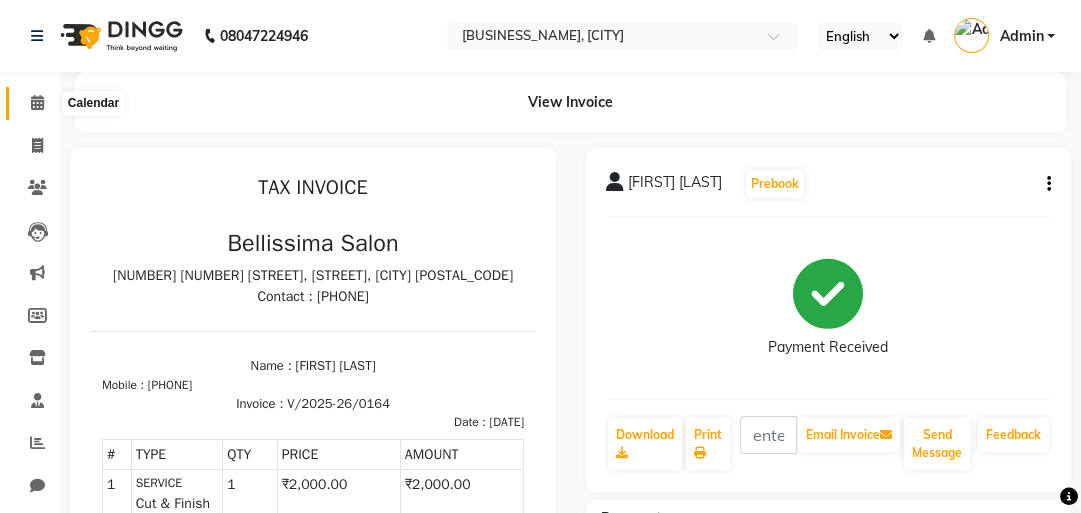 click 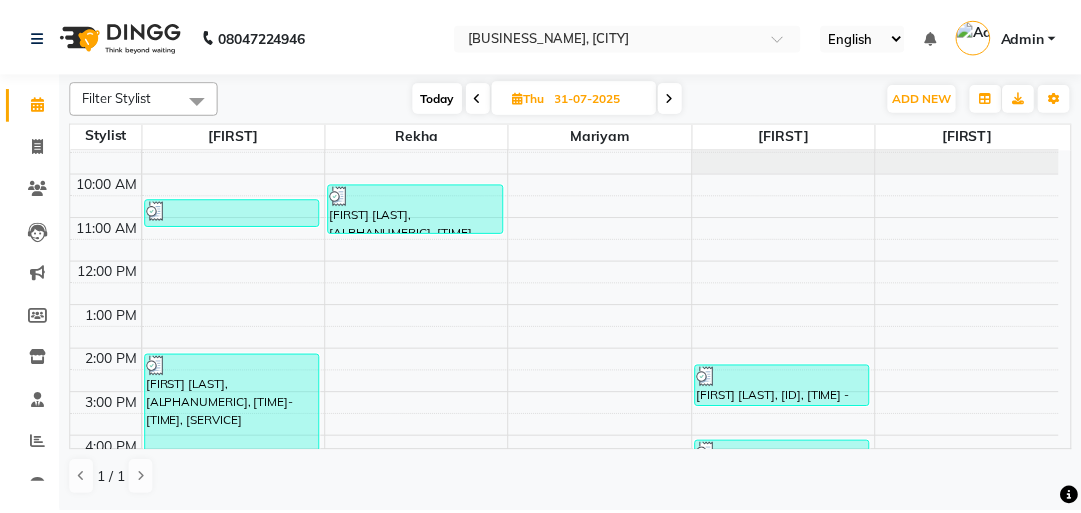 scroll, scrollTop: 0, scrollLeft: 0, axis: both 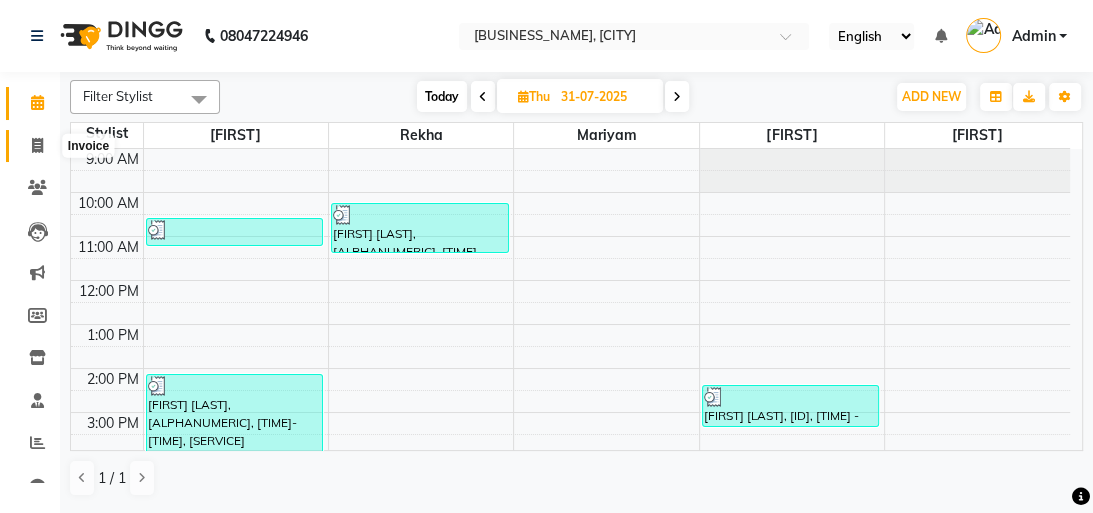 click 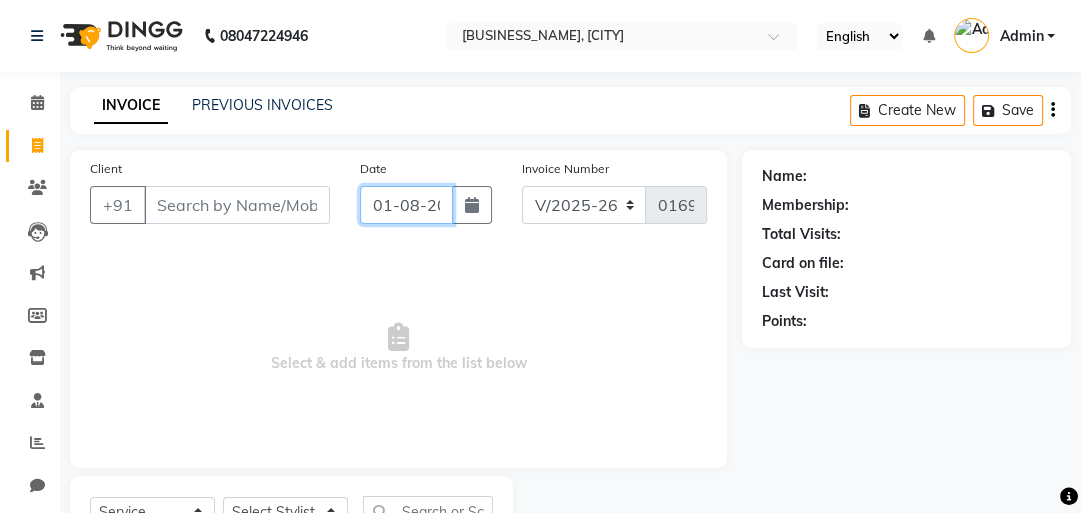 click on "01-08-2025" 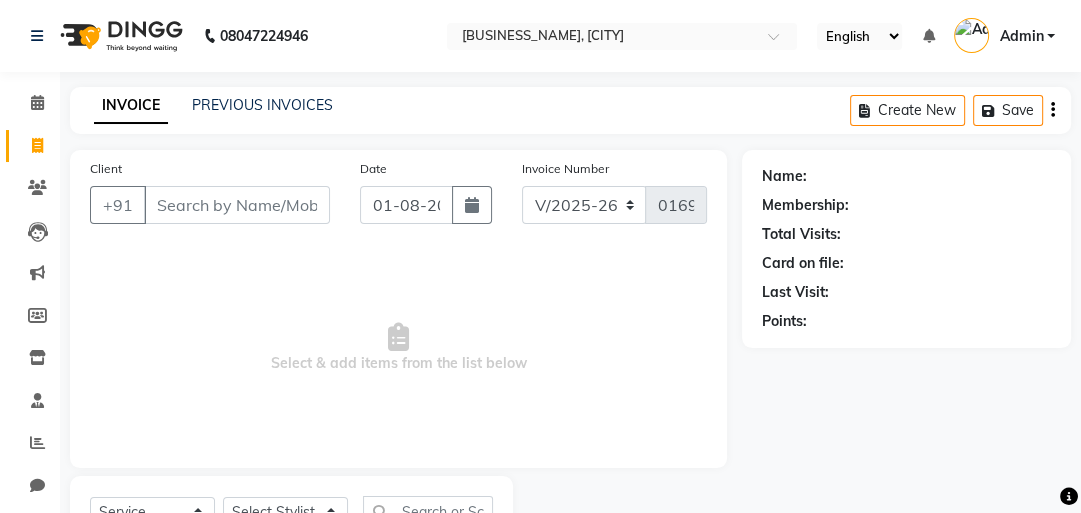 select on "8" 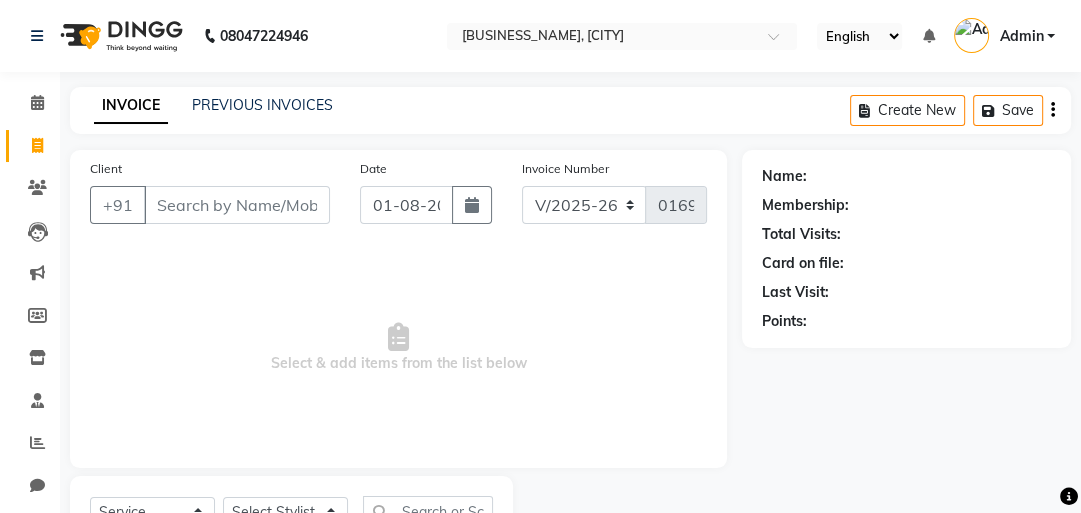 select on "2025" 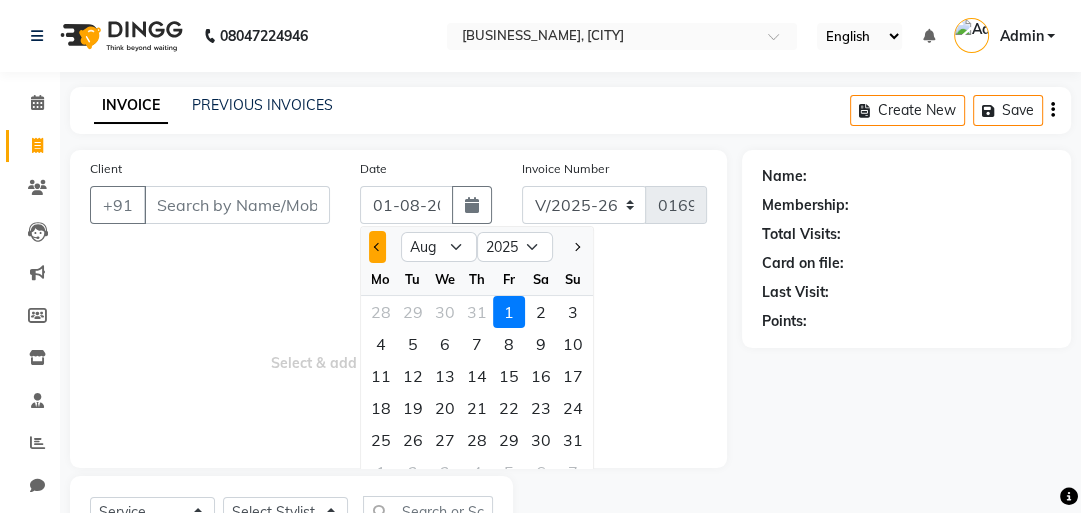 click 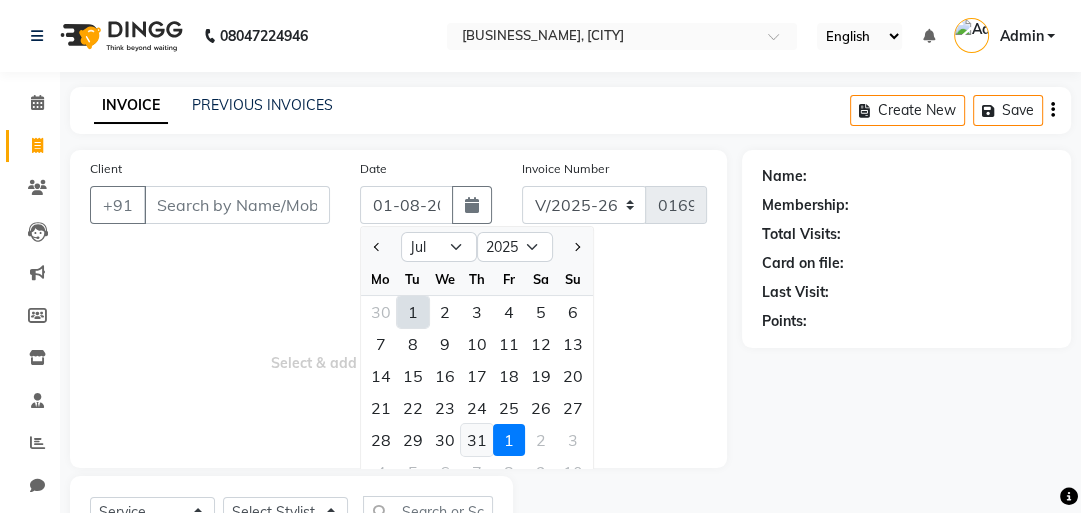 click on "31" 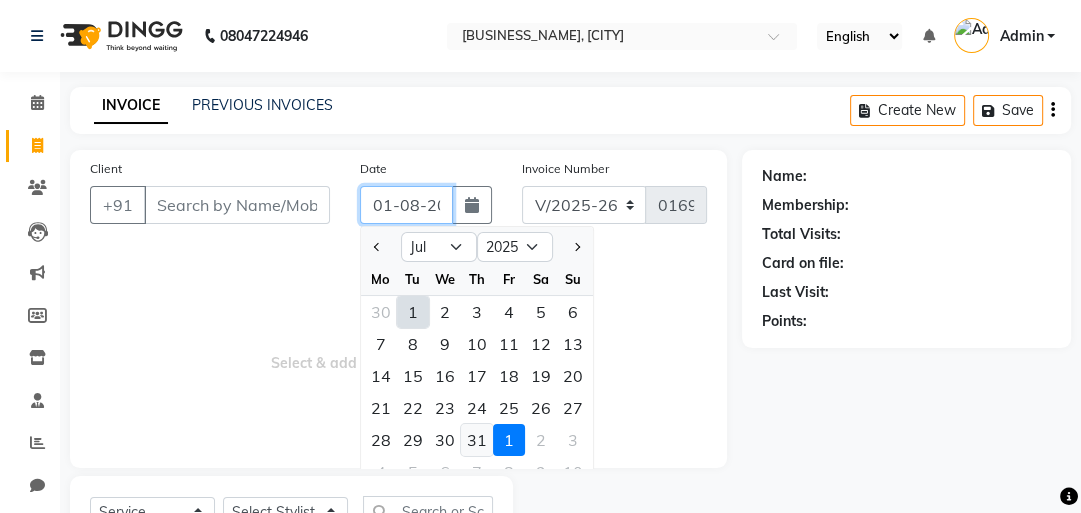 type on "31-07-2025" 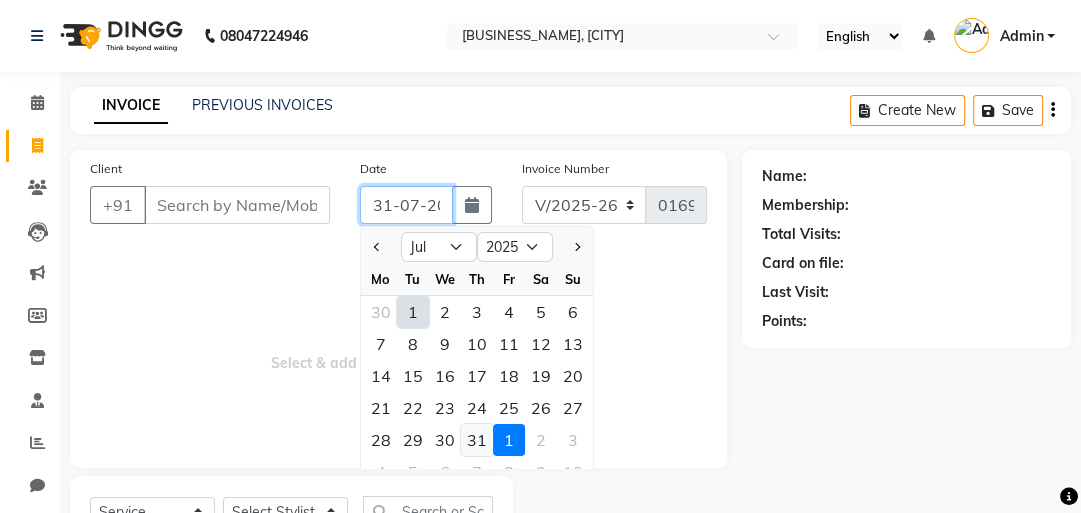 scroll, scrollTop: 0, scrollLeft: 22, axis: horizontal 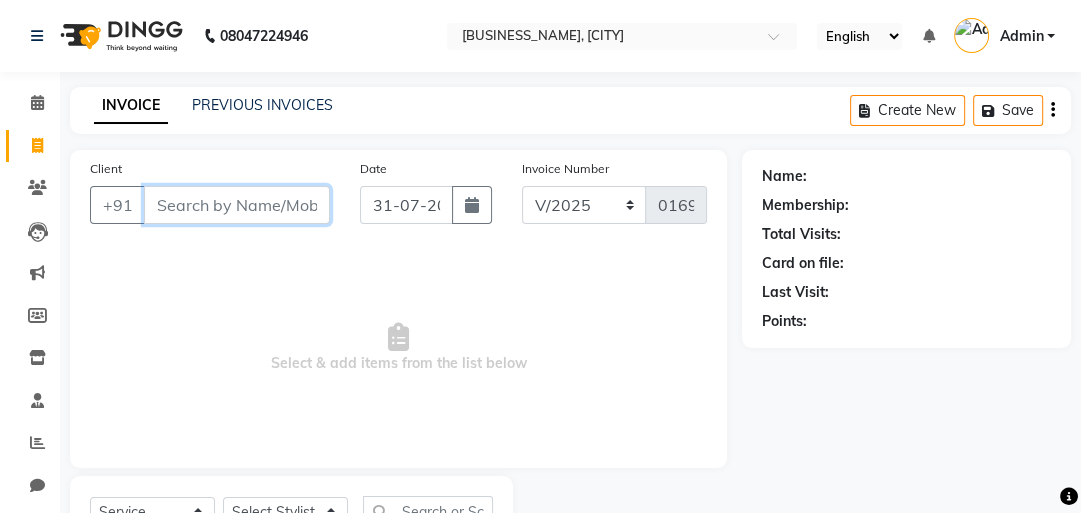 click on "Client" at bounding box center (237, 205) 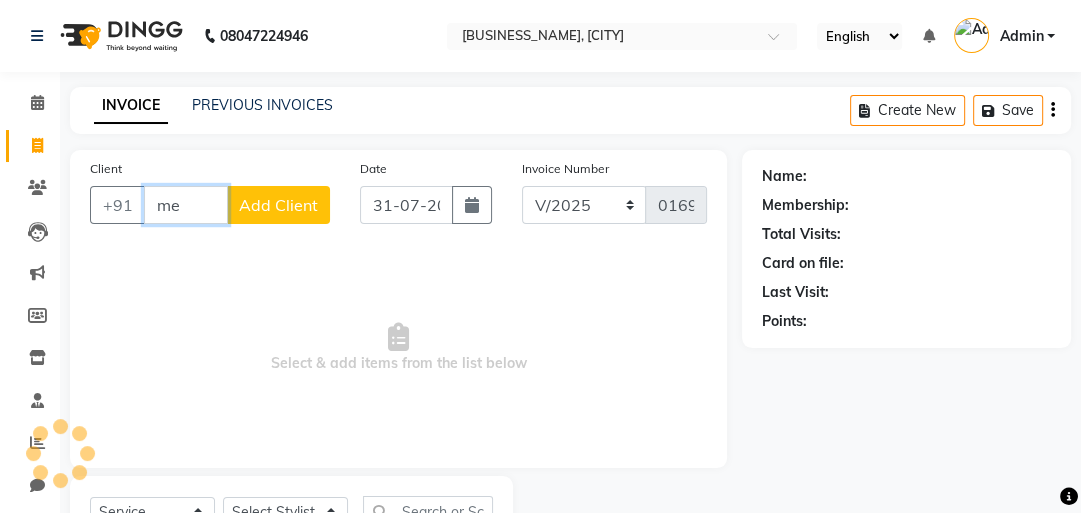 type on "m" 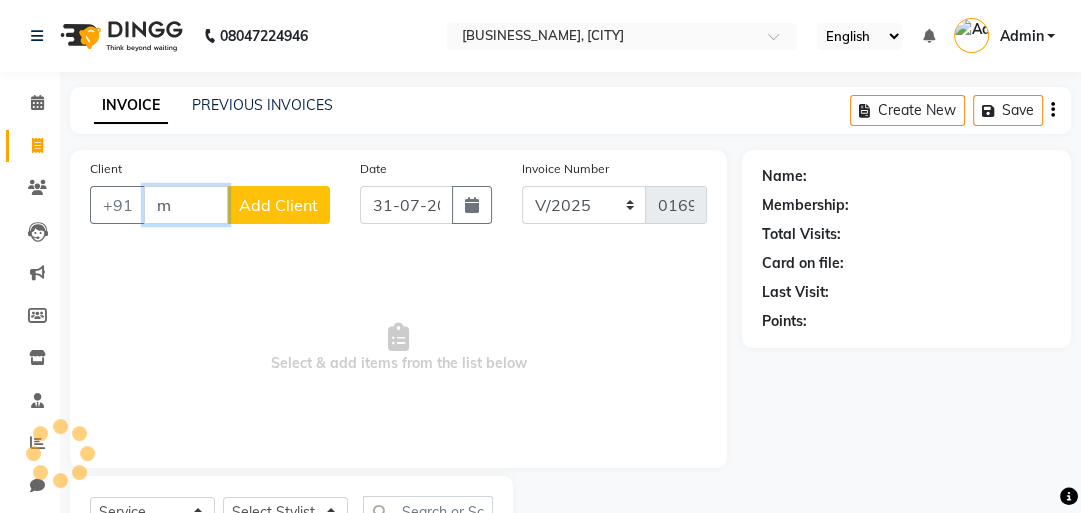 type 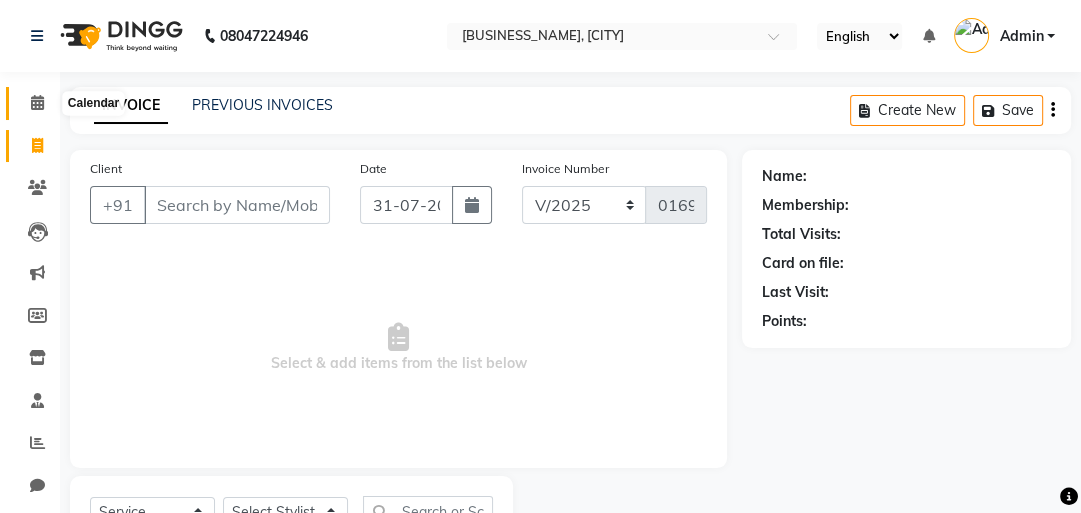 click 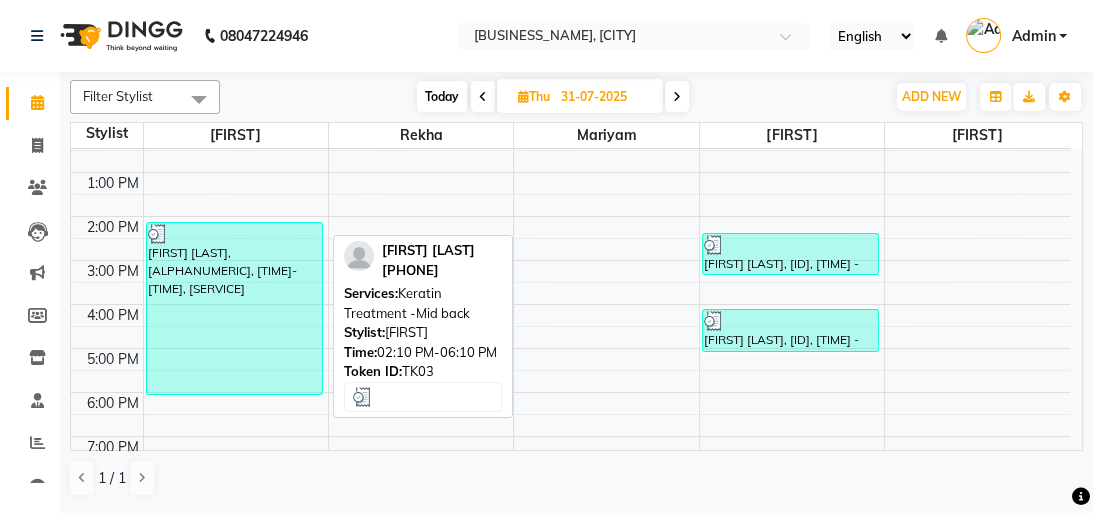 scroll, scrollTop: 220, scrollLeft: 0, axis: vertical 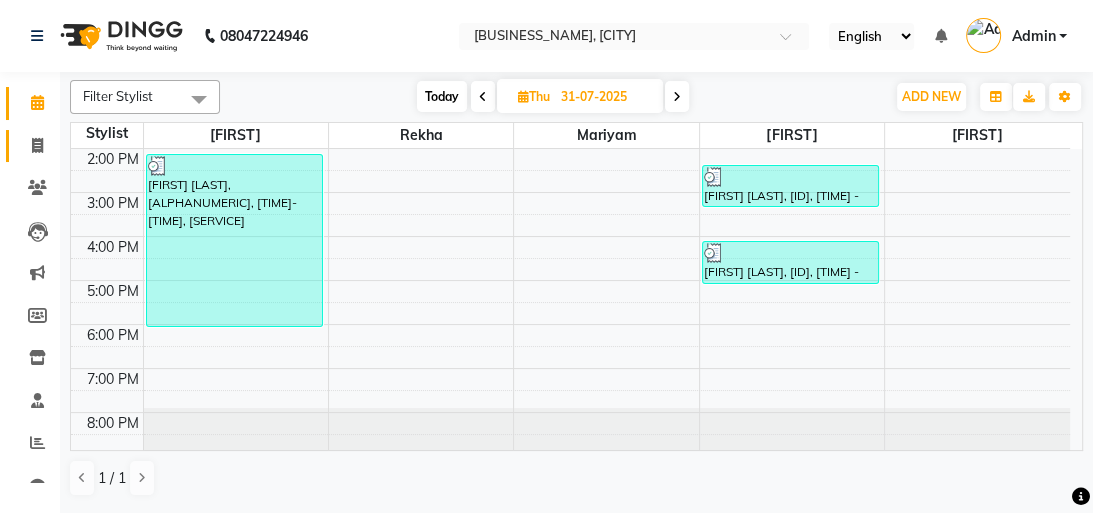 click on "Invoice" 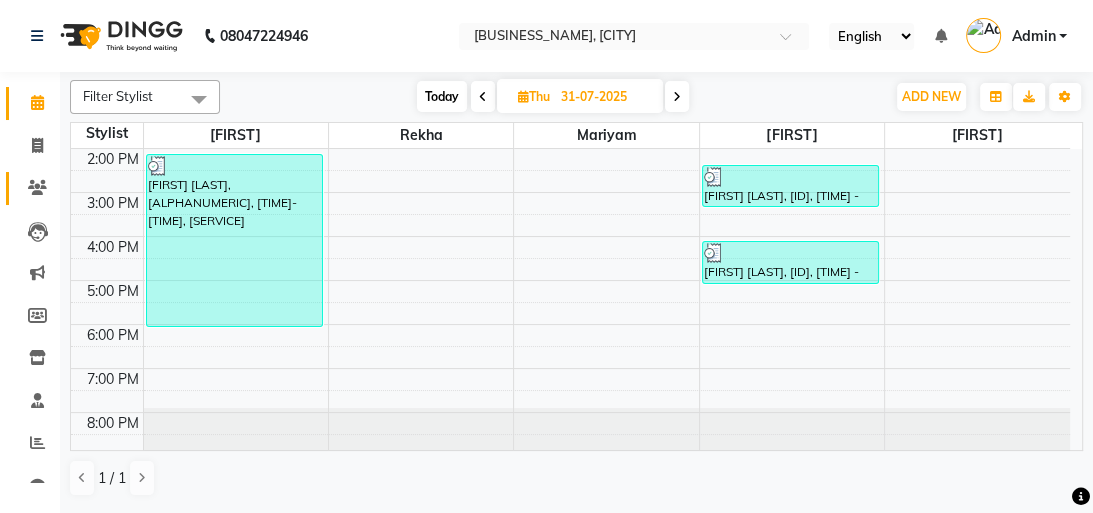 select on "8296" 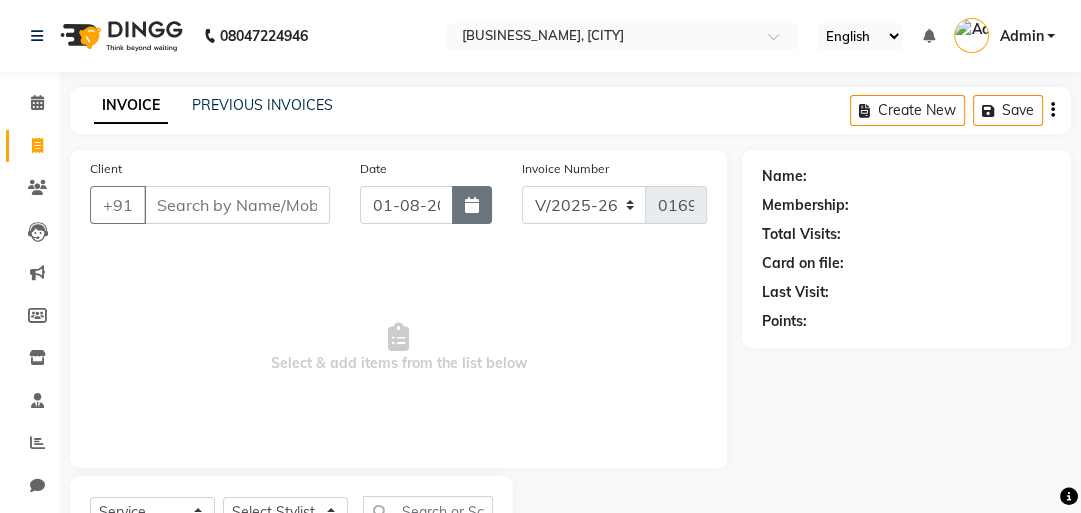 click 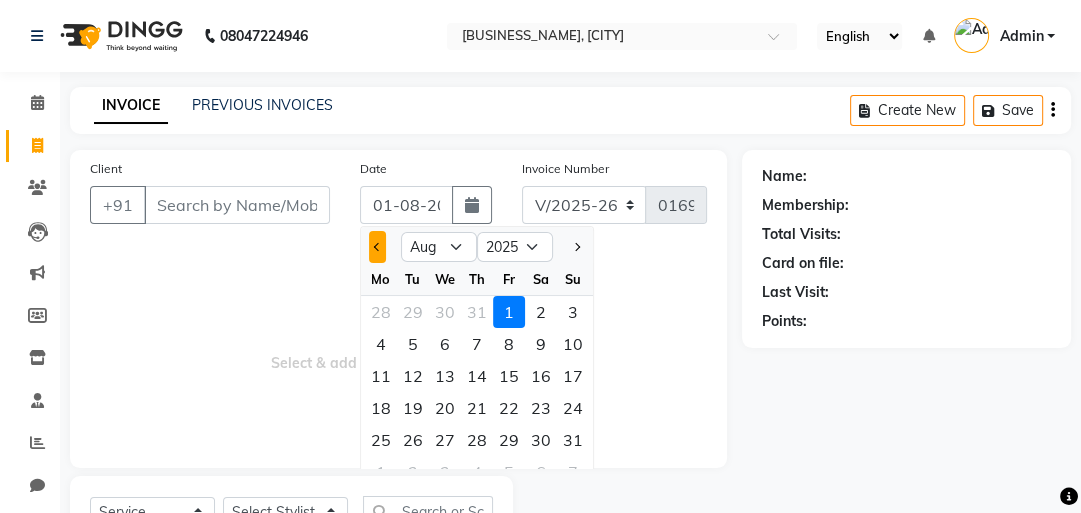 click 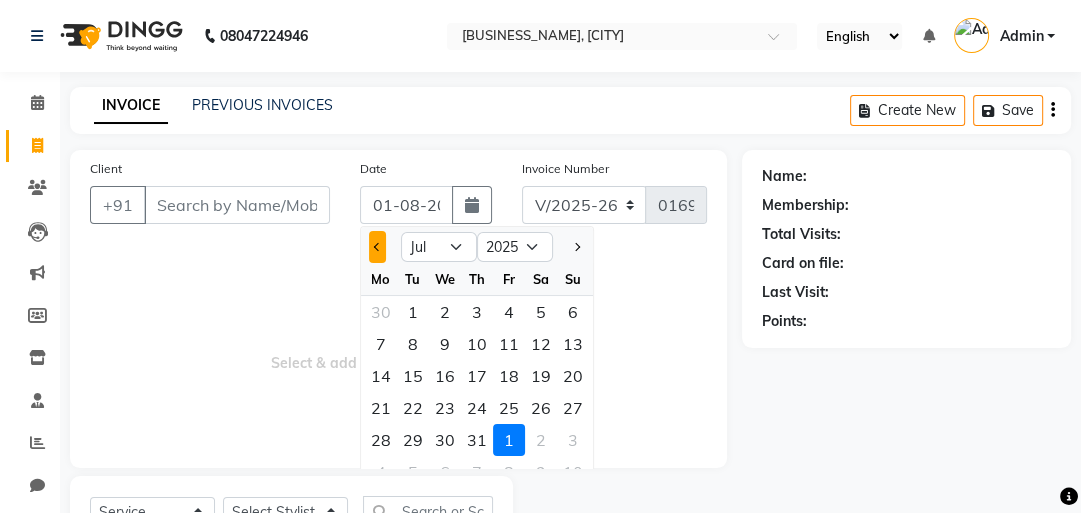 click 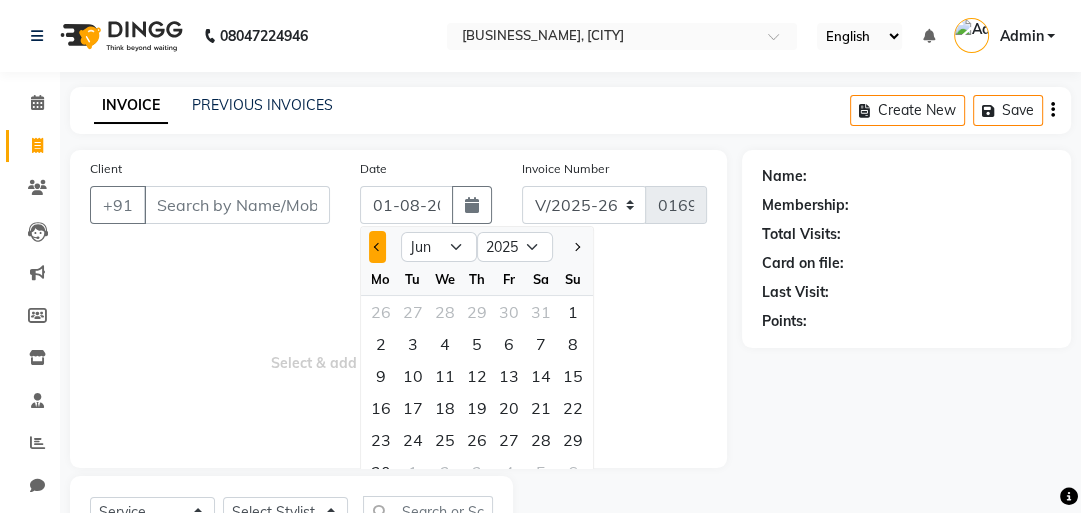 click 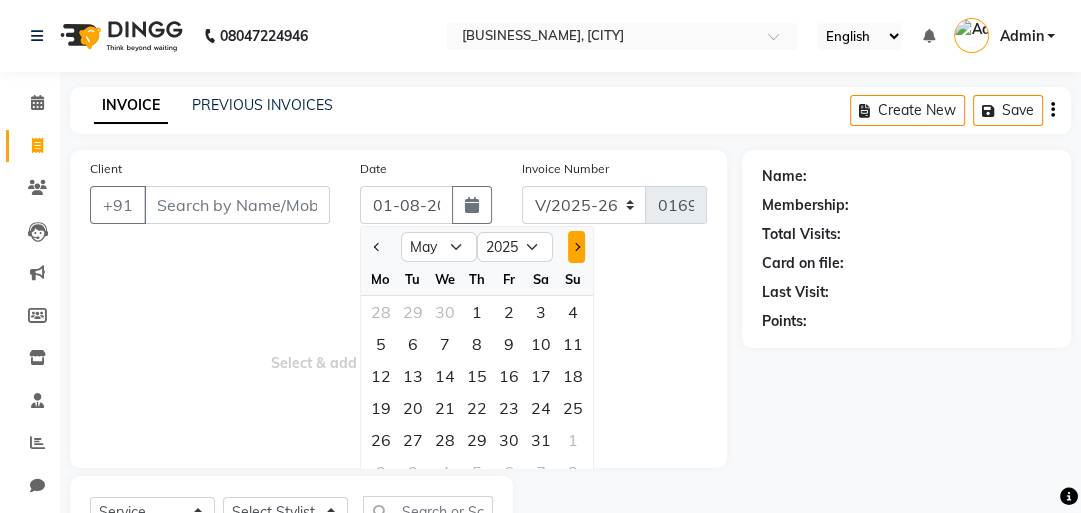 click 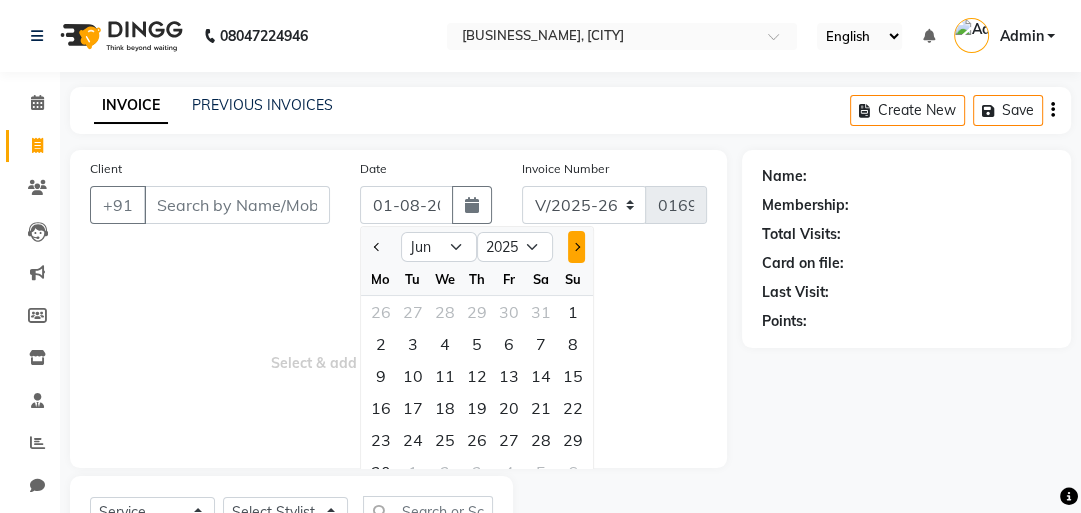 click 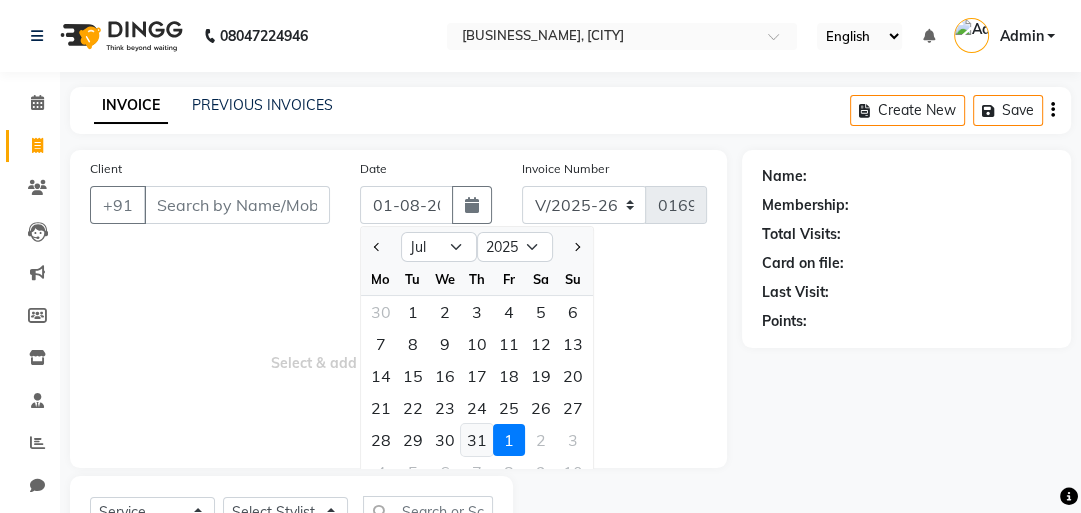 click on "31" 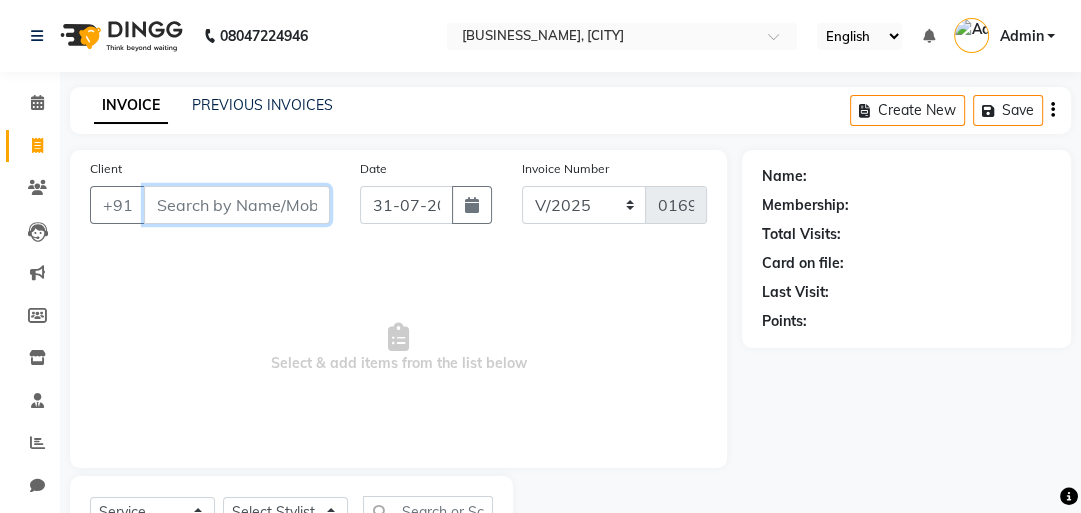 click on "Client" at bounding box center (237, 205) 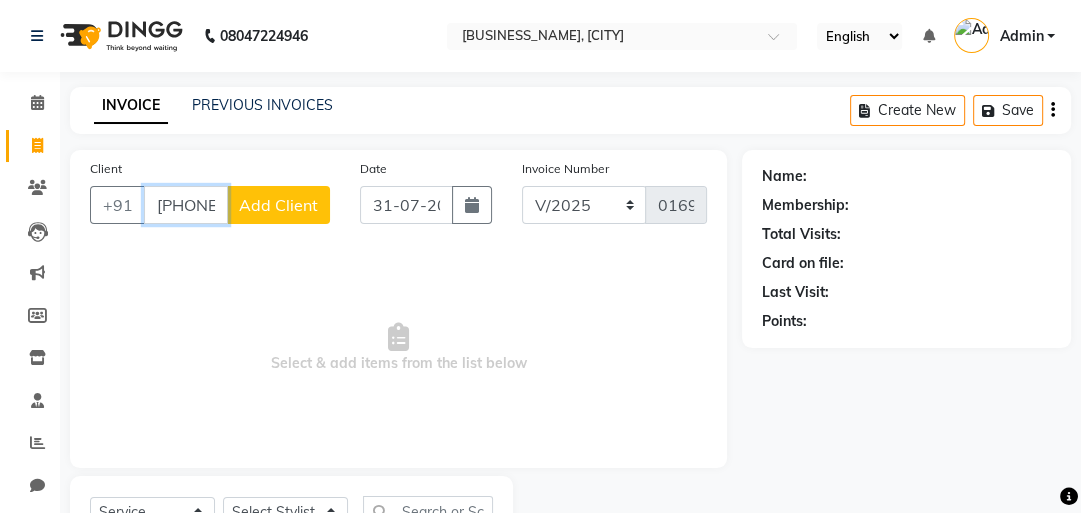 type on "[PHONE]" 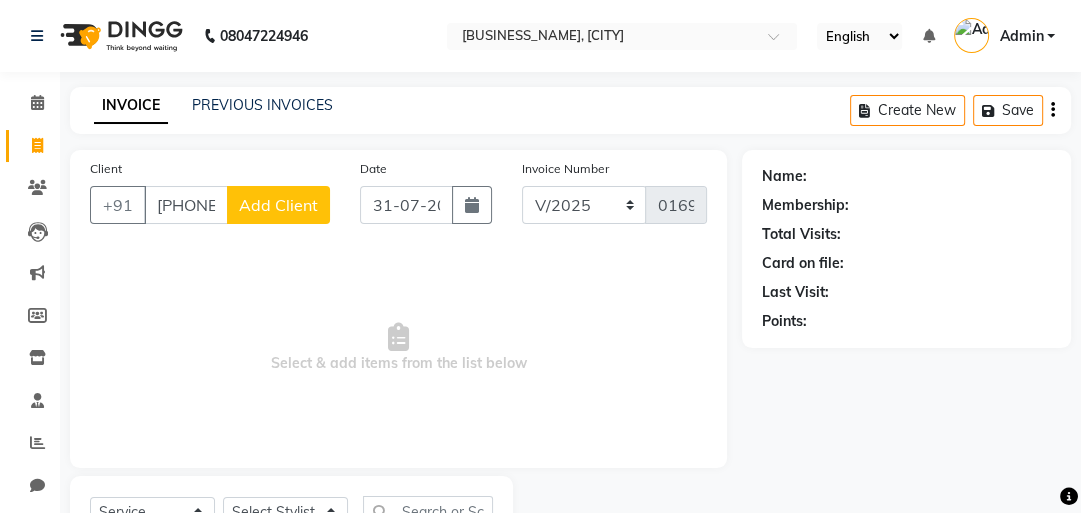 click on "Add Client" 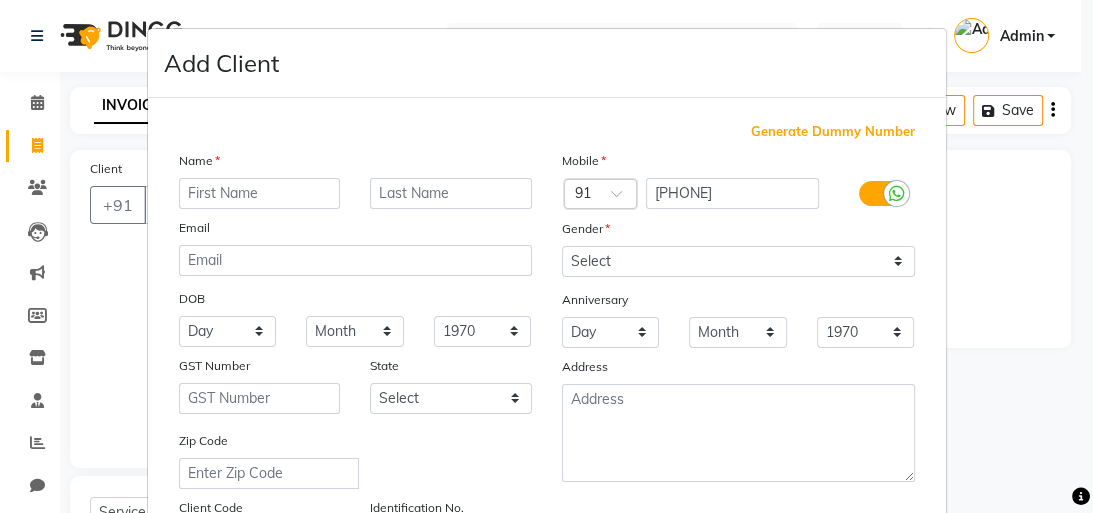 click at bounding box center (260, 193) 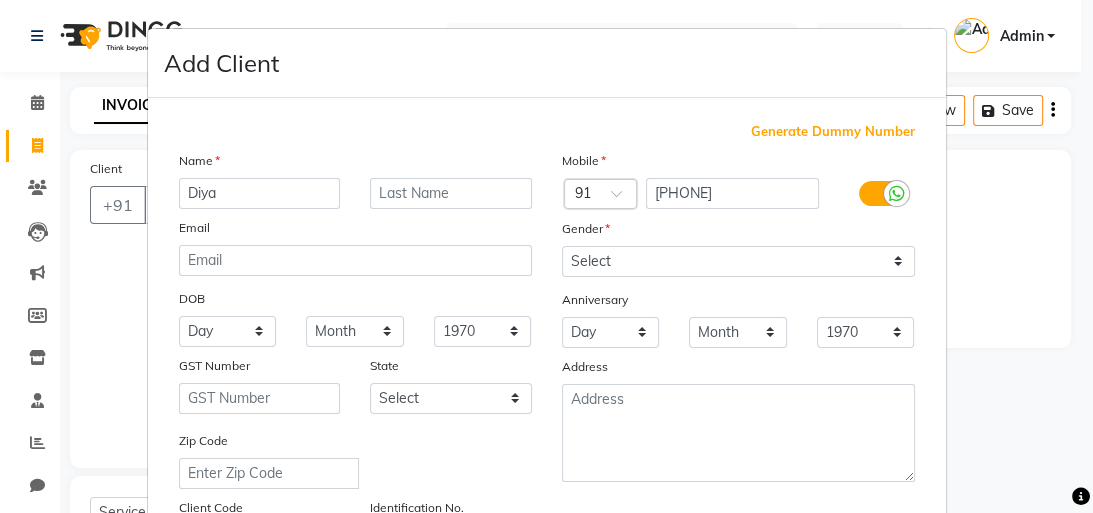 type on "Diya" 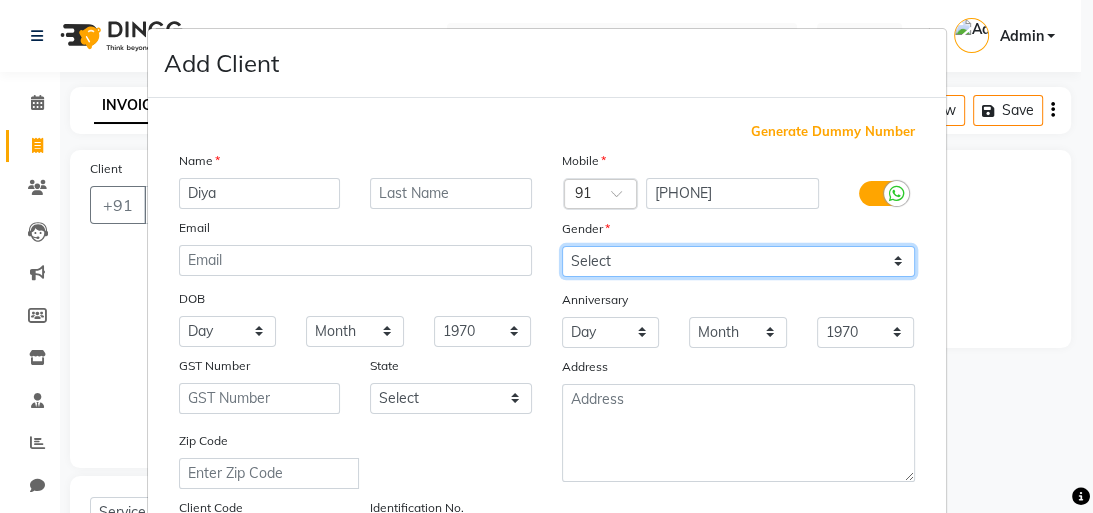 click on "Select Male Female Other Prefer Not To Say" at bounding box center (738, 261) 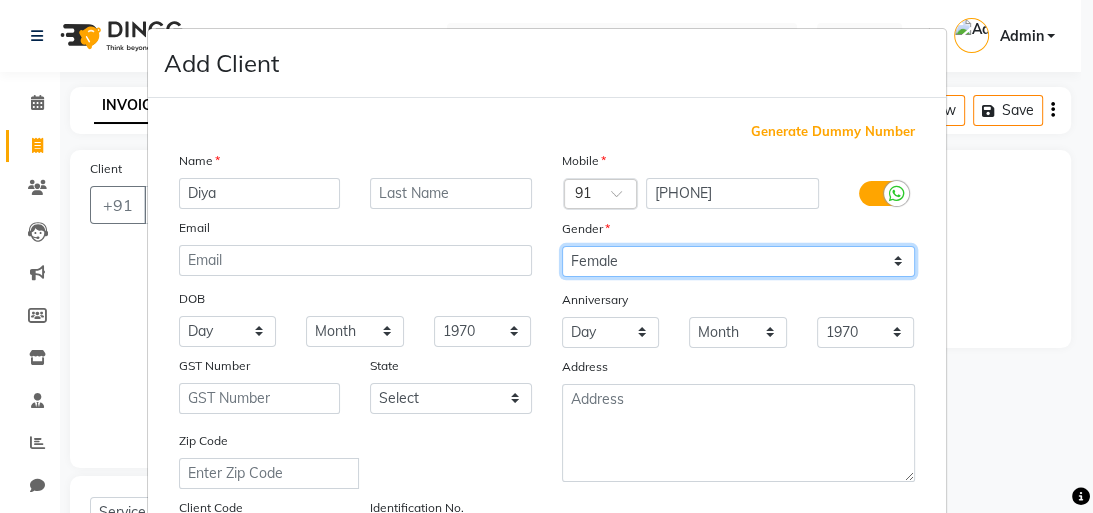 click on "Select Male Female Other Prefer Not To Say" at bounding box center [738, 261] 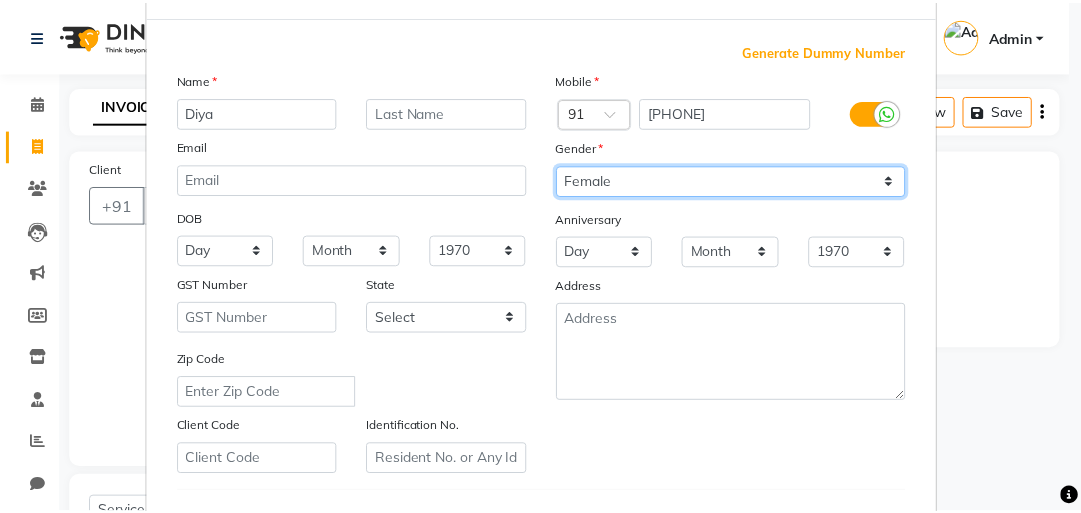 scroll, scrollTop: 400, scrollLeft: 0, axis: vertical 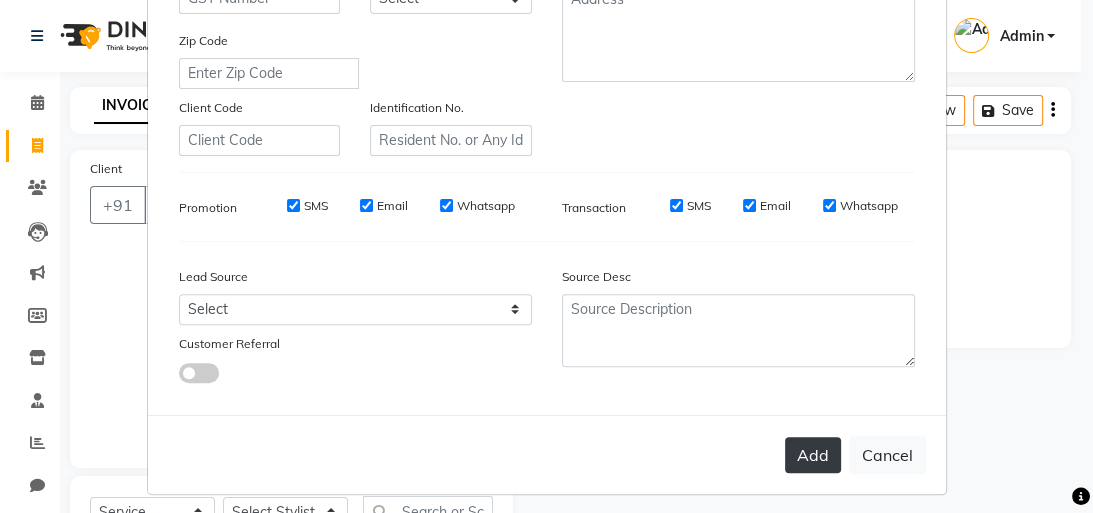 click on "Add" at bounding box center (813, 455) 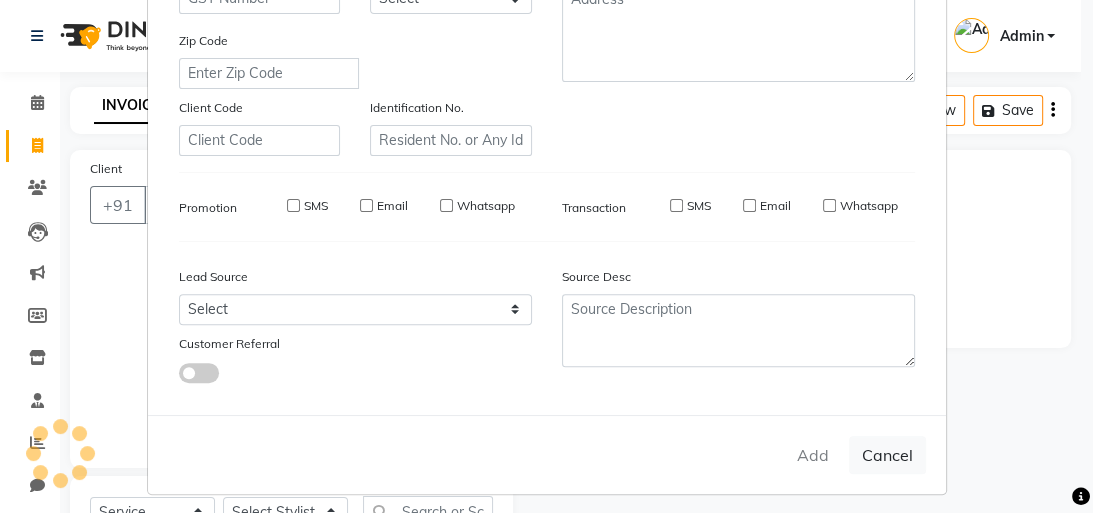 type 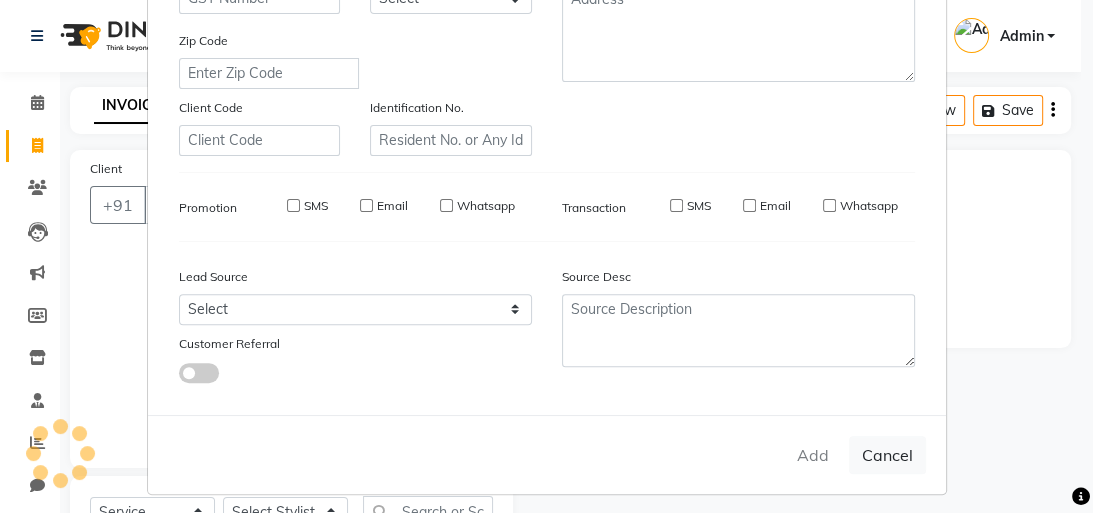 select 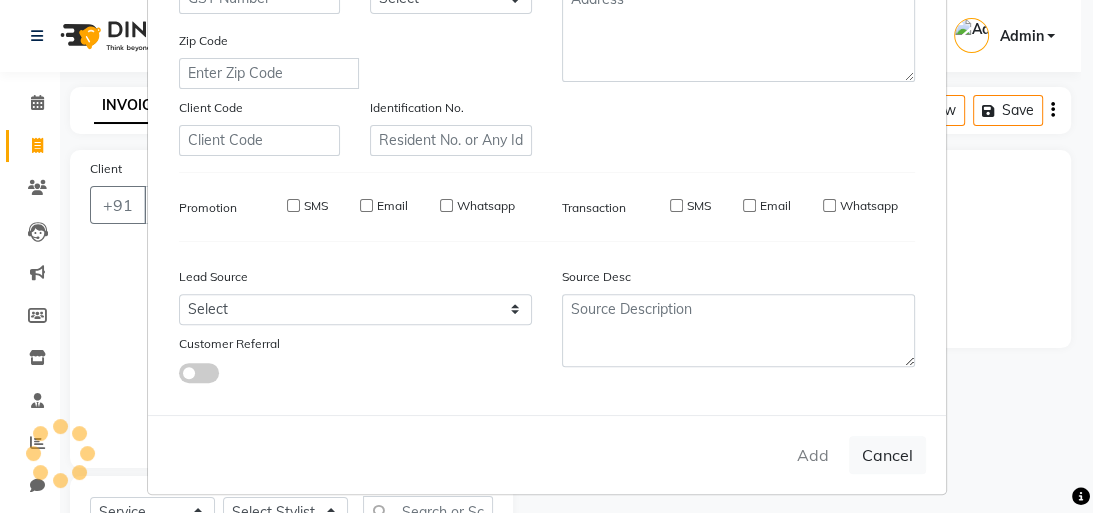 select 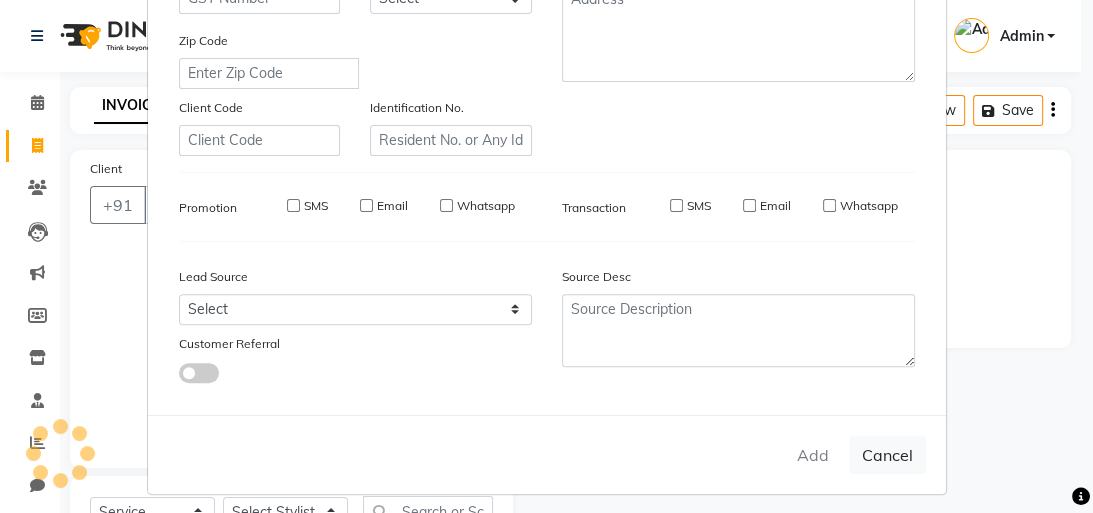 select 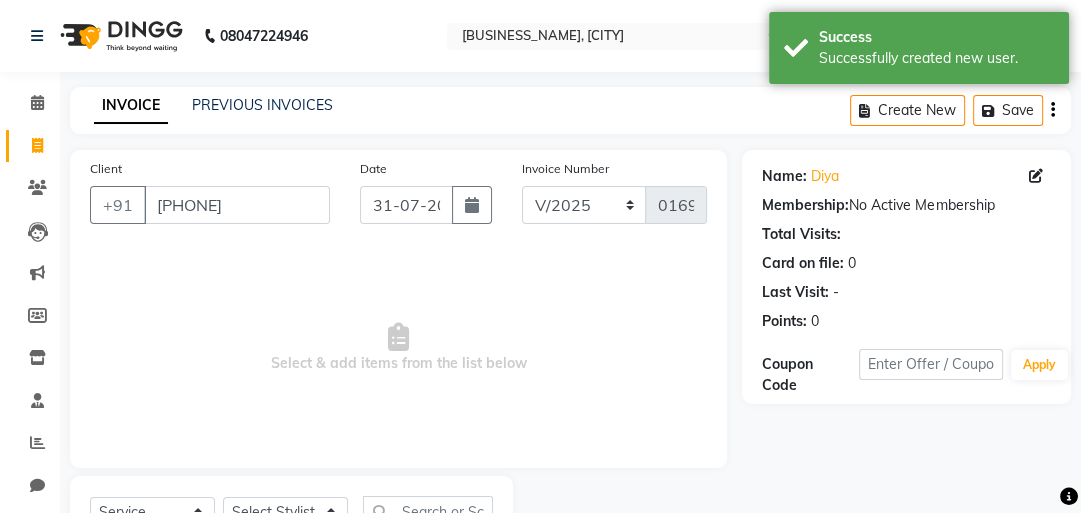 scroll, scrollTop: 88, scrollLeft: 0, axis: vertical 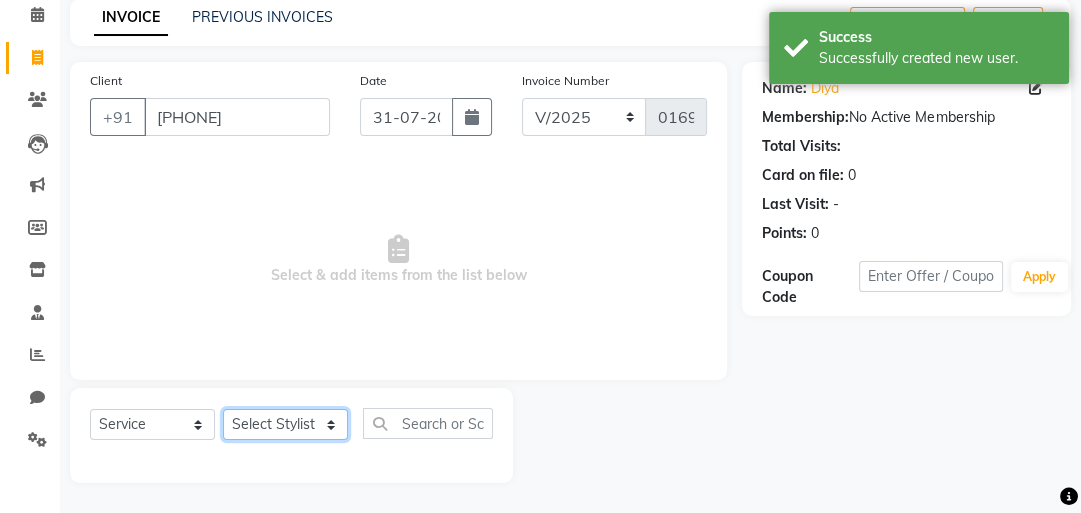 click on "Select Stylist [NAME] [NAME] [NAME] [NAME] [NAME]" 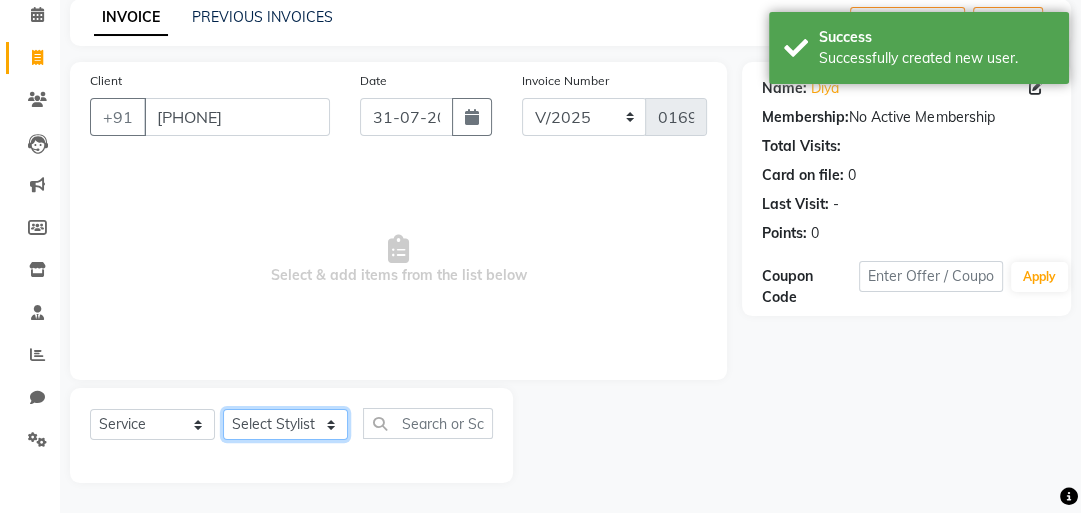 select on "79977" 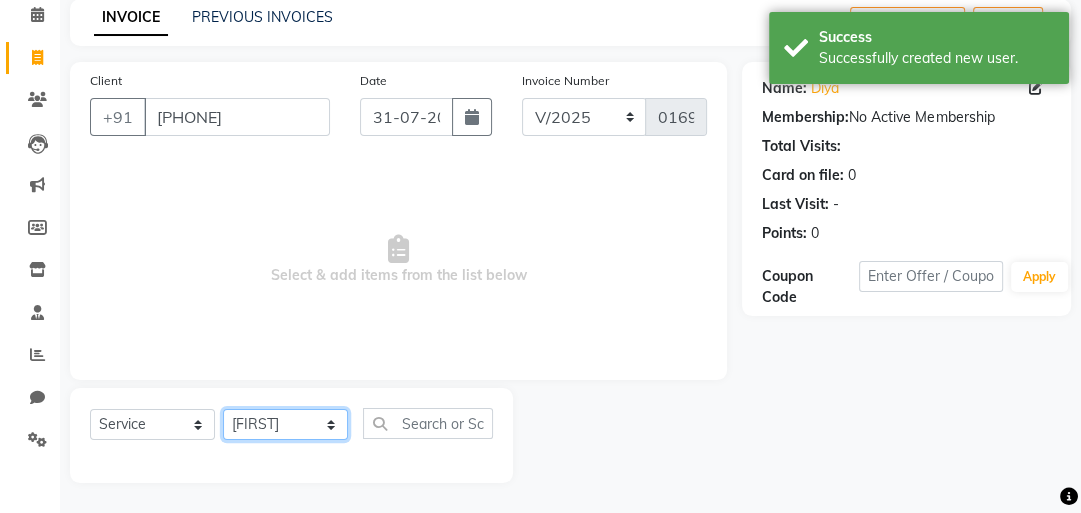 click on "Select Stylist [NAME] [NAME] [NAME] [NAME] [NAME]" 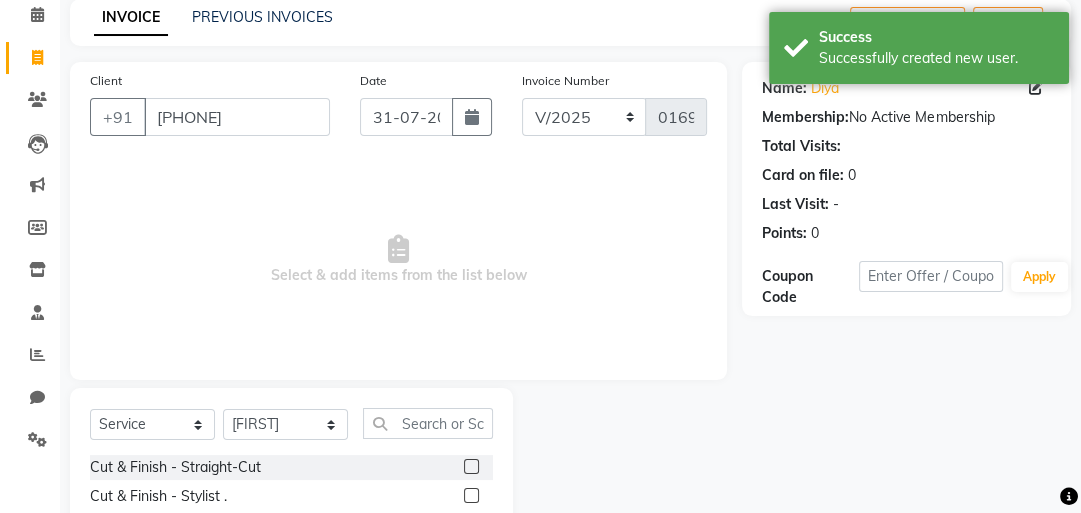 click on "Select Service Product Membership Package Voucher Prepaid Gift Card Select Stylist Jiten Mariyam Nayna Rekha Soniya Cut & Finish - Straight-Cut Cut & Finish - Stylist . Cut & Finish - Senior Stylist - Cut & Finish - Top Stylist Cut & Finish - Stylist Cut & Finish - Senior Stylist Beard Trim - Only Trim Beard Trim - Trim & Color Blowdry without wash - Shoulder length Blowdry without wash - Below shoulder Blowdry without wash - Below mid-back Wash & Blast Dry - Shoulder length Wash & Blast Dry - Below shoulder Blowdry with wash - Shoulder length Blowdry with wash - Below shoulder Blowdry with wash - Below mid-back Blow Dry with Rollers - Shoulder length Blow Dry with Rollers - Below shoulder Blow Dry with Rollers - Below mid-back Tong - Shoulder length Tong - Below shoulder Tong - Below mid-back Tong - Below waist Ironing - Shoulder length Ironing - Below shoulder Ironing - Waist length Basic Manicure Basic Pedicure Manicure - Pedicure - Spa Manicure Nails - Cut File Polish" 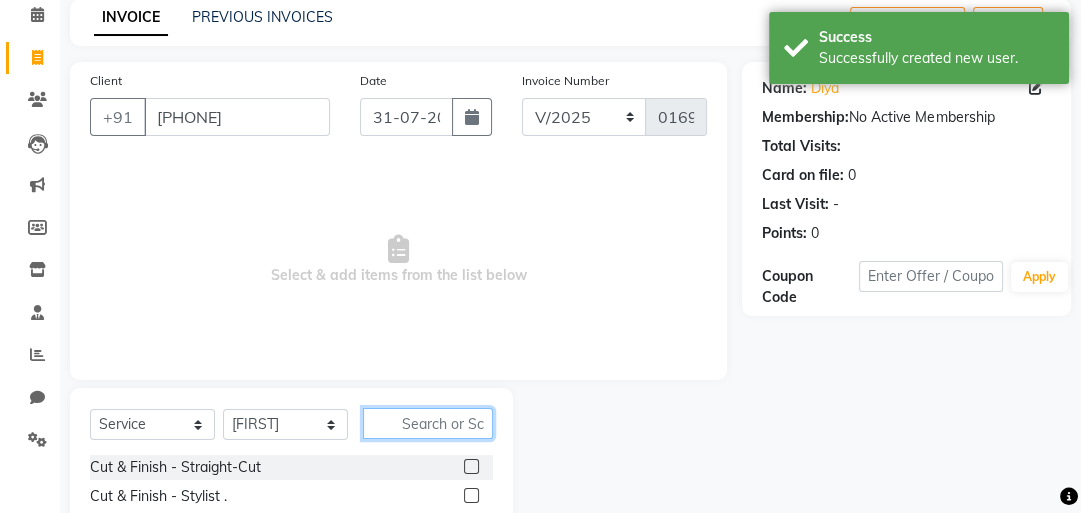 click 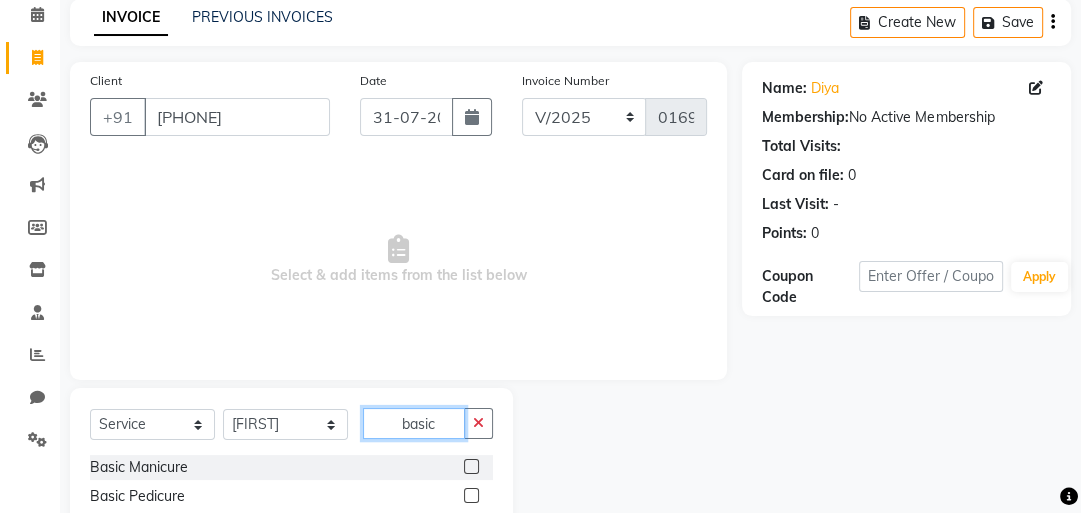 scroll, scrollTop: 32, scrollLeft: 0, axis: vertical 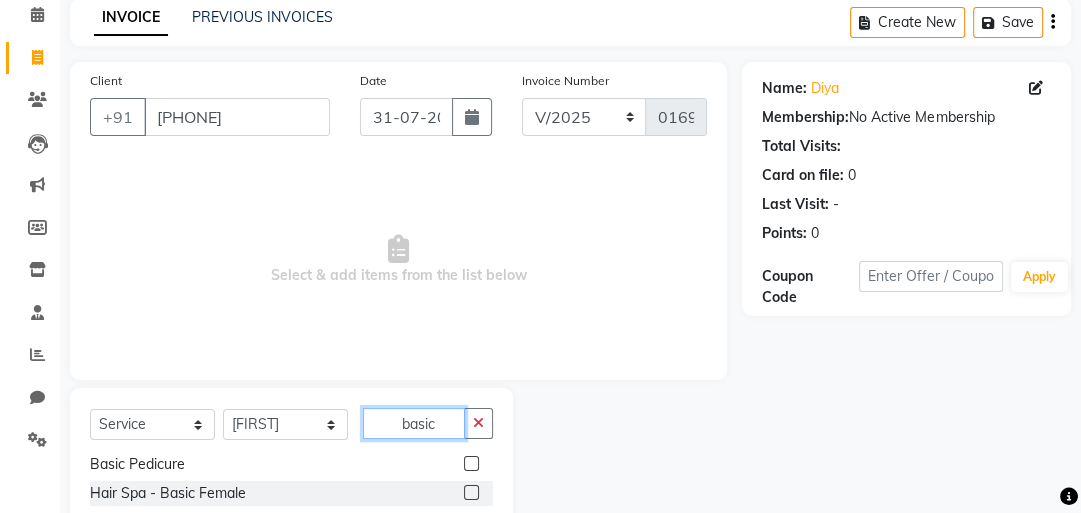 type on "basic" 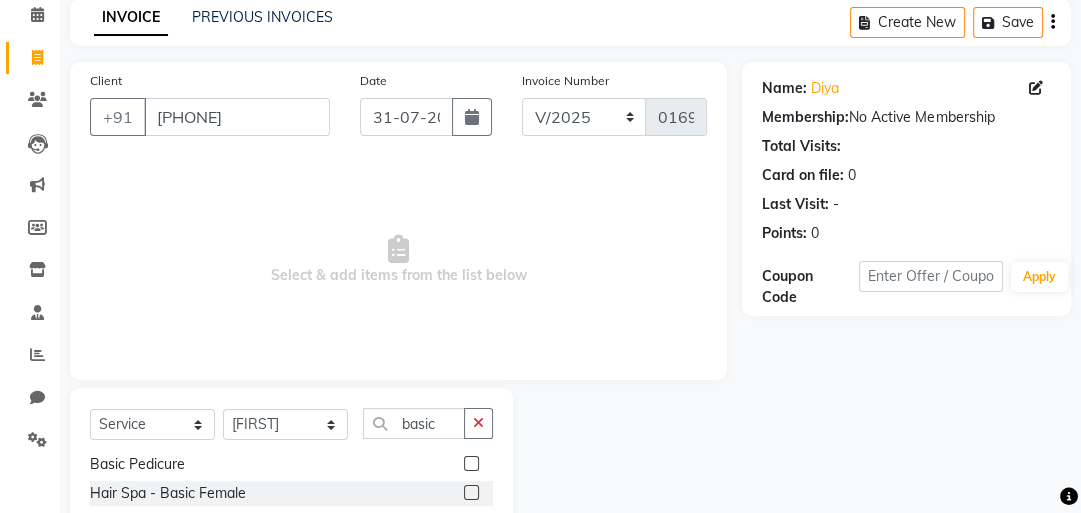click 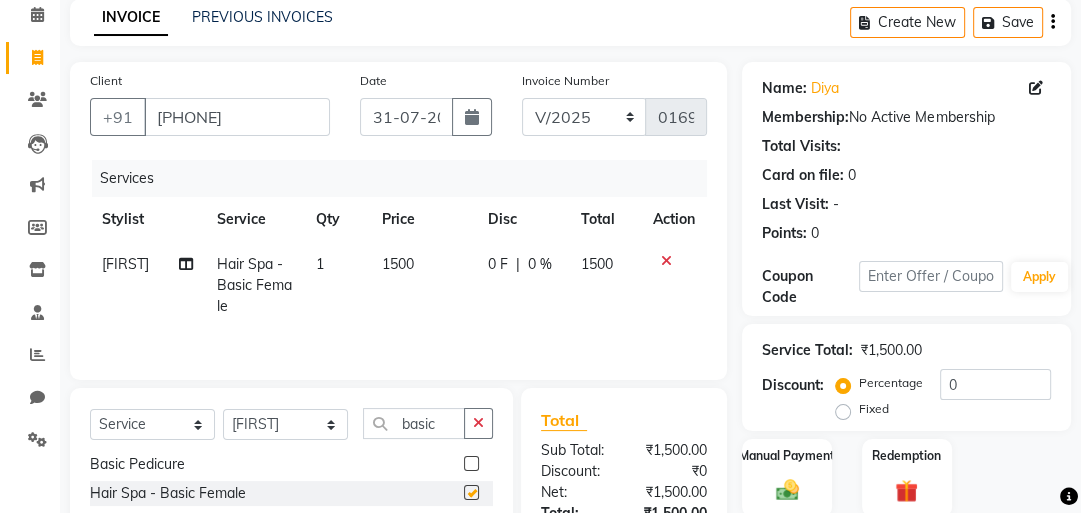 checkbox on "false" 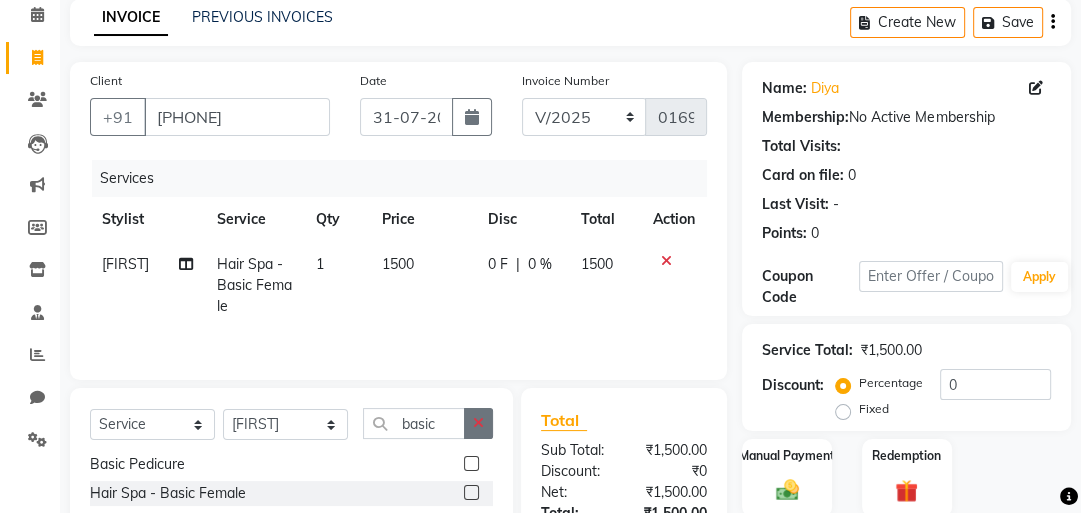 click 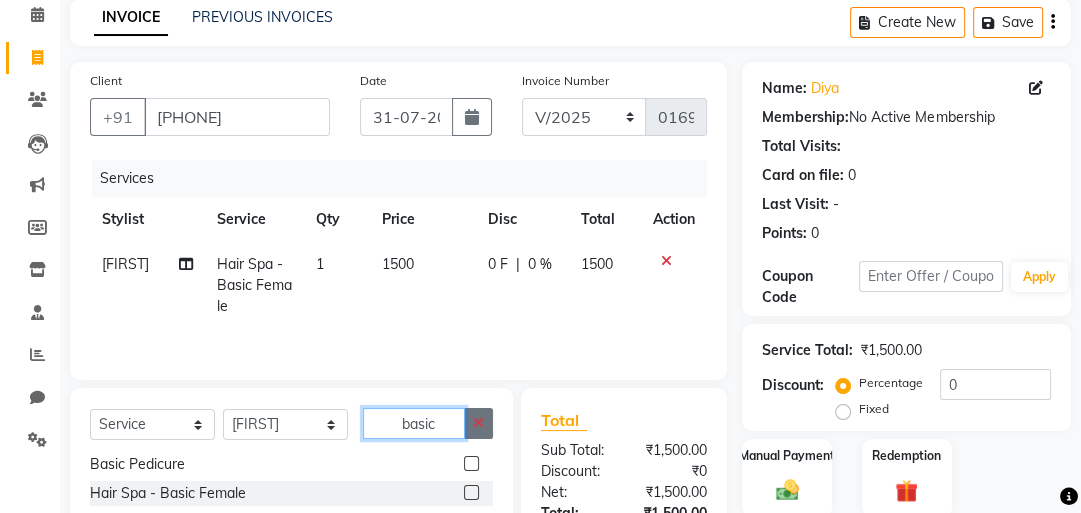 type 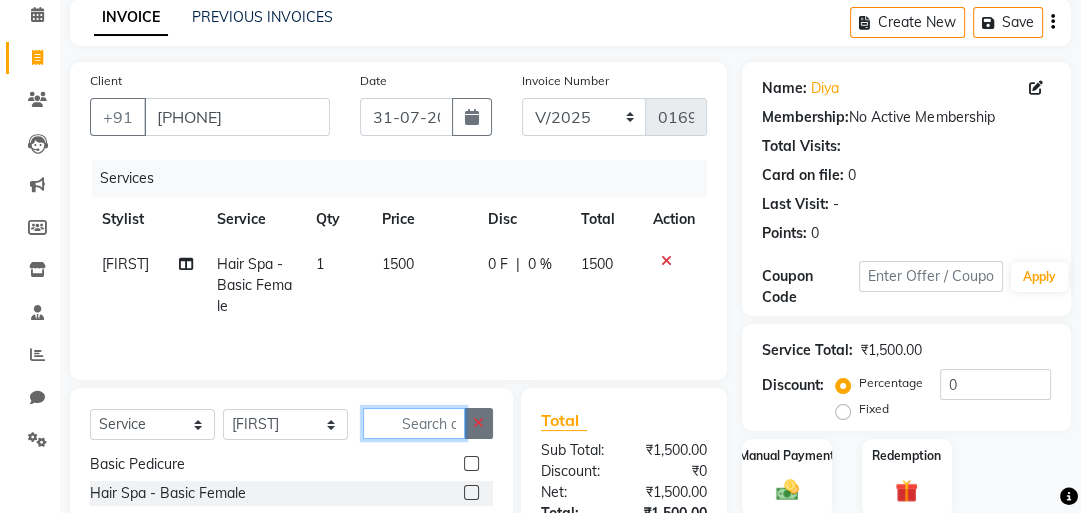 scroll, scrollTop: 785, scrollLeft: 0, axis: vertical 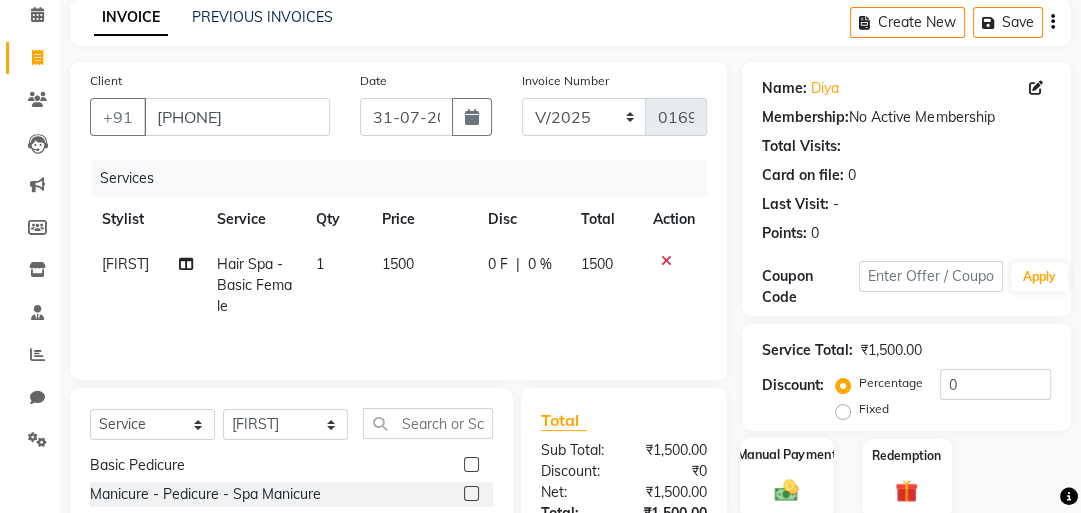 click 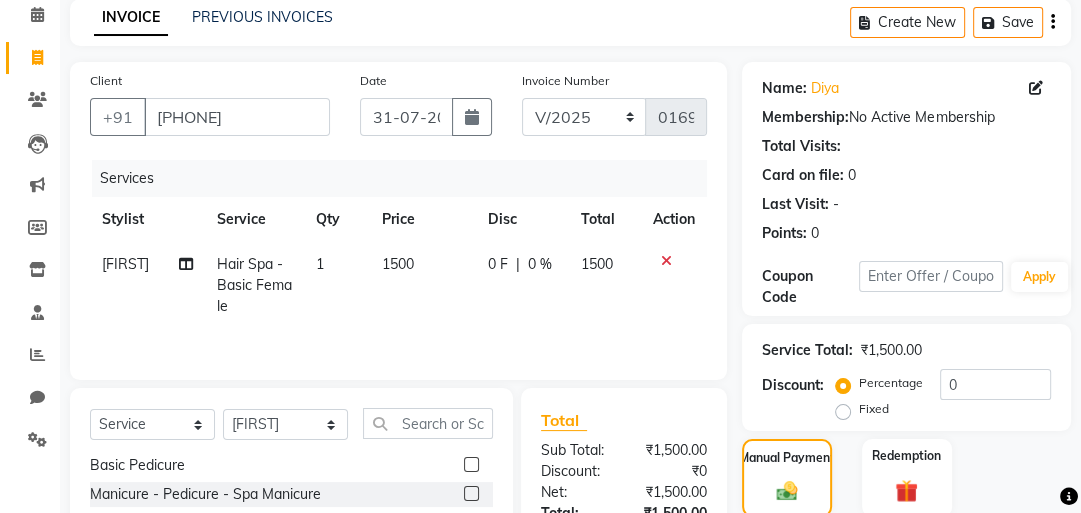 scroll, scrollTop: 290, scrollLeft: 0, axis: vertical 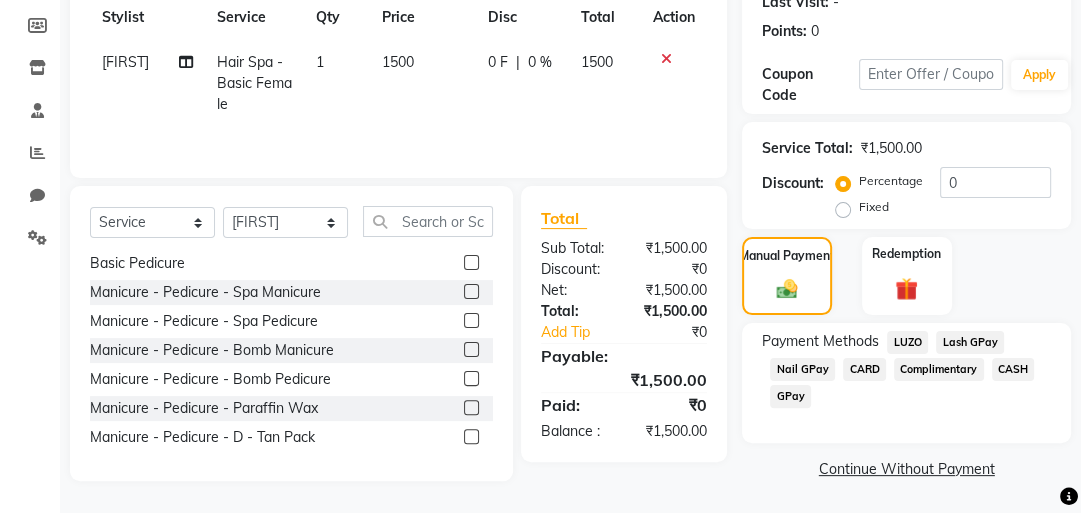 click on "CASH" 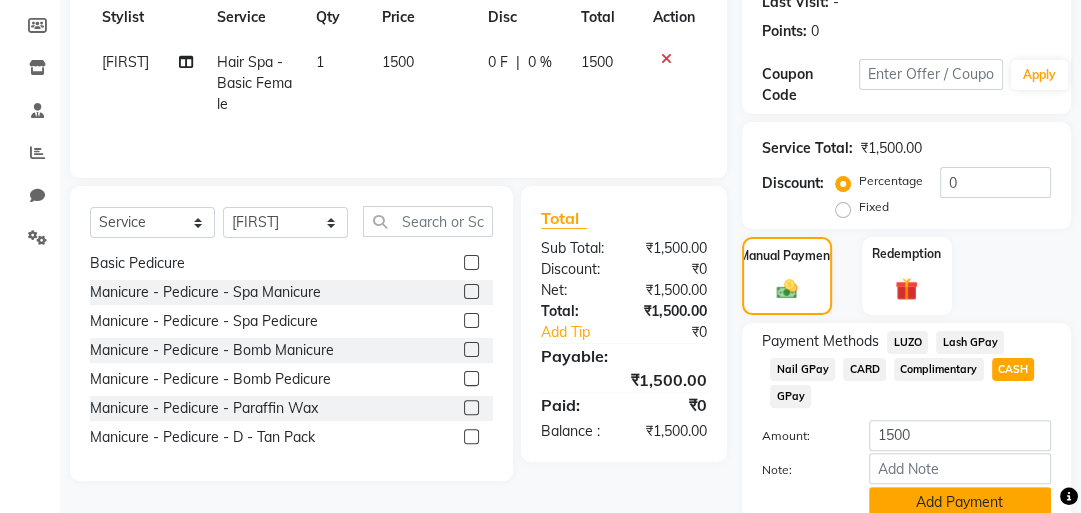 scroll, scrollTop: 376, scrollLeft: 0, axis: vertical 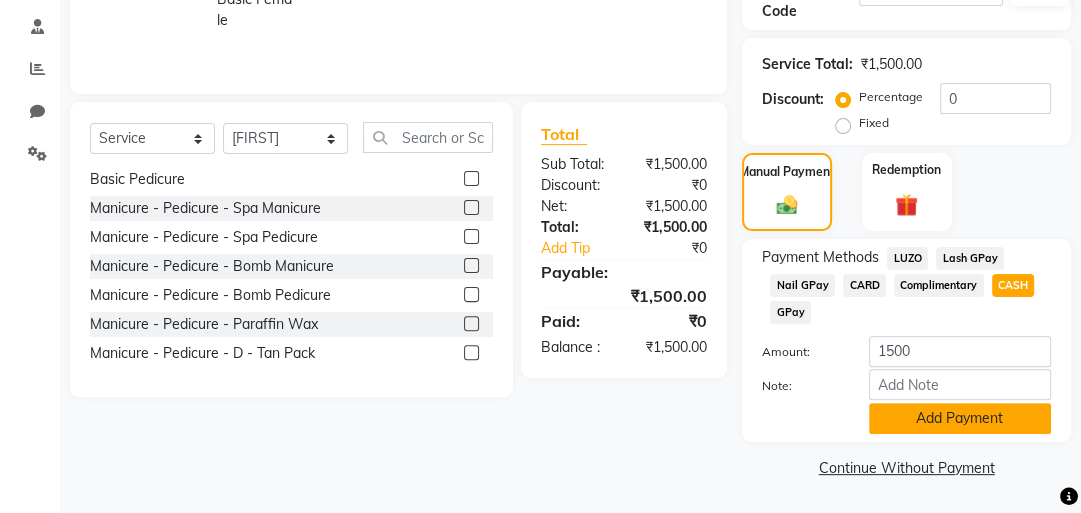 click on "Add Payment" 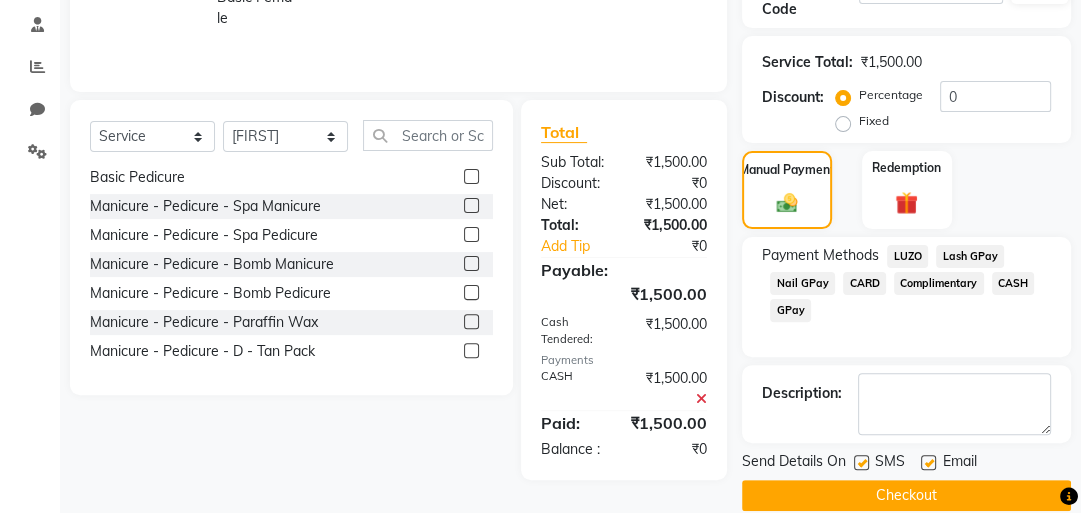 scroll, scrollTop: 402, scrollLeft: 0, axis: vertical 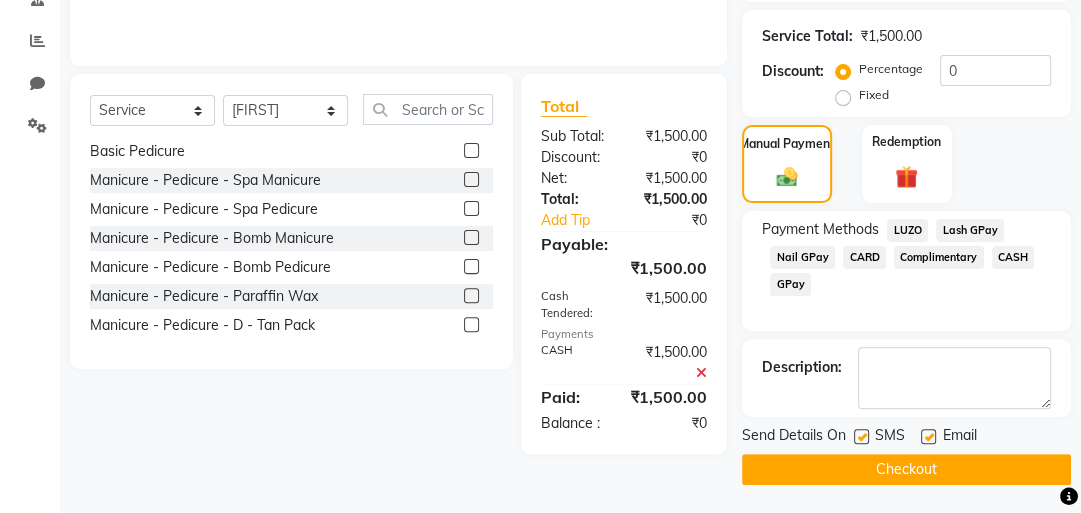click on "SMS" 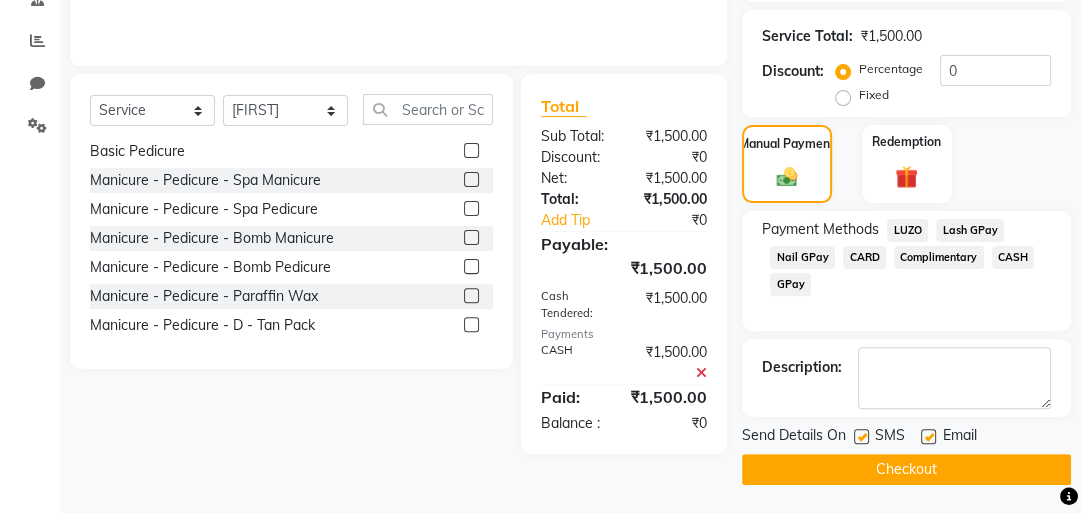 click 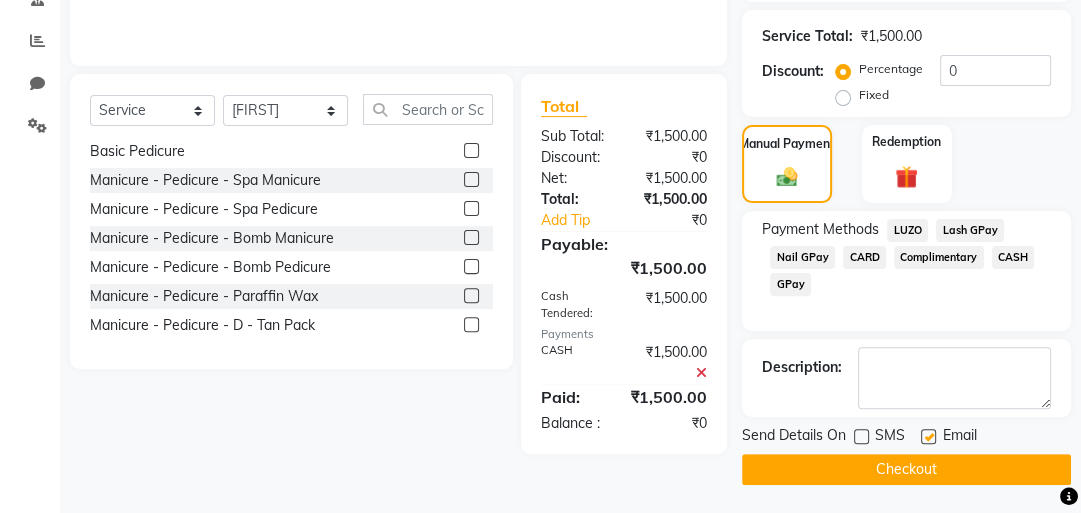 click 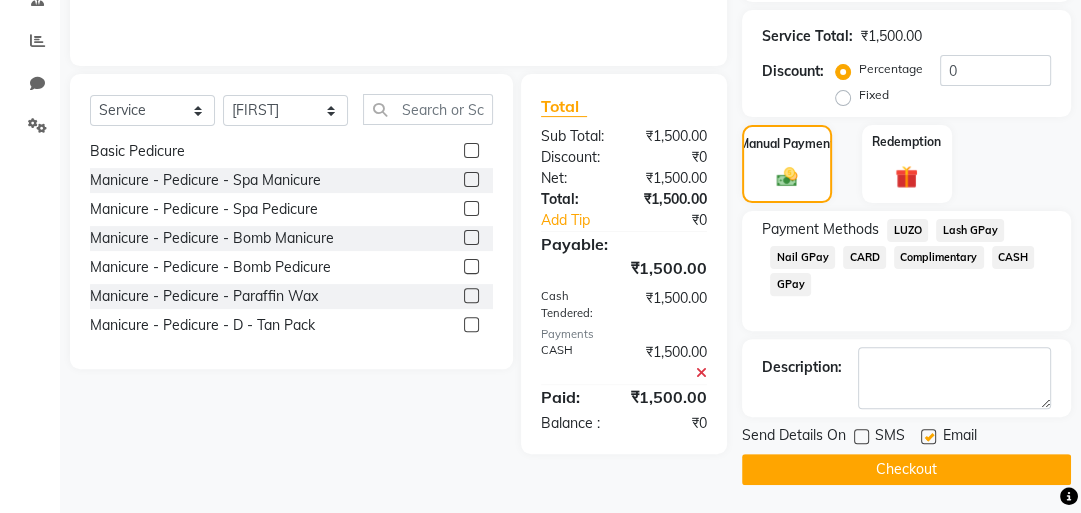 click at bounding box center [927, 437] 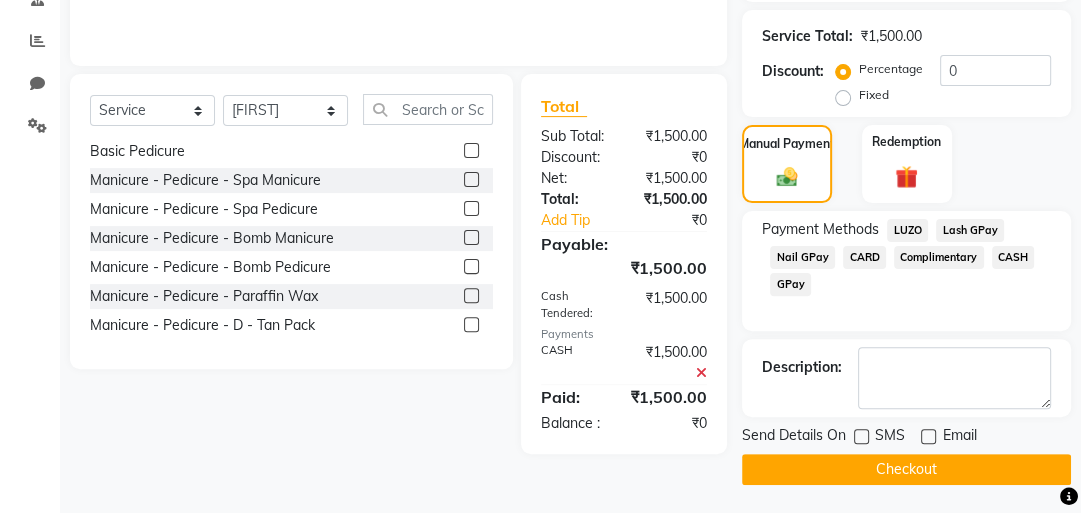 click on "Checkout" 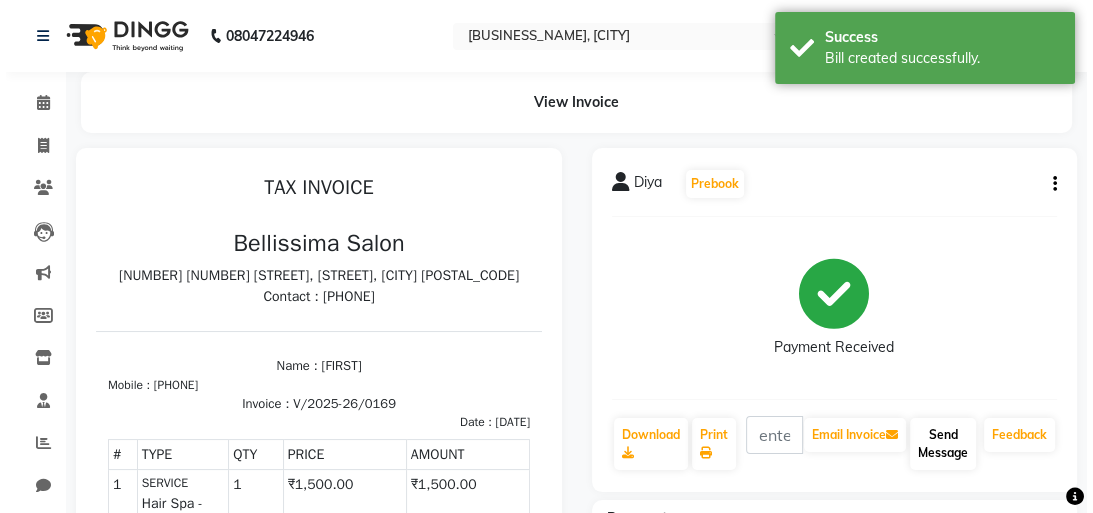 scroll, scrollTop: 0, scrollLeft: 0, axis: both 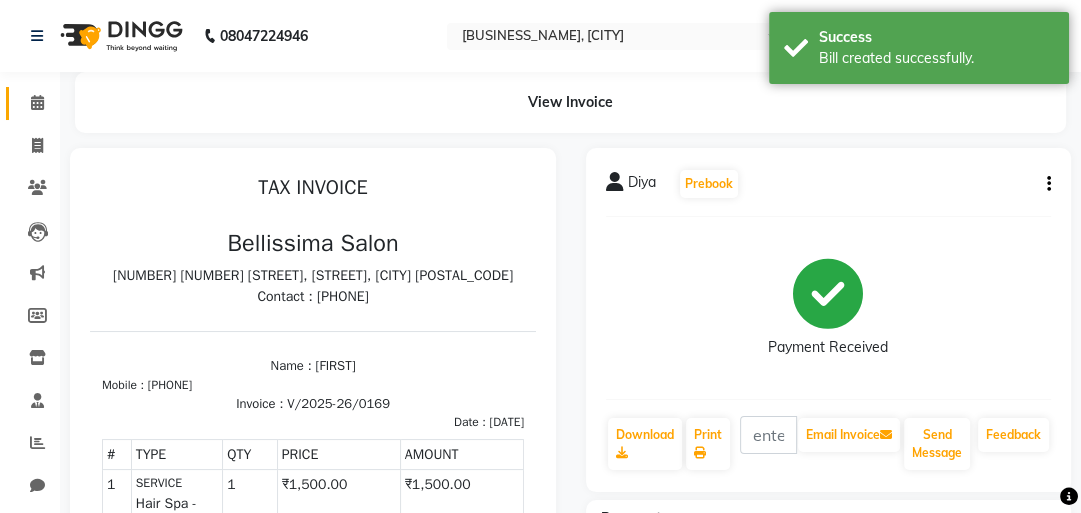 click on "Calendar" 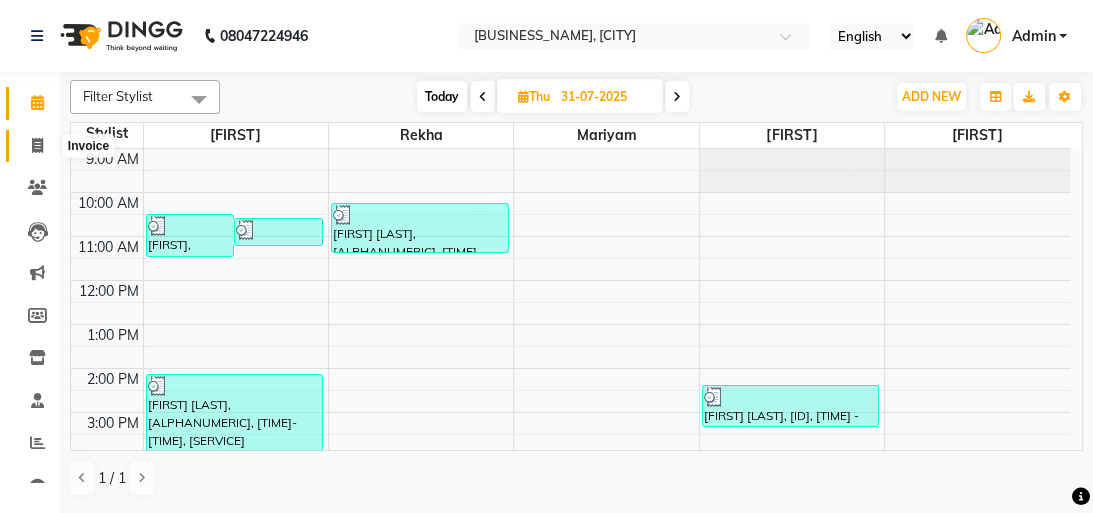 click 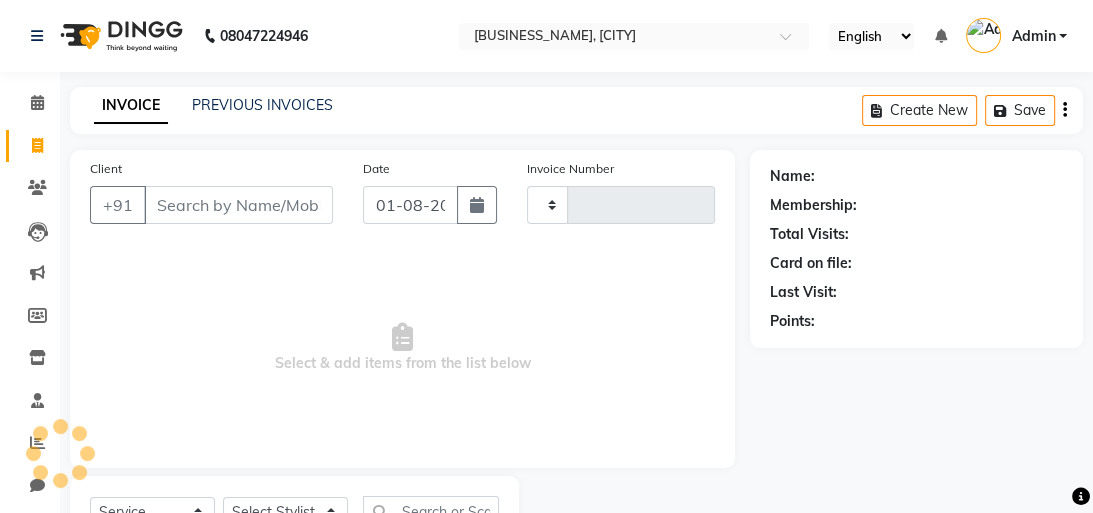 type on "0170" 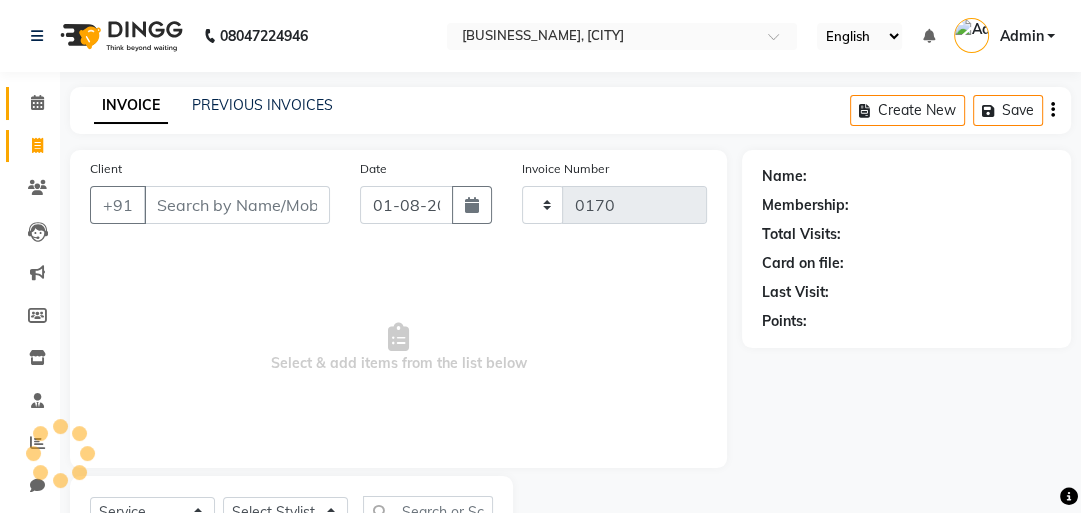 select on "8296" 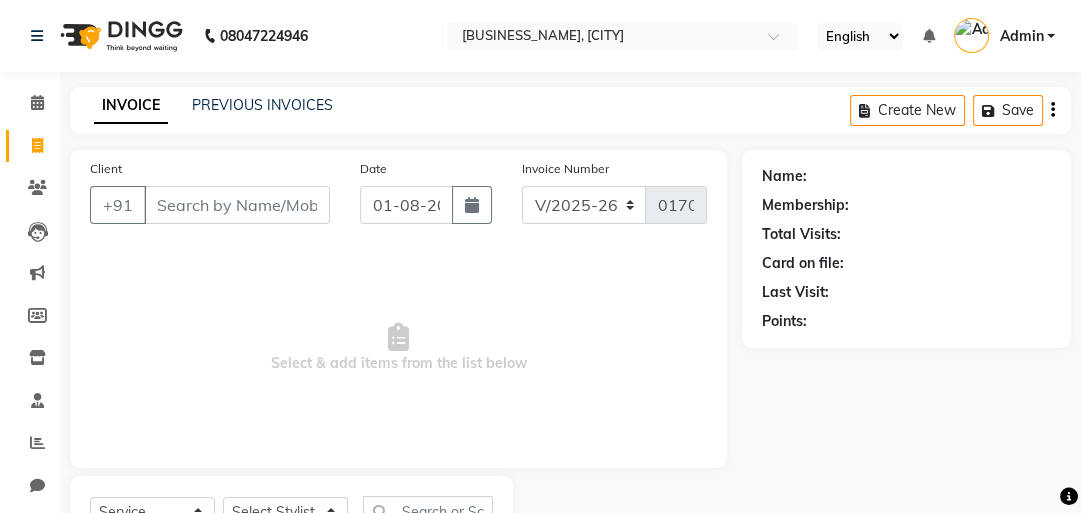 click on "Date [DATE]" 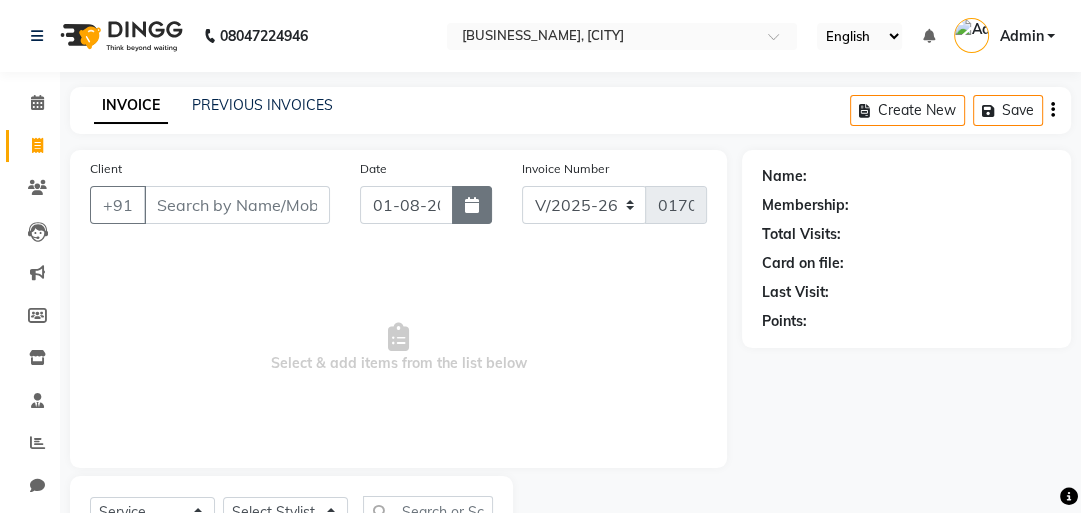 click 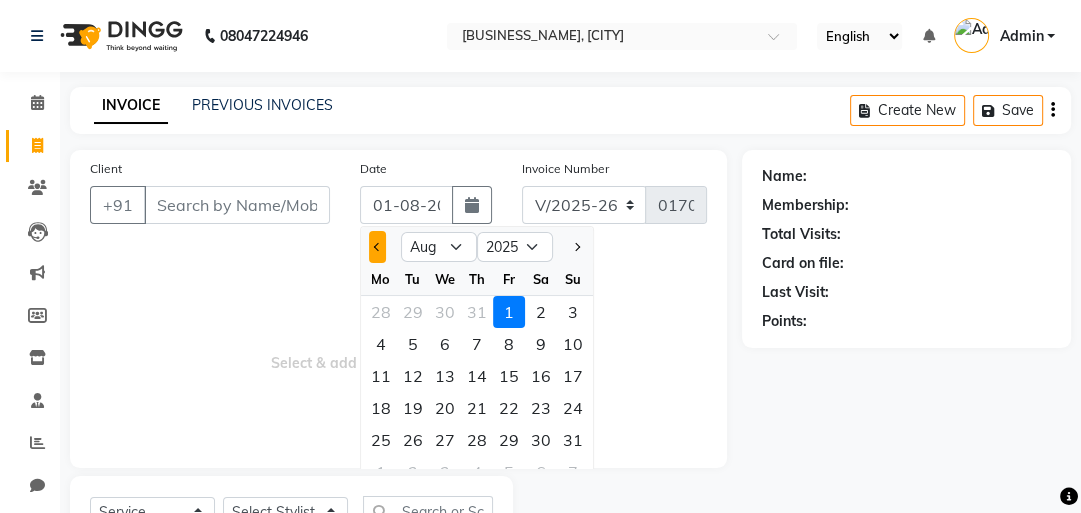 click 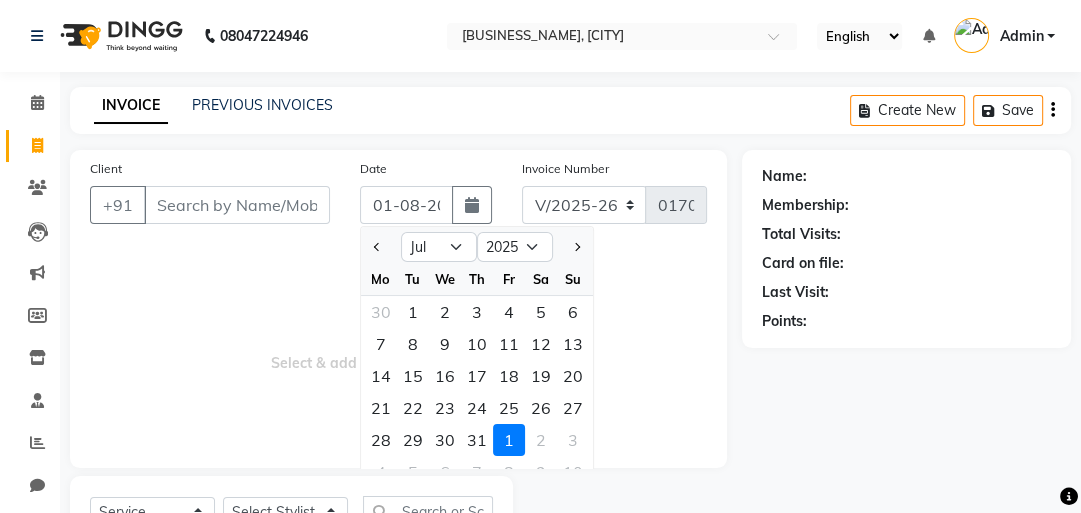 click on "31" 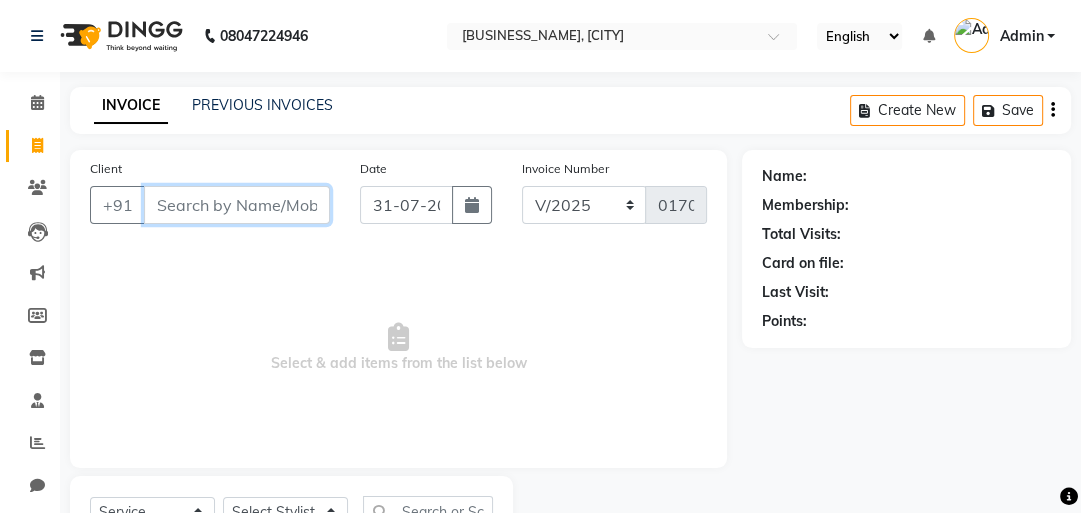 click on "Client" at bounding box center (237, 205) 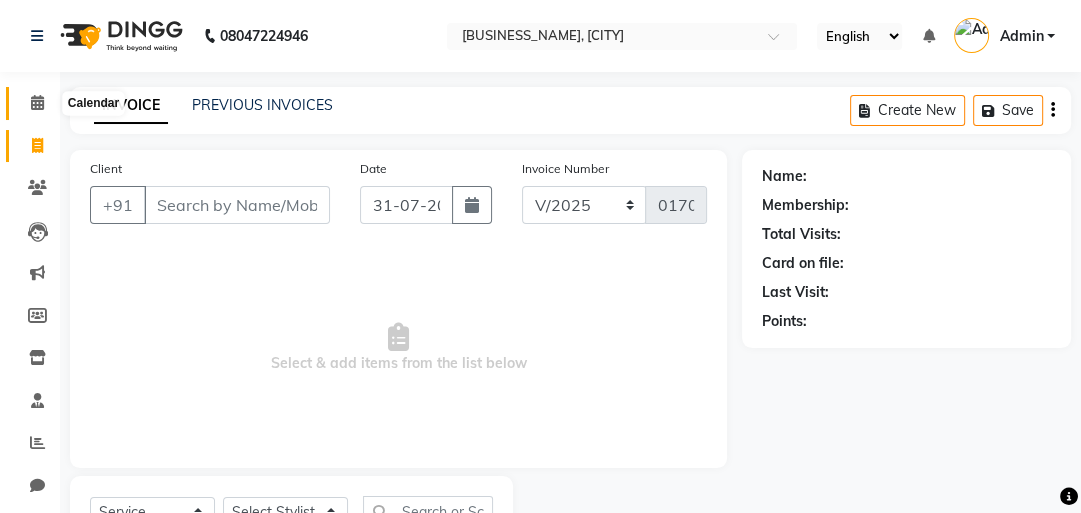 click 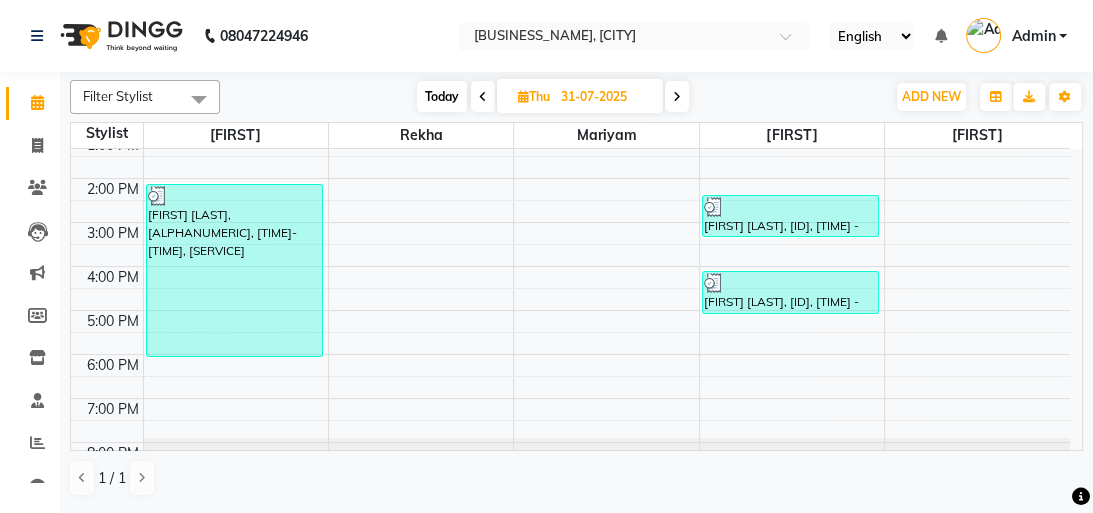 scroll, scrollTop: 220, scrollLeft: 0, axis: vertical 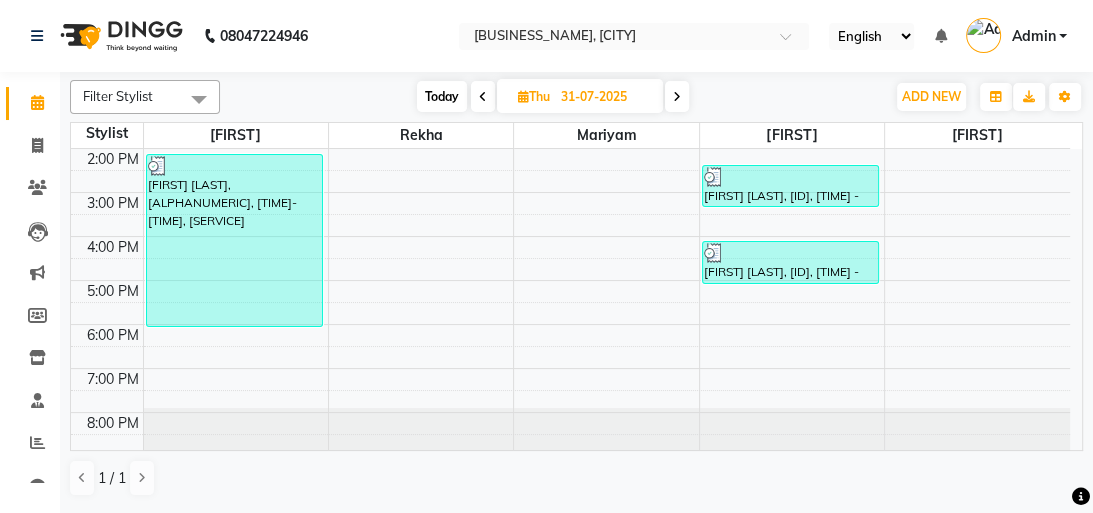 click on "[TIME] [TIME] [TIME] [TIME] [TIME] [TIME] [TIME] [TIME] [TIME] [TIME] [TIME] [TIME]     [FIRST], [ID], [TIME] - [TIME], [SERVICE] - [SERVICE]     [FIRST], [ID], [TIME] - [TIME], [SERVICE] - [SERVICE]     [FIRST] [LAST], [ID], [TIME] - [TIME], [SERVICE] - [SERVICE] -     [FIRST] [LAST], [ID], [TIME] - [TIME], [SERVICE] - [SERVICE], [SERVICE] - [SERVICE]     [FIRST] [LAST], [ID], [TIME] - [TIME], [SERVICE] - [SERVICE] -     [FIRST] [LAST], [ID], [TIME] - [TIME], [SERVICE] - [SERVICE] -" at bounding box center [570, 192] 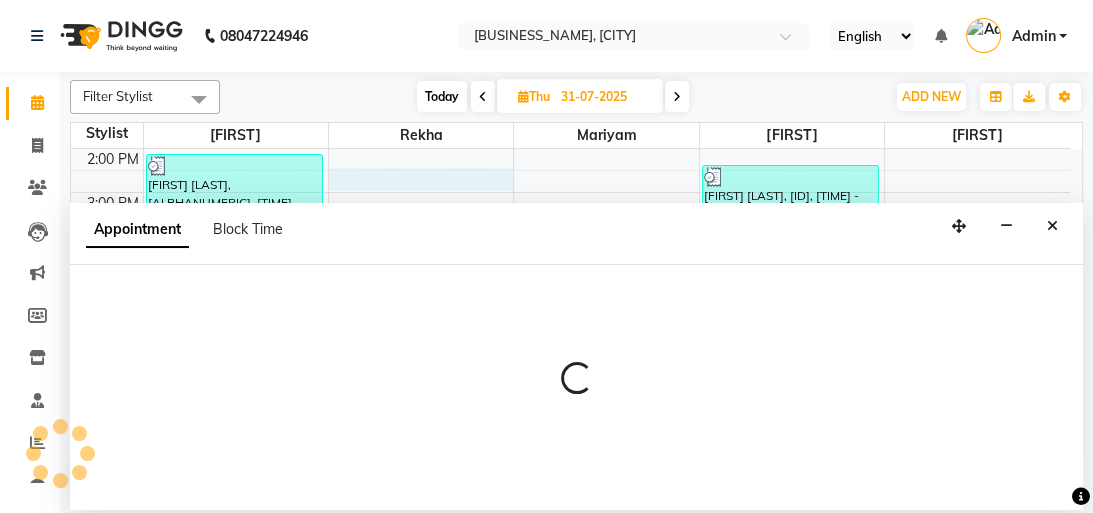 select on "79978" 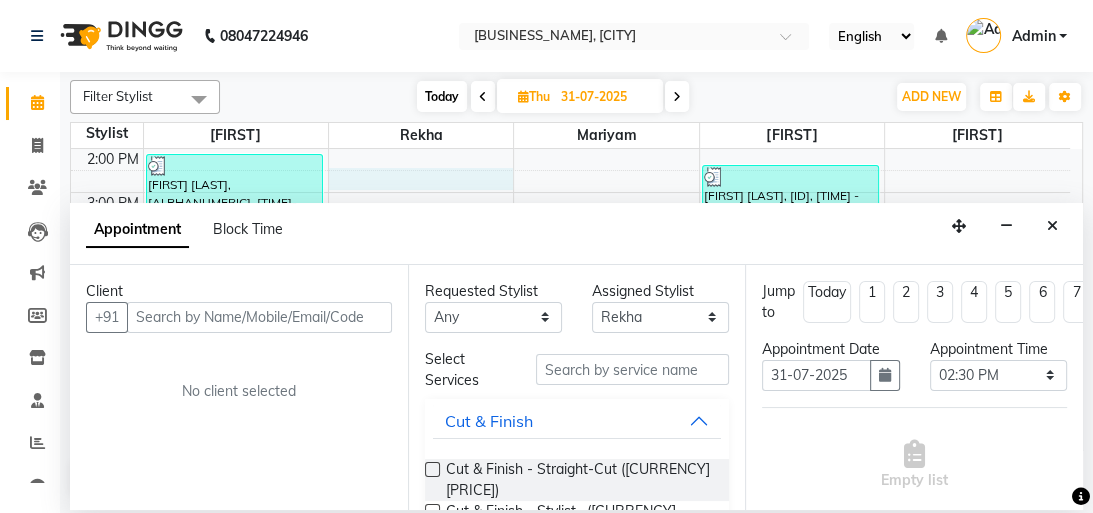 click on "Appointment Block Time" at bounding box center [576, 234] 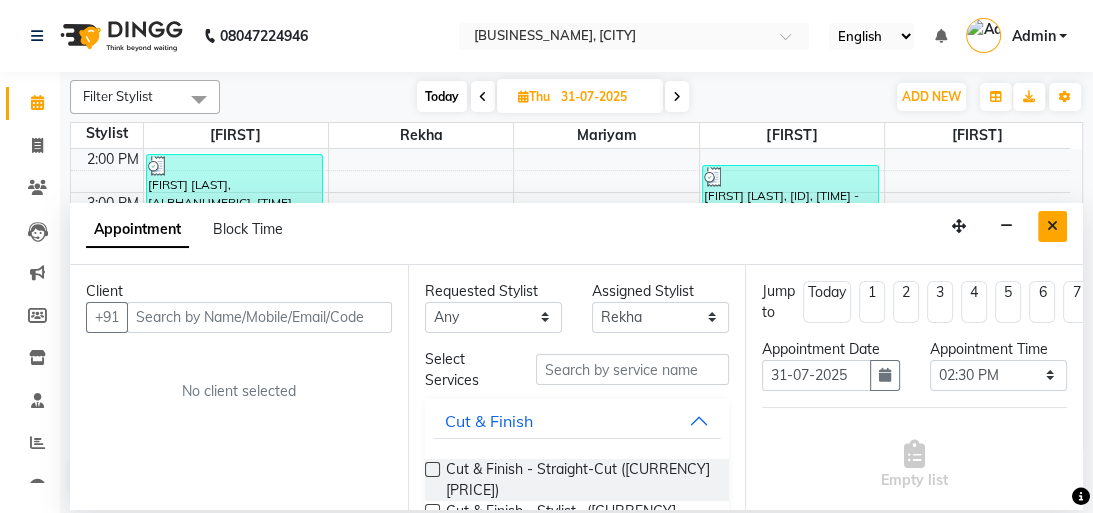 click at bounding box center [1052, 226] 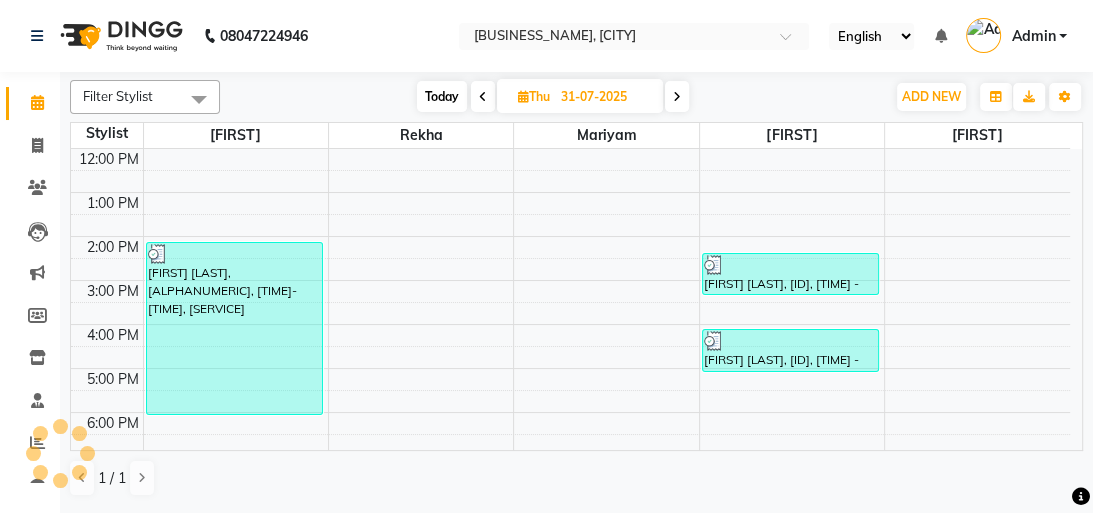 scroll, scrollTop: 160, scrollLeft: 0, axis: vertical 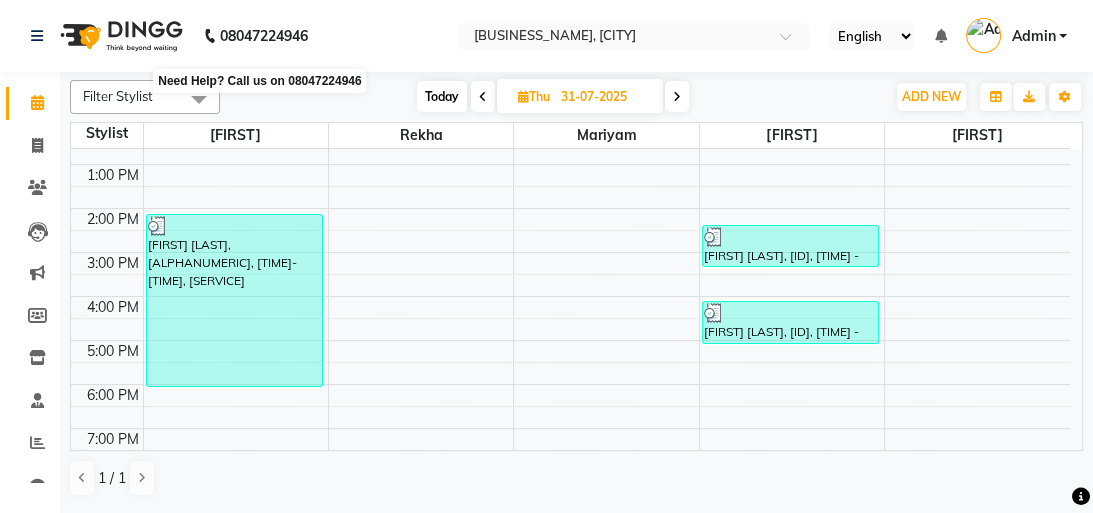 click on "Filter Stylist Select All [NAME] [NAME] [NAME] [NAME] [NAME] Today [DAY] [DATE] Toggle Dropdown Add Appointment Add Invoice Add Expense Add Attendance Add Client Add Transaction Toggle Dropdown Add Appointment Add Invoice Add Expense Add Attendance Add Client ADD NEW Toggle Dropdown Add Appointment Add Invoice Add Expense Add Attendance Add Client Add Transaction Filter Stylist Select All [NAME] [NAME] [NAME] [NAME] [NAME] Group By Staff View Room View View as Vertical Vertical - Week View Horizontal Horizontal - Week View List Toggle Dropdown Calendar Settings Manage Tags Arrange Stylists Reset Stylists Full Screen Show Available Stylist Appointment Form Zoom 50% Staff/Room Display Count 5 Stylist [NAME] [NAME] [NAME] [NAME] [NAME] [TIME] [TIME] [TIME] [TIME] [TIME] [TIME] [TIME] [TIME] [TIME] [TIME] [FIRST], [ALPHANUMERIC], [TIME]-[TIME], [SERVICE] [FIRST], [ALPHANUMERIC], [TIME]-[TIME], [SERVICE] 1 / 1" 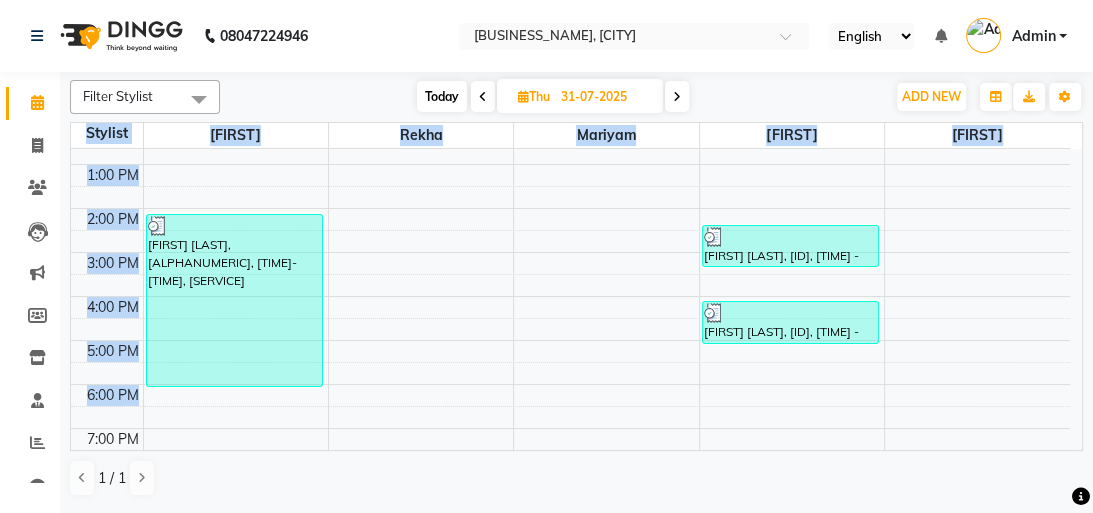 click on "[TIME] [TIME] [TIME] [TIME] [TIME] [TIME] [TIME] [TIME] [TIME] [TIME] [TIME] [TIME]     [FIRST], [ID], [TIME] - [TIME], [SERVICE] - [SERVICE]     [FIRST], [ID], [TIME] - [TIME], [SERVICE] - [SERVICE]     [FIRST] [LAST], [ID], [TIME] - [TIME], [SERVICE] - [SERVICE] -     [FIRST] [LAST], [ID], [TIME] - [TIME], [SERVICE] - [SERVICE], [SERVICE] - [SERVICE]     [FIRST] [LAST], [ID], [TIME] - [TIME], [SERVICE] - [SERVICE] -     [FIRST] [LAST], [ID], [TIME] - [TIME], [SERVICE] - [SERVICE] -" at bounding box center [570, 252] 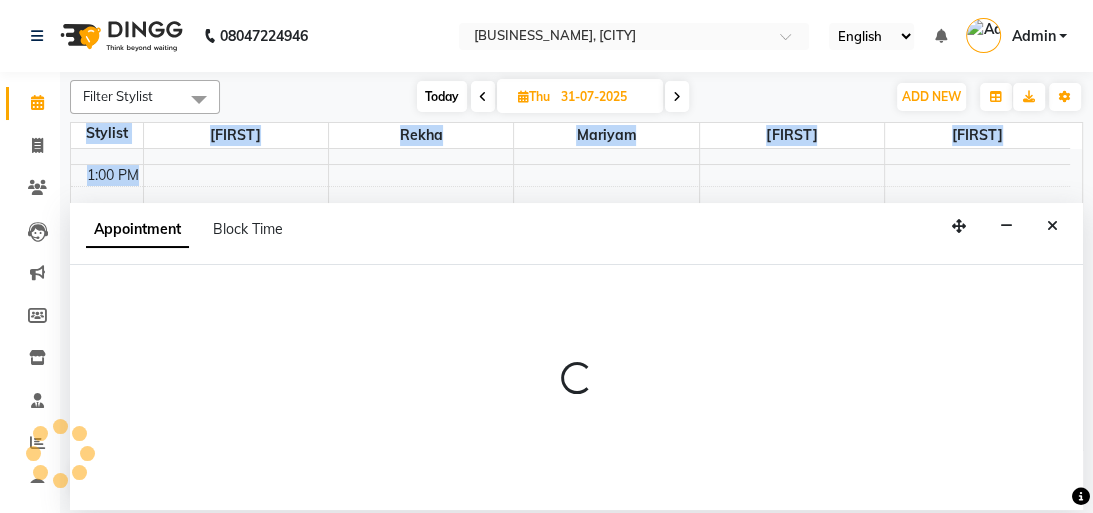 select on "79979" 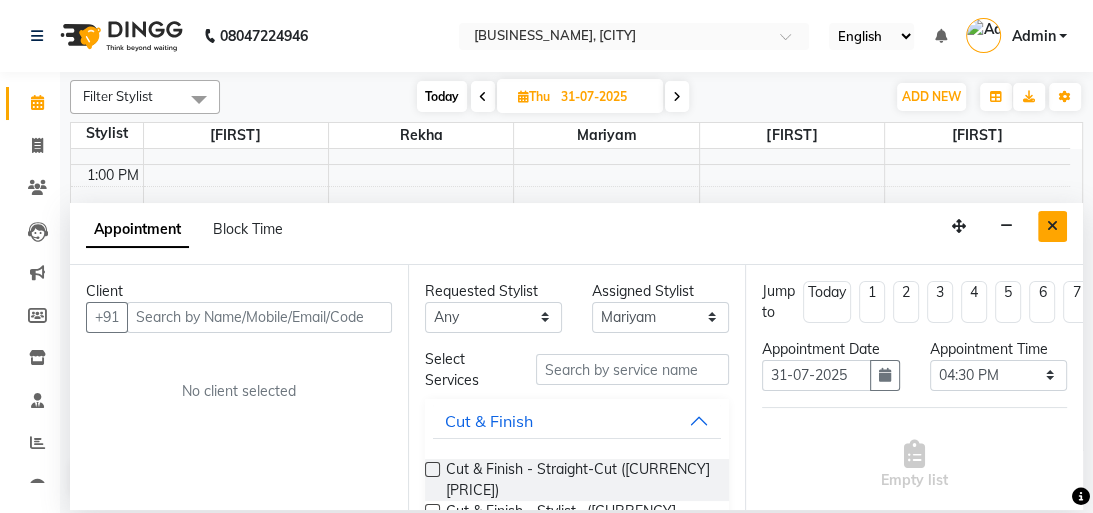 click at bounding box center (1052, 226) 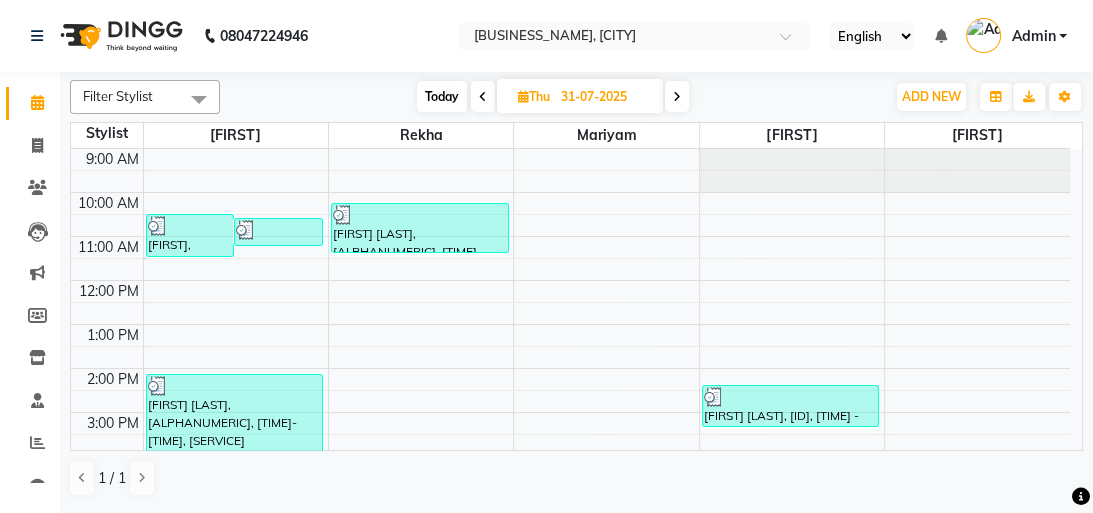 scroll, scrollTop: 220, scrollLeft: 0, axis: vertical 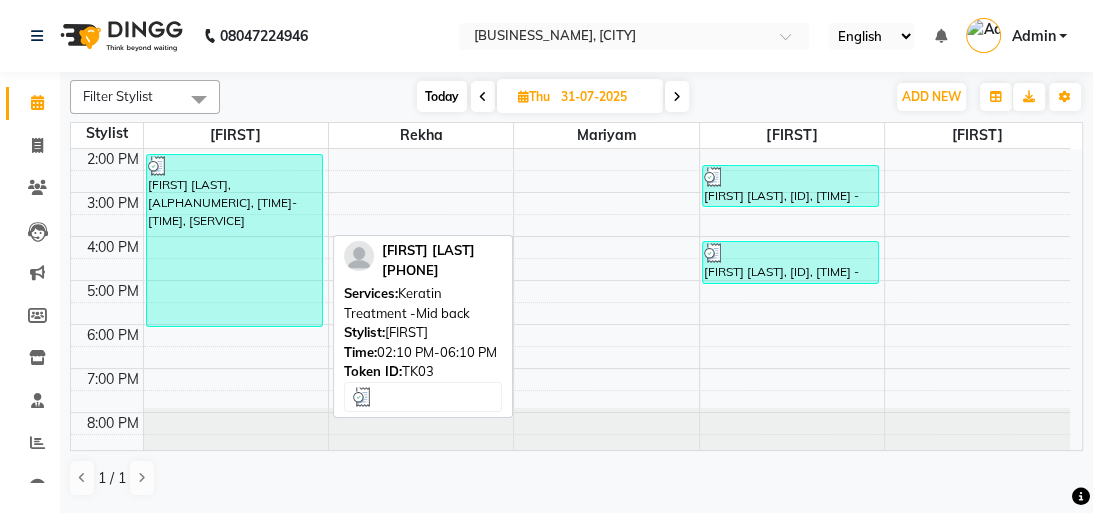 click on "[FIRST] [LAST], [ALPHANUMERIC], [TIME]-[TIME], [SERVICE]" at bounding box center [235, 240] 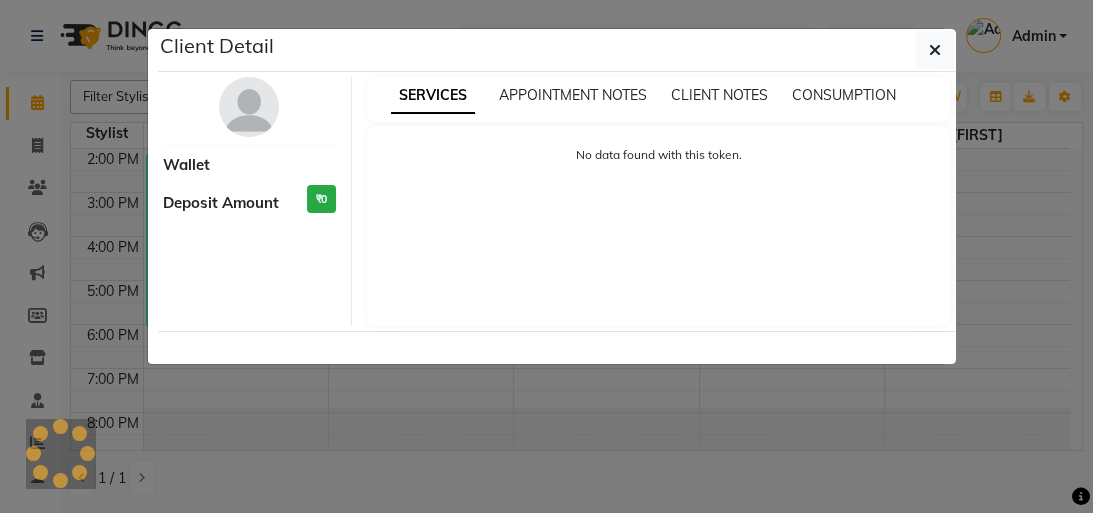 select on "3" 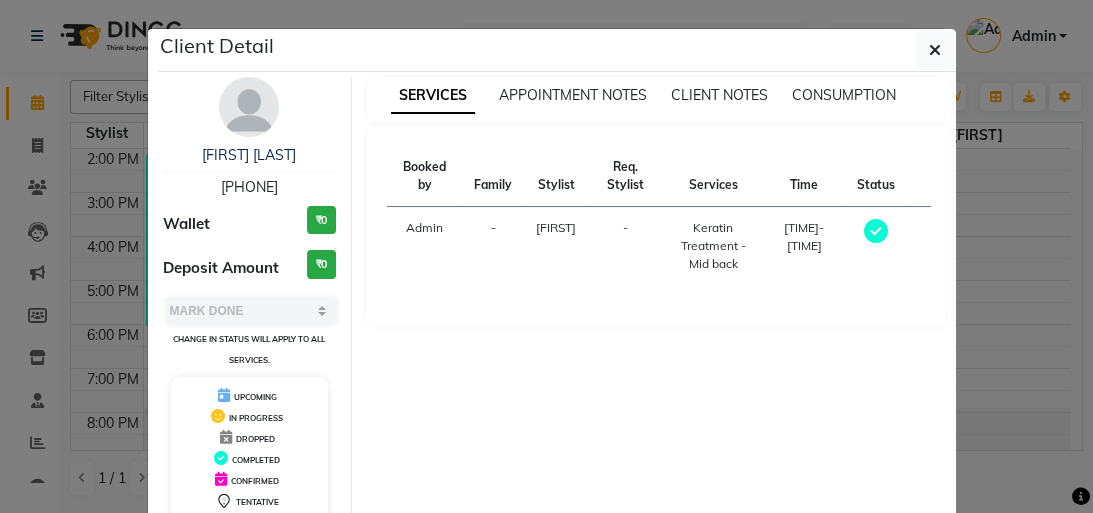 click on "-" at bounding box center [625, 246] 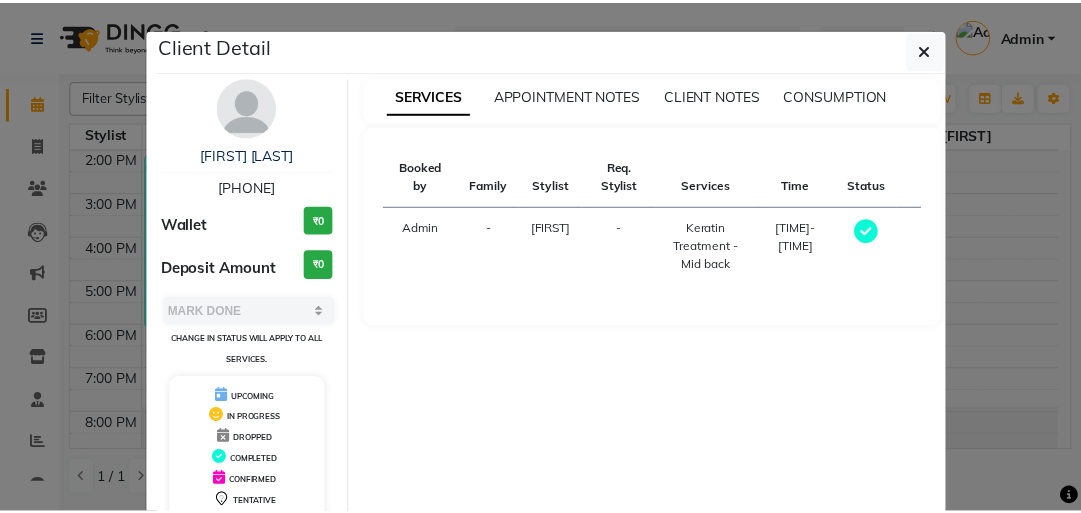 scroll, scrollTop: 132, scrollLeft: 0, axis: vertical 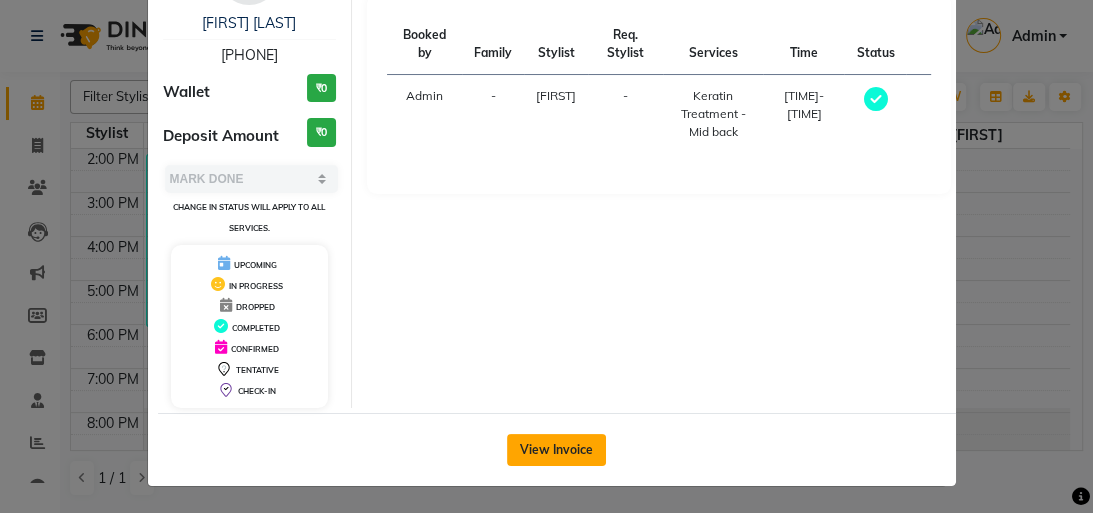 click on "View Invoice" 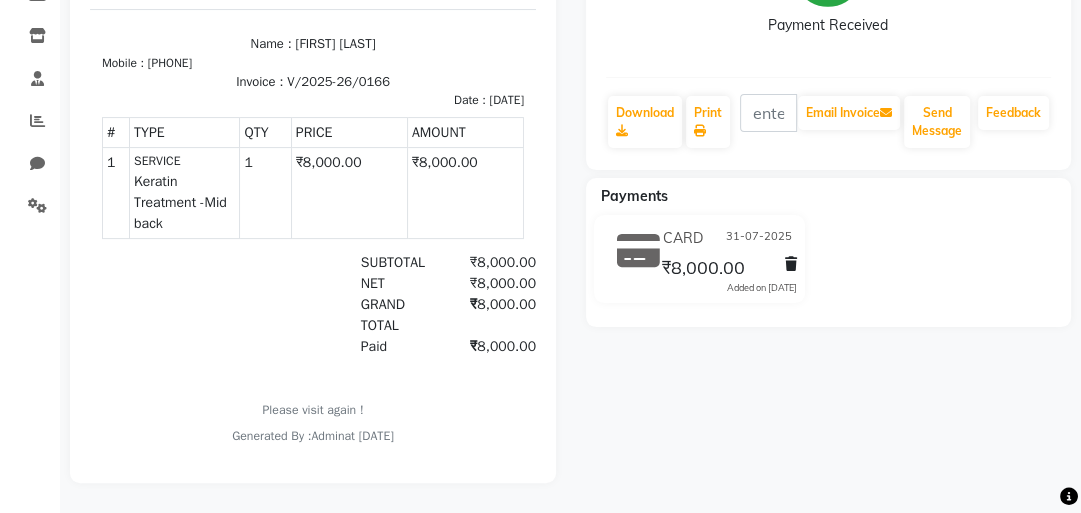 scroll, scrollTop: 93, scrollLeft: 0, axis: vertical 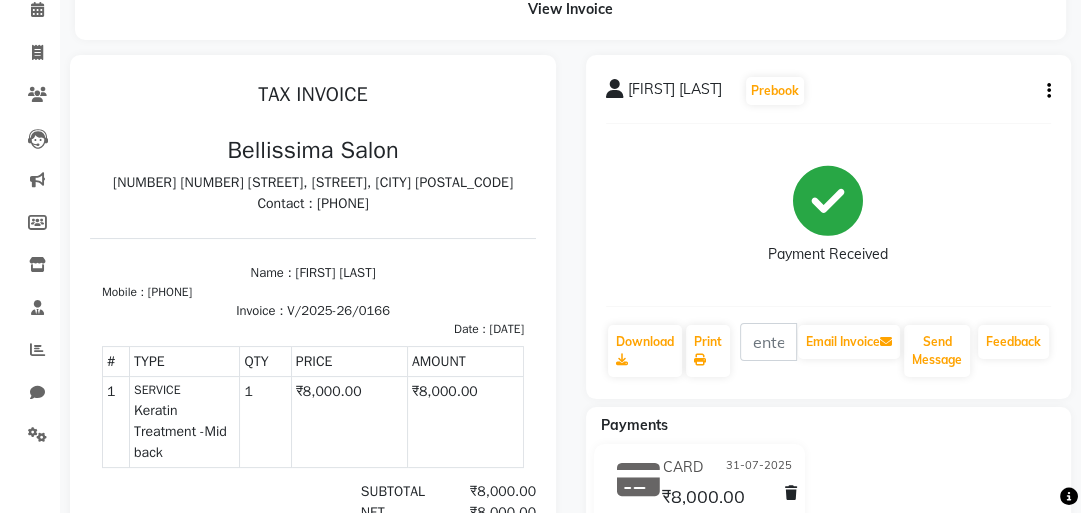 click 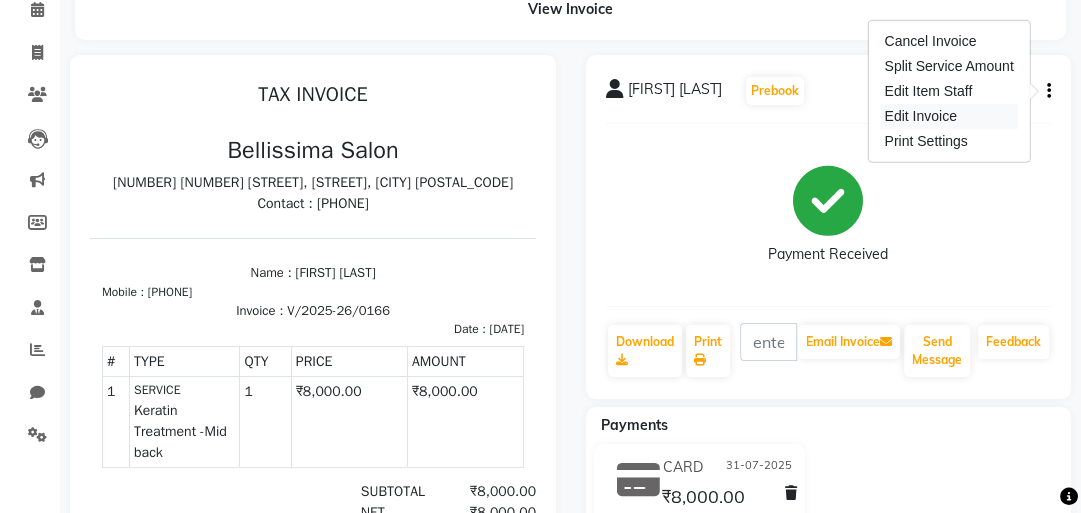 click on "Edit Invoice" at bounding box center (948, 116) 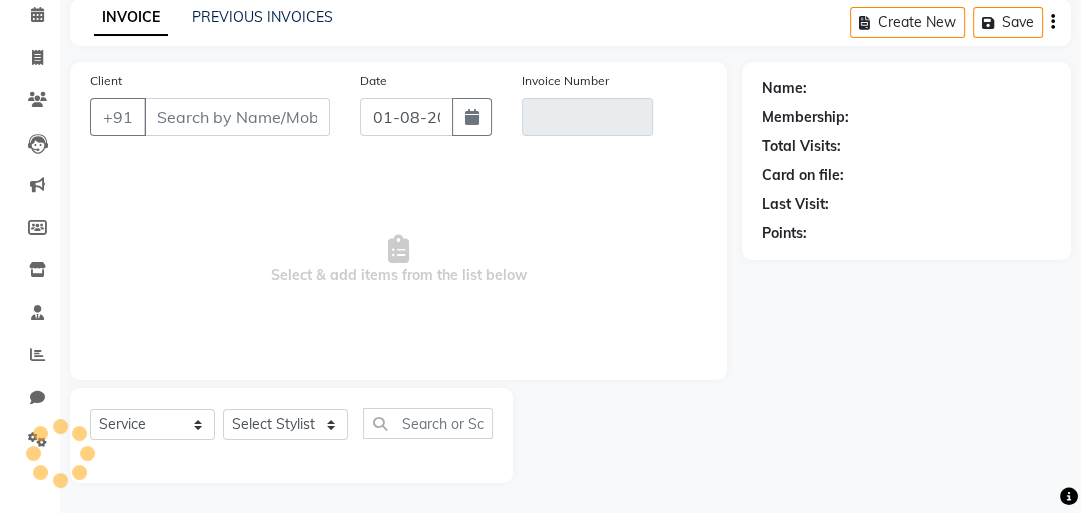 scroll, scrollTop: 88, scrollLeft: 0, axis: vertical 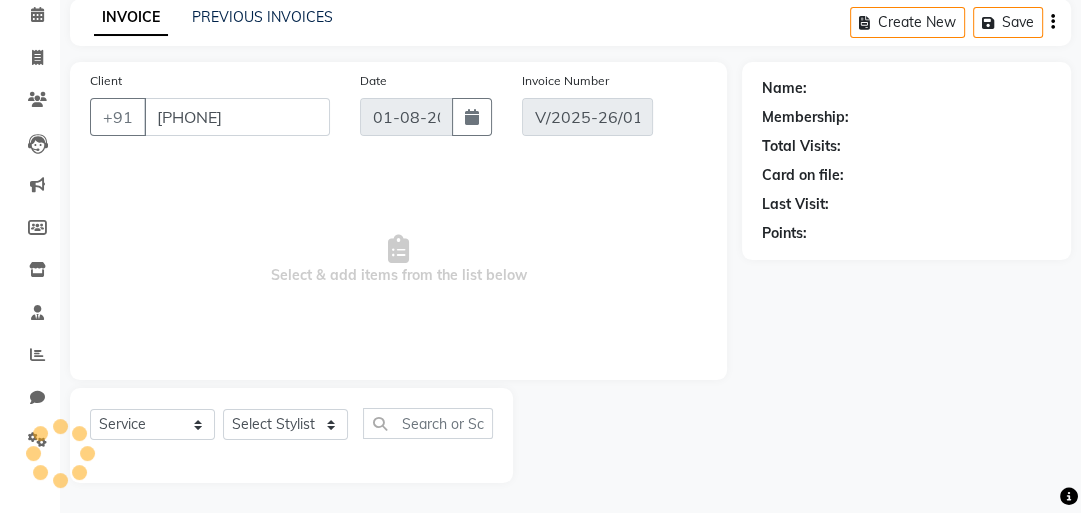 type on "31-07-2025" 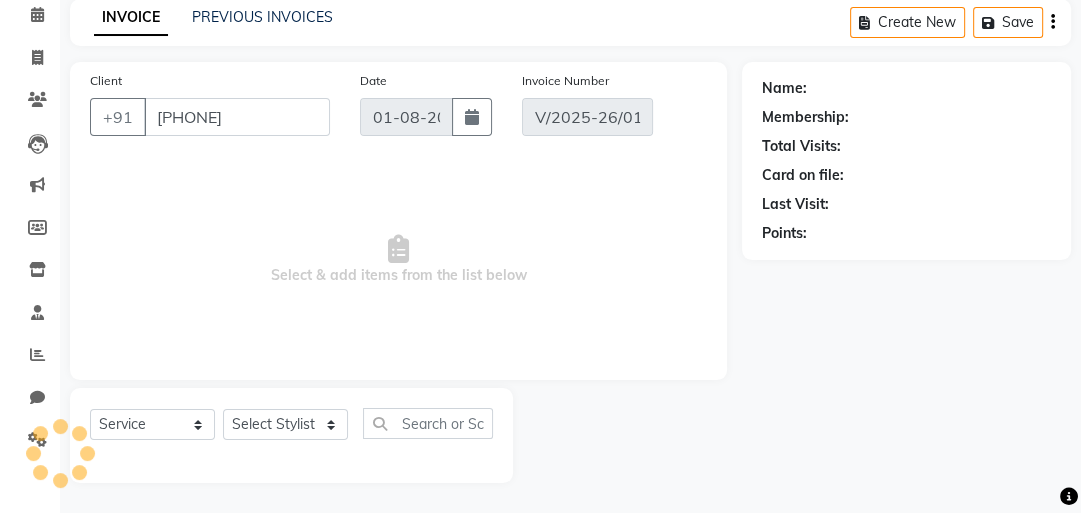 select on "select" 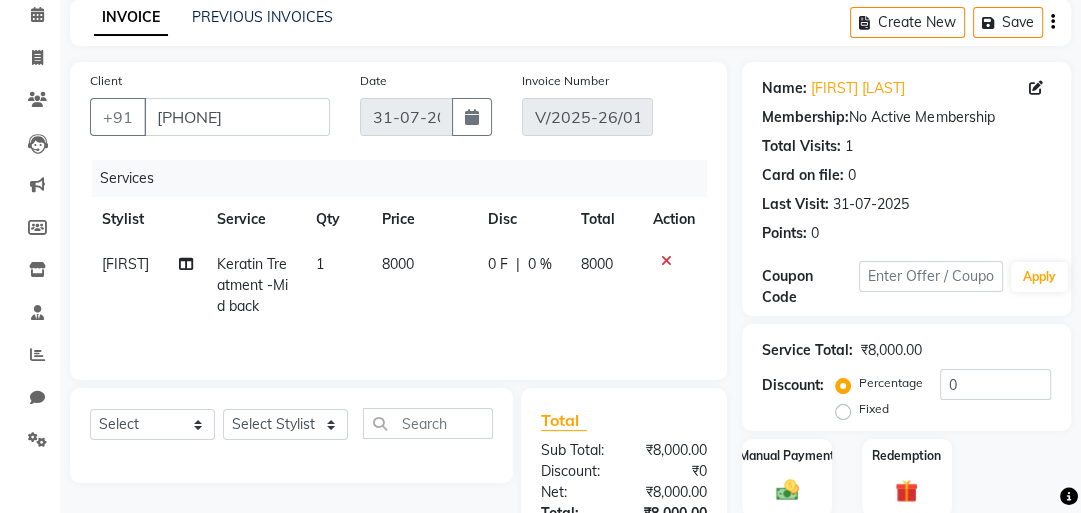 scroll, scrollTop: 332, scrollLeft: 0, axis: vertical 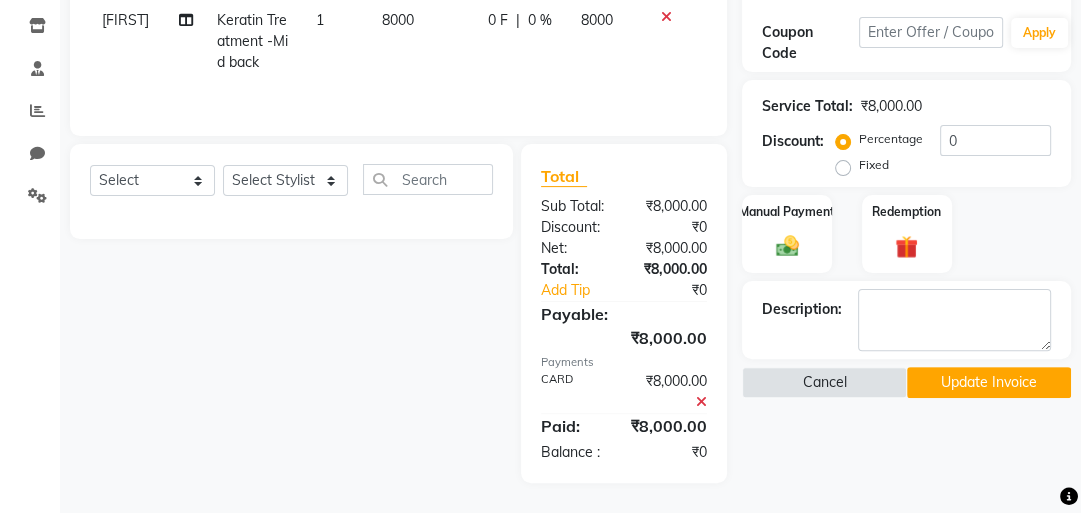 click on "Update Invoice" 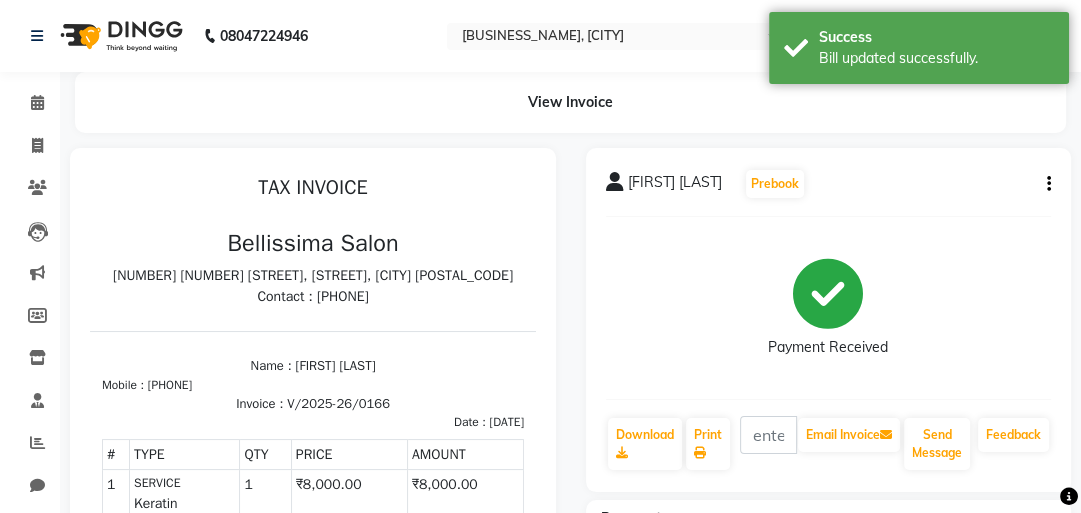 scroll, scrollTop: 0, scrollLeft: 0, axis: both 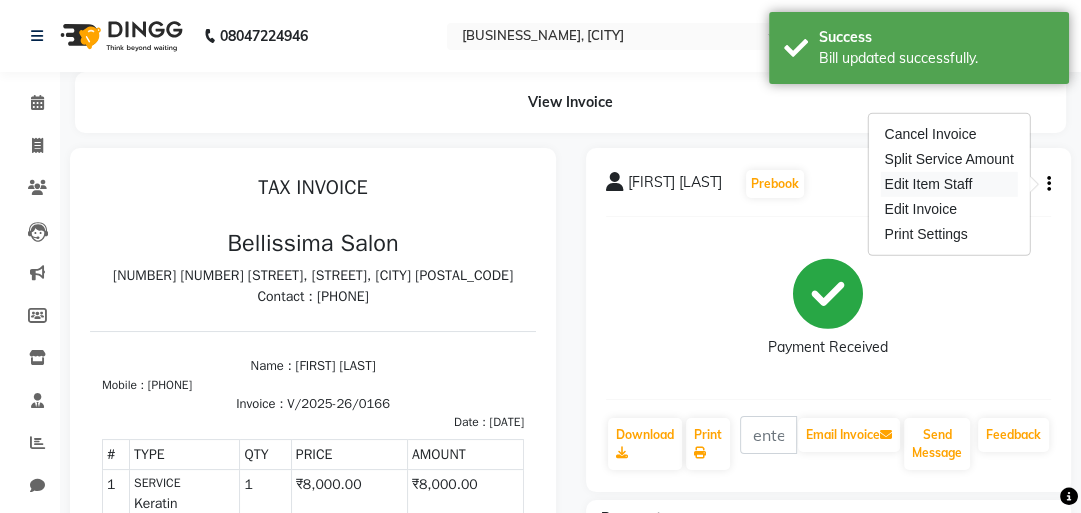 click on "Edit Item Staff" at bounding box center (948, 184) 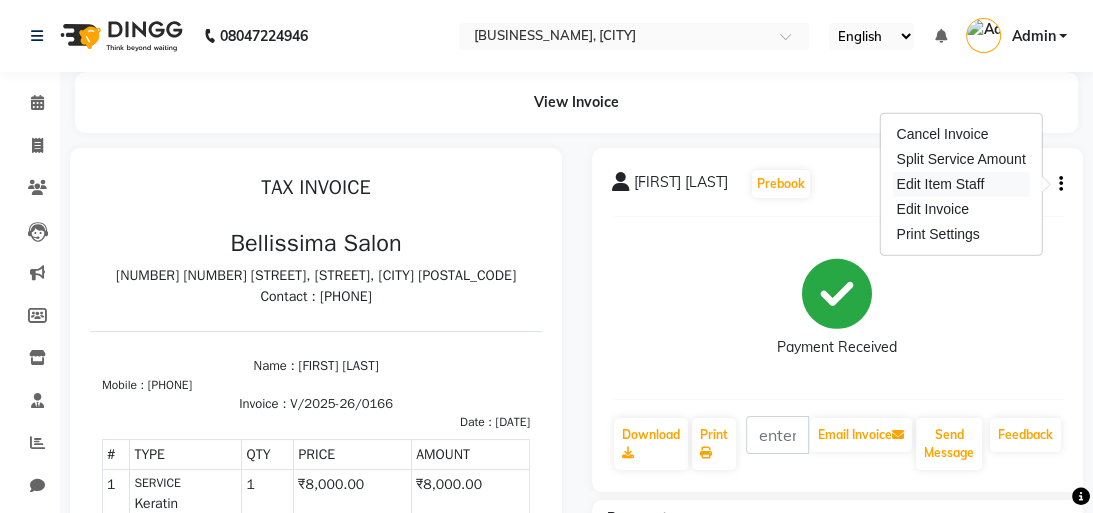 select on "79977" 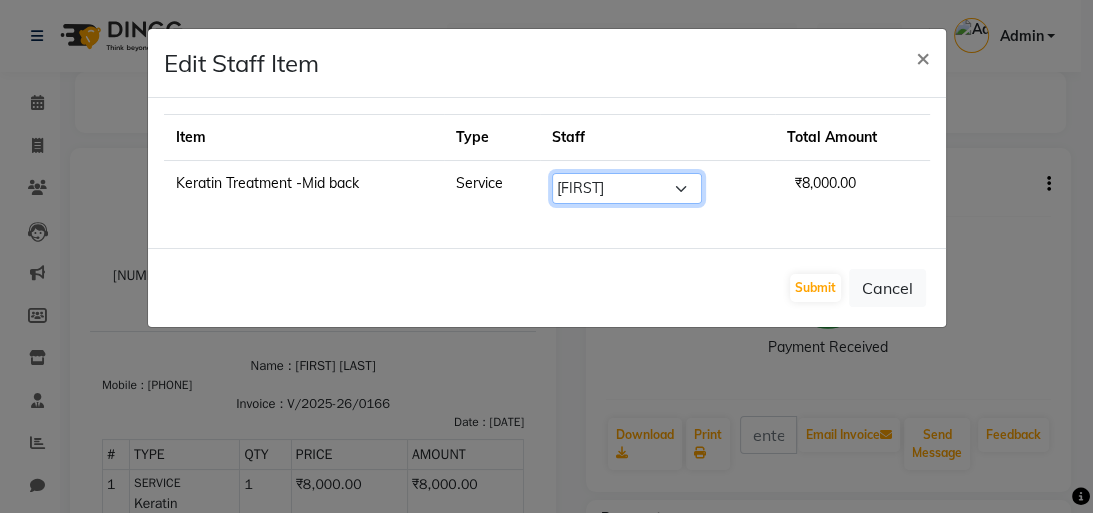 click on "Select  [FIRST]   [FIRST]   [FIRST]    [FIRST]    [FIRST]" 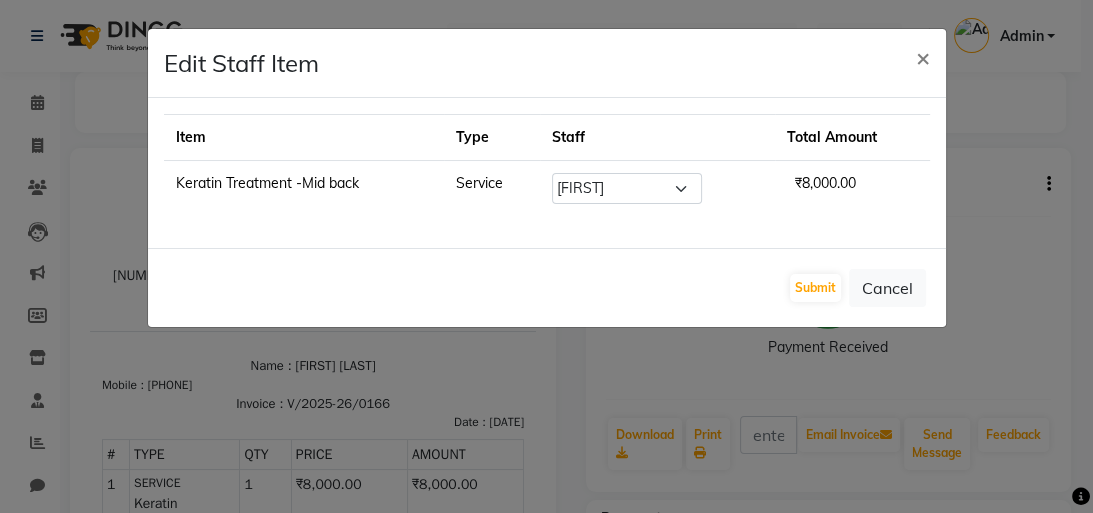 click on "Total Amount" 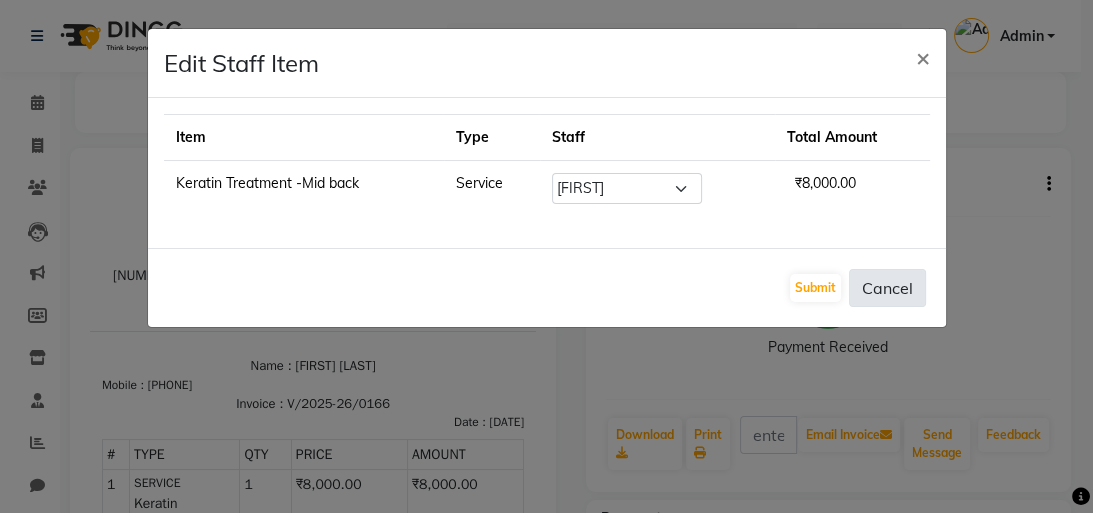 click on "Cancel" 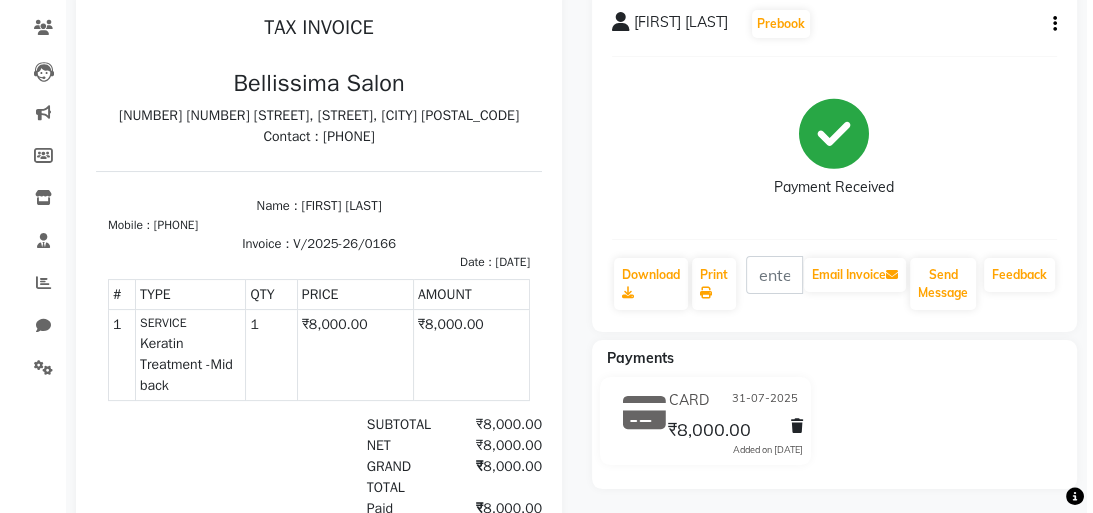 scroll, scrollTop: 0, scrollLeft: 0, axis: both 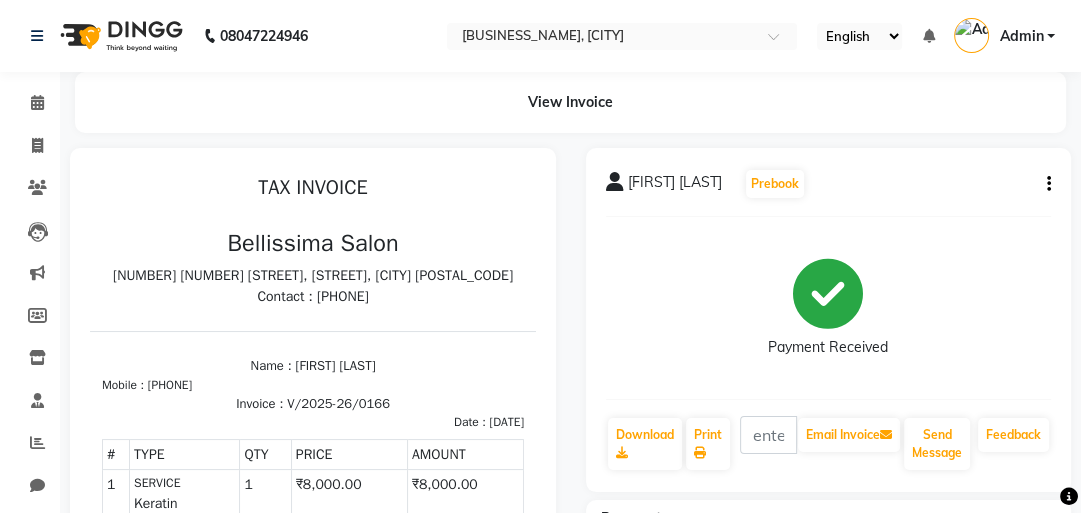 click 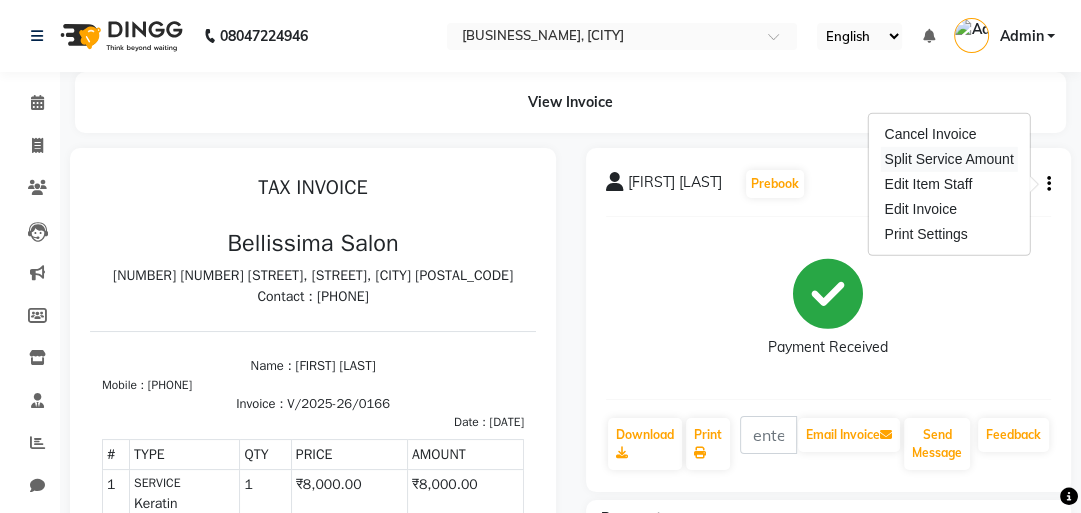 click on "Split Service Amount" at bounding box center [948, 159] 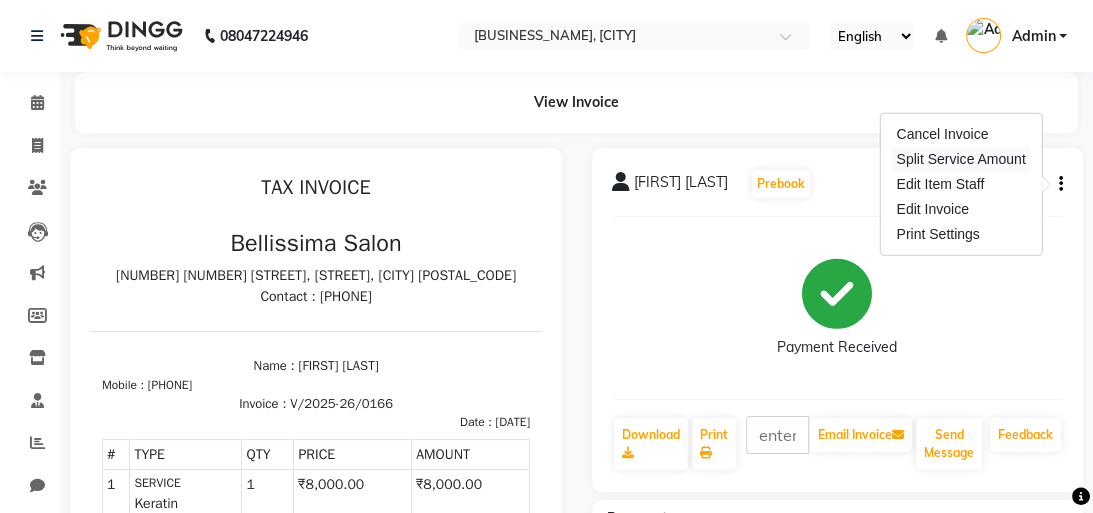 select on "79977" 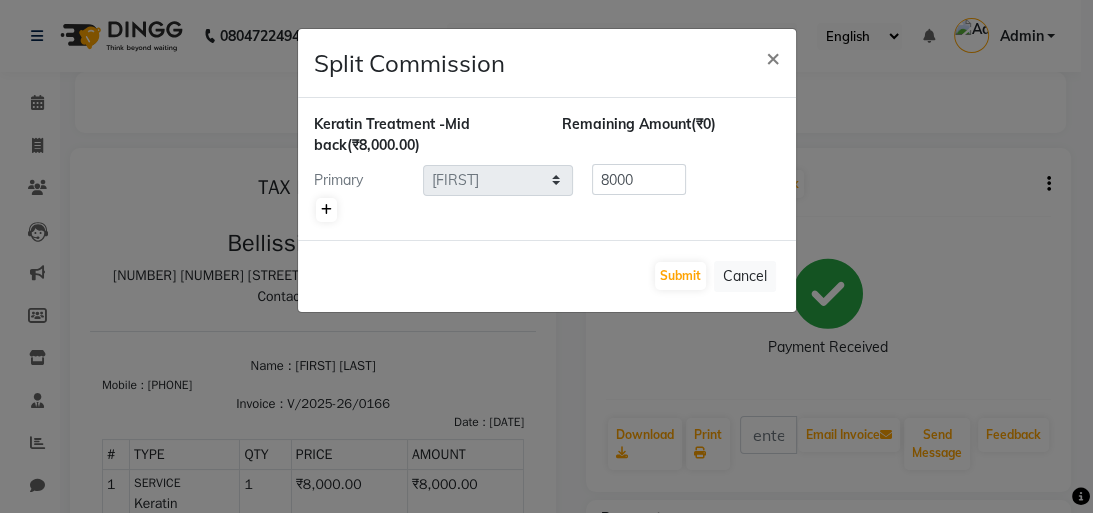 click 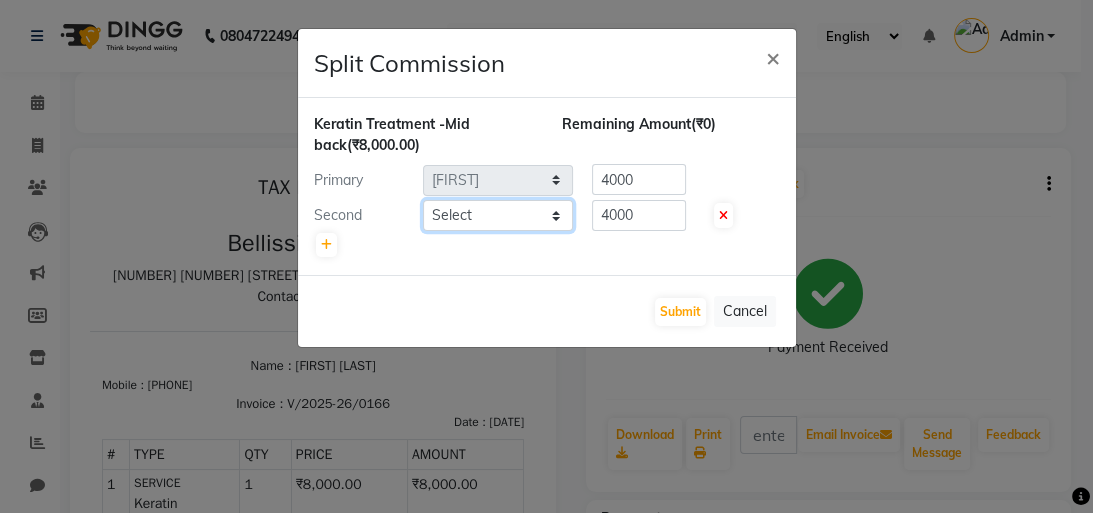 click on "Select  [FIRST]   [FIRST]   [FIRST]    [FIRST]    [FIRST]" 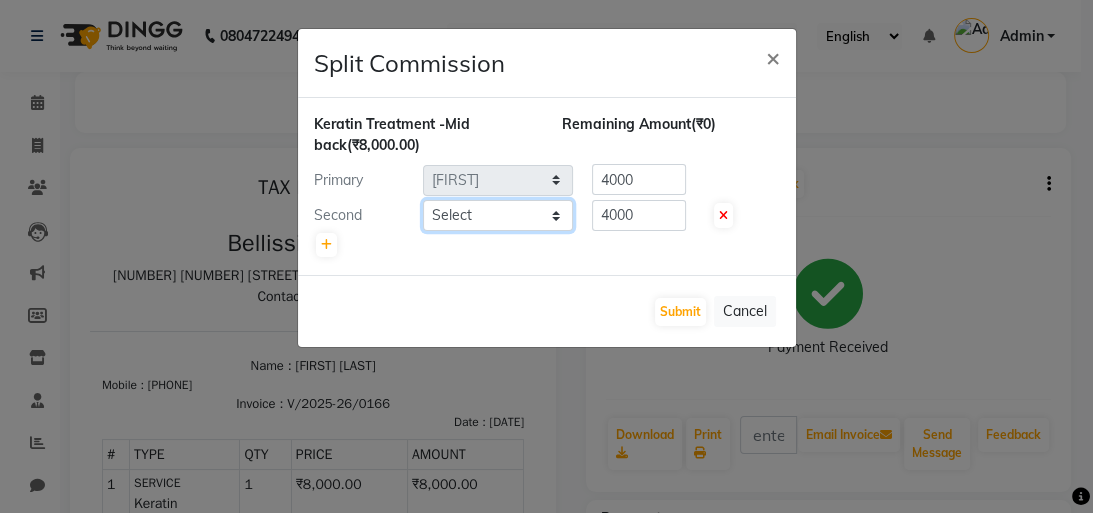 select on "79978" 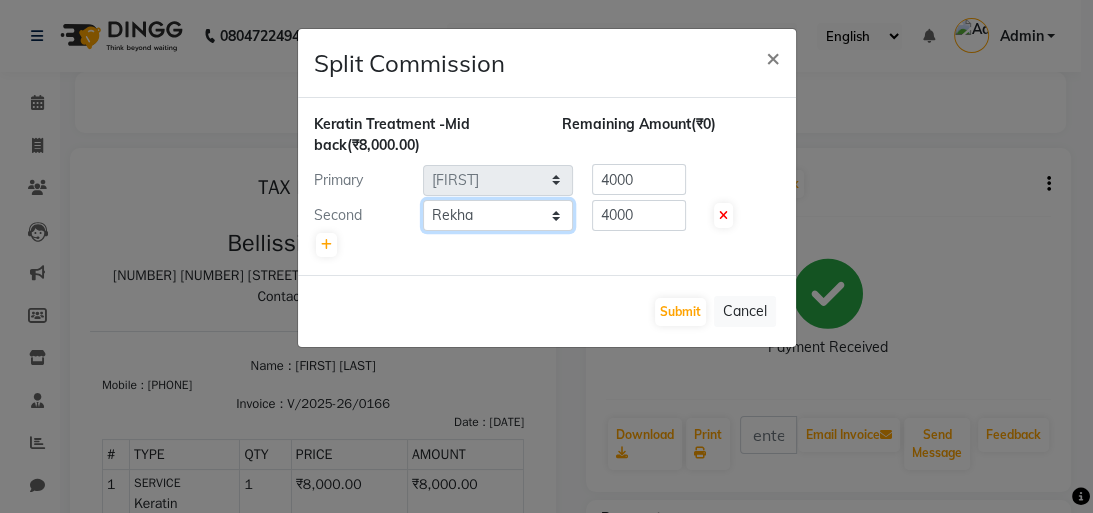 click on "Select  [FIRST]   [FIRST]   [FIRST]    [FIRST]    [FIRST]" 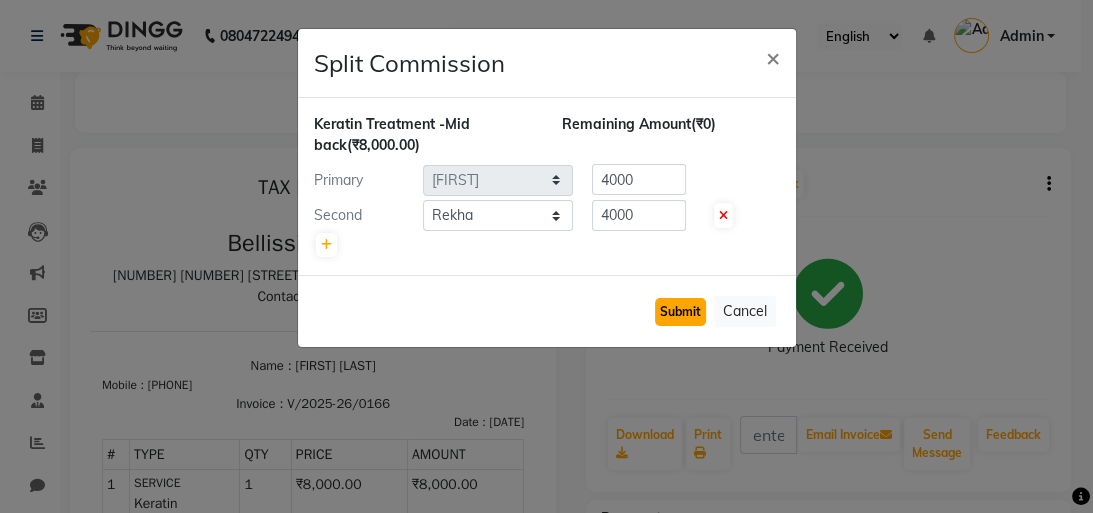 click on "Submit" 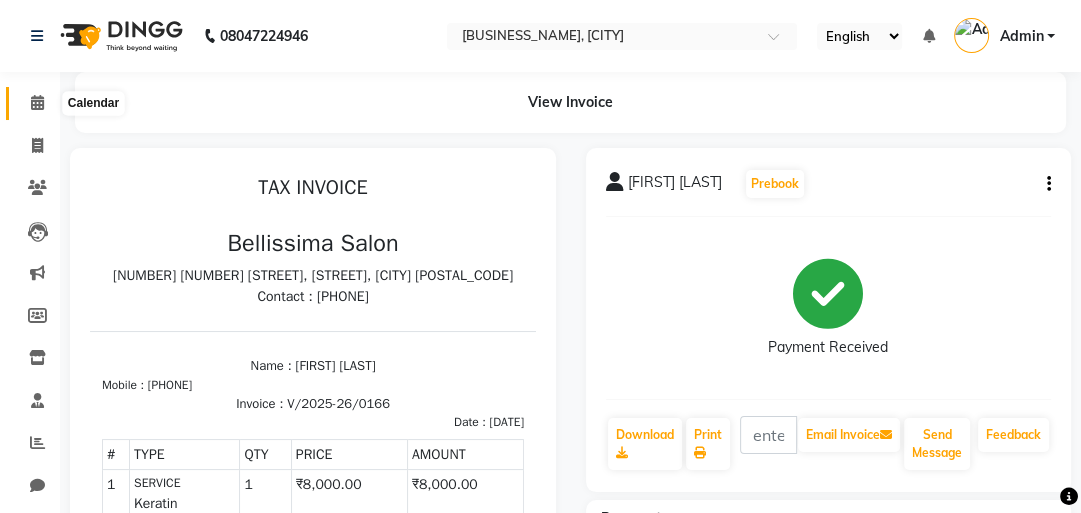 click 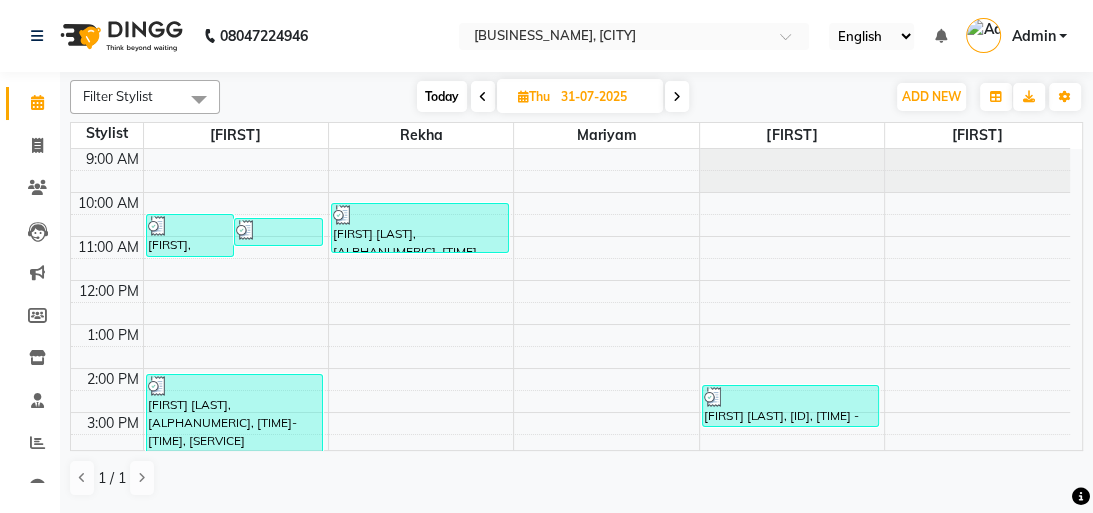 scroll, scrollTop: 220, scrollLeft: 0, axis: vertical 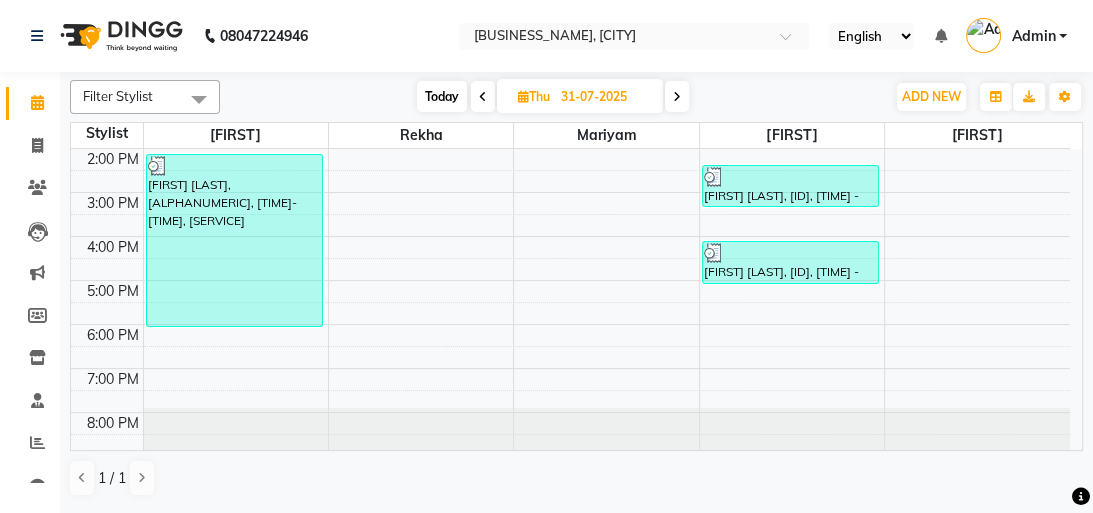 click at bounding box center (483, 96) 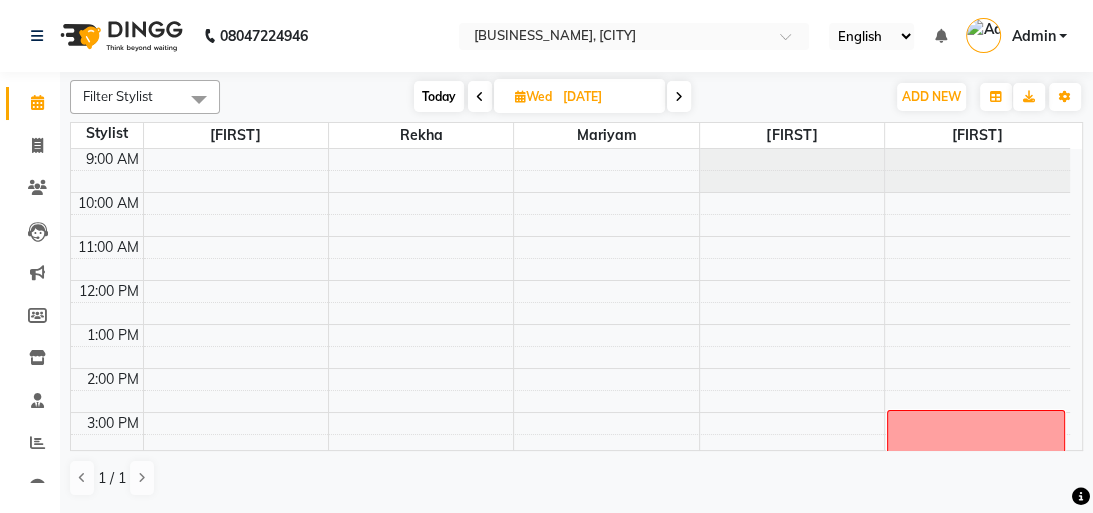 scroll, scrollTop: 220, scrollLeft: 0, axis: vertical 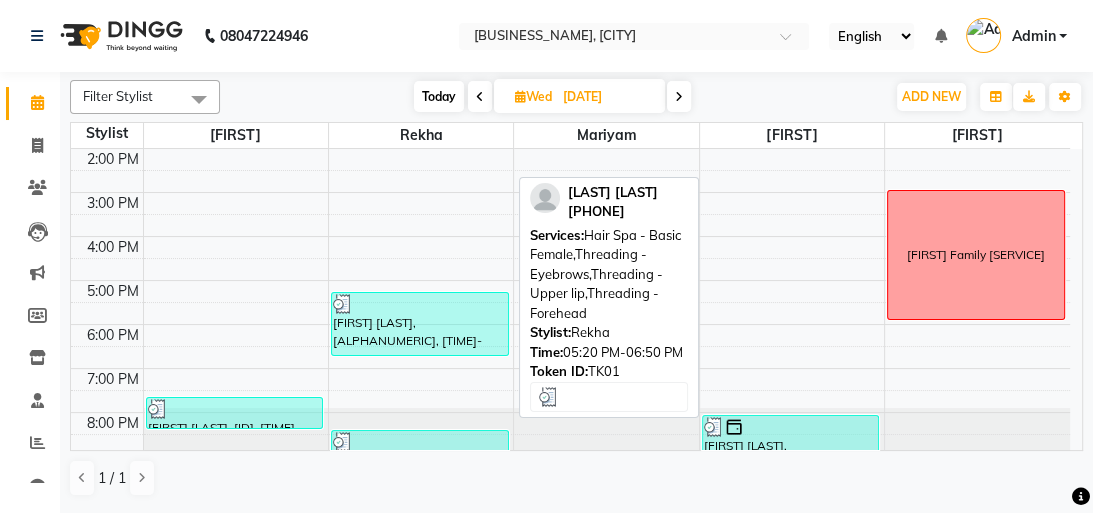 click on "[FIRST] [LAST], [ALPHANUMERIC], [TIME]-[TIME], [SERVICE], [SERVICE], [SERVICE], [SERVICE]" at bounding box center [420, 324] 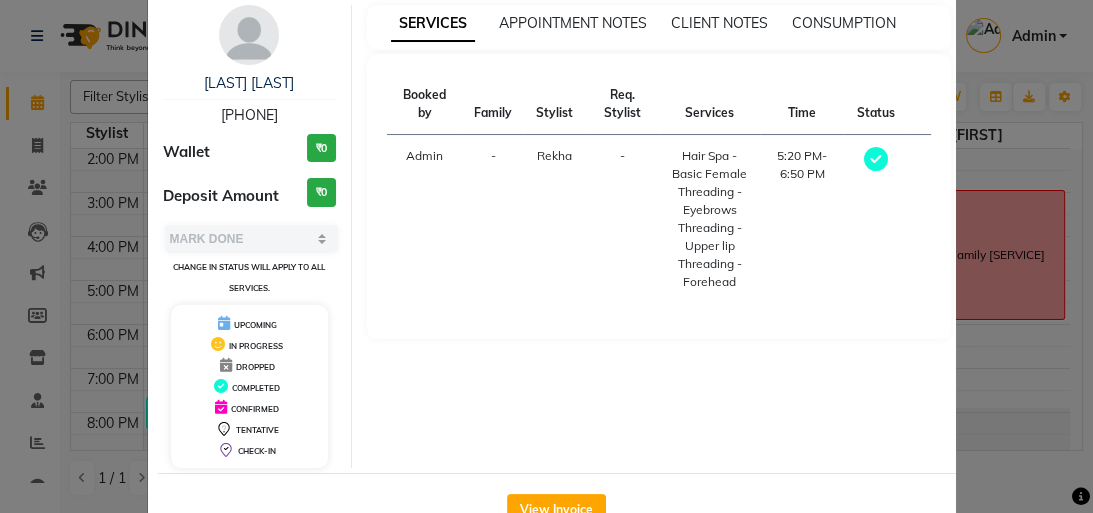 scroll, scrollTop: 132, scrollLeft: 0, axis: vertical 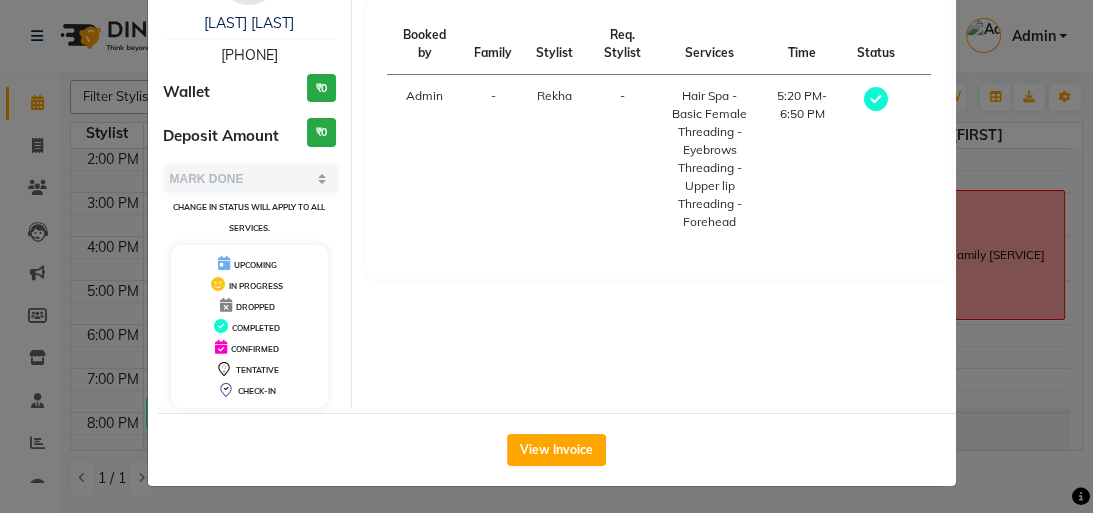 click on "Client Detail  [FIRST] [LAST]   [PHONE] Wallet ₹0 Deposit Amount  ₹0  Select MARK DONE UPCOMING Change in status will apply to all services. UPCOMING IN PROGRESS DROPPED COMPLETED CONFIRMED TENTATIVE CHECK-IN SERVICES APPOINTMENT NOTES CLIENT NOTES CONSUMPTION Booked by Family Stylist Req. Stylist Services Time Status  Admin  - [FIRST]  -  [SERVICE] - [SERVICE]   [TIME] - [TIME]   View Invoice" 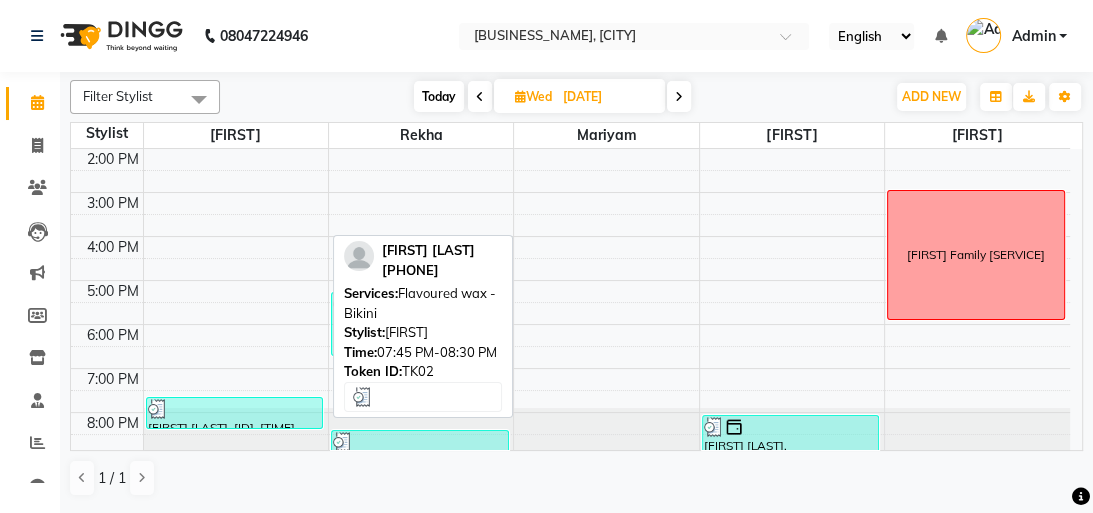 click at bounding box center (235, 409) 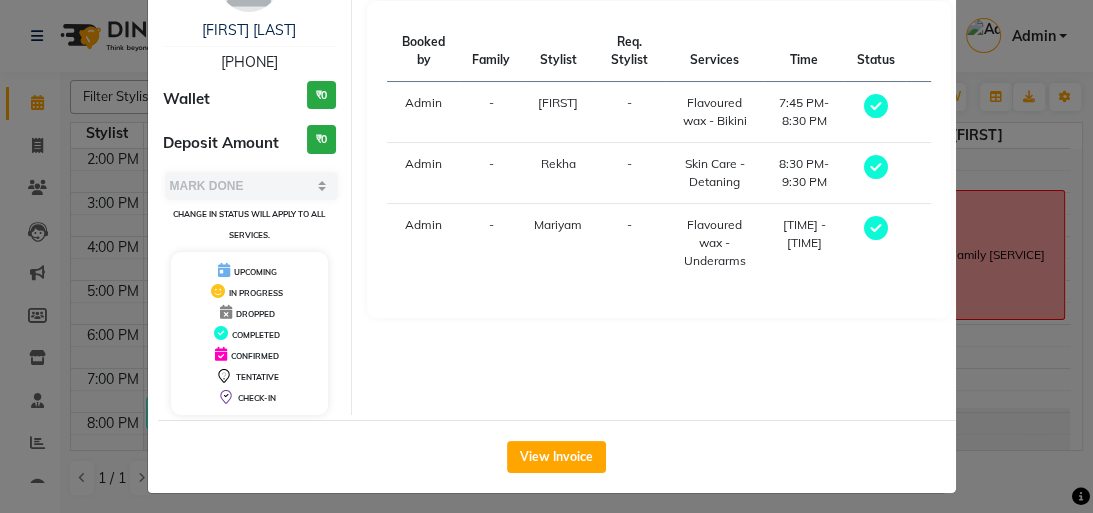 scroll, scrollTop: 132, scrollLeft: 0, axis: vertical 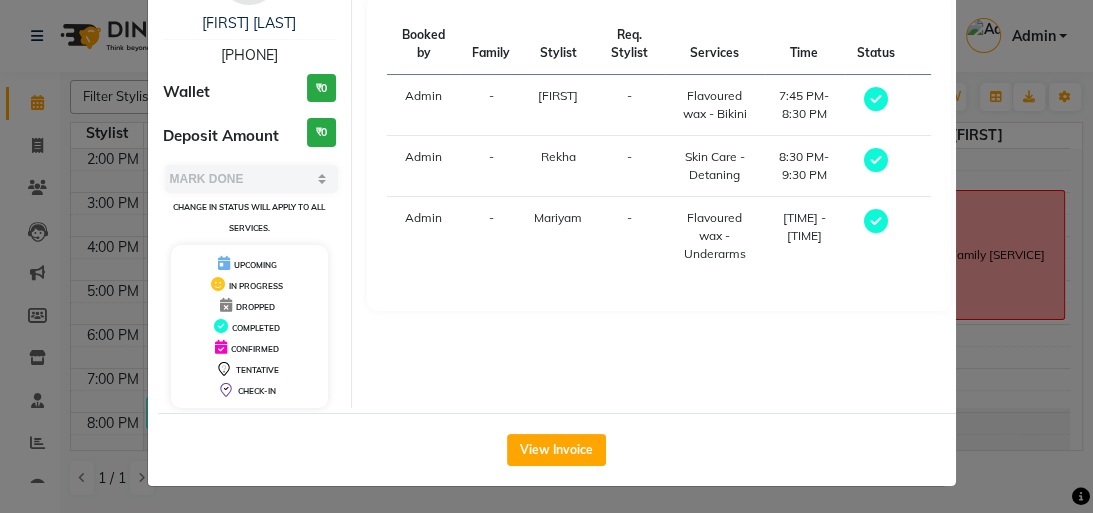 click on "Client Detail [FIRST] [LAST] [PHONE] Wallet [CURRENCY]0 Deposit Amount [CURRENCY]0 Select MARK DONE UPCOMING Change in status will apply to all services. UPCOMING IN PROGRESS DROPPED COMPLETED CONFIRMED TENTATIVE CHECK-IN SERVICES APPOINTMENT NOTES CLIENT NOTES CONSUMPTION Booked by Family Stylist Req. Stylist Services Time Status Admin - [NAME] - [SERVICE] [TIME]-[TIME] View Invoice" 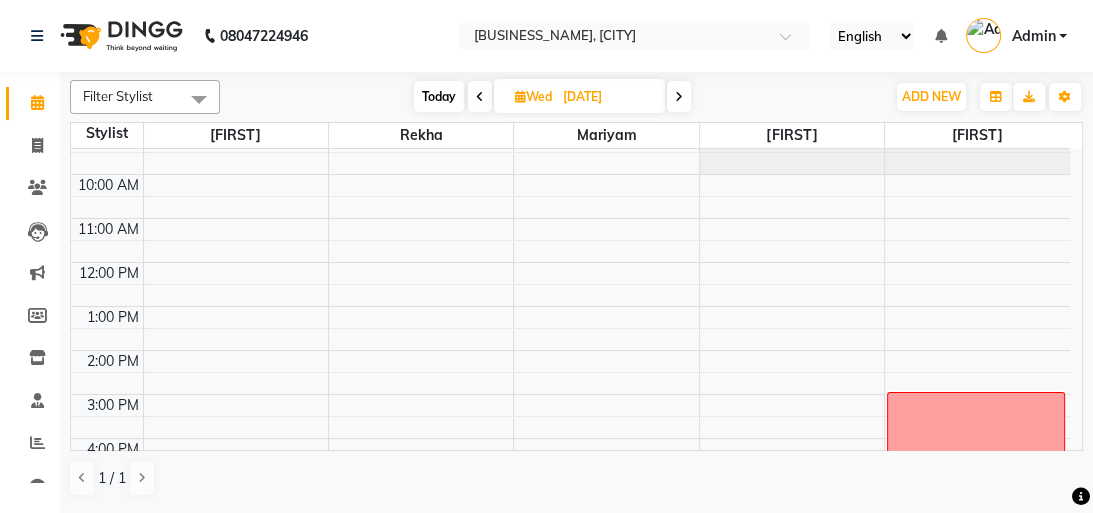 scroll, scrollTop: 0, scrollLeft: 0, axis: both 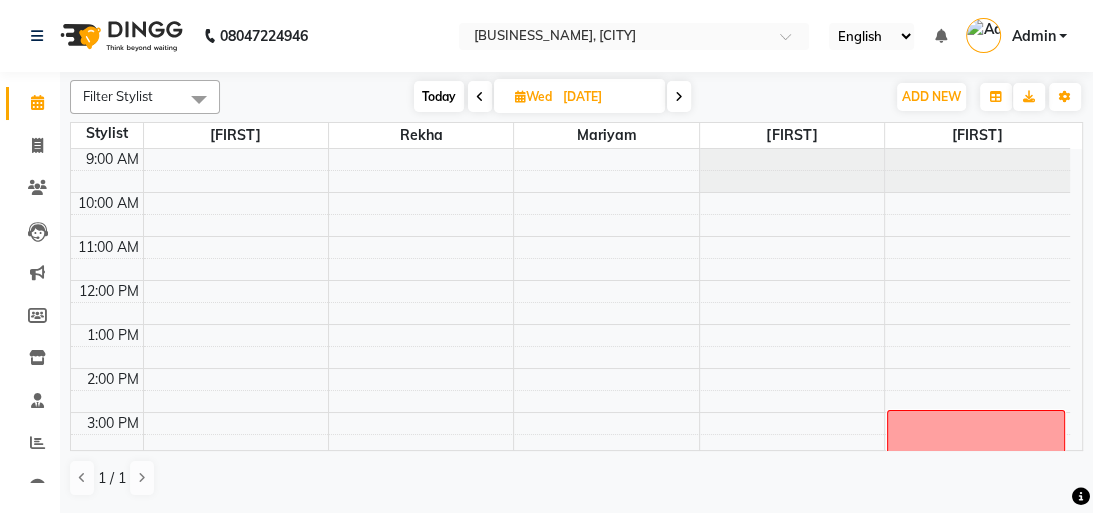click at bounding box center (480, 97) 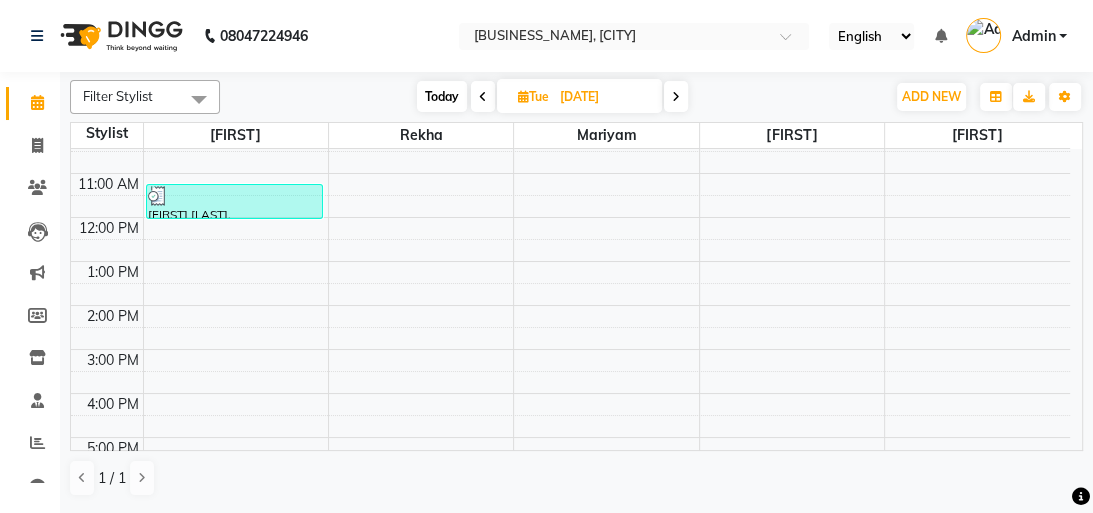 scroll, scrollTop: 0, scrollLeft: 0, axis: both 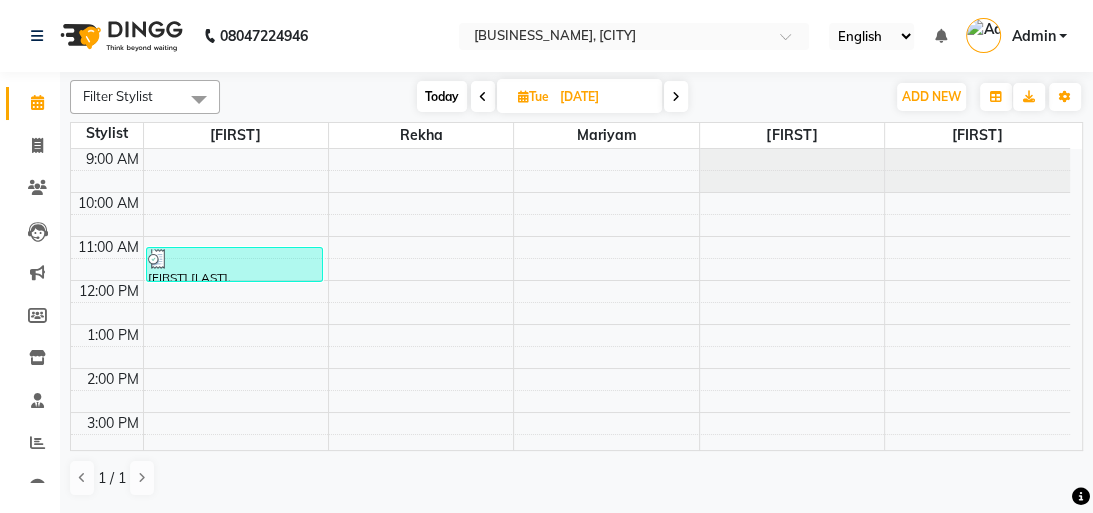 click at bounding box center [483, 96] 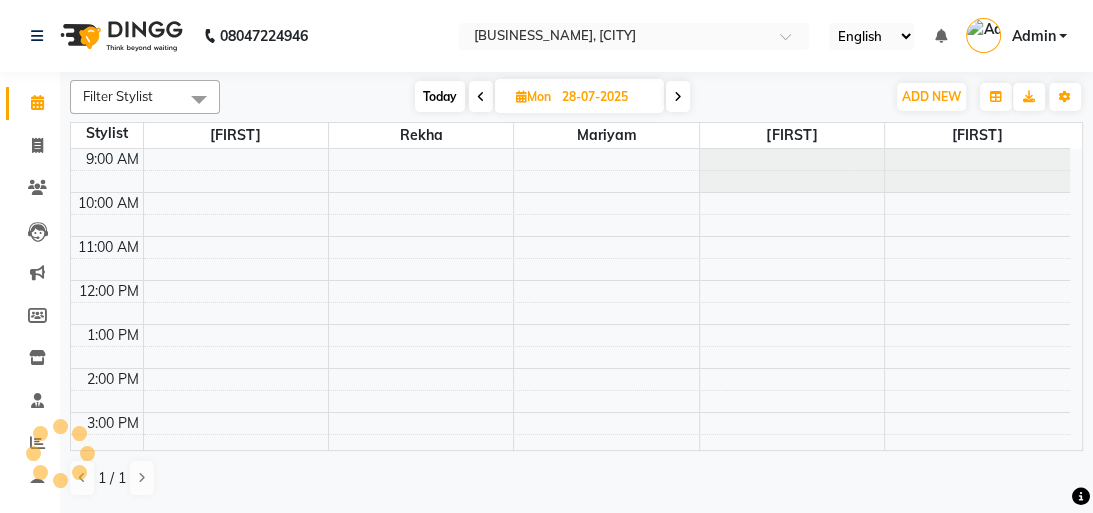 scroll, scrollTop: 132, scrollLeft: 0, axis: vertical 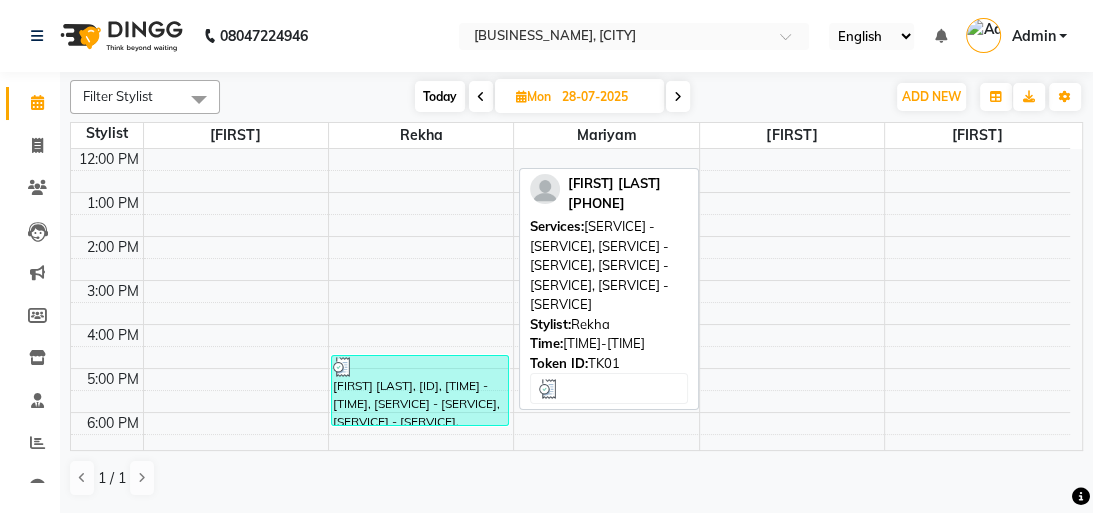 click on "[FIRST] [LAST], [ID], [TIME] - [TIME], [SERVICE] - [SERVICE], [SERVICE] - [SERVICE], [SERVICE] - [SERVICE], [SERVICE] - [SERVICE]" at bounding box center (420, 390) 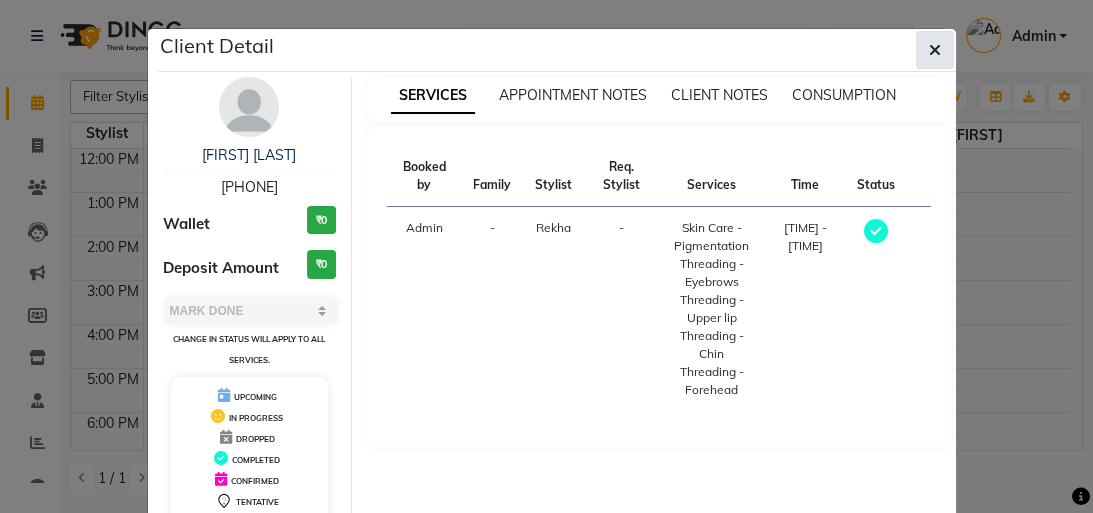 click 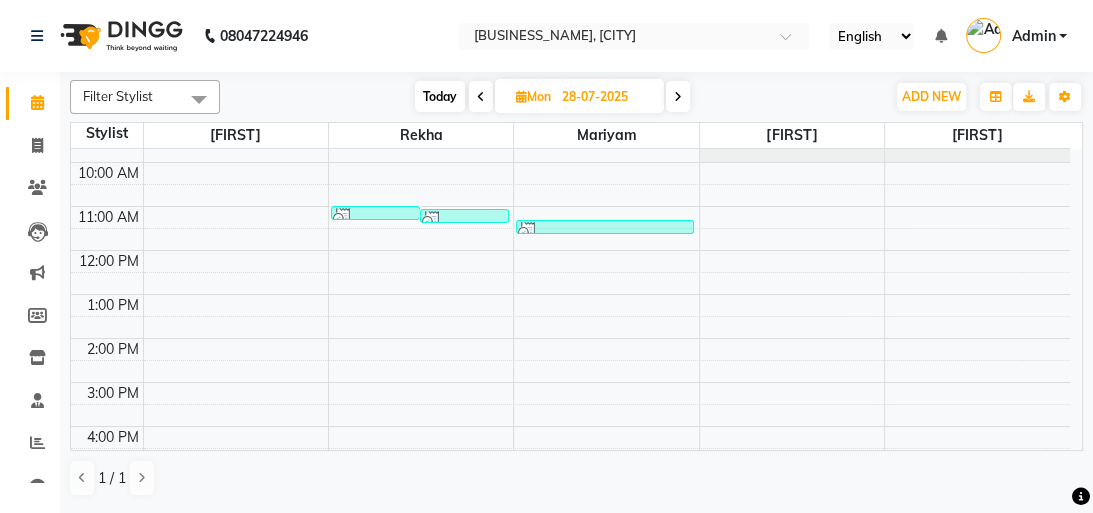 scroll, scrollTop: 0, scrollLeft: 0, axis: both 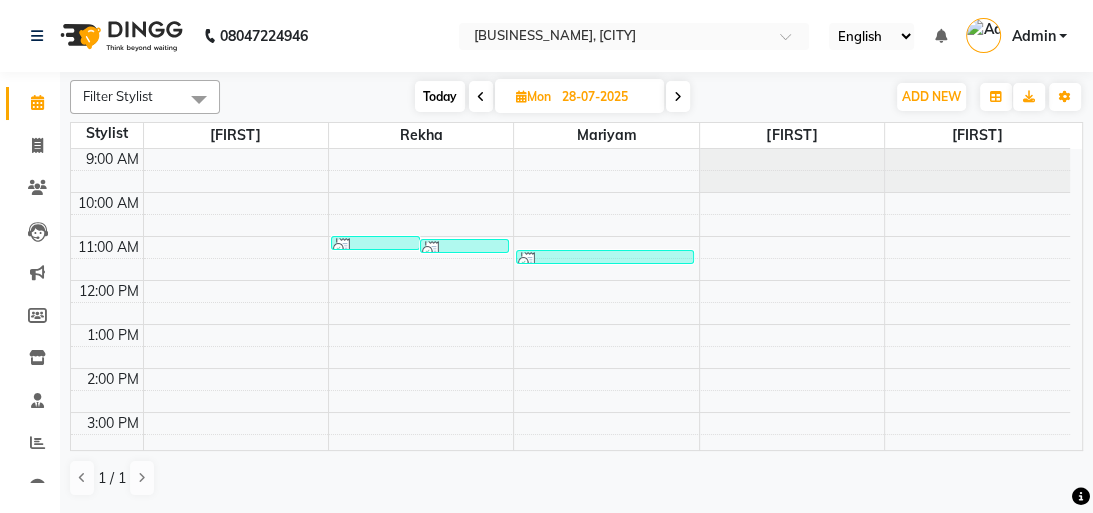 click at bounding box center (481, 96) 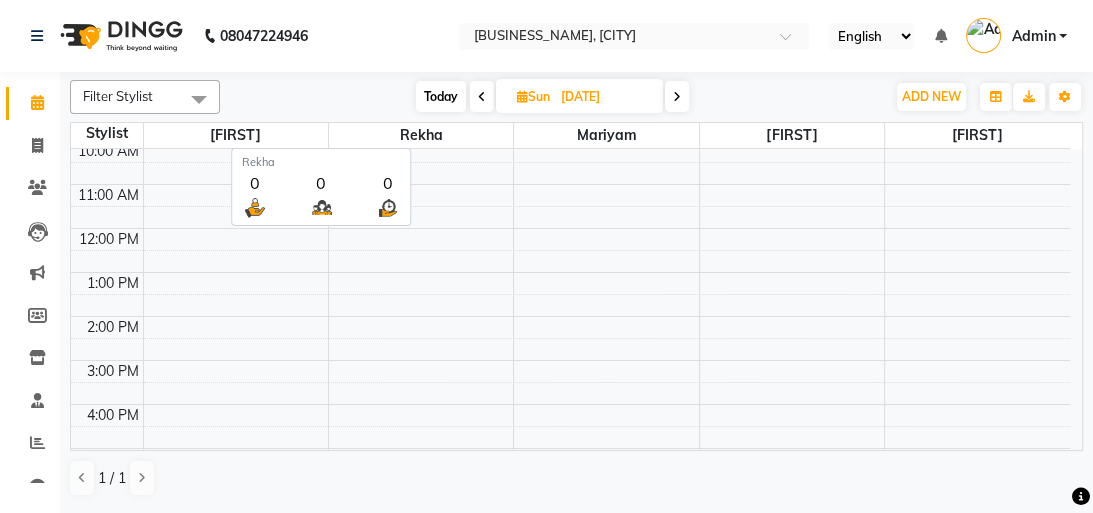scroll, scrollTop: 0, scrollLeft: 0, axis: both 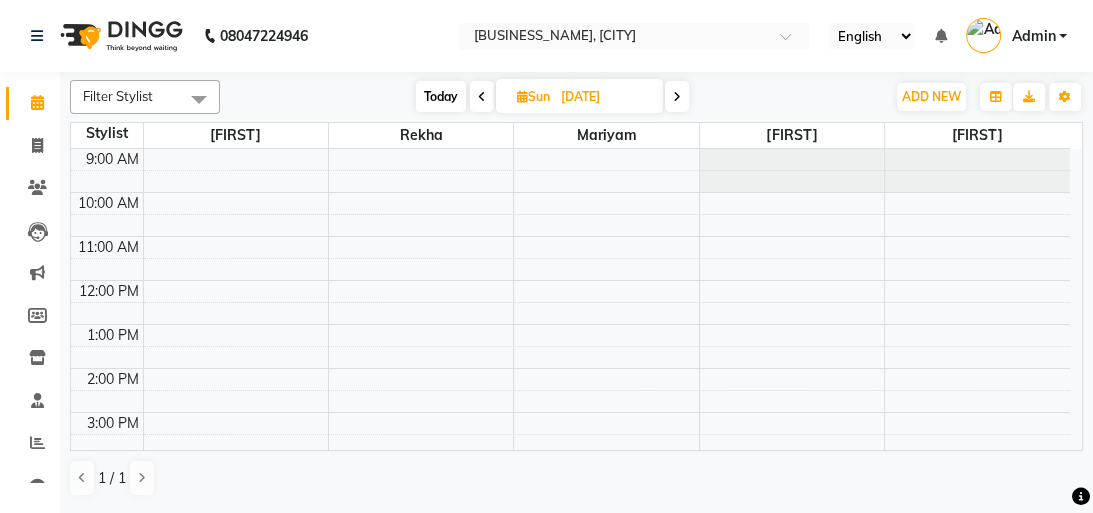 click at bounding box center (482, 96) 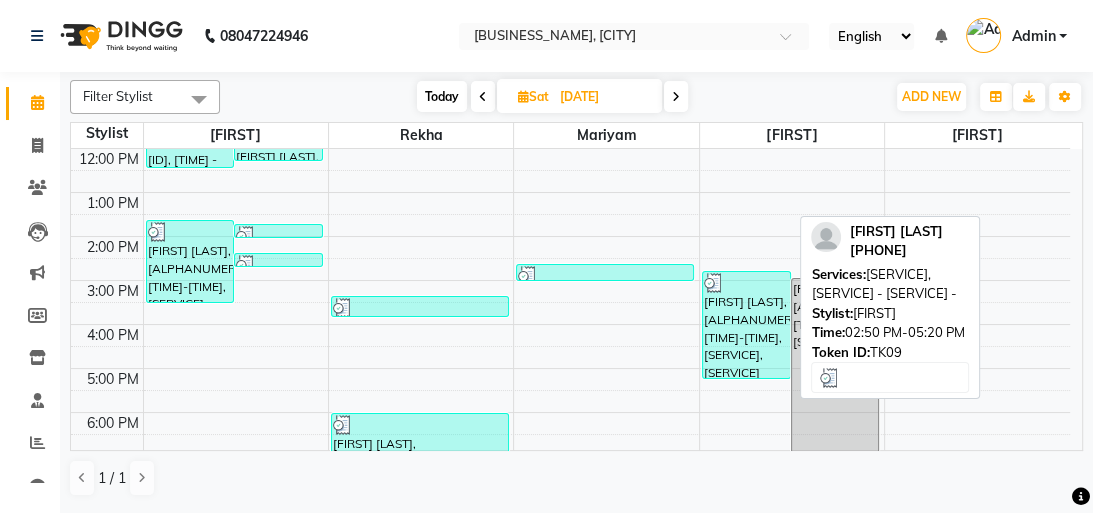 scroll, scrollTop: 0, scrollLeft: 0, axis: both 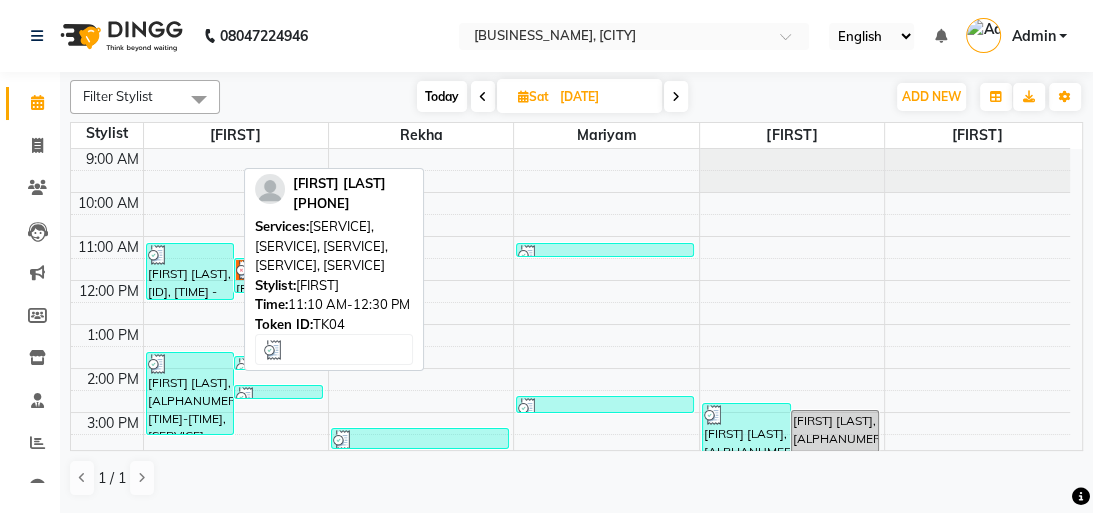 click on "[FIRST] [LAST], [ID], [TIME] - [TIME], [SERVICE] - [SERVICE], [SERVICE] - [SERVICE], [SERVICE] - [SERVICE]" at bounding box center [190, 271] 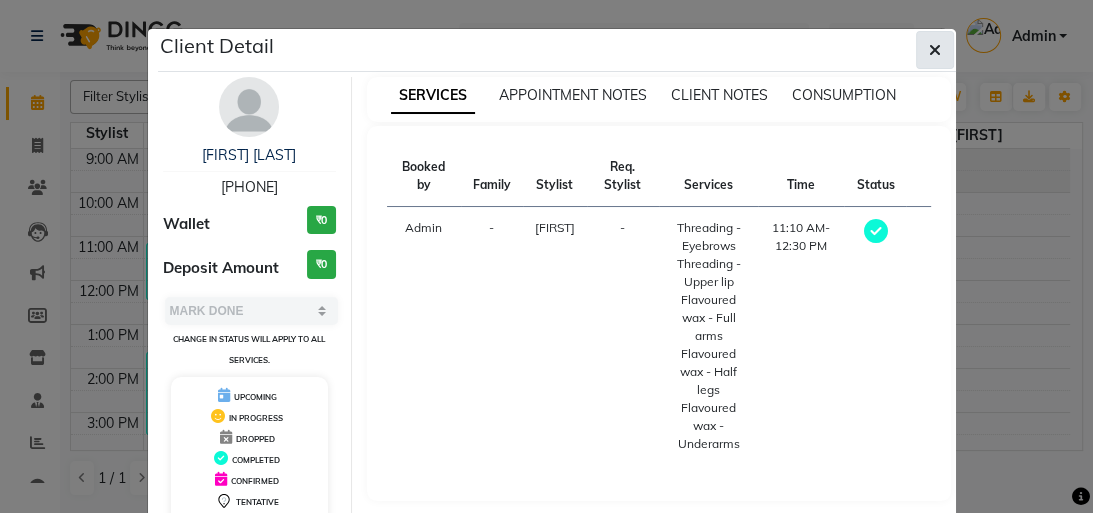 click 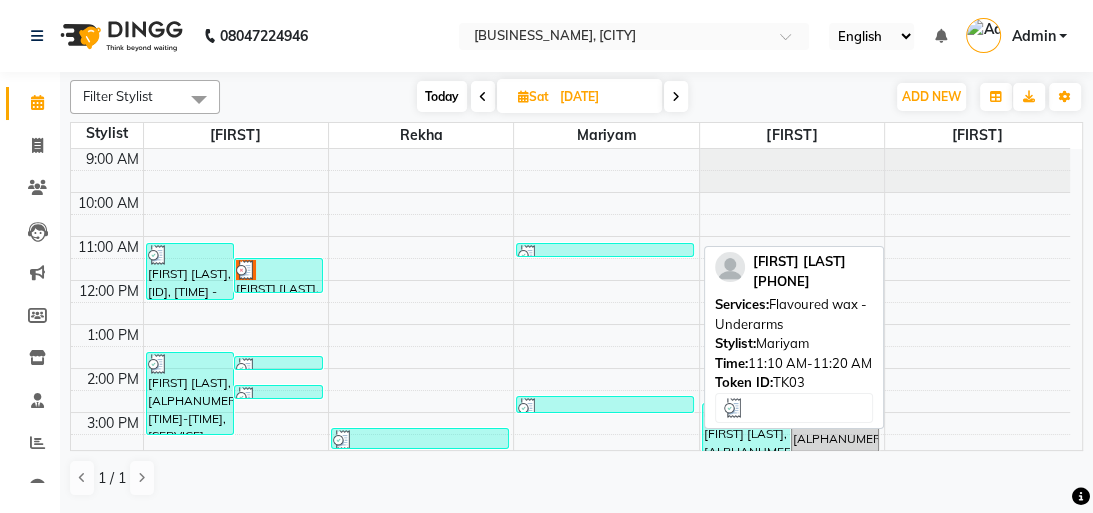 click at bounding box center [605, 255] 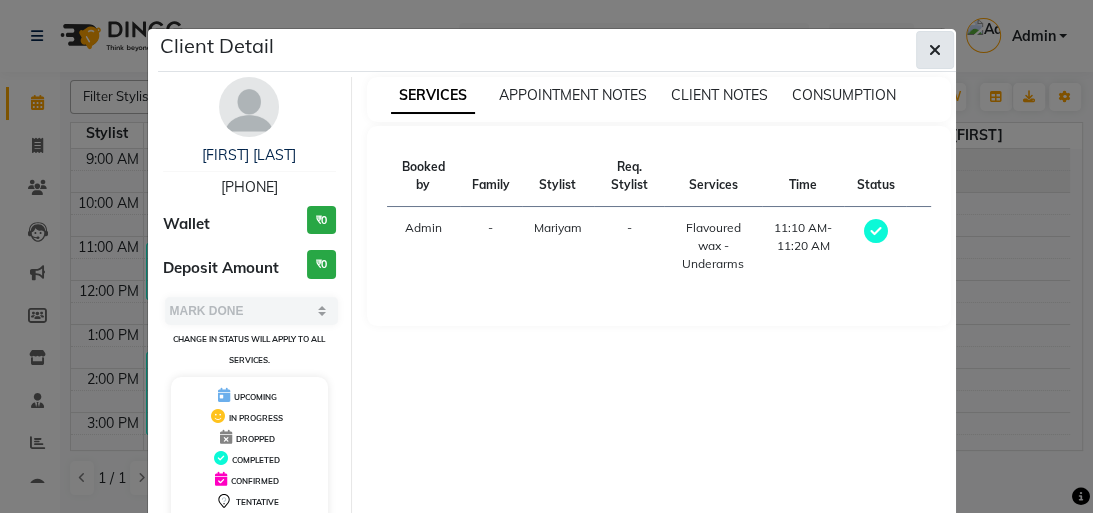 click 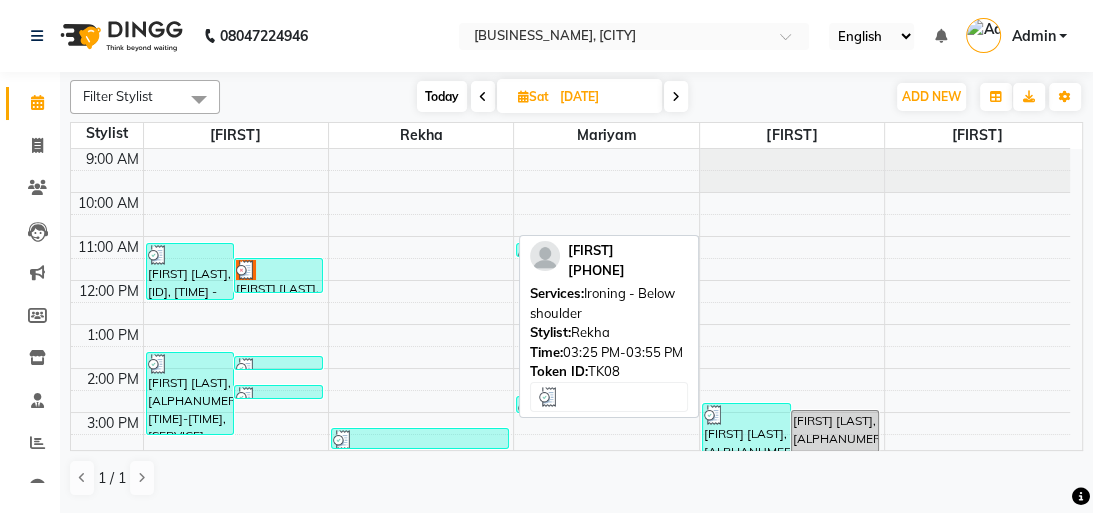 click at bounding box center [420, 440] 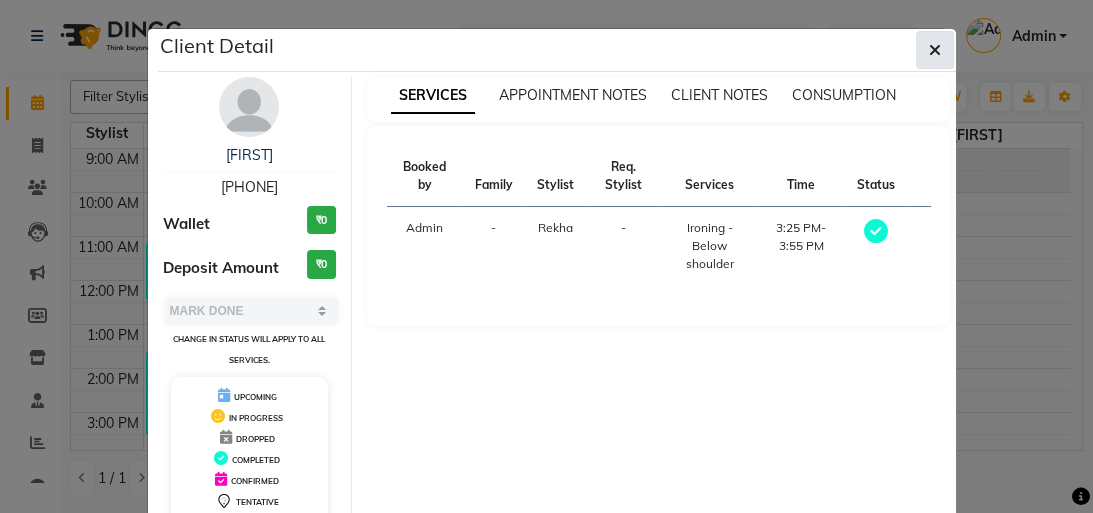 click 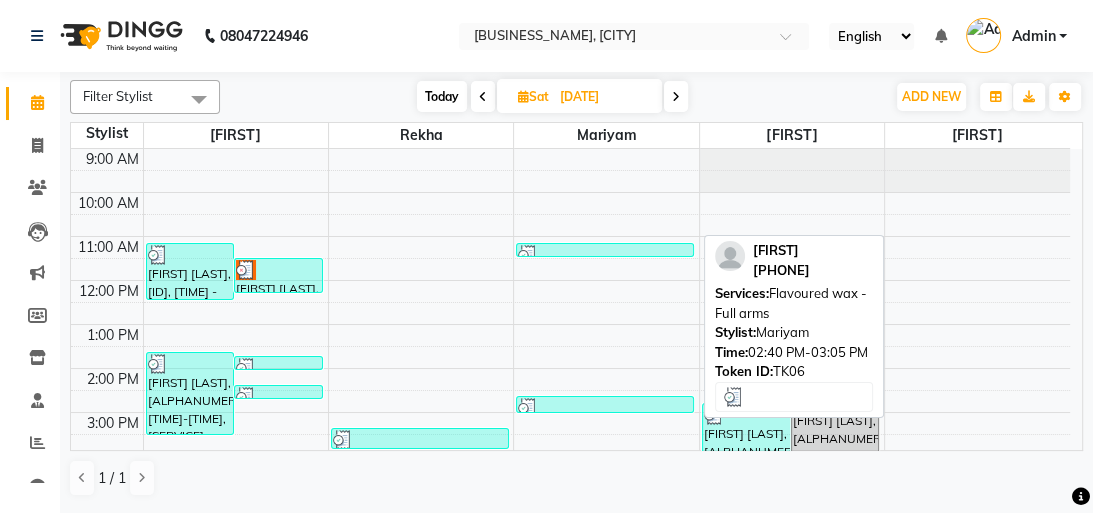 click at bounding box center [605, 408] 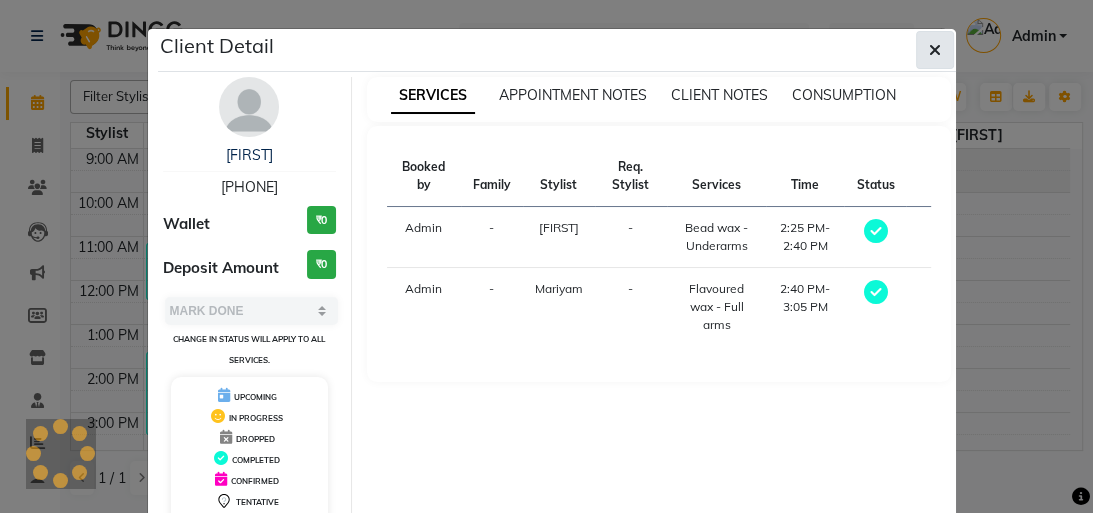 click 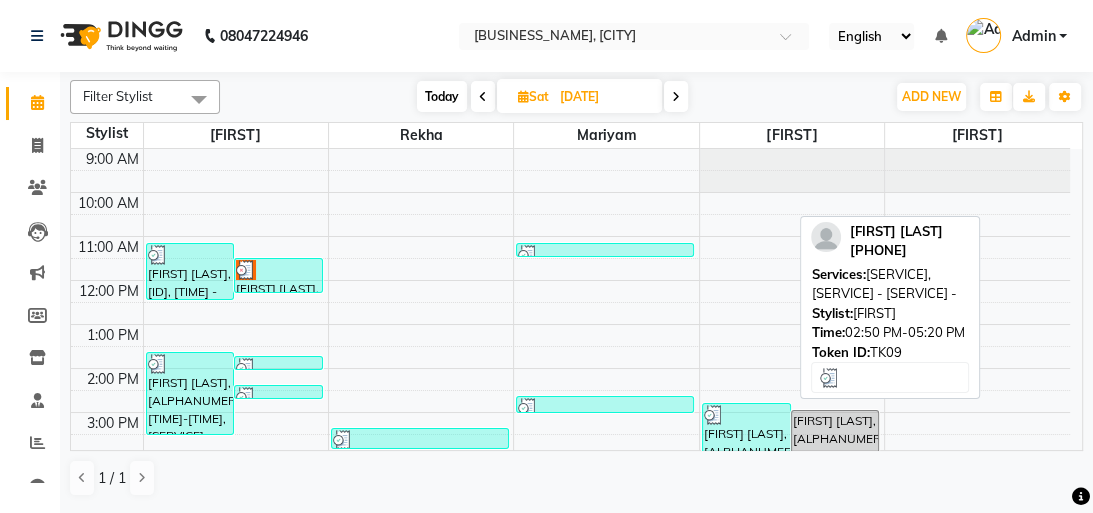 click on "[FIRST] [LAST], [ALPHANUMERIC], [TIME]-[TIME], [SERVICE], [SERVICE]" at bounding box center [746, 457] 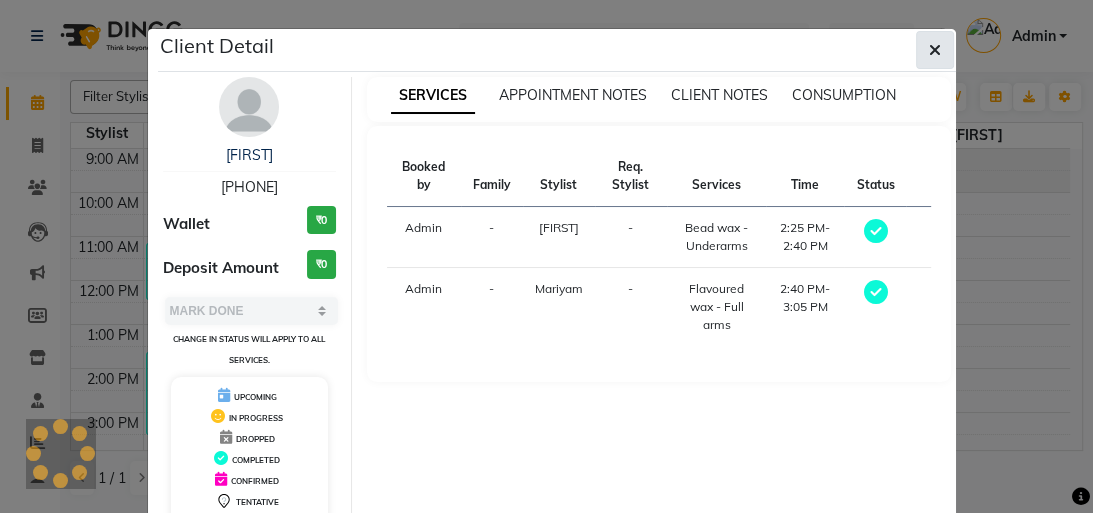 click 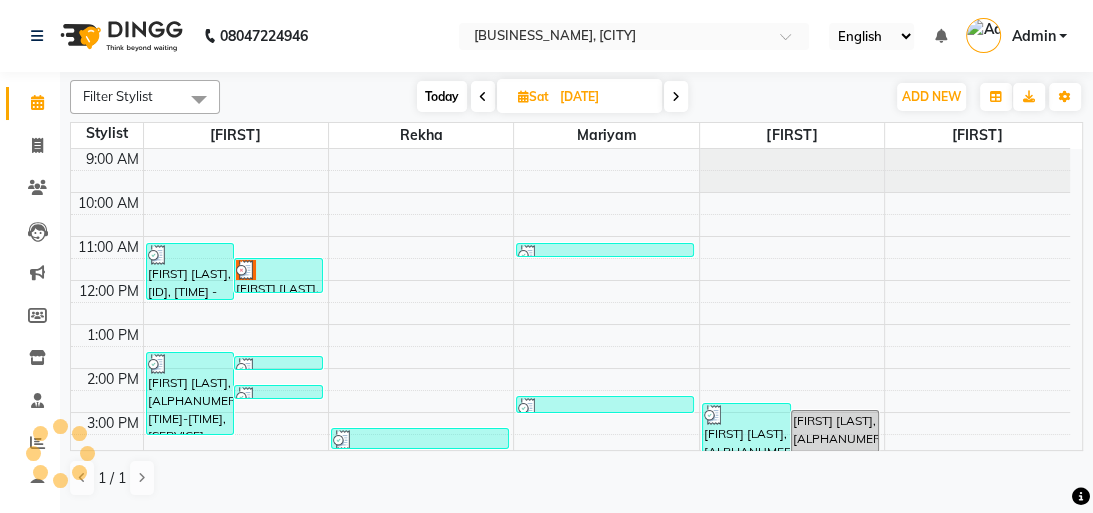 click at bounding box center [483, 97] 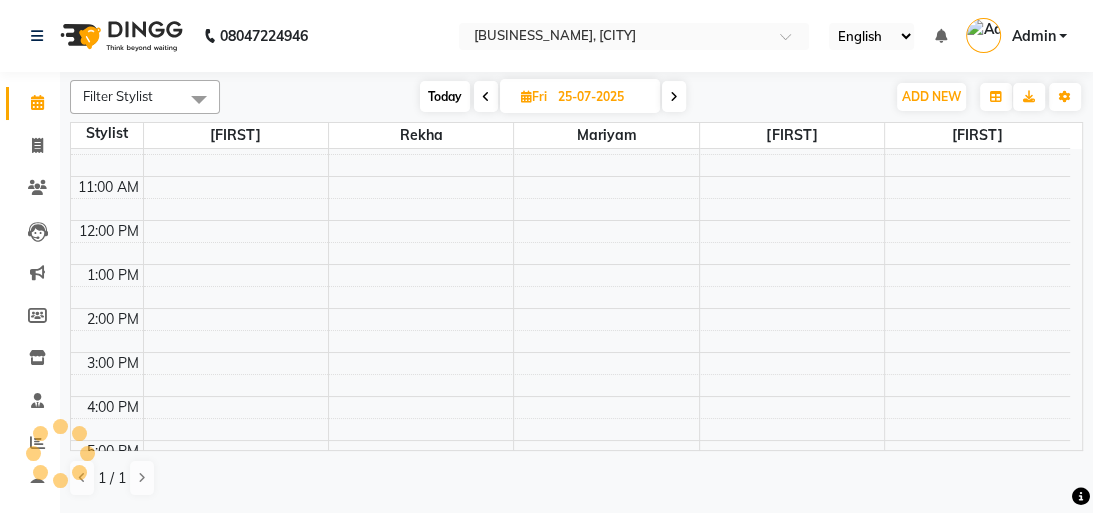 scroll, scrollTop: 220, scrollLeft: 0, axis: vertical 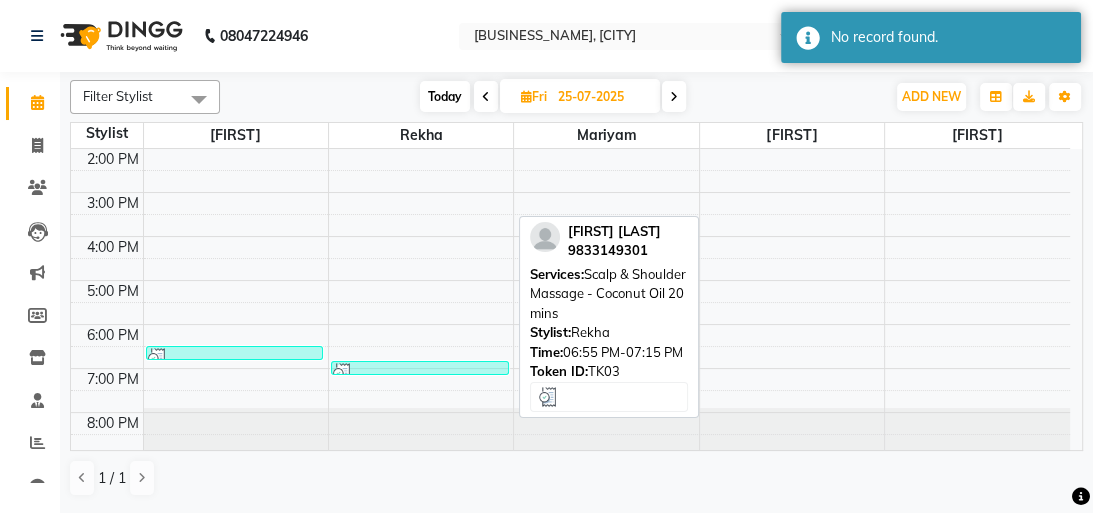 click at bounding box center [420, 373] 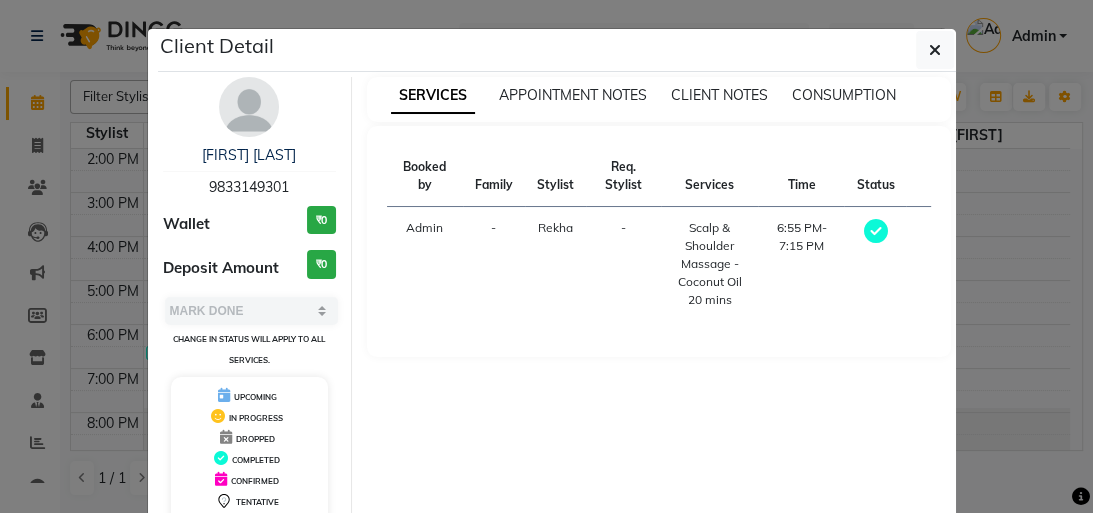 click on "Client Detail [FIRST] [LAST] [PHONE] Wallet [CURRENCY]0 Deposit Amount [CURRENCY]0 Select MARK DONE UPCOMING Change in status will apply to all services. UPCOMING IN PROGRESS DROPPED COMPLETED CONFIRMED TENTATIVE CHECK-IN SERVICES APPOINTMENT NOTES CLIENT NOTES CONSUMPTION Booked by Family Stylist Req. Stylist Services Time Status Admin - [NAME] - [SERVICE] [TIME]-[TIME] View Invoice" 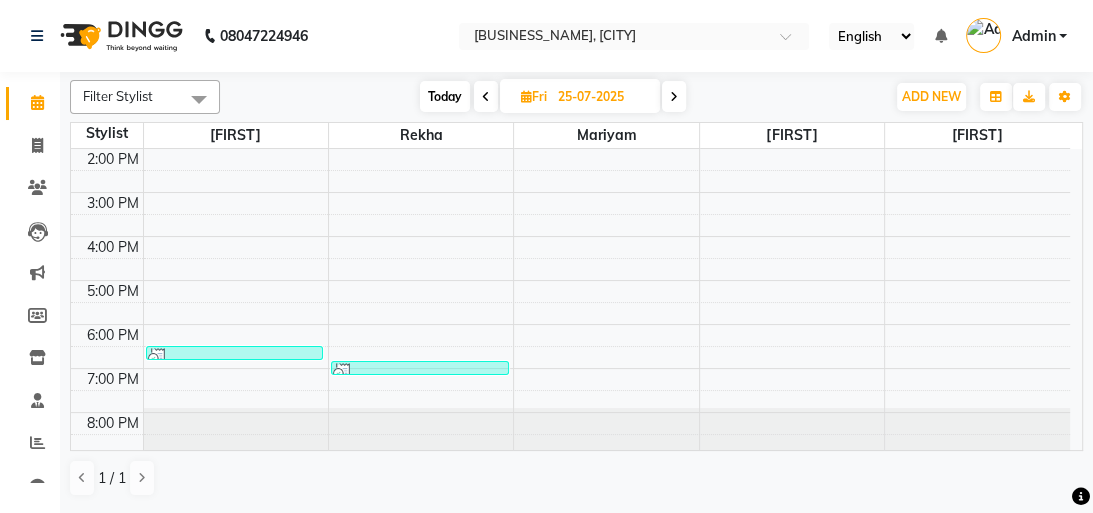 scroll, scrollTop: 0, scrollLeft: 0, axis: both 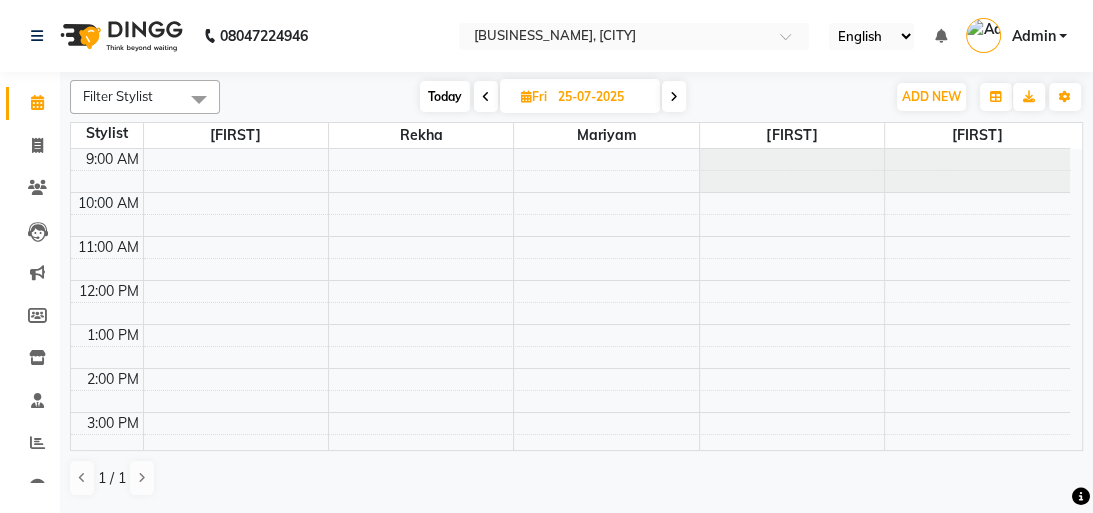 click at bounding box center [486, 96] 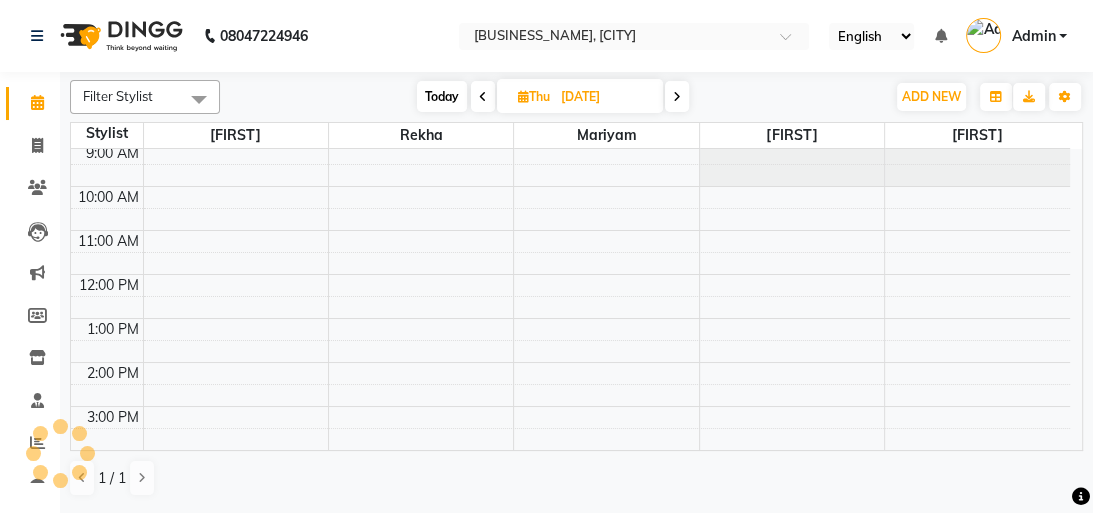 scroll, scrollTop: 0, scrollLeft: 0, axis: both 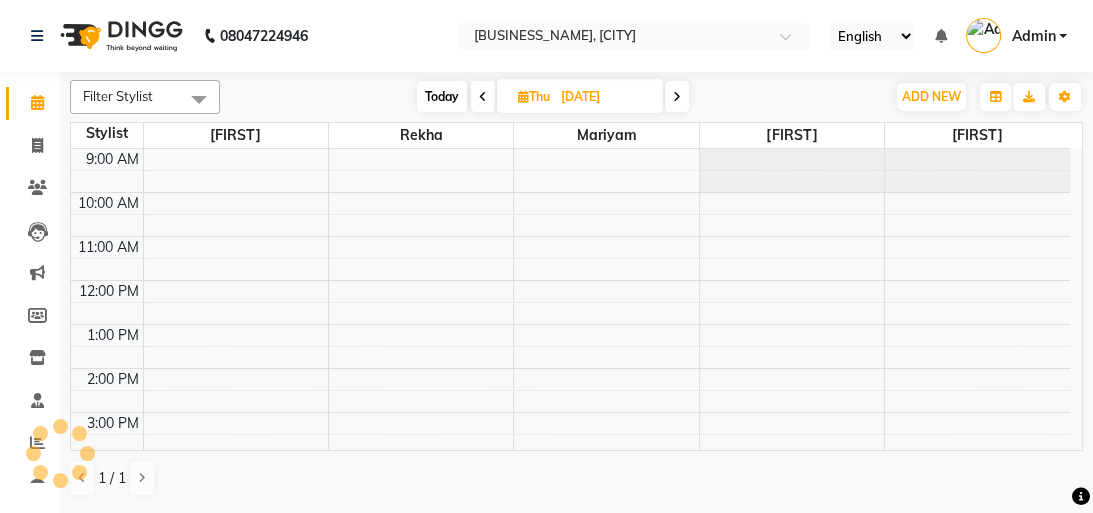 click at bounding box center (483, 96) 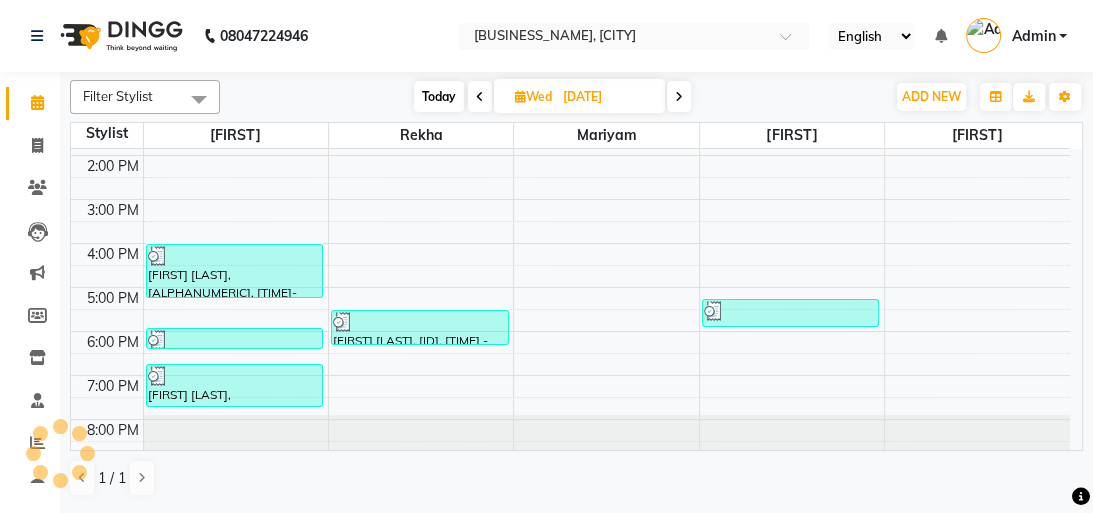 scroll, scrollTop: 220, scrollLeft: 0, axis: vertical 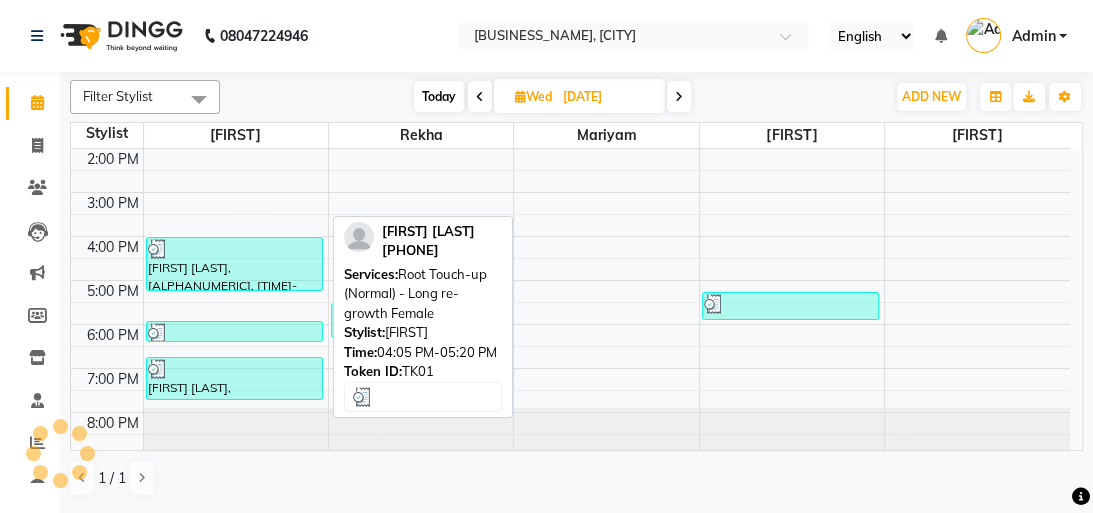 click on "[FIRST] [LAST], [ALPHANUMERIC], [TIME]-[TIME], [SERVICE]" at bounding box center [235, 264] 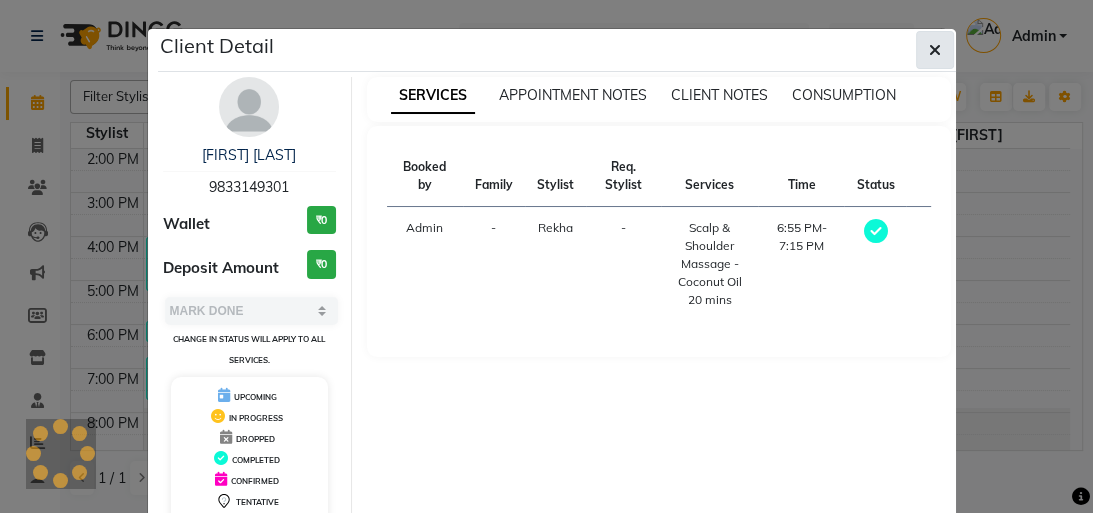 click 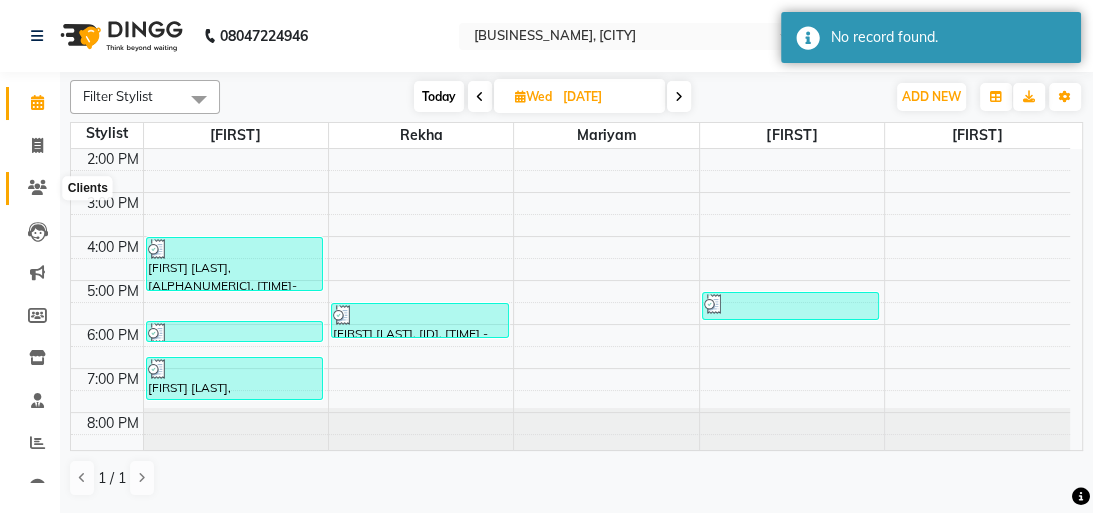 click 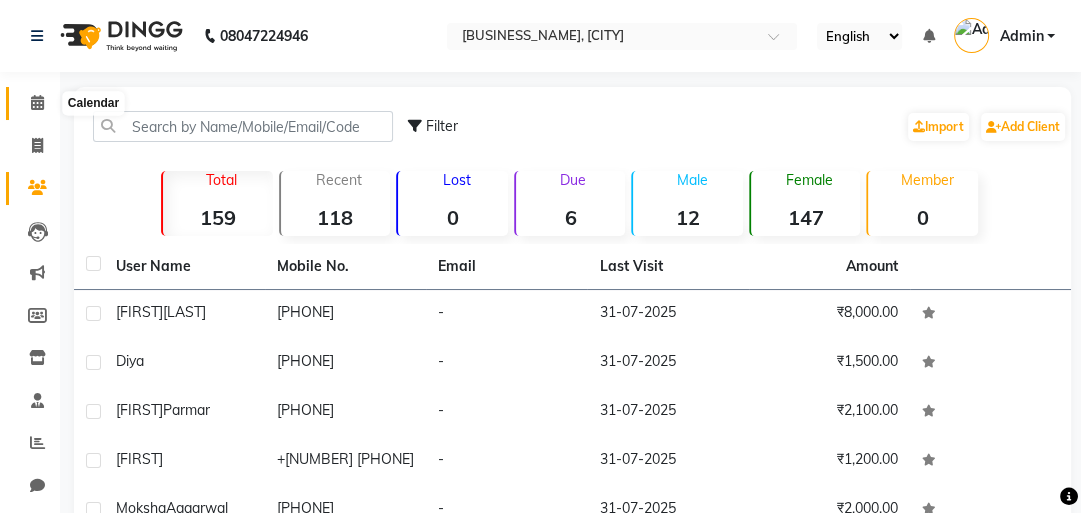 click 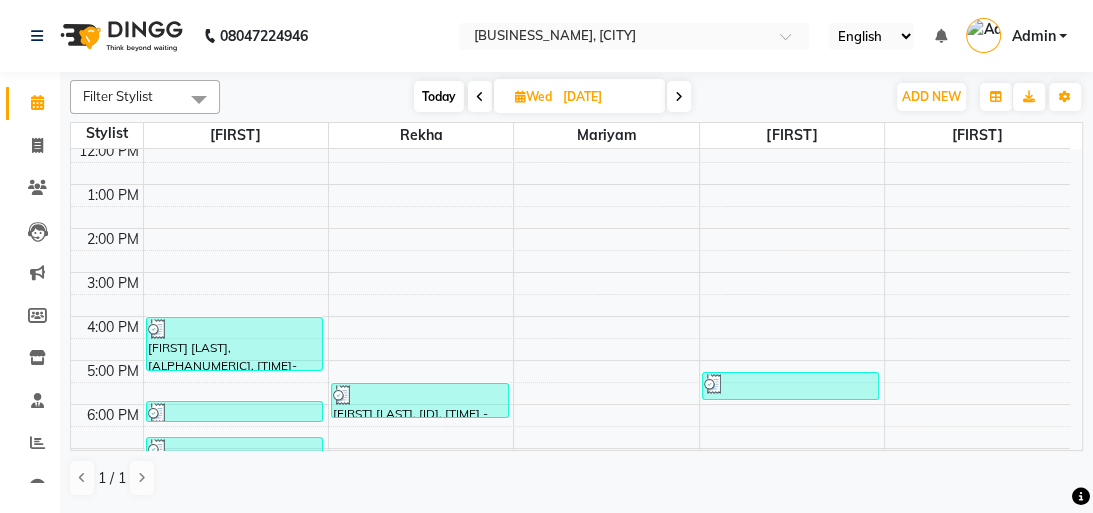 scroll, scrollTop: 220, scrollLeft: 0, axis: vertical 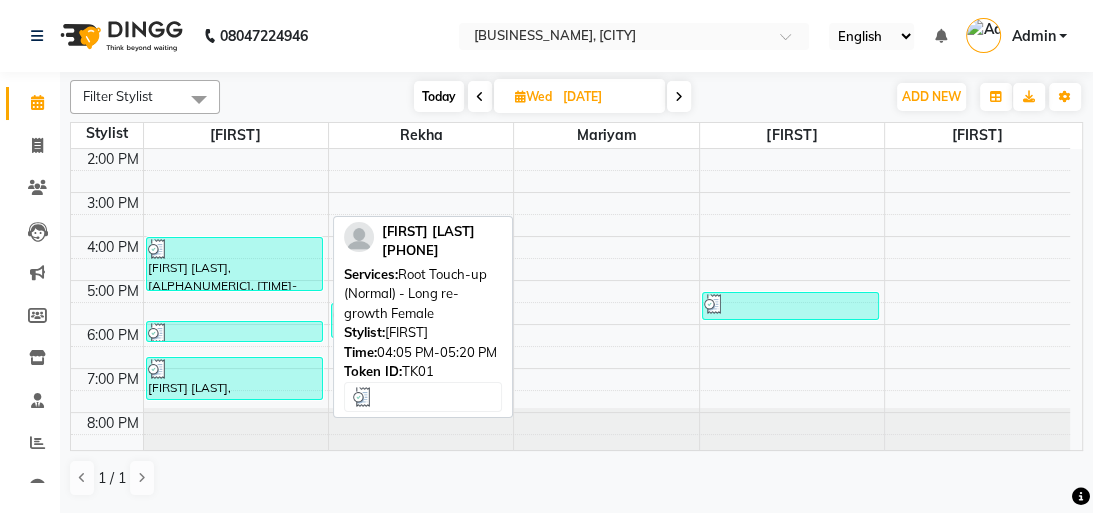 click on "[FIRST] [LAST], [ALPHANUMERIC], [TIME]-[TIME], [SERVICE]" at bounding box center (235, 264) 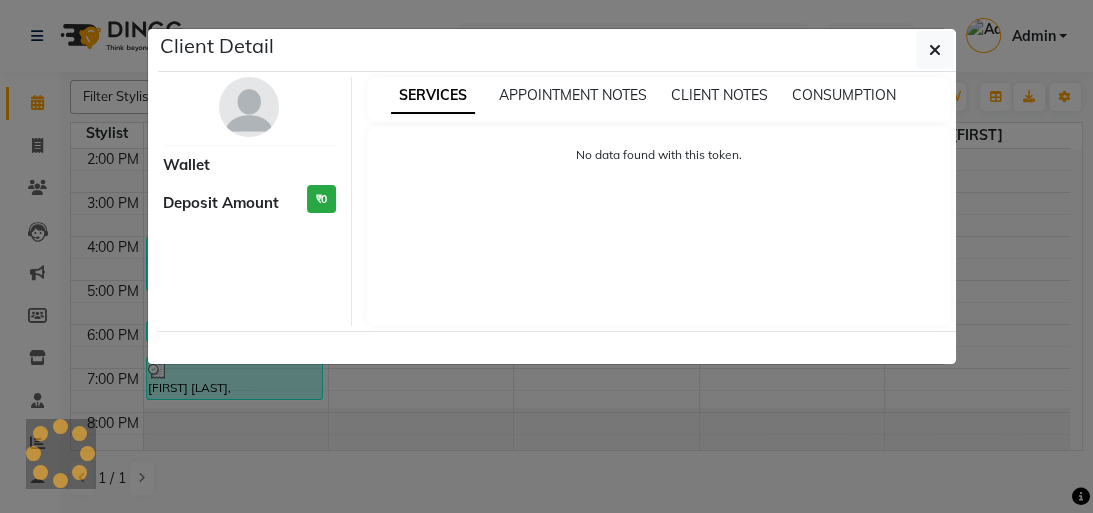select on "3" 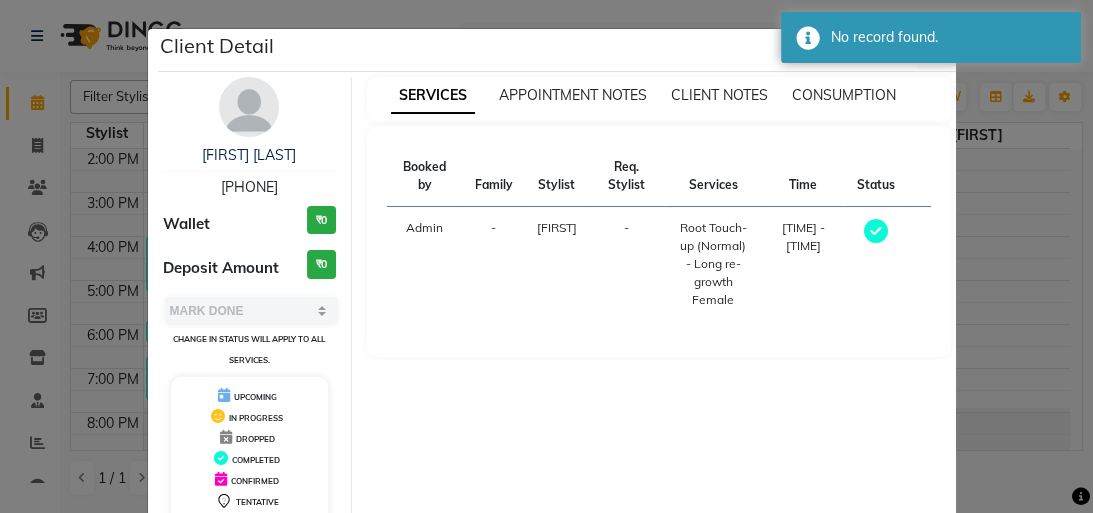 click on "Client Detail  [FIRST] [LAST]   [PHONE] Wallet ₹0 Deposit Amount  ₹0  Select MARK DONE UPCOMING Change in status will apply to all services. UPCOMING IN PROGRESS DROPPED COMPLETED CONFIRMED TENTATIVE CHECK-IN SERVICES APPOINTMENT NOTES CLIENT NOTES CONSUMPTION Booked by Family Stylist Req. Stylist Services Time Status  Admin  - [FIRST]  -  [SERVICE] - [SERVICE]   [TIME] - [TIME]   View Invoice" 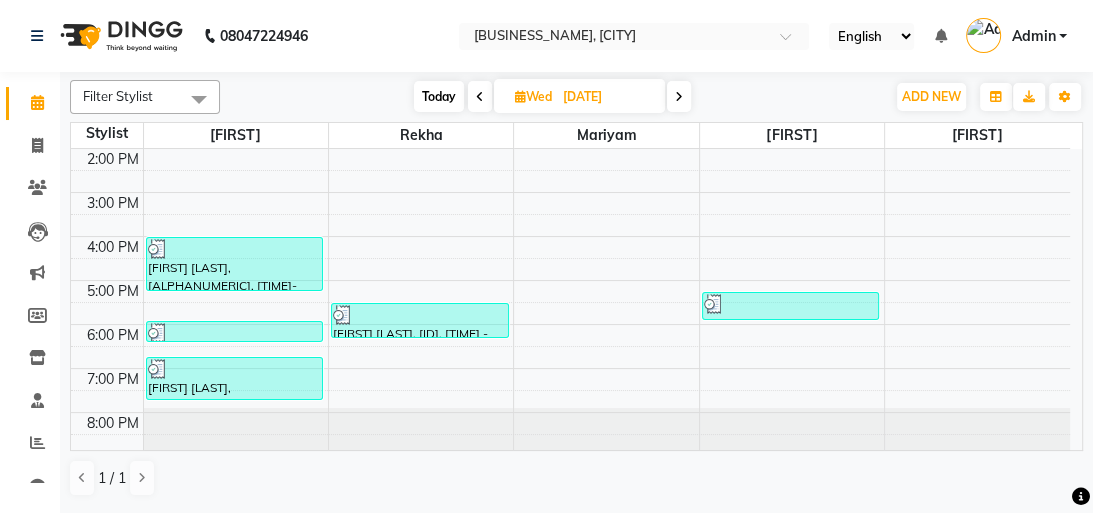 click at bounding box center [480, 97] 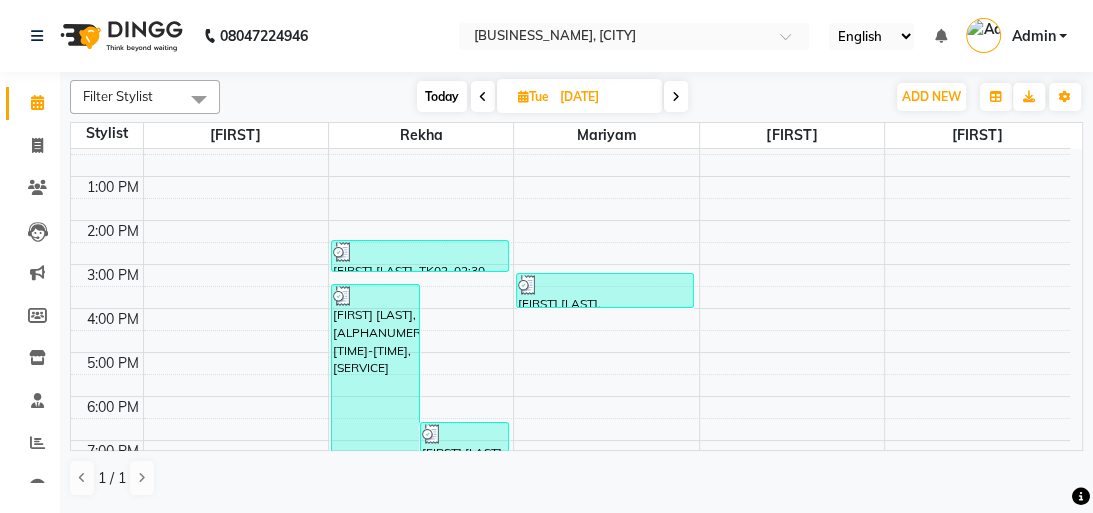 scroll, scrollTop: 220, scrollLeft: 0, axis: vertical 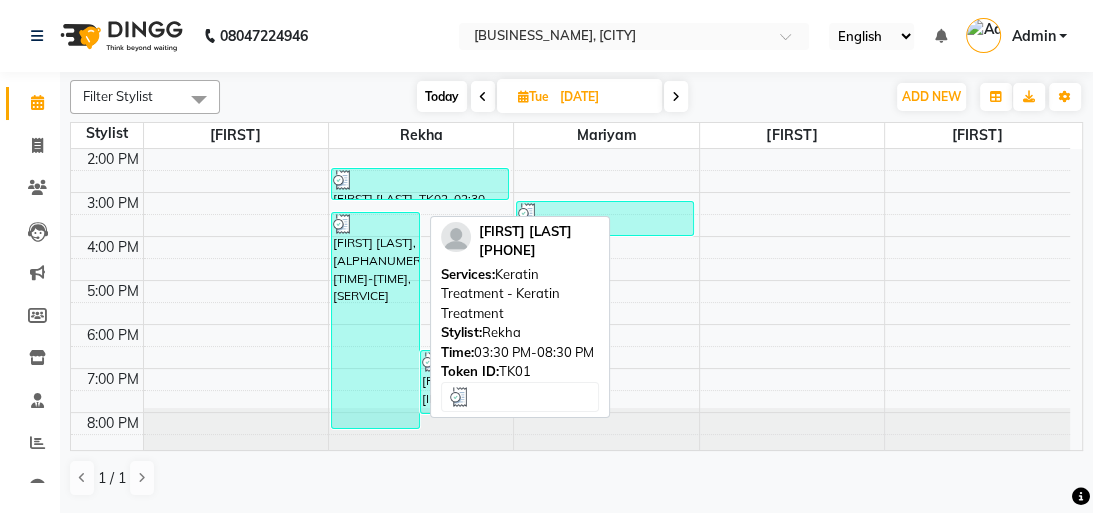 click on "[FIRST] [LAST], [ALPHANUMERIC], [TIME]-[TIME], [SERVICE]" at bounding box center [375, 320] 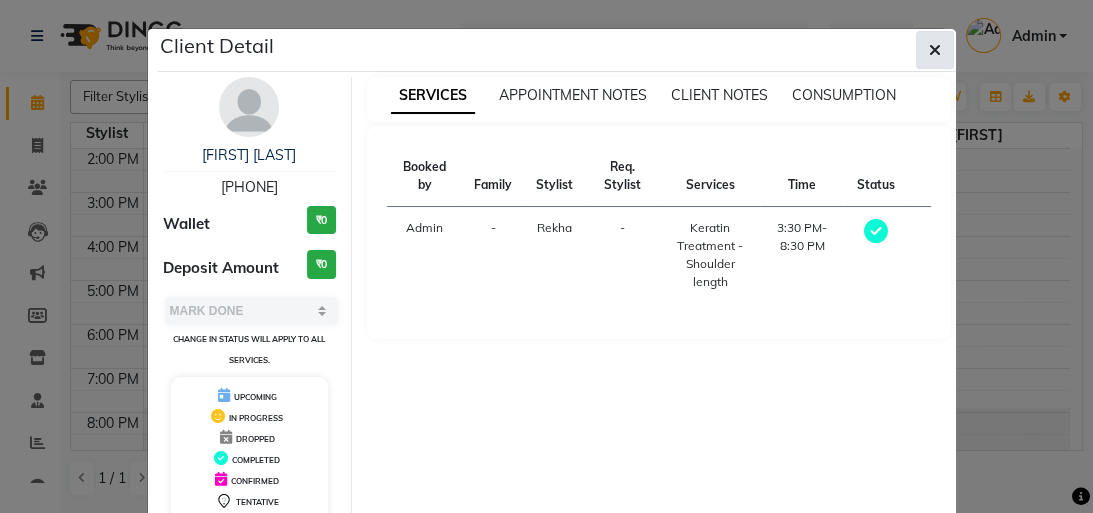 click 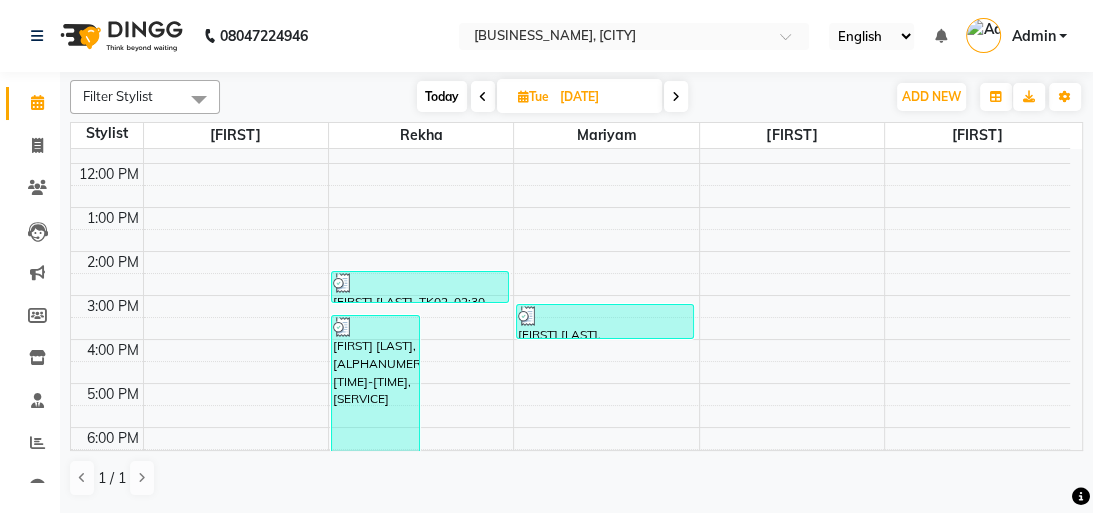 scroll, scrollTop: 220, scrollLeft: 0, axis: vertical 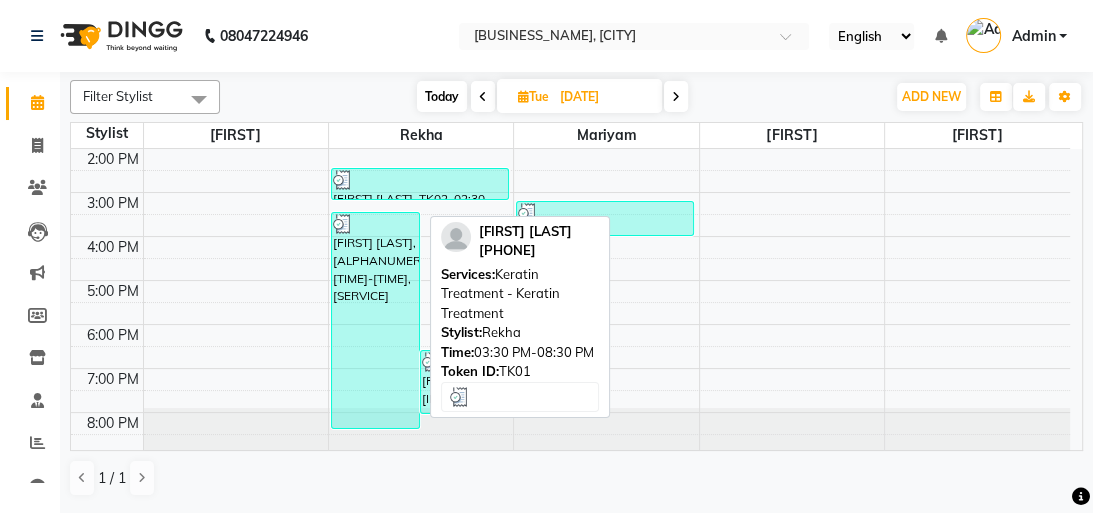 click on "[FIRST] [LAST], [ALPHANUMERIC], [TIME]-[TIME], [SERVICE]" at bounding box center (375, 320) 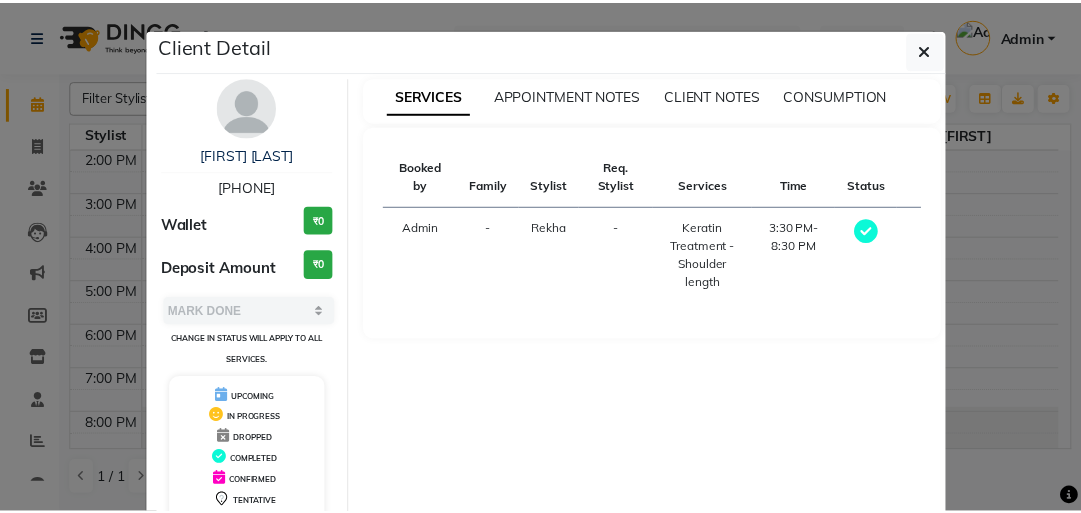 scroll, scrollTop: 132, scrollLeft: 0, axis: vertical 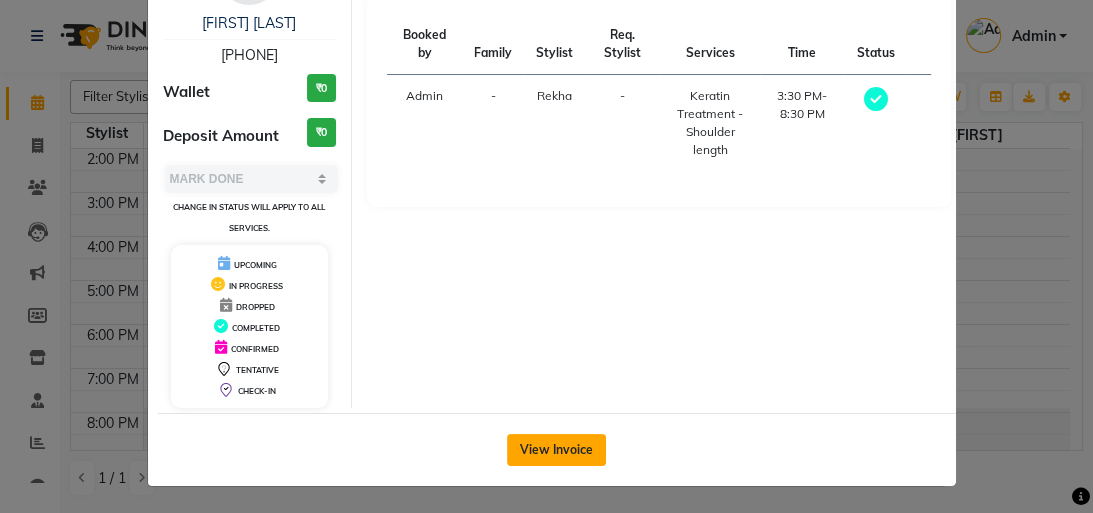 click on "View Invoice" 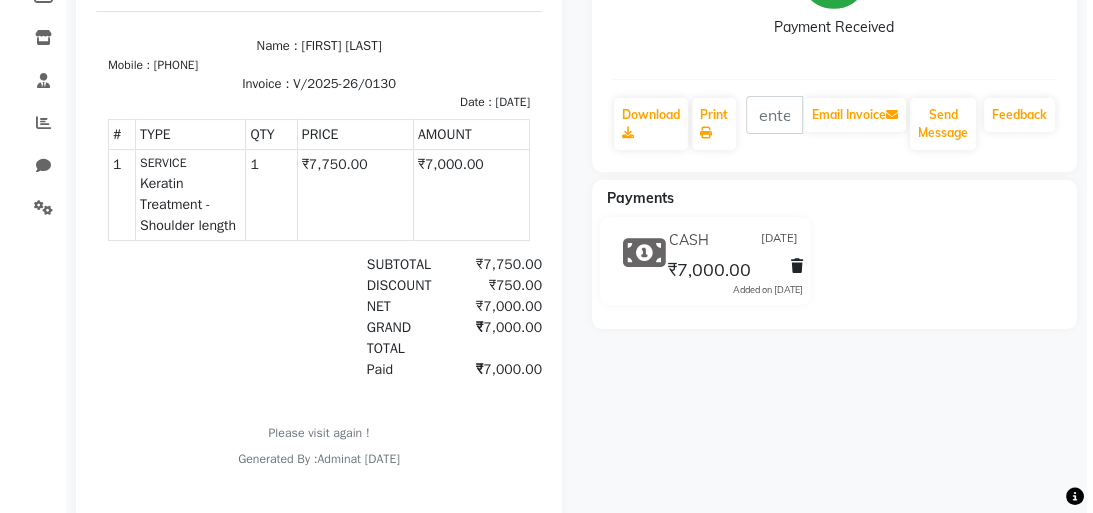 scroll, scrollTop: 0, scrollLeft: 0, axis: both 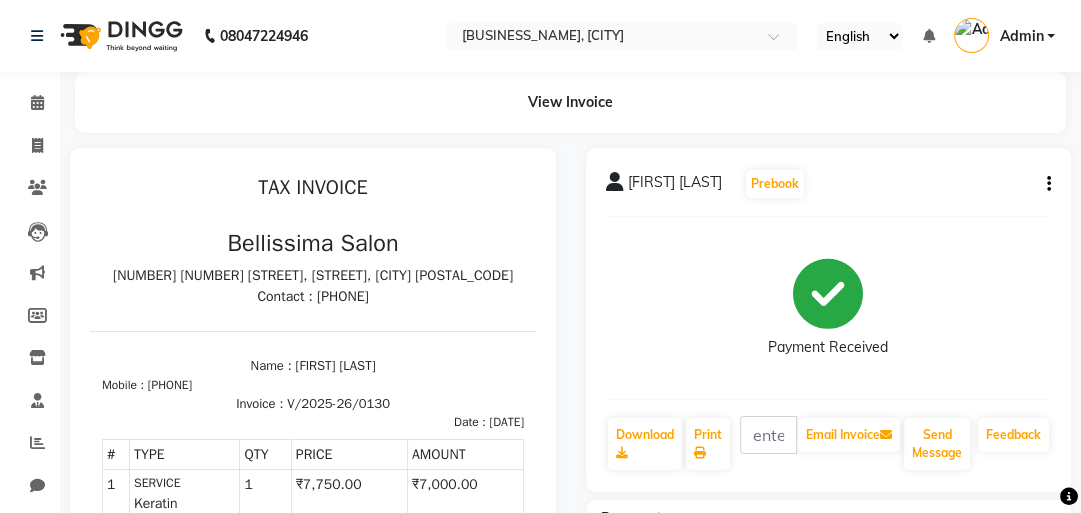 click 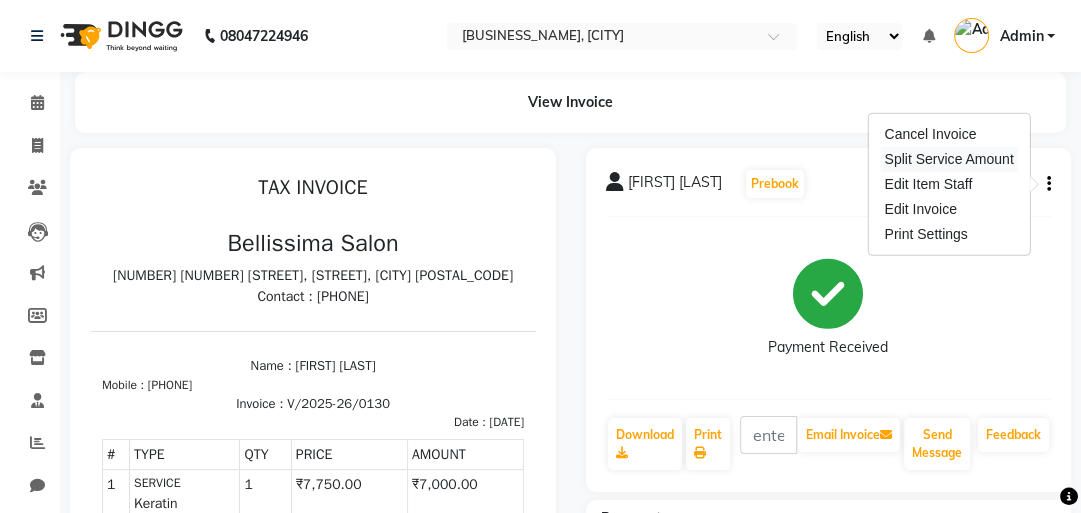 click on "Split Service Amount" at bounding box center (948, 159) 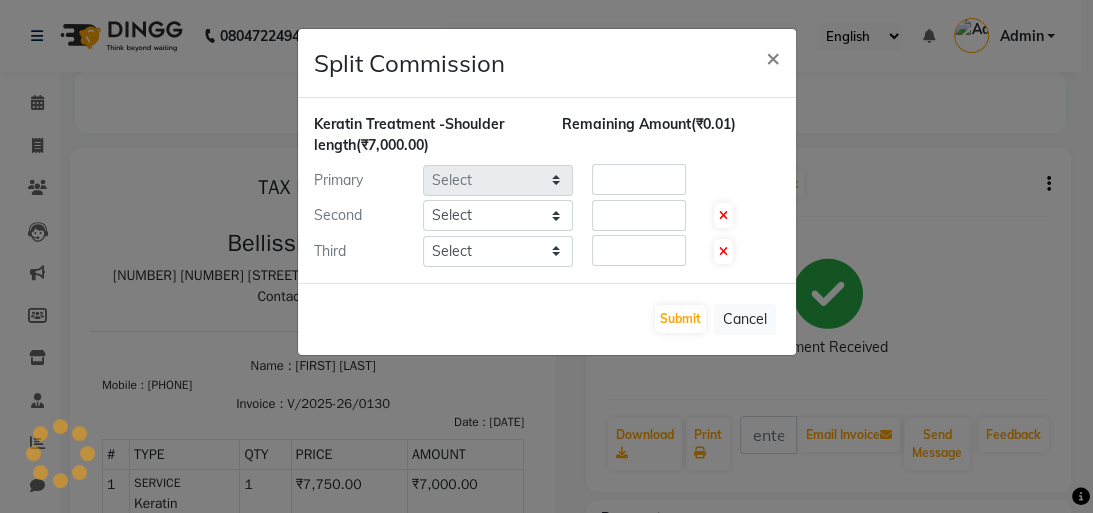 select on "79978" 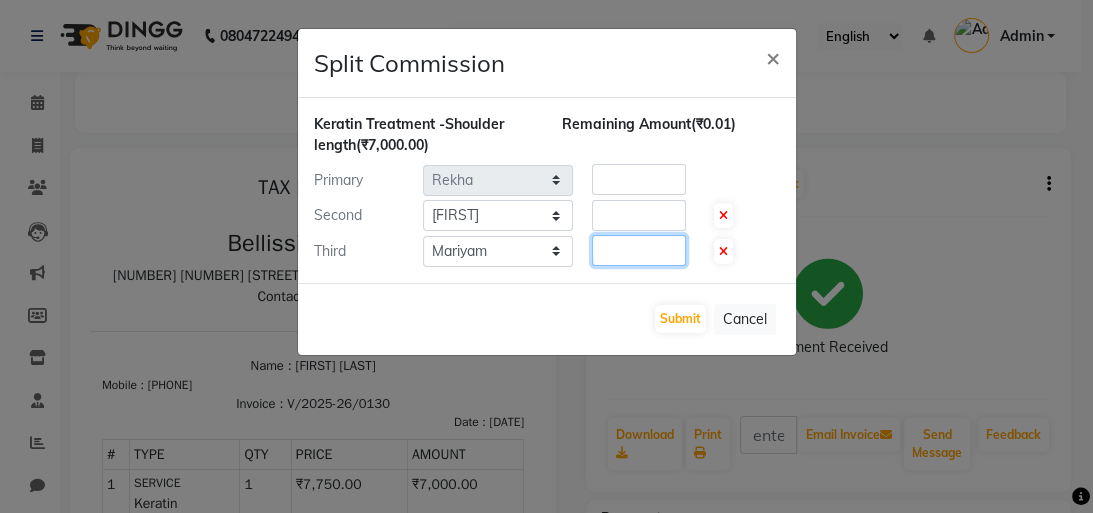 click on "[PRICE]" 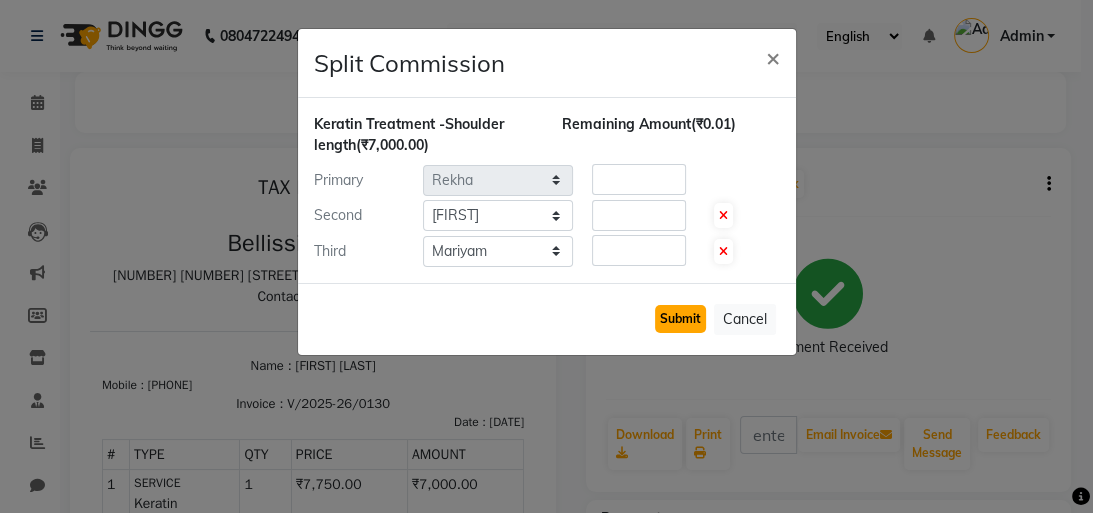 click on "Submit" 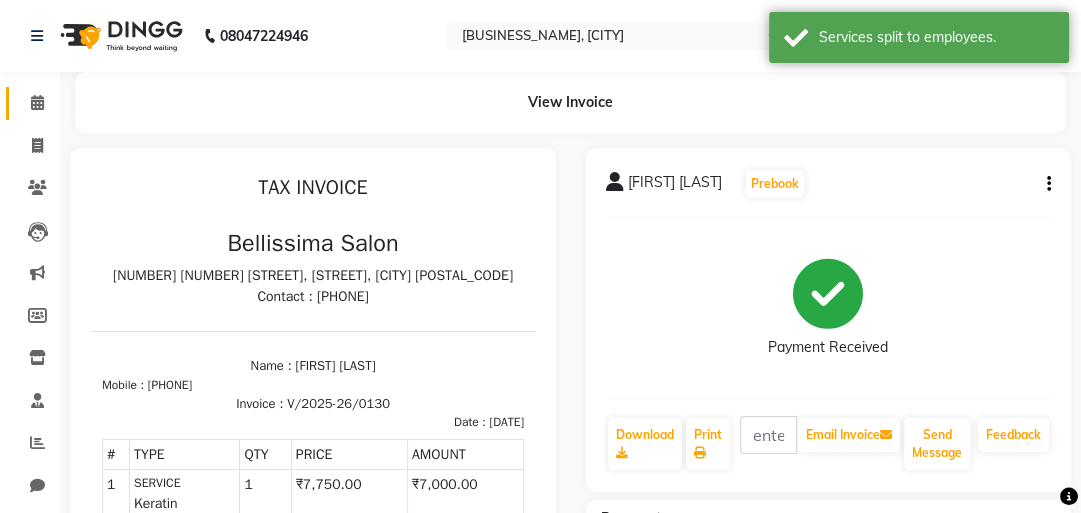 click on "Calendar" 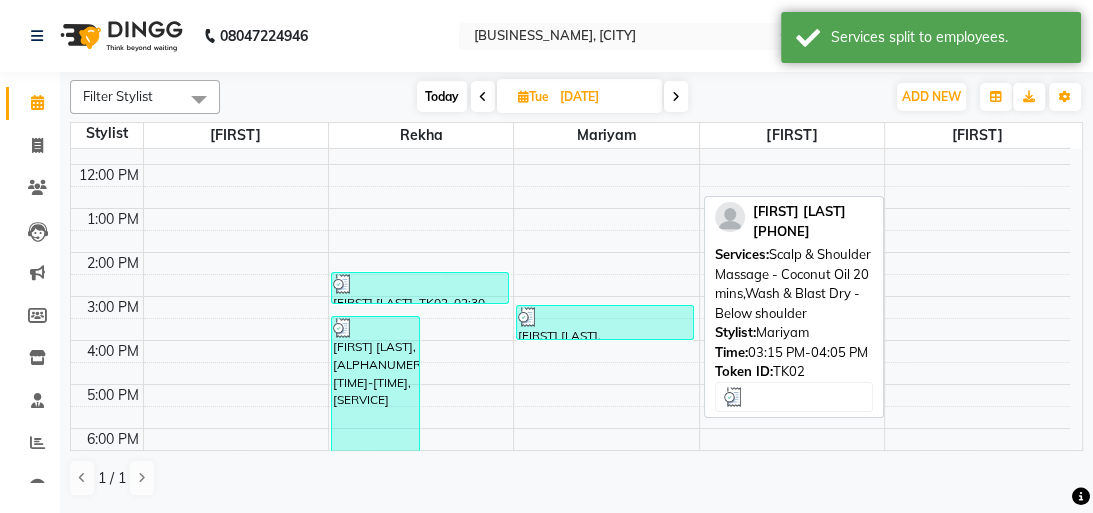 scroll, scrollTop: 220, scrollLeft: 0, axis: vertical 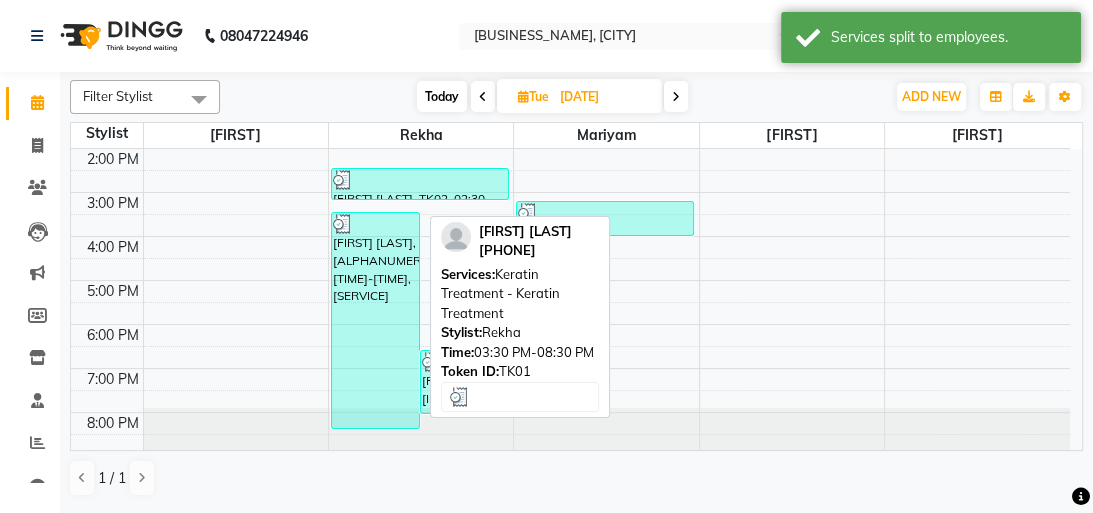 click on "[FIRST] [LAST], [ALPHANUMERIC], [TIME]-[TIME], [SERVICE]" at bounding box center [375, 320] 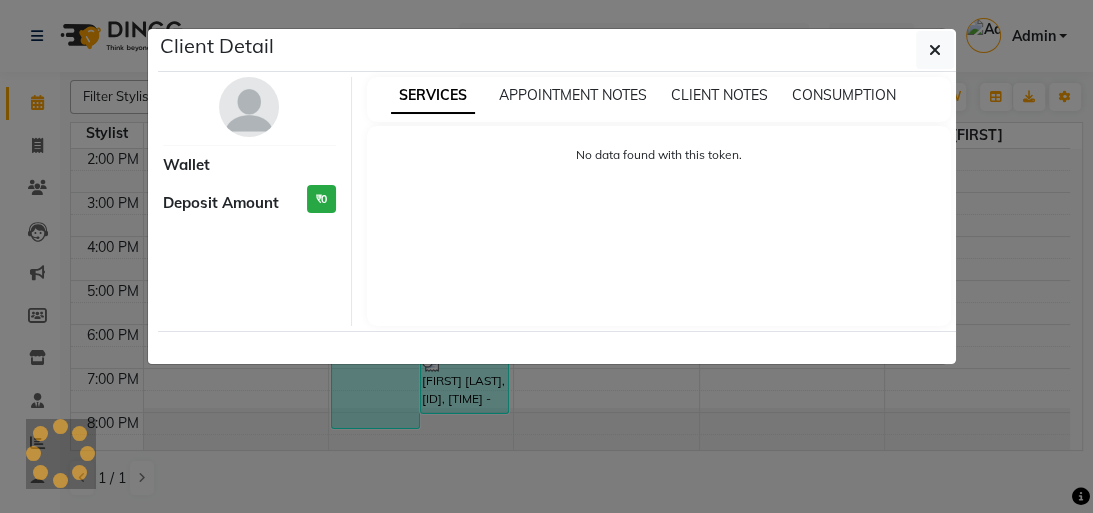 select on "3" 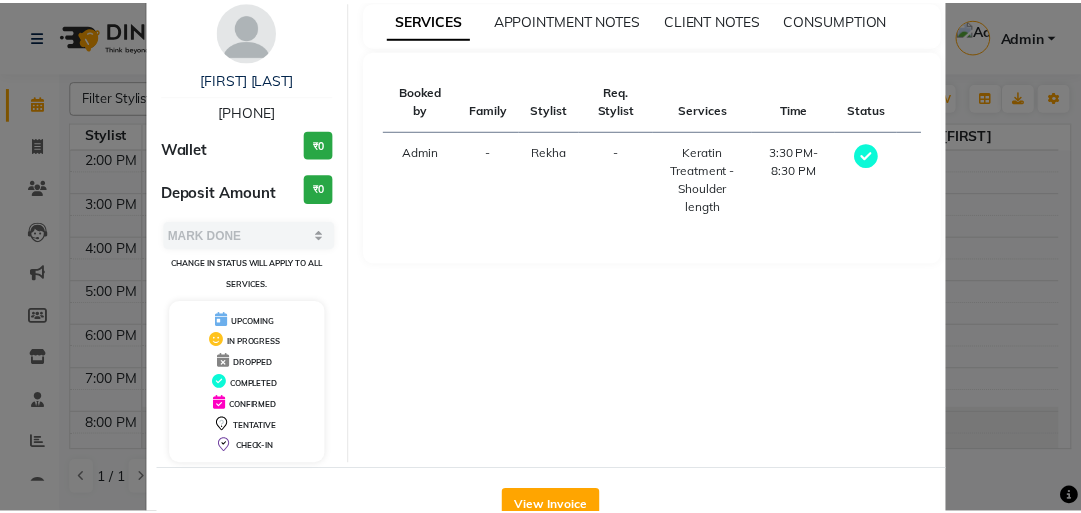 scroll, scrollTop: 132, scrollLeft: 0, axis: vertical 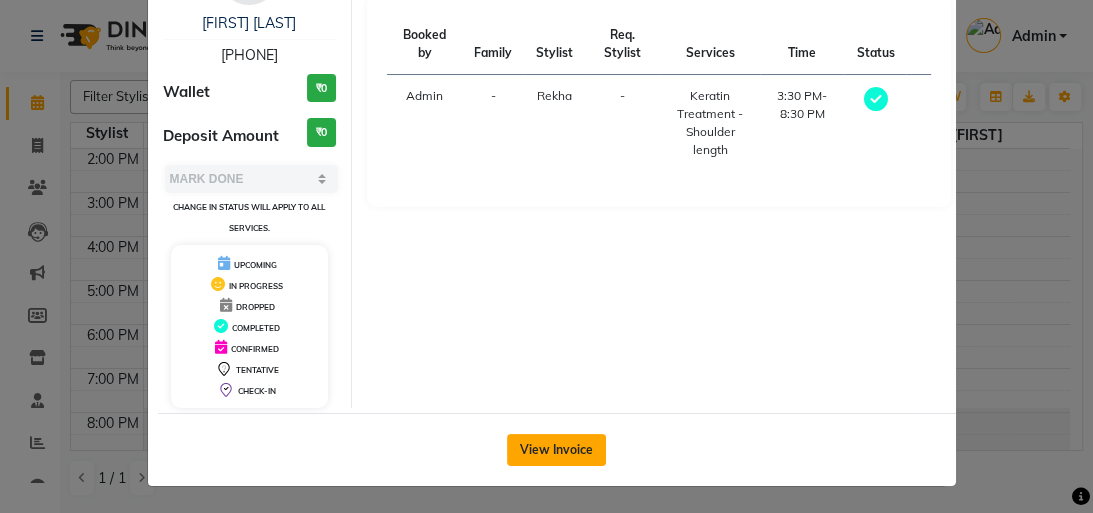 click on "View Invoice" 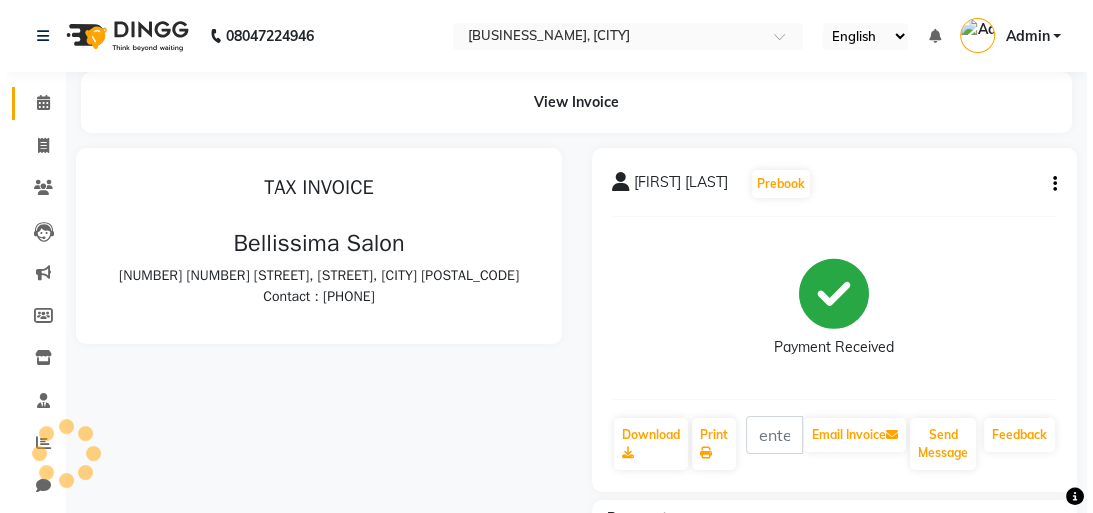 scroll, scrollTop: 0, scrollLeft: 0, axis: both 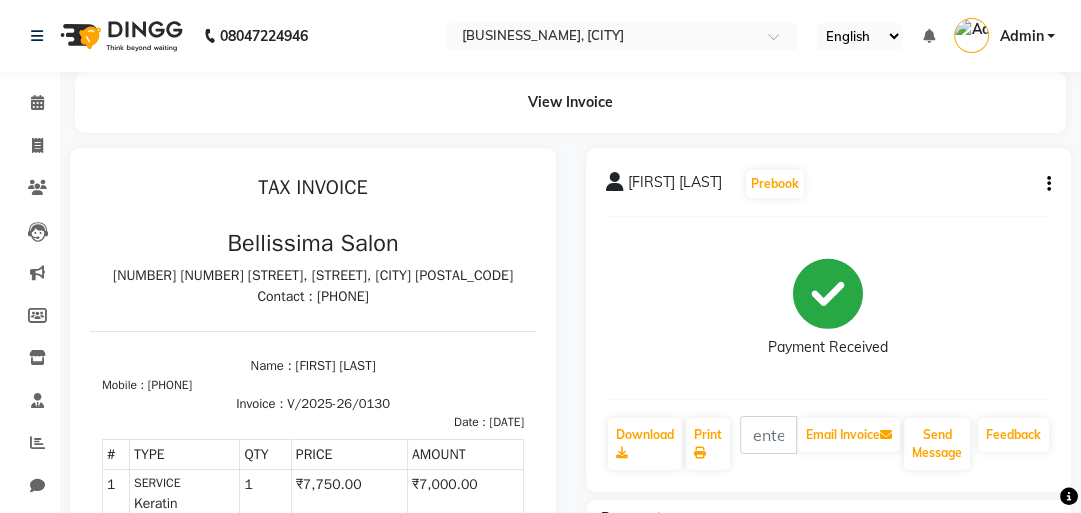 click 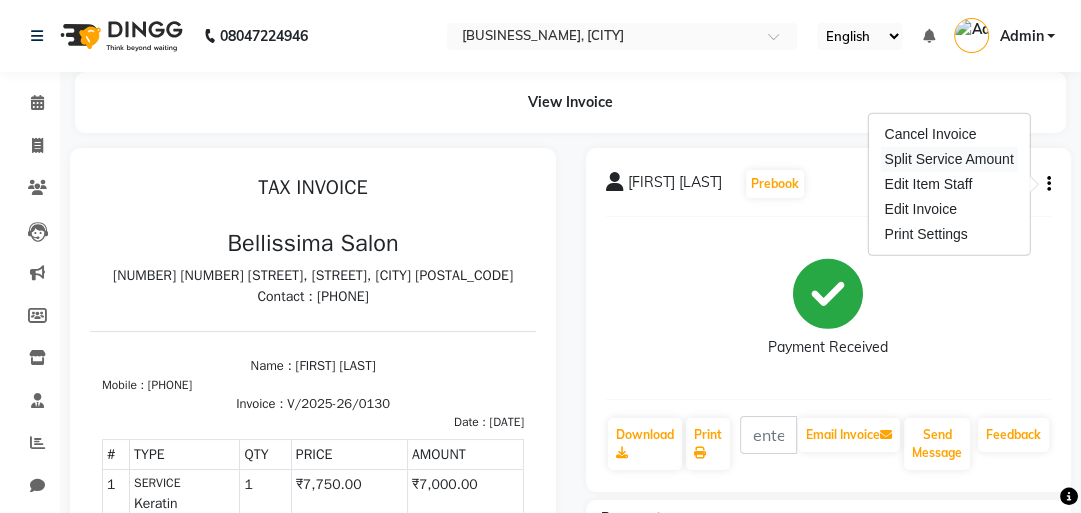 click on "Split Service Amount" at bounding box center (948, 159) 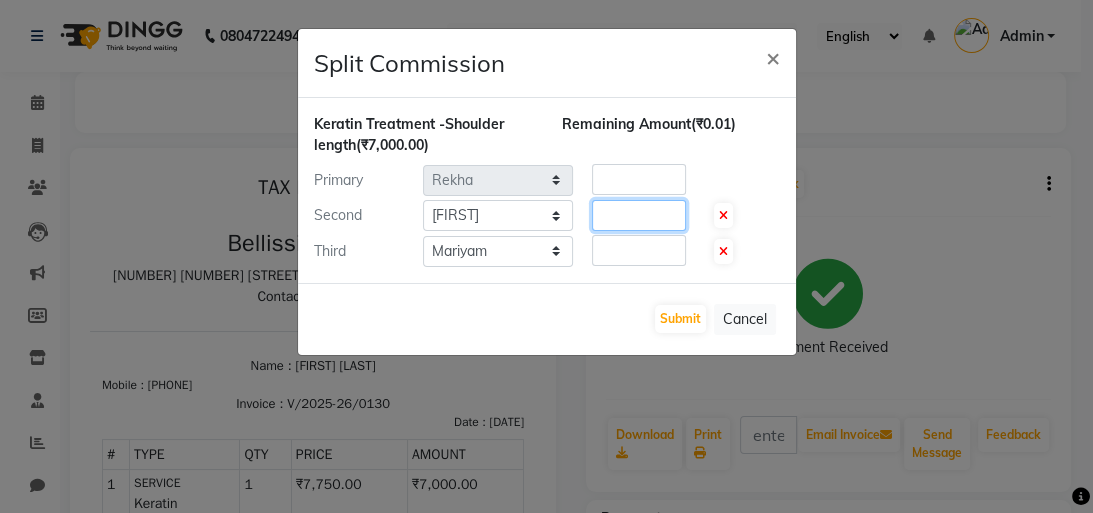 click on "[PRICE]" 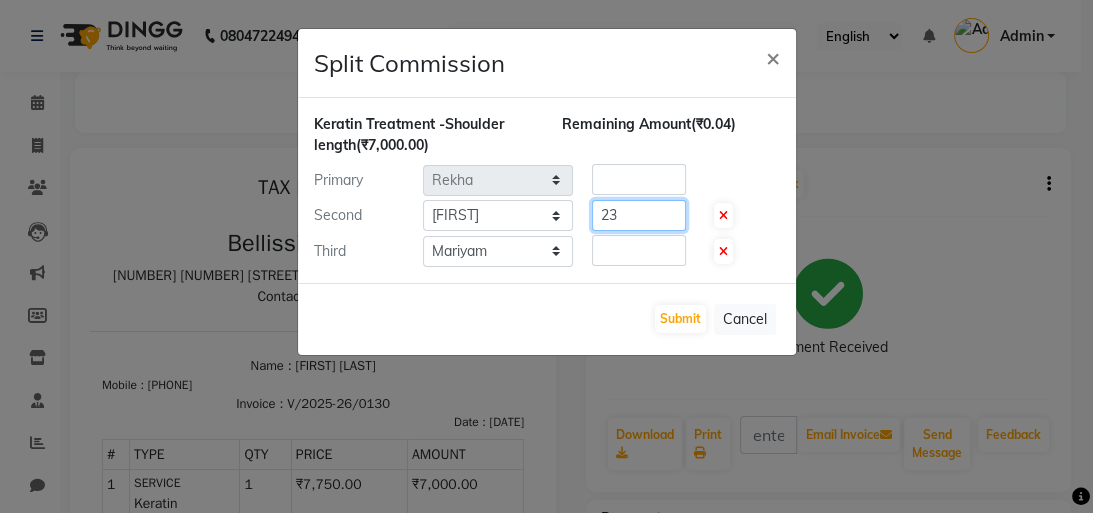type on "2" 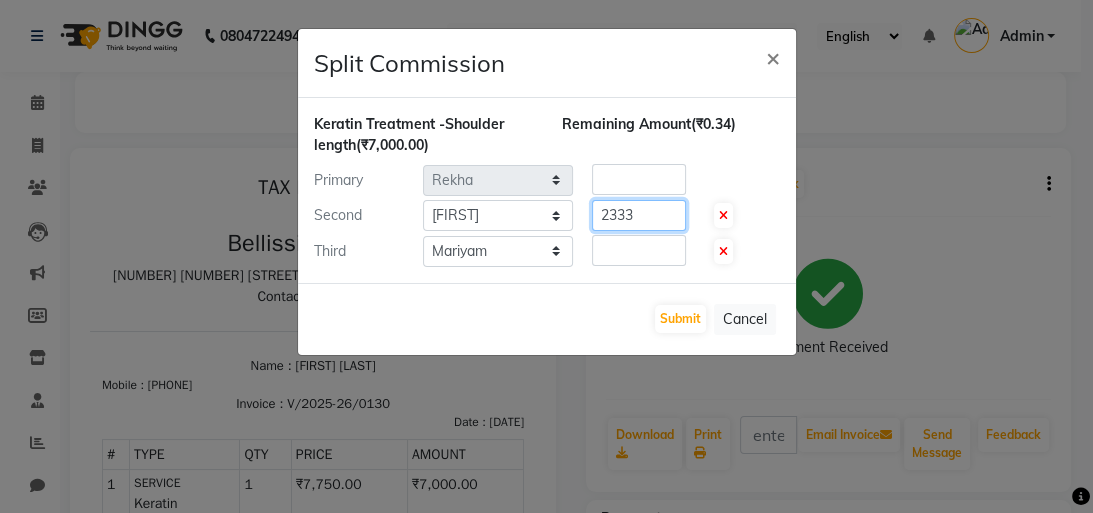 type on "2333" 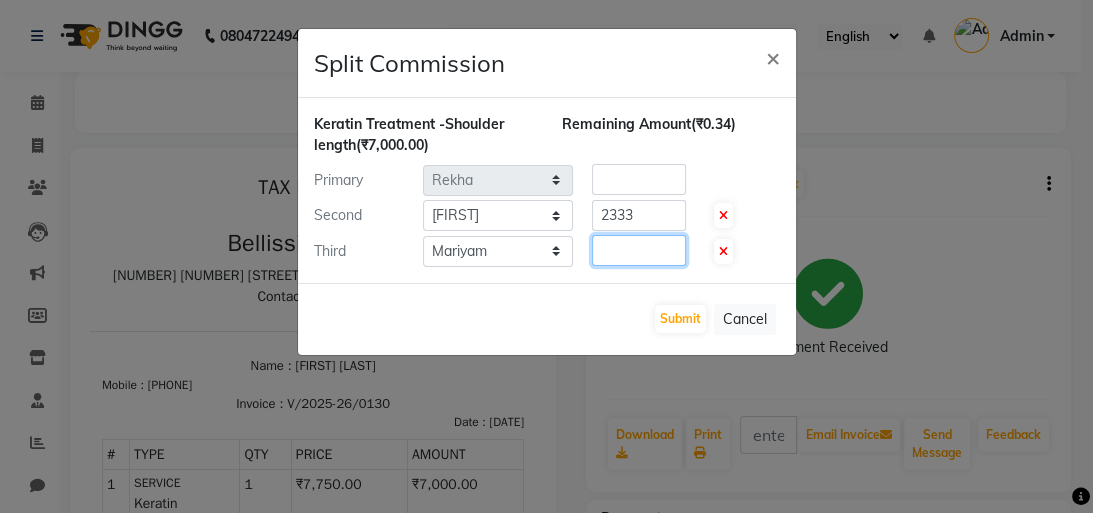click on "[PRICE]" 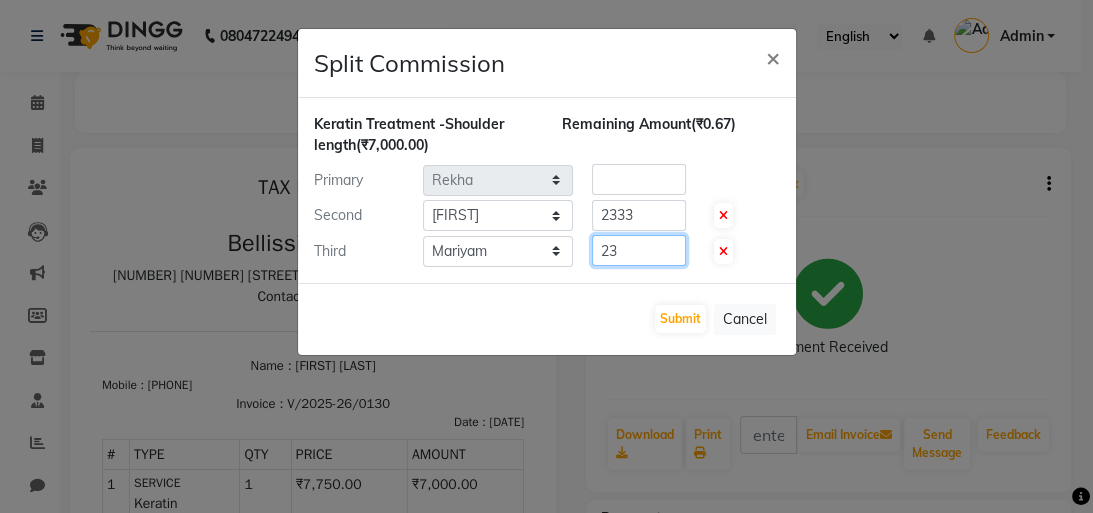 type on "2" 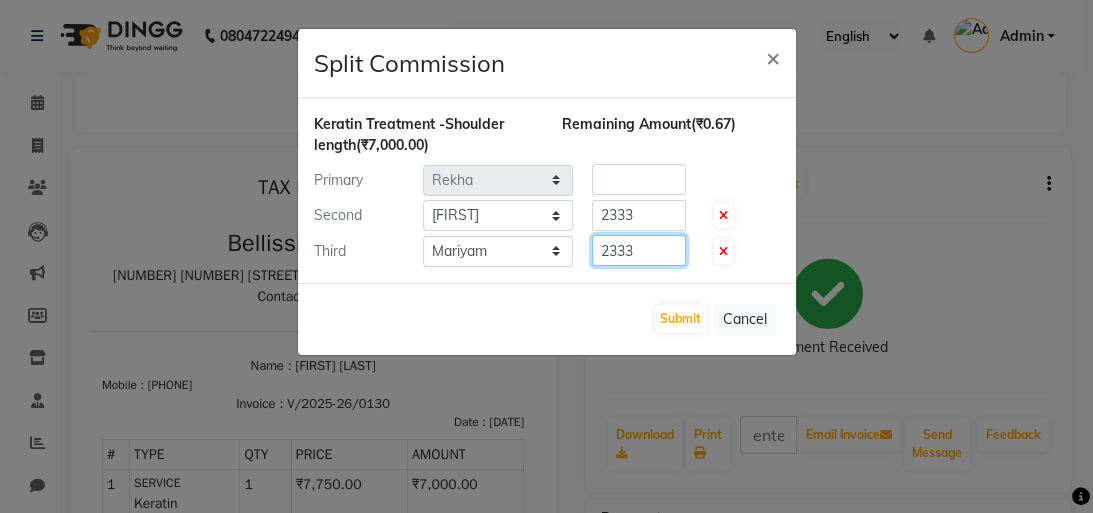 type on "2333" 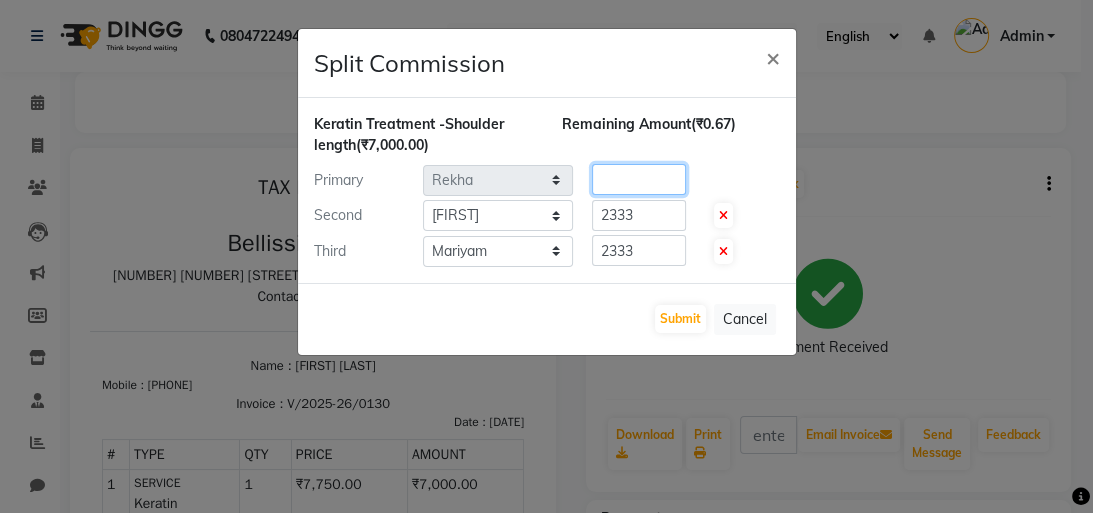 click on "[PRICE]" 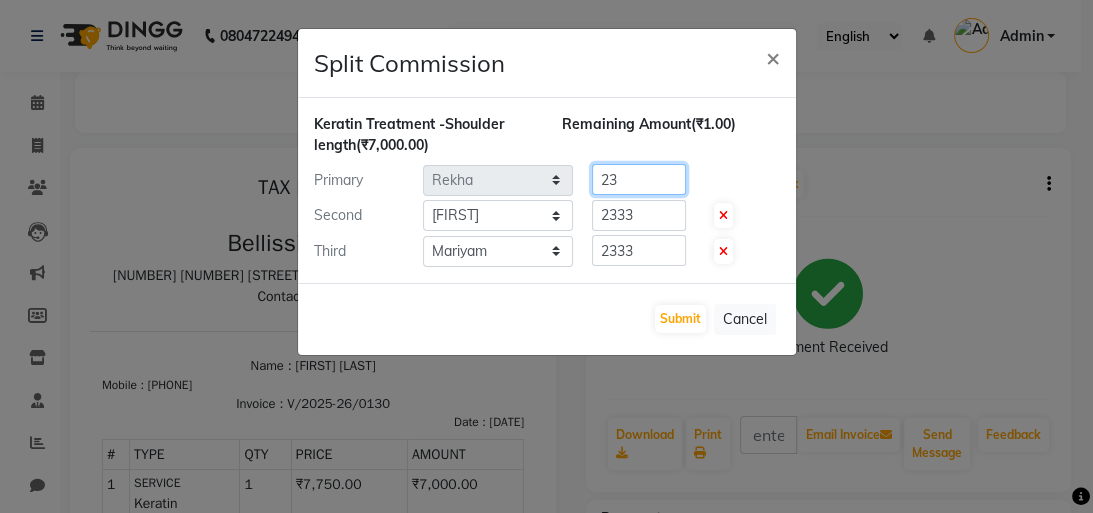 type on "2" 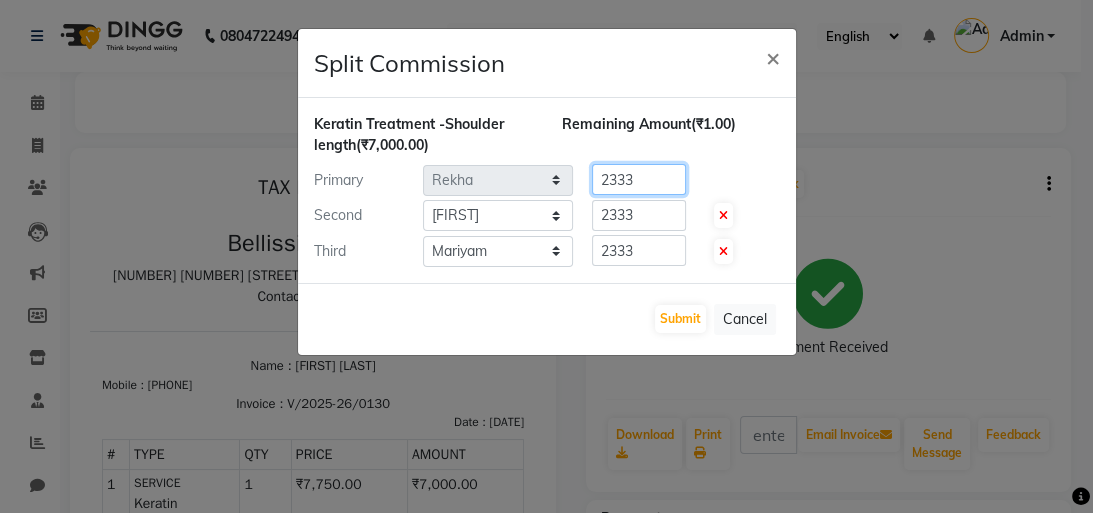 type on "2333" 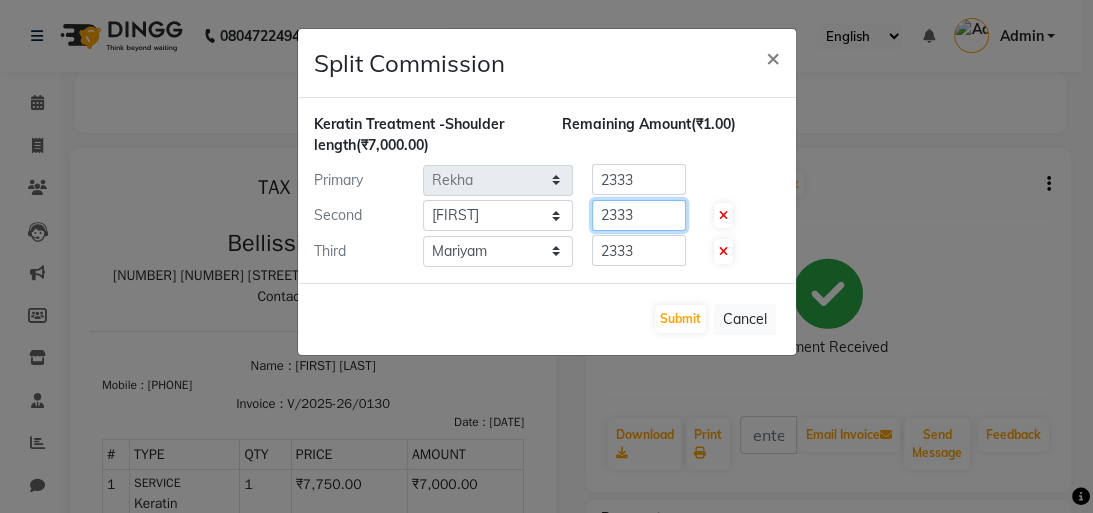 click on "2333" 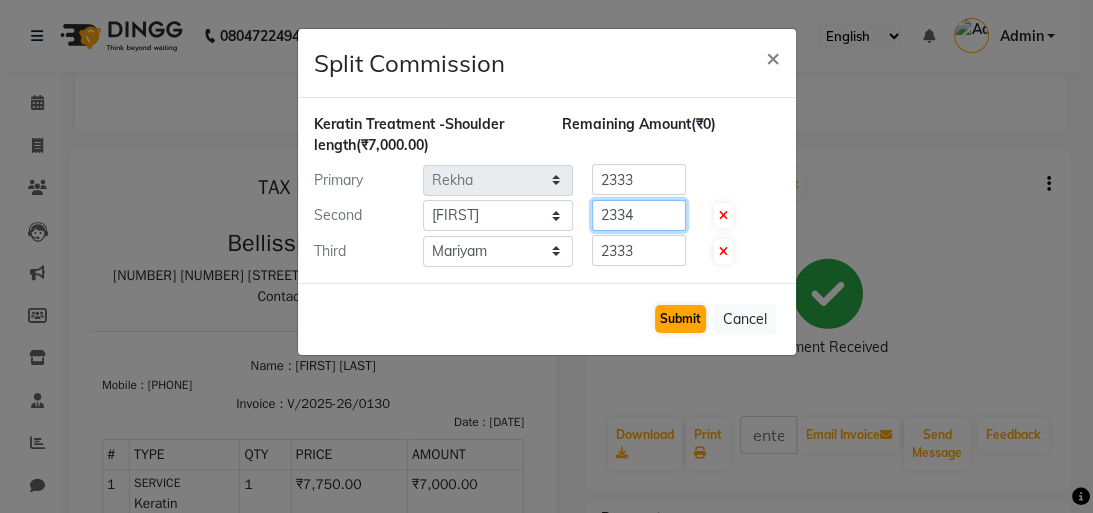 type on "2334" 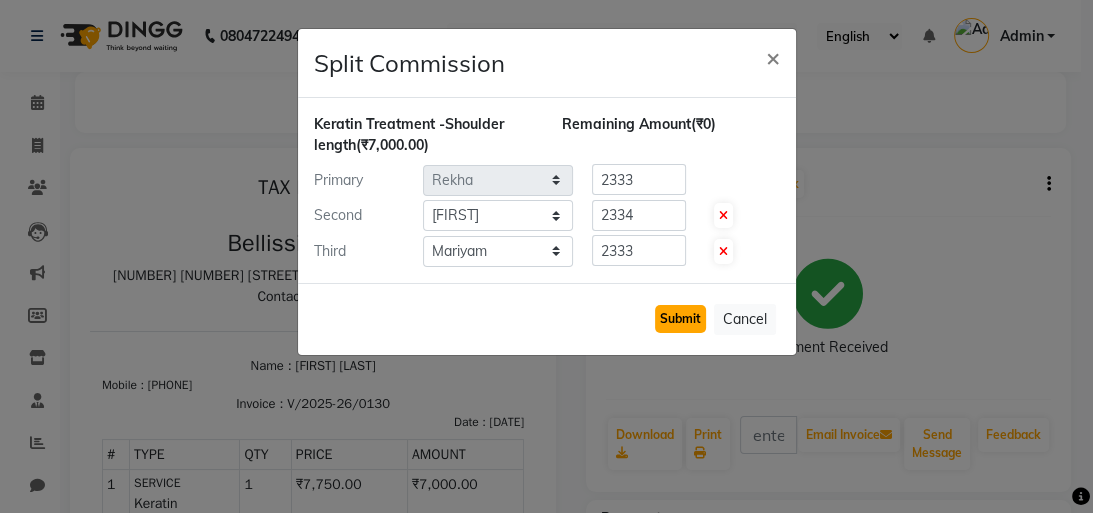 click on "Submit" 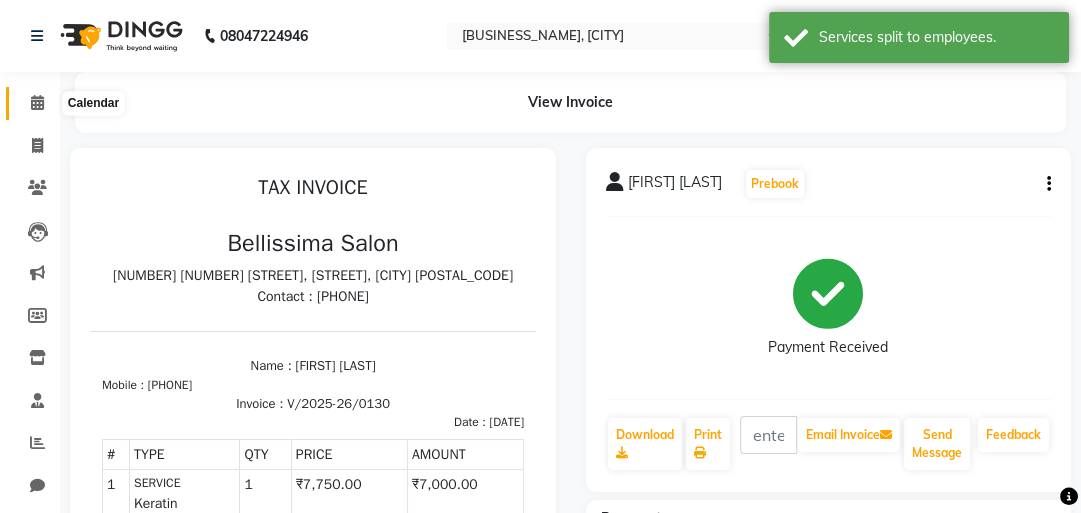click 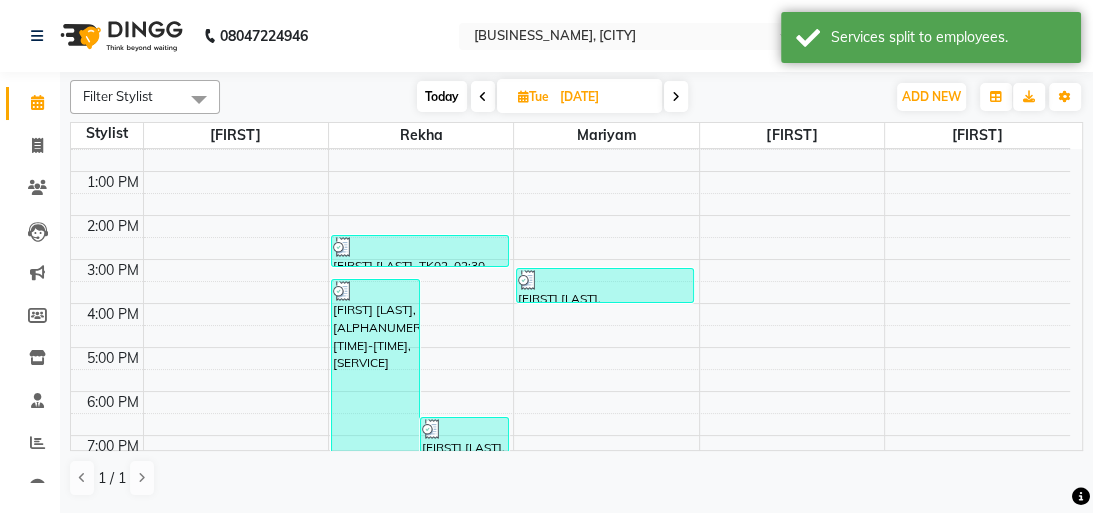 scroll, scrollTop: 220, scrollLeft: 0, axis: vertical 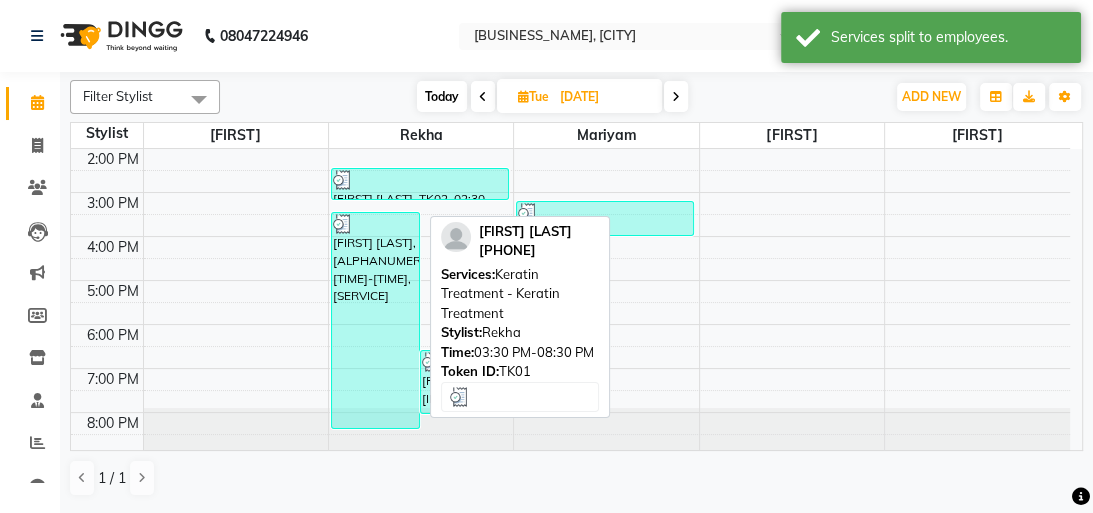 click at bounding box center (375, 224) 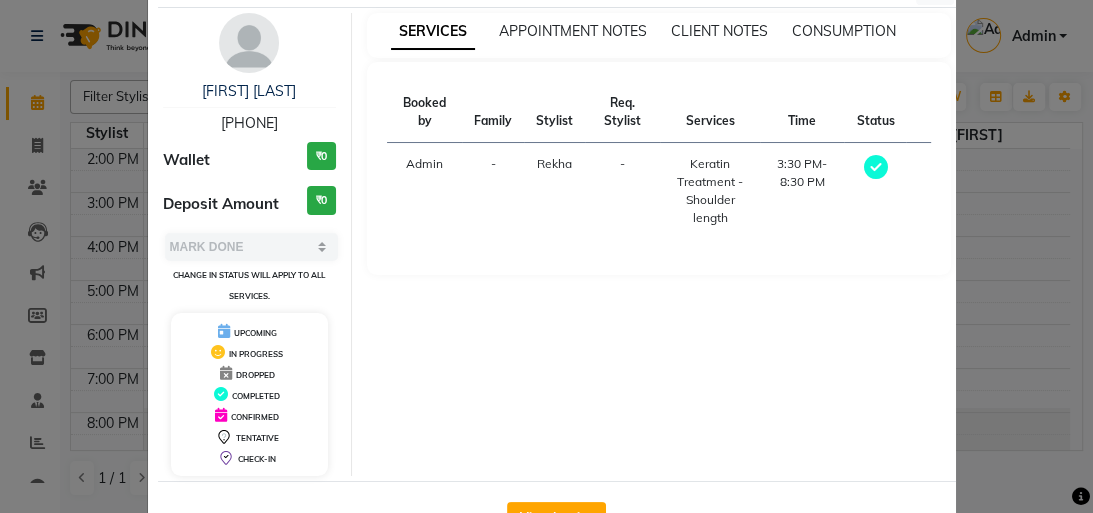 scroll, scrollTop: 132, scrollLeft: 0, axis: vertical 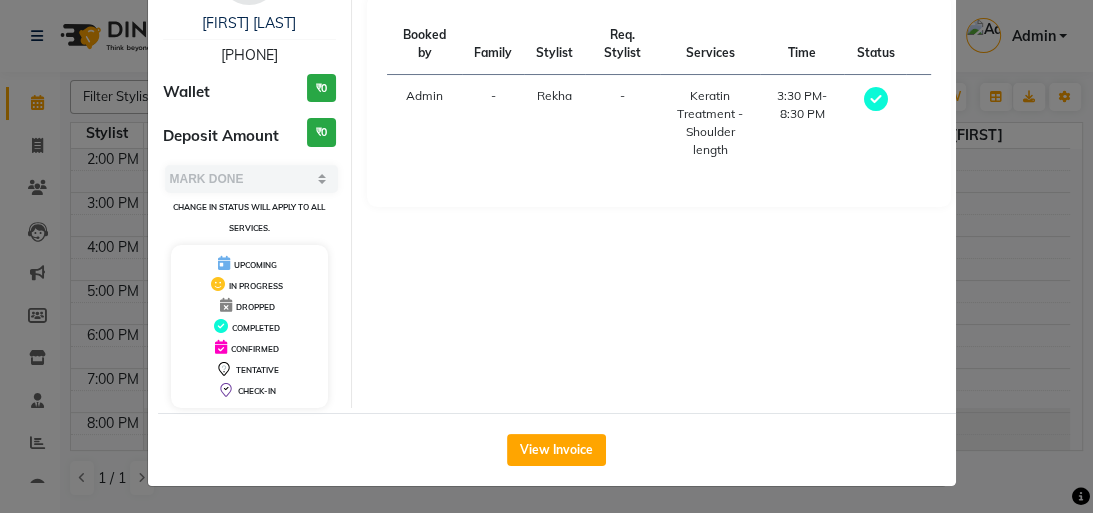 click on "Client Detail [FIRST] [LAST] [PHONE] Wallet [CURRENCY]0 Deposit Amount [CURRENCY]0 Select MARK DONE UPCOMING Change in status will apply to all services. UPCOMING IN PROGRESS DROPPED COMPLETED CONFIRMED TENTATIVE CHECK-IN SERVICES APPOINTMENT NOTES CLIENT NOTES CONSUMPTION Booked by Family Stylist Req. Stylist Services Time Status Admin - [NAME] - [SERVICE] [TIME]-[TIME] View Invoice" 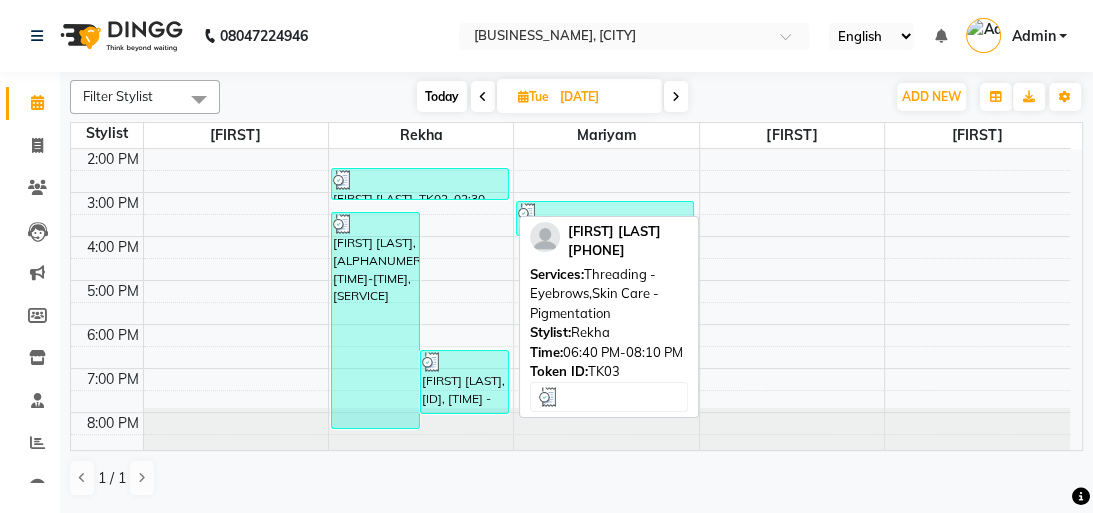 click at bounding box center (464, 362) 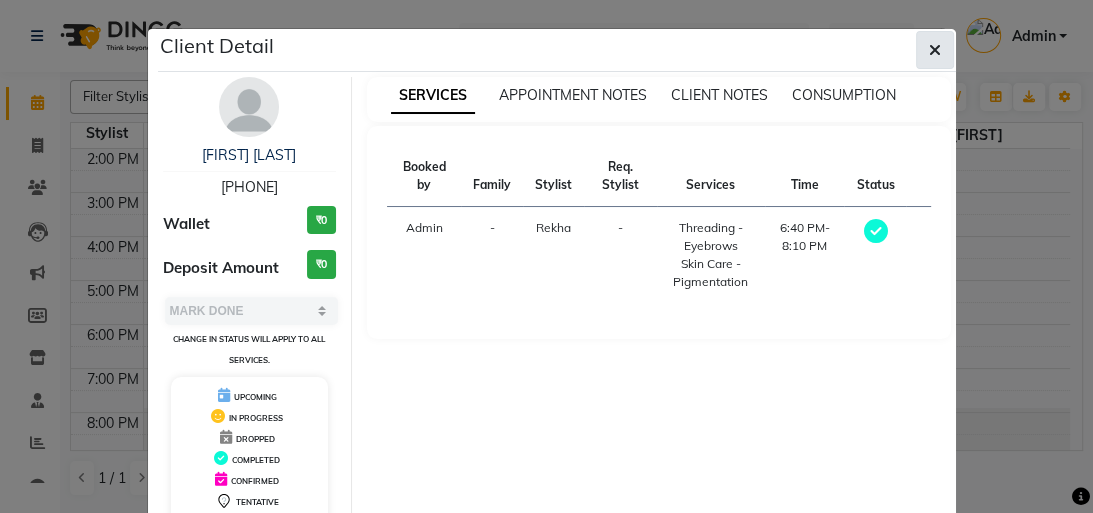click 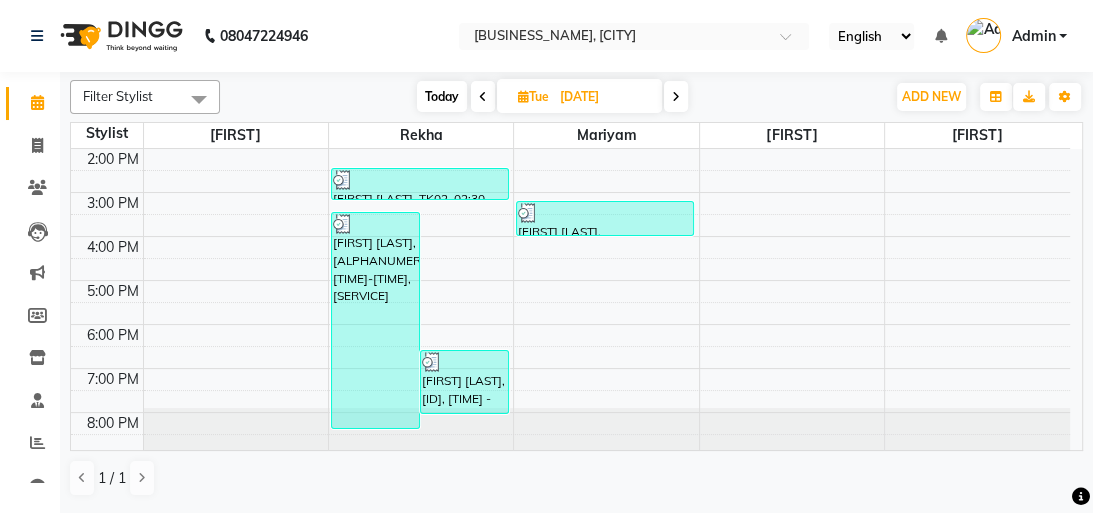 click at bounding box center (483, 96) 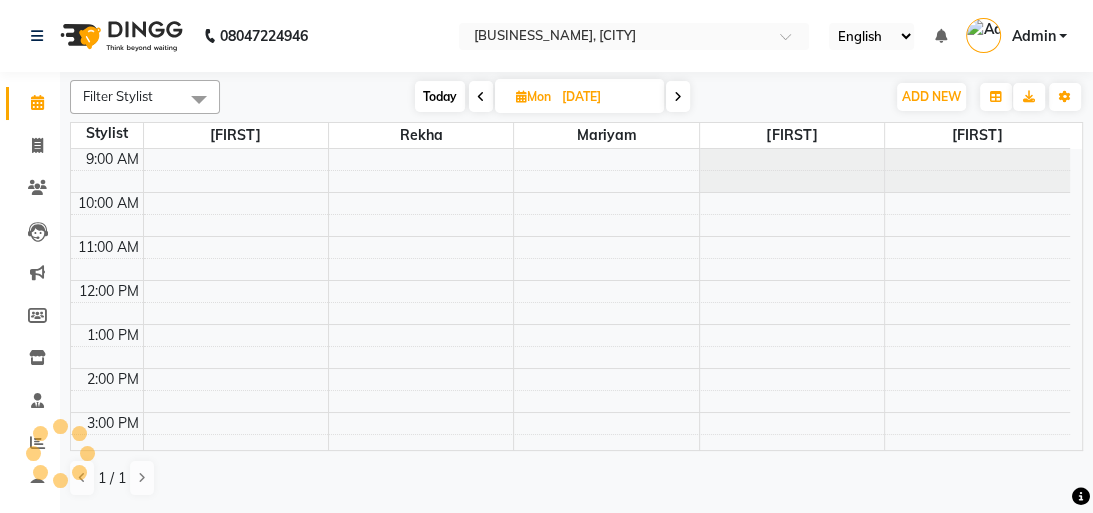 scroll, scrollTop: 132, scrollLeft: 0, axis: vertical 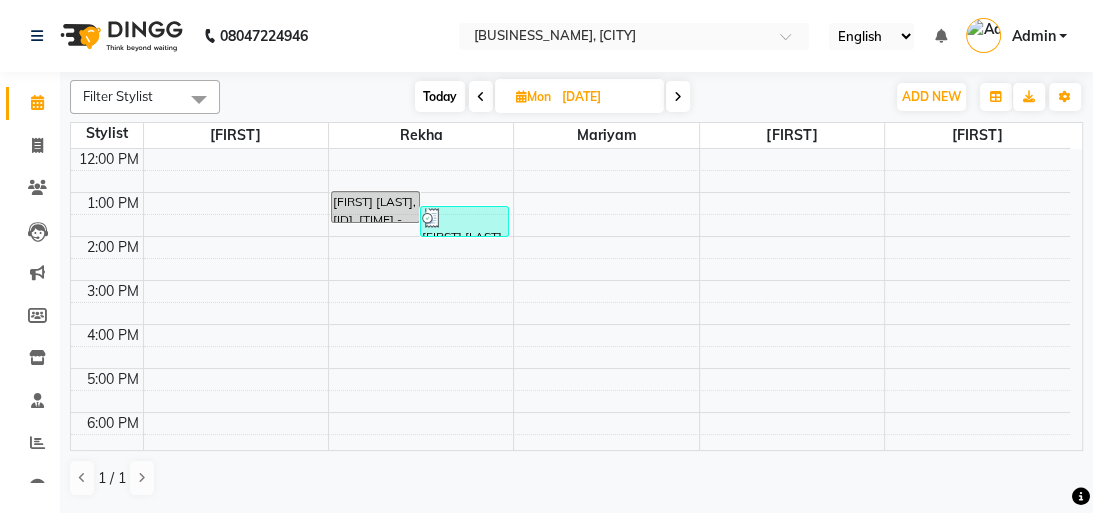 click at bounding box center (481, 96) 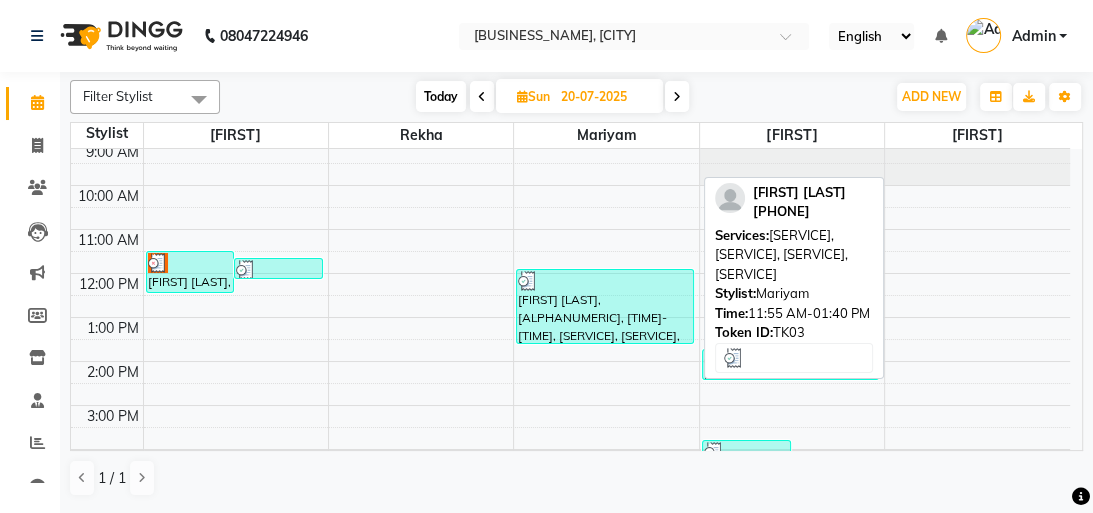 scroll, scrollTop: 0, scrollLeft: 0, axis: both 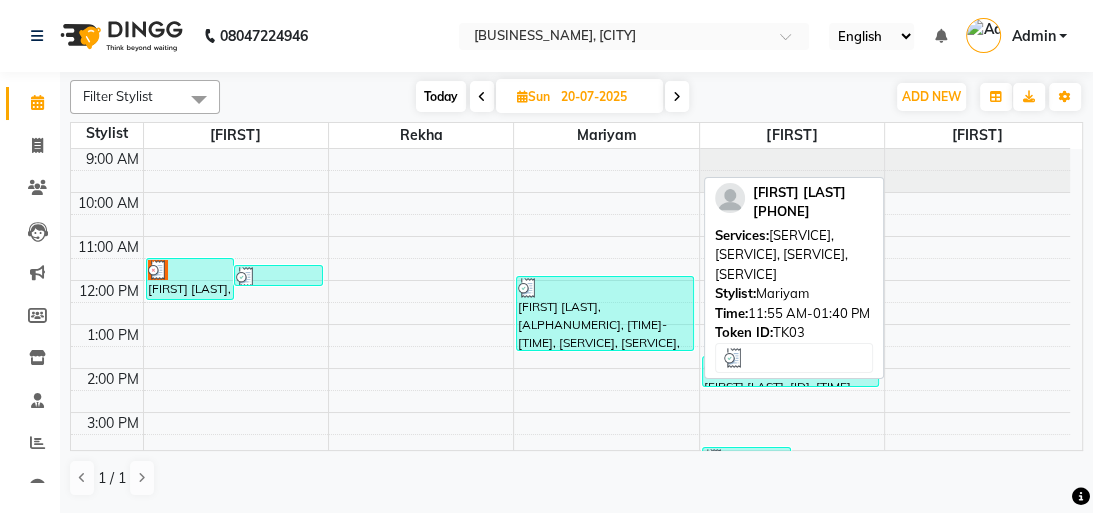 click at bounding box center (605, 288) 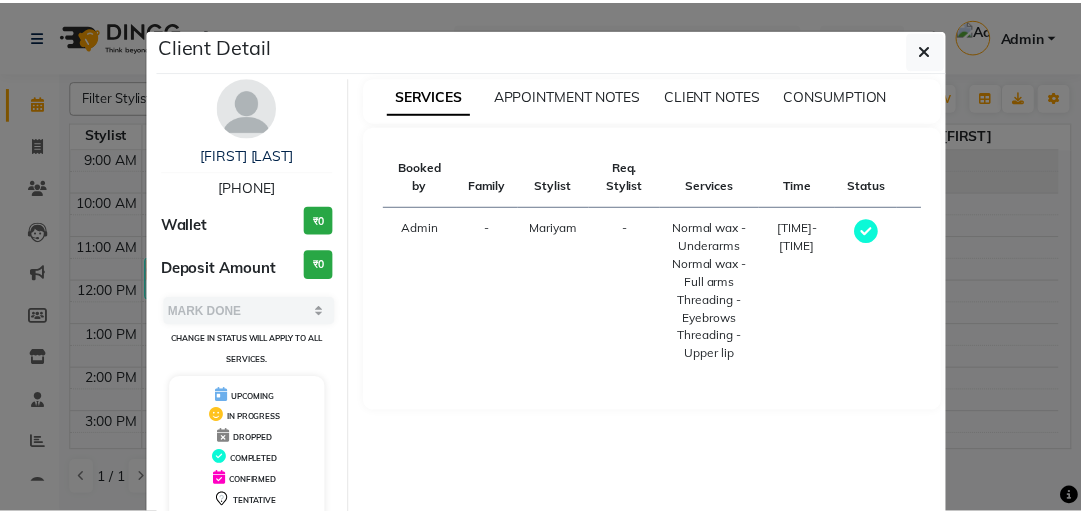 scroll, scrollTop: 132, scrollLeft: 0, axis: vertical 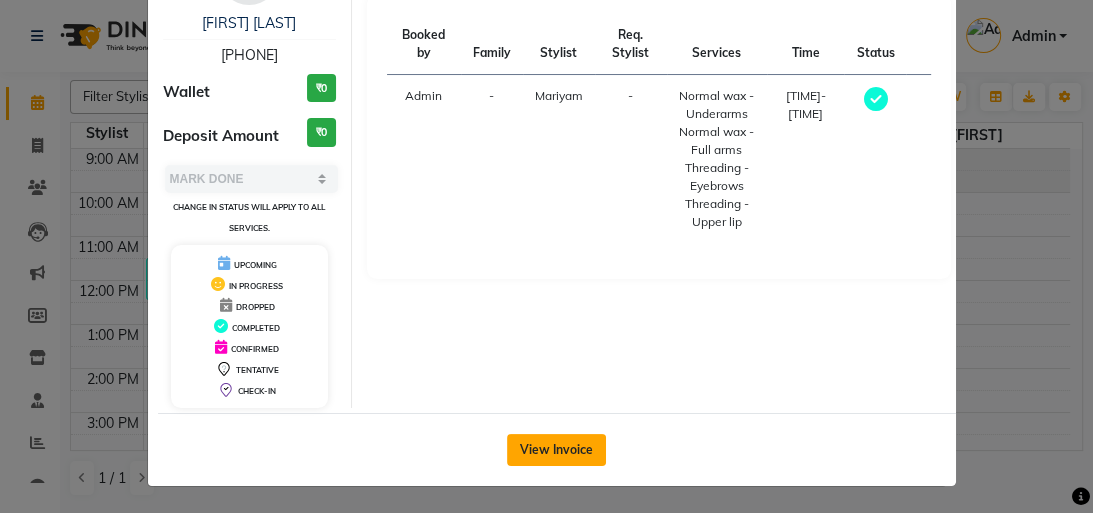 click on "View Invoice" 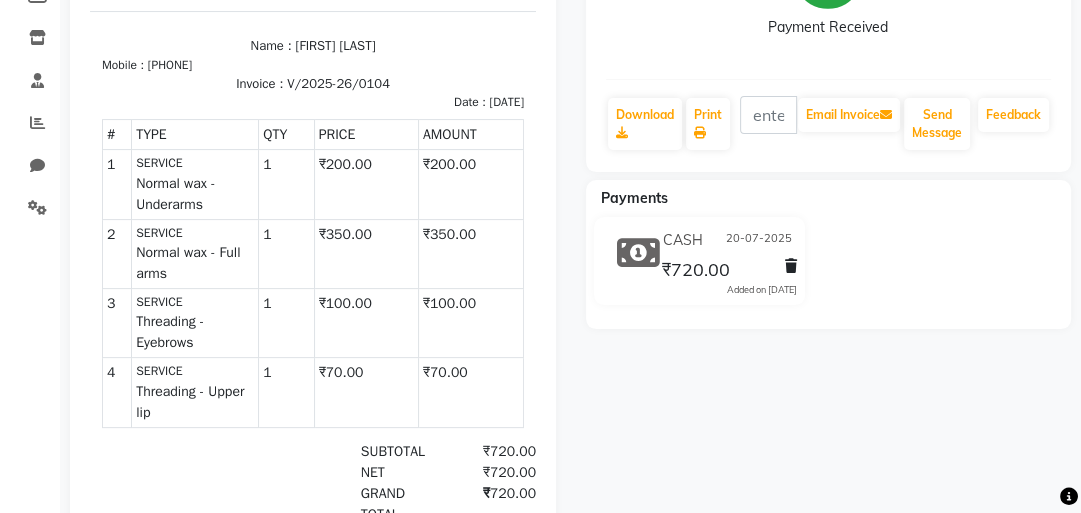 scroll, scrollTop: 160, scrollLeft: 0, axis: vertical 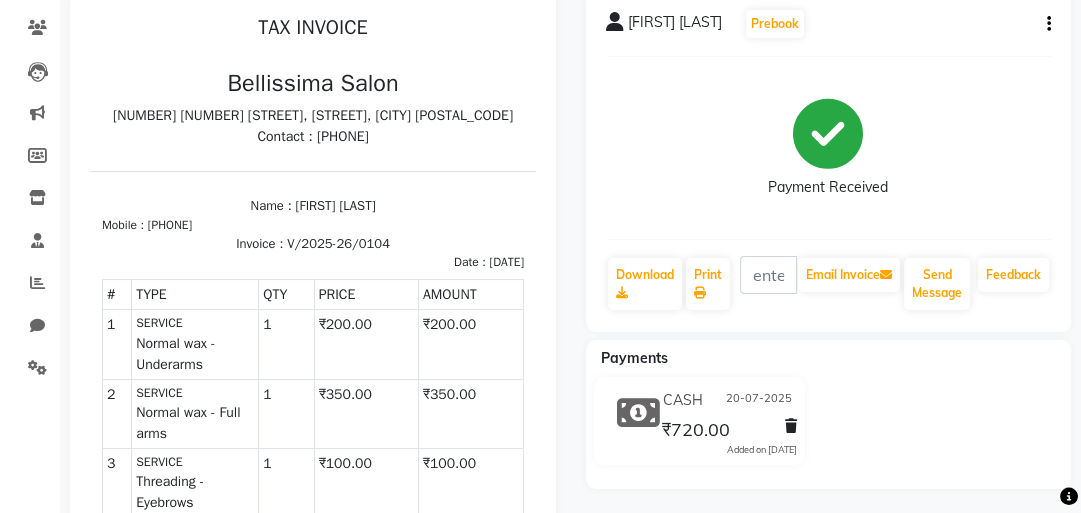 click 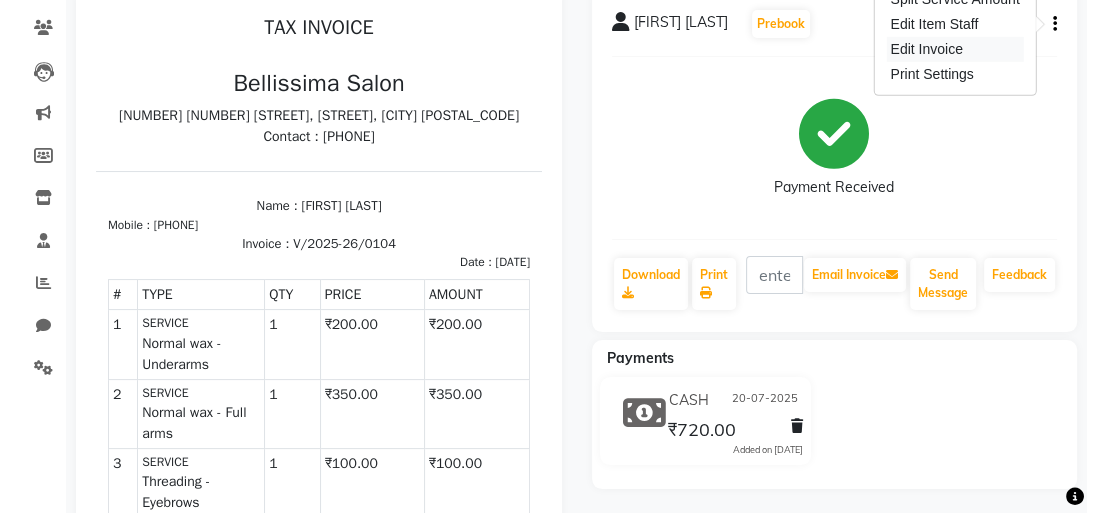 scroll, scrollTop: 0, scrollLeft: 0, axis: both 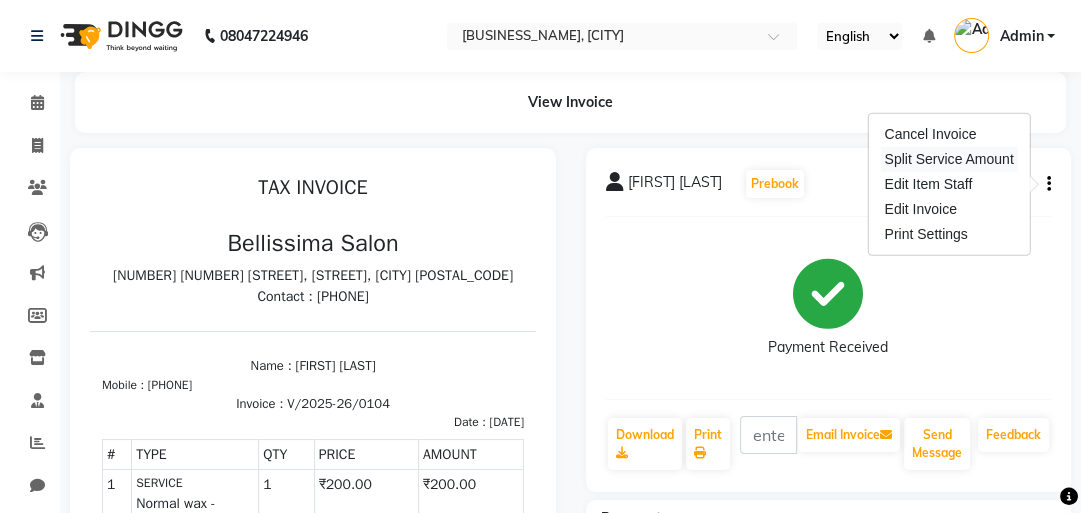 click on "Split Service Amount" at bounding box center (948, 159) 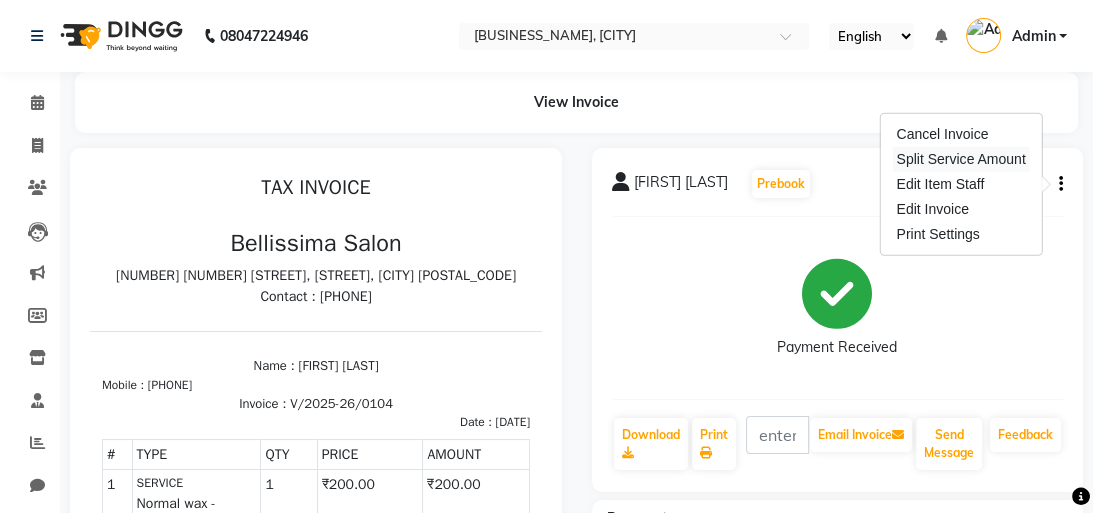 select on "79979" 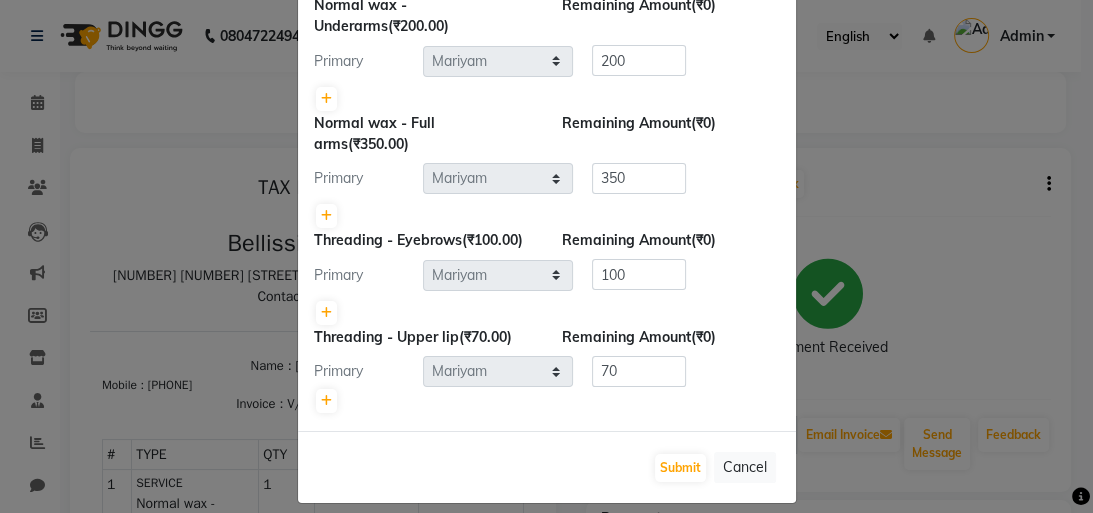 scroll, scrollTop: 135, scrollLeft: 0, axis: vertical 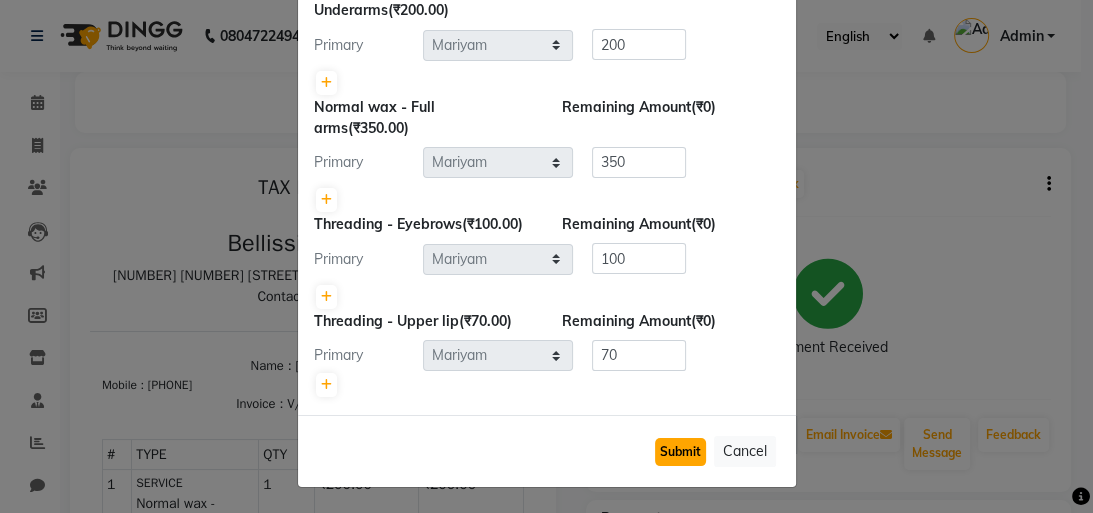 click on "Submit" 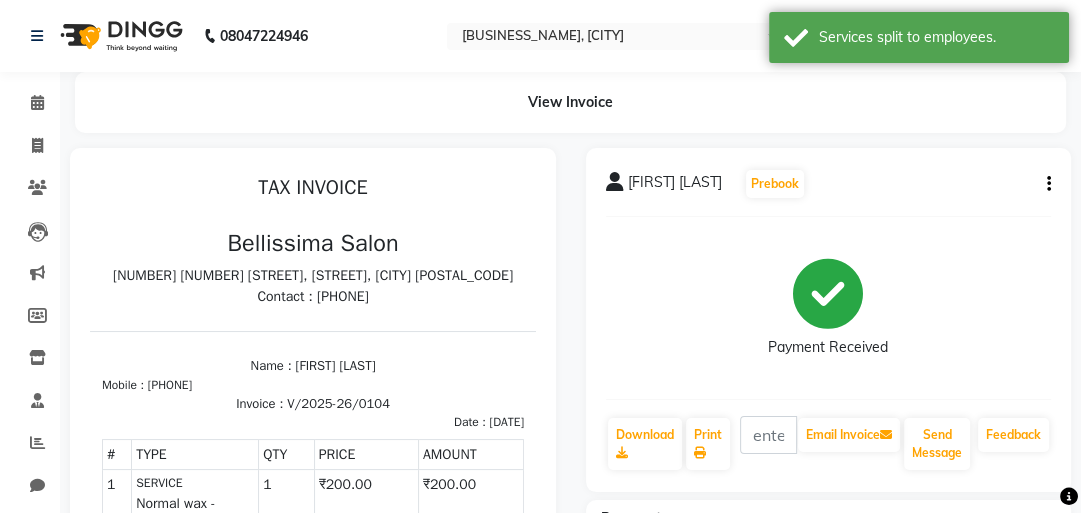 click on "Client Detail [FIRST] [LAST] [PHONE] Wallet [CURRENCY]0 Deposit Amount [CURRENCY]0 Select MARK DONE UPCOMING Change in status will apply to all services. UPCOMING IN PROGRESS DROPPED COMPLETED CONFIRMED TENTATIVE CHECK-IN SERVICES APPOINTMENT NOTES CLIENT NOTES CONSUMPTION Booked by Family Stylist Req. Stylist Services Time Status Admin - [NAME] - [SERVICE] [TIME]-[TIME] View Invoice" 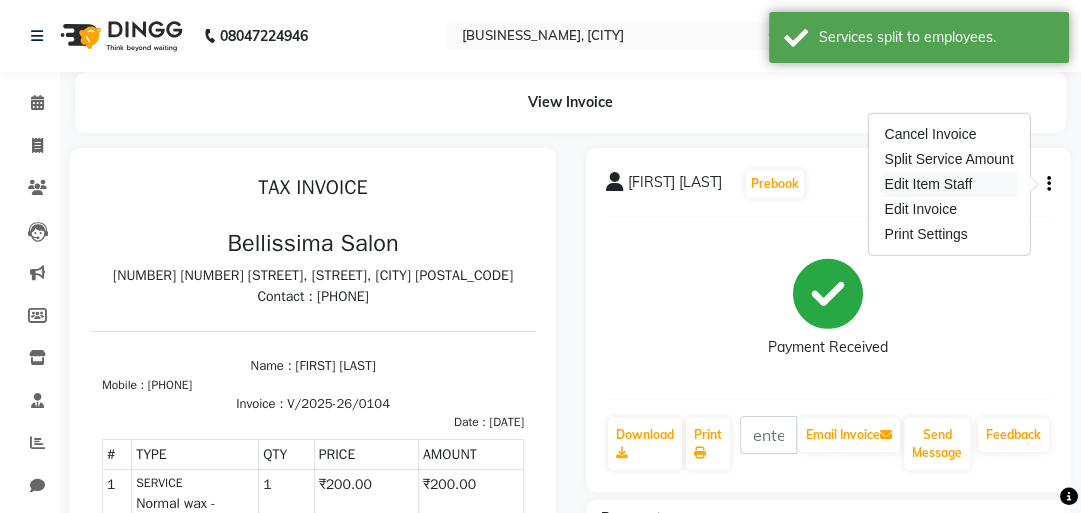 click on "Edit Item Staff" at bounding box center [948, 184] 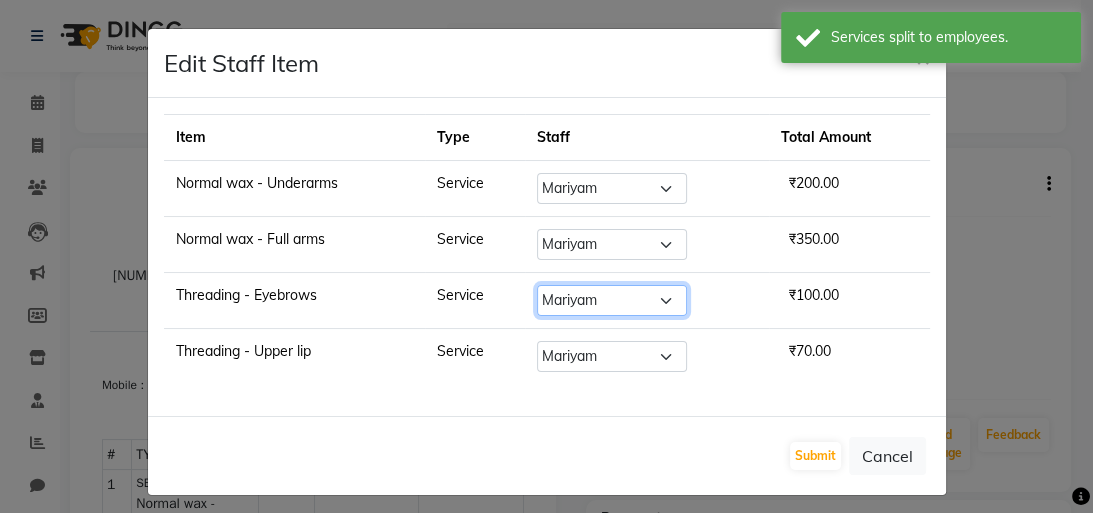 click on "Select  [FIRST]   [FIRST]   [FIRST]    [FIRST]    [FIRST]" 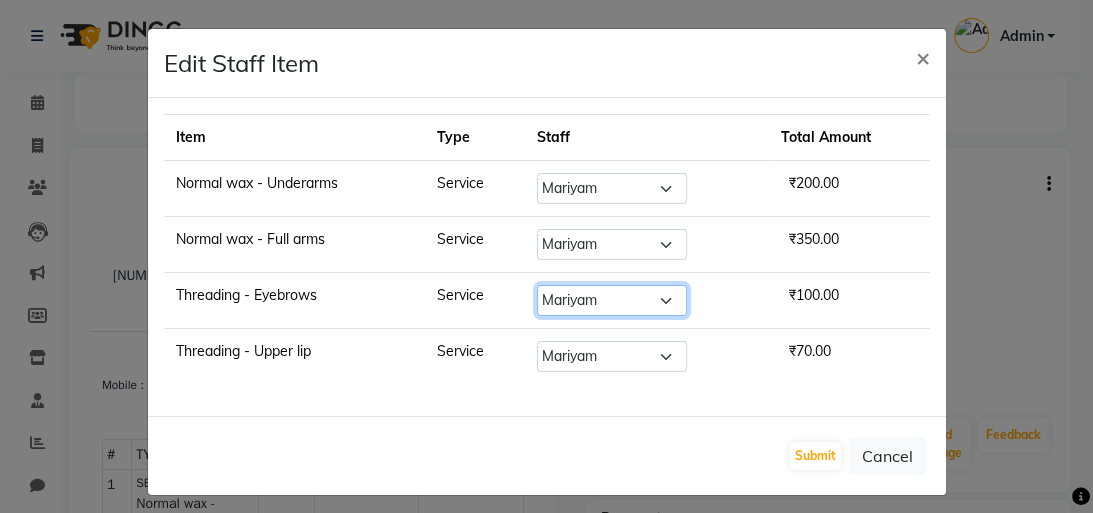 select on "79977" 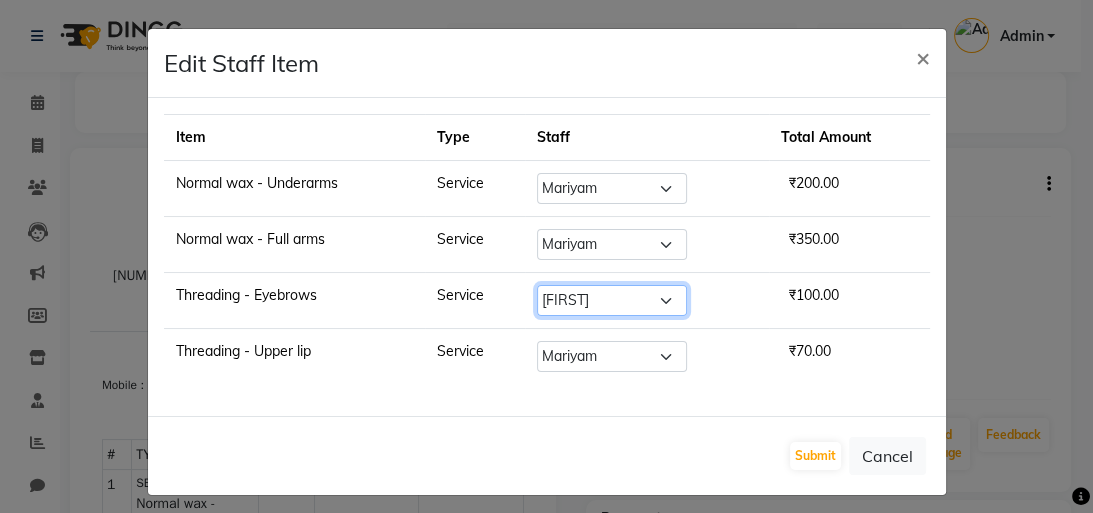 click on "Select  [FIRST]   [FIRST]   [FIRST]    [FIRST]    [FIRST]" 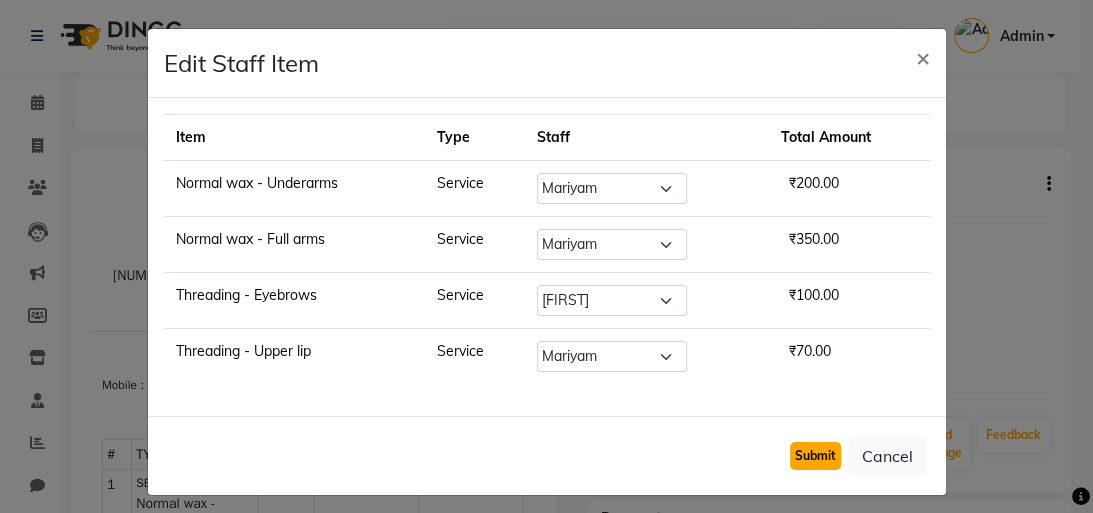 click on "Submit" 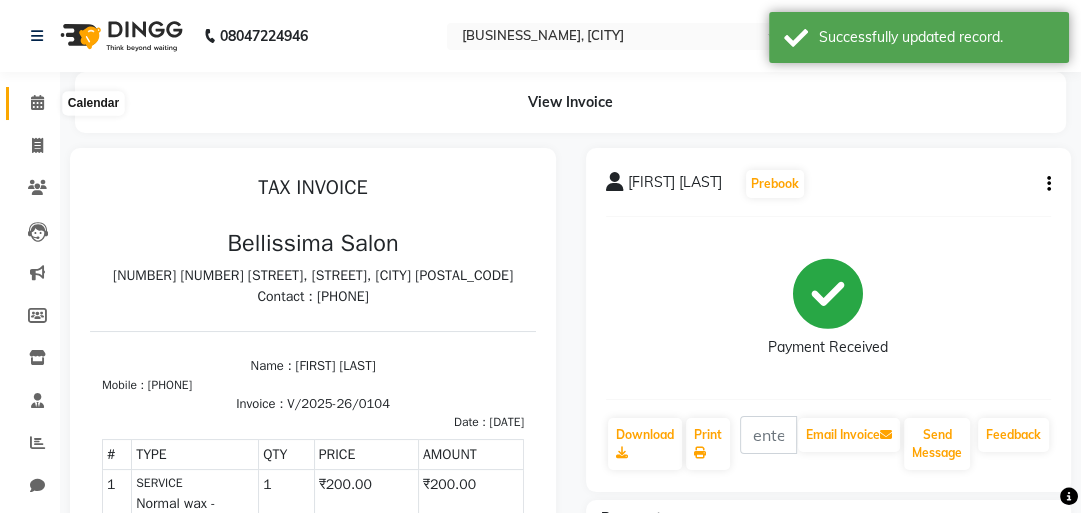 click 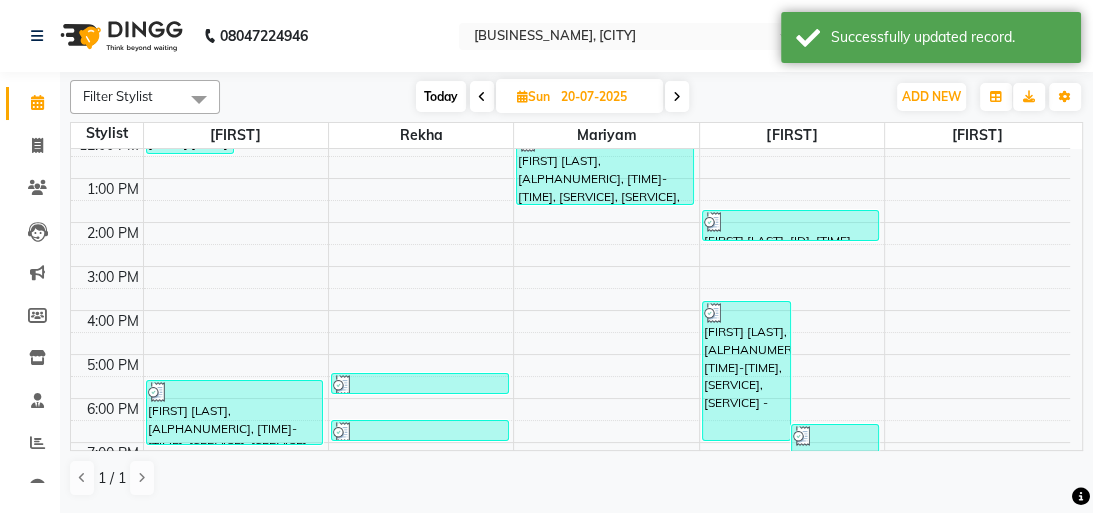 scroll, scrollTop: 160, scrollLeft: 0, axis: vertical 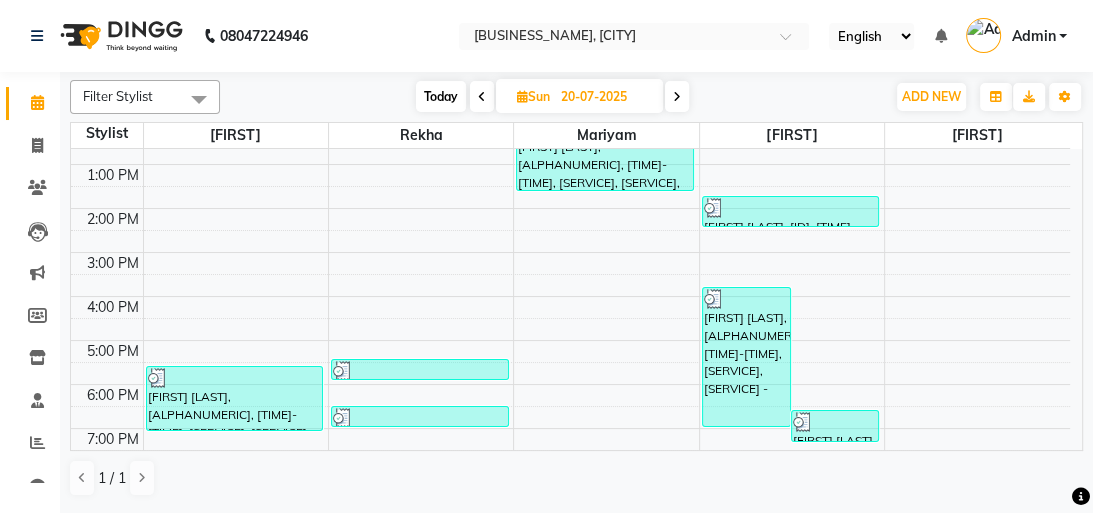 click at bounding box center [482, 96] 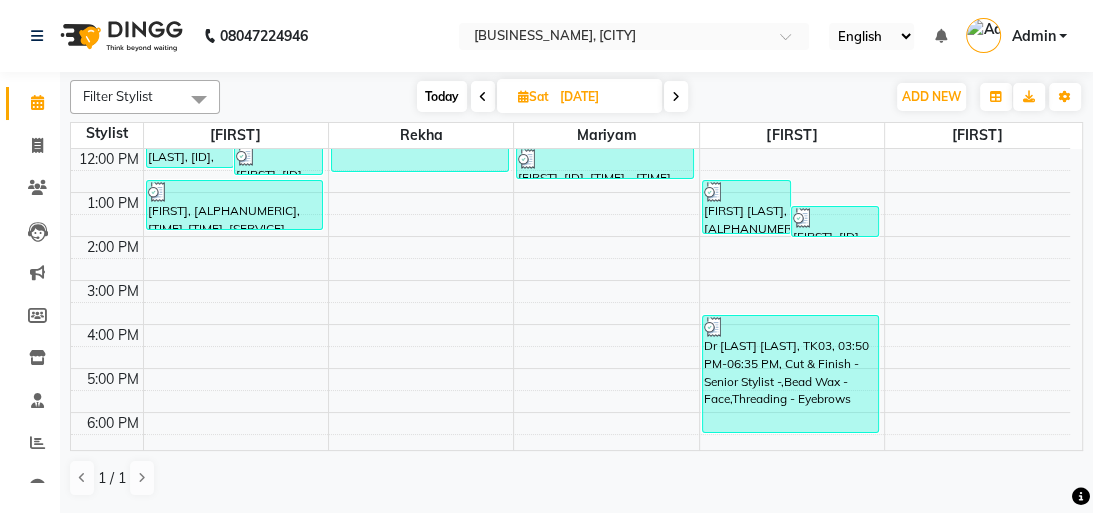 scroll, scrollTop: 0, scrollLeft: 0, axis: both 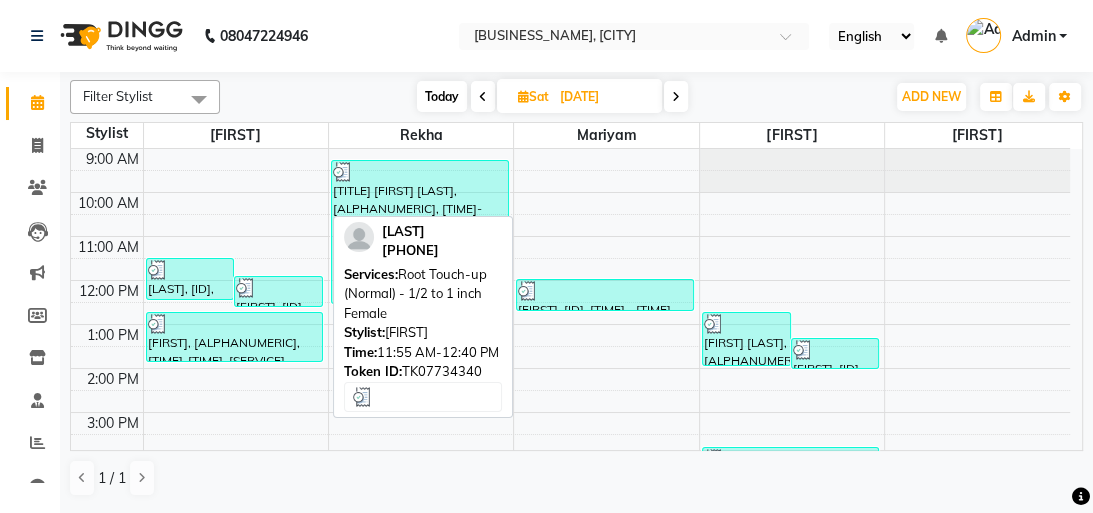 click at bounding box center (278, 288) 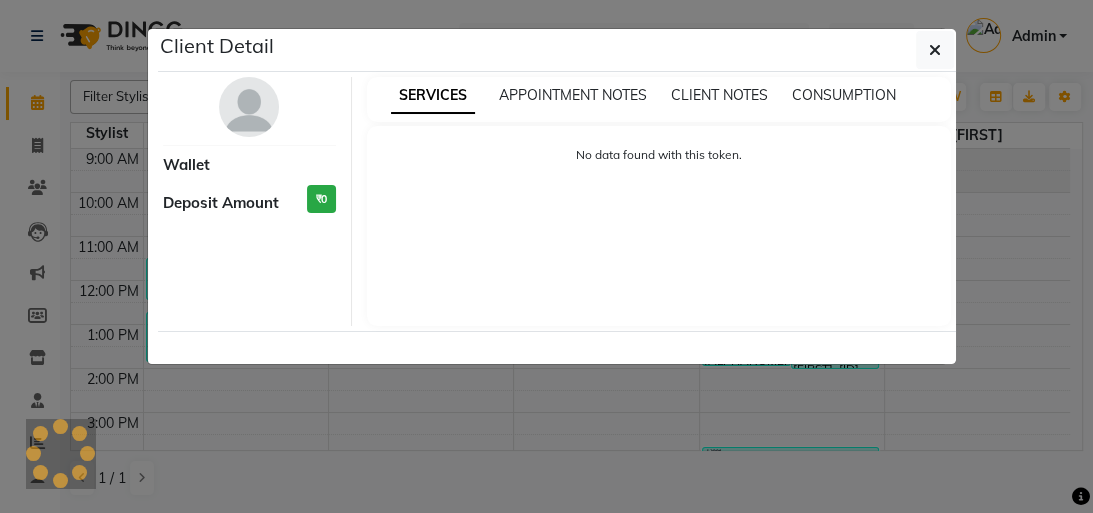 select on "3" 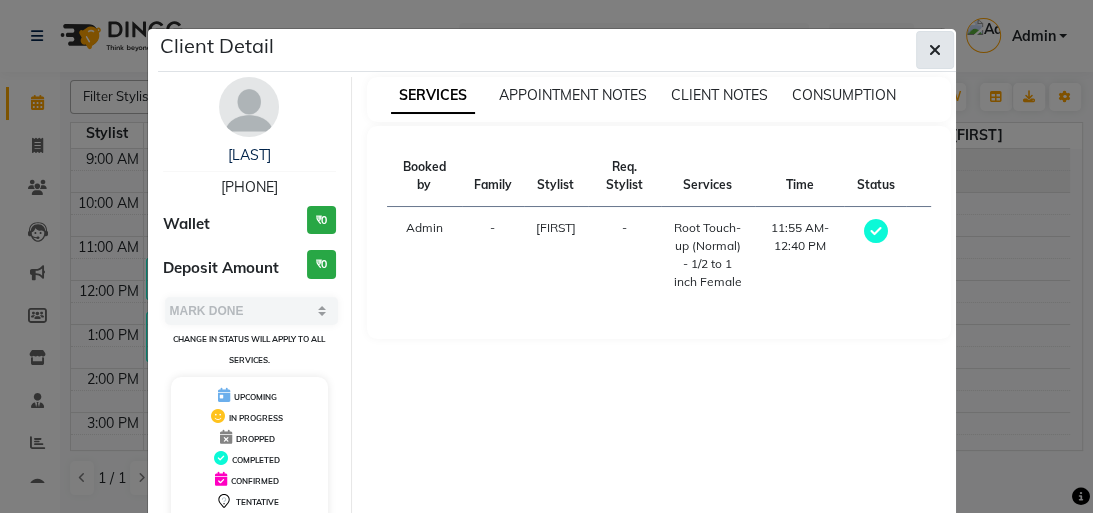 click 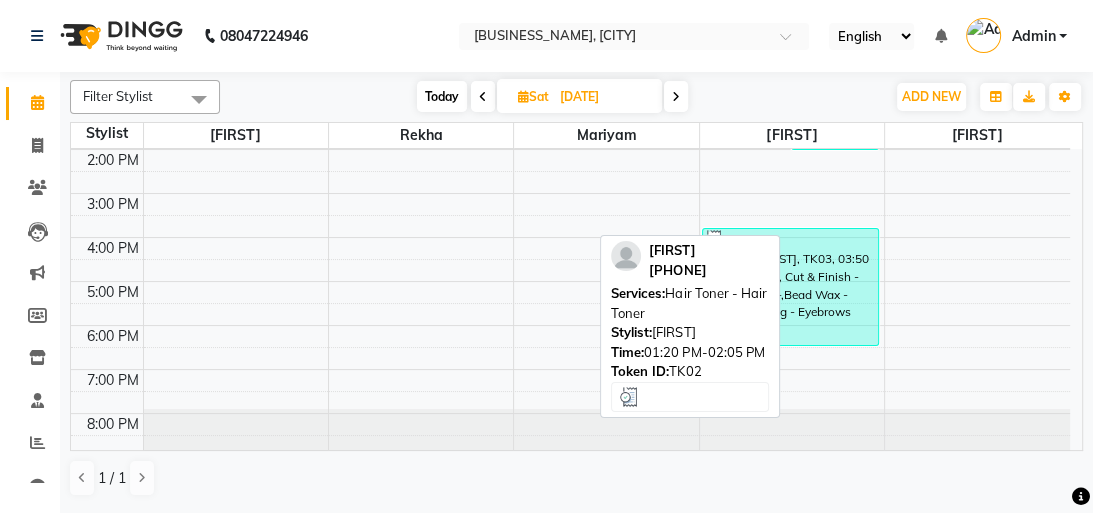 scroll, scrollTop: 220, scrollLeft: 0, axis: vertical 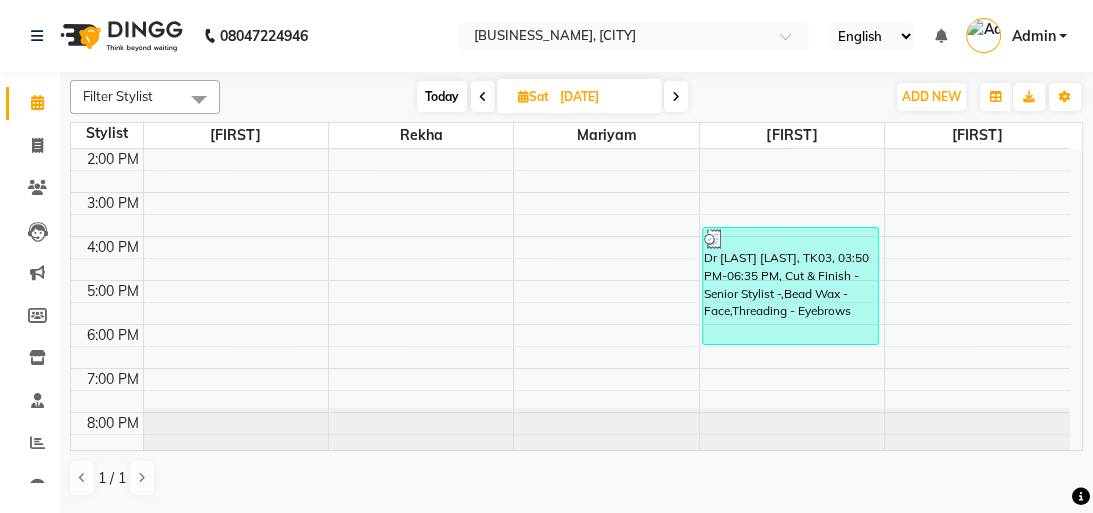 click at bounding box center (483, 96) 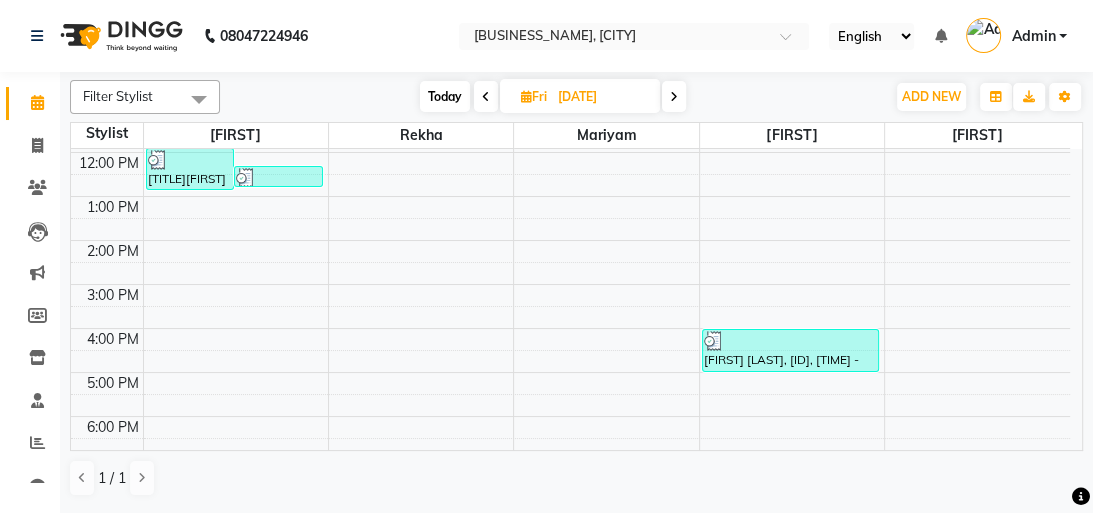 scroll, scrollTop: 0, scrollLeft: 0, axis: both 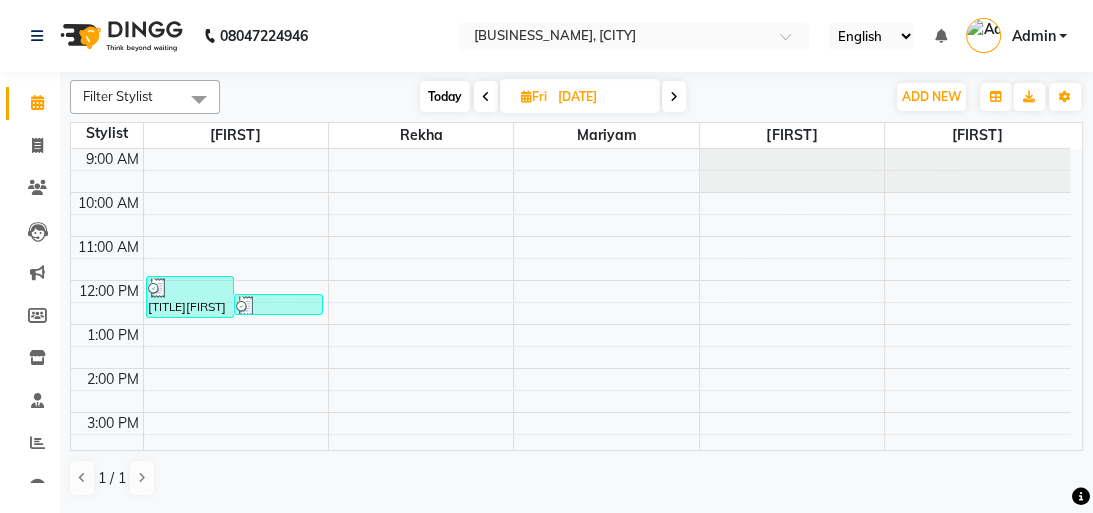 click at bounding box center (486, 97) 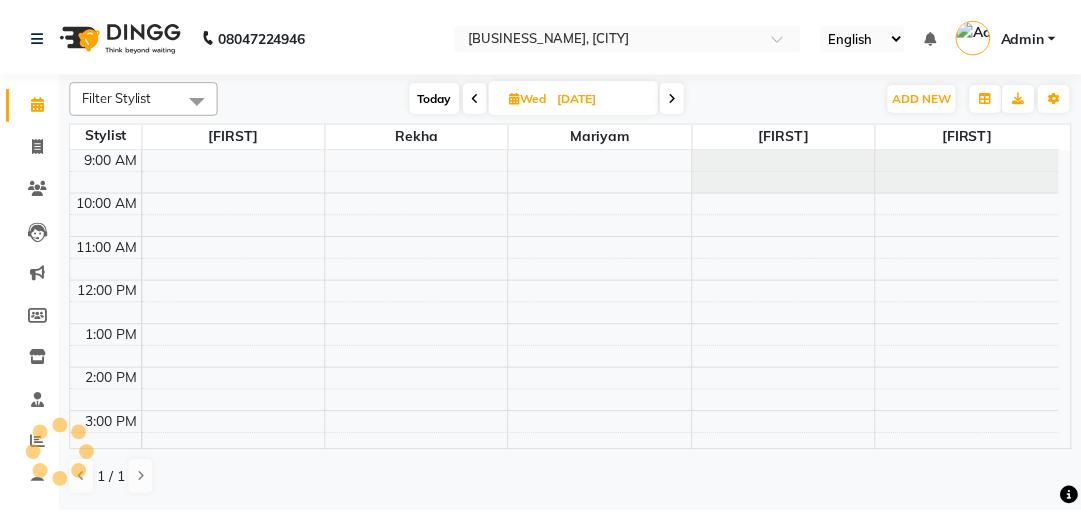 scroll, scrollTop: 132, scrollLeft: 0, axis: vertical 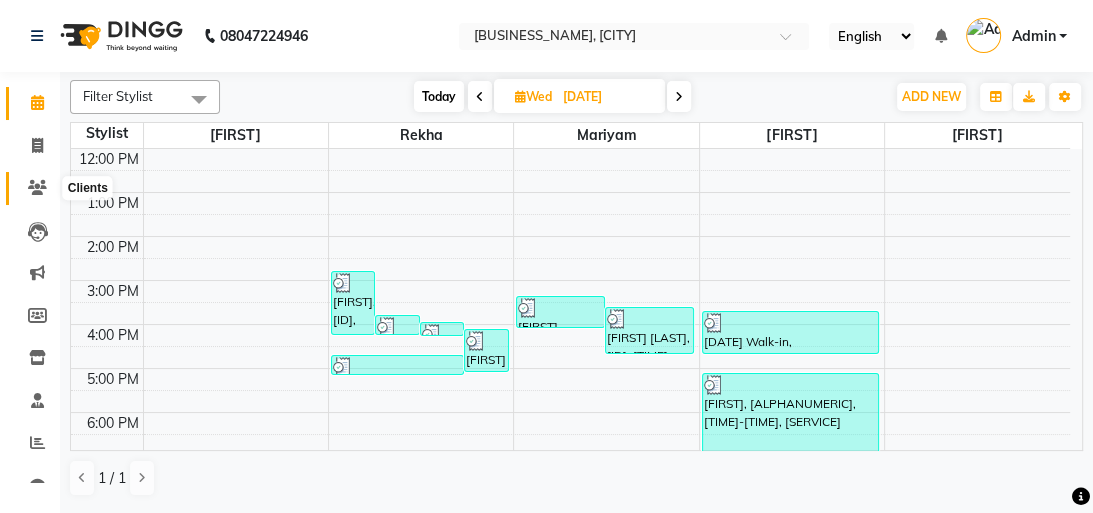 click 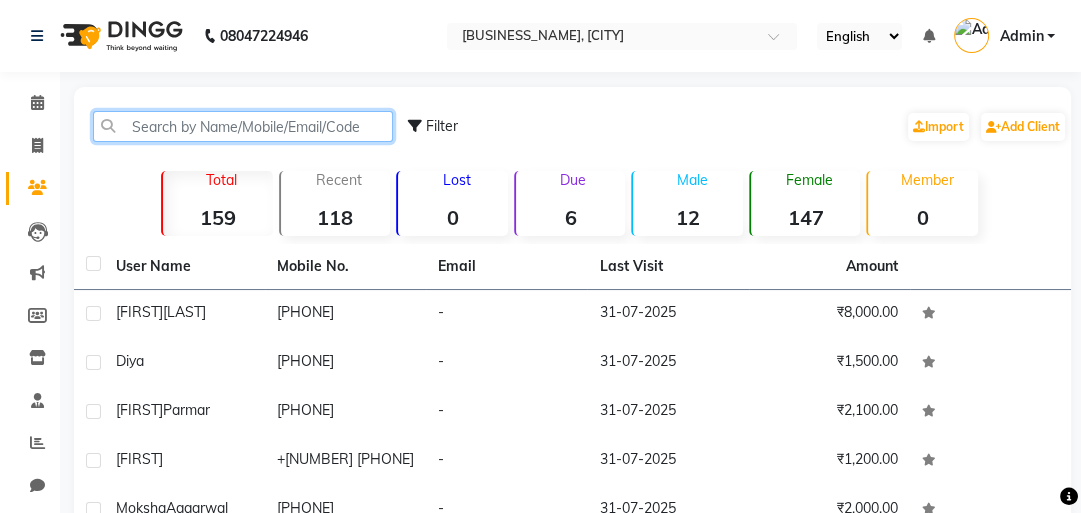 click 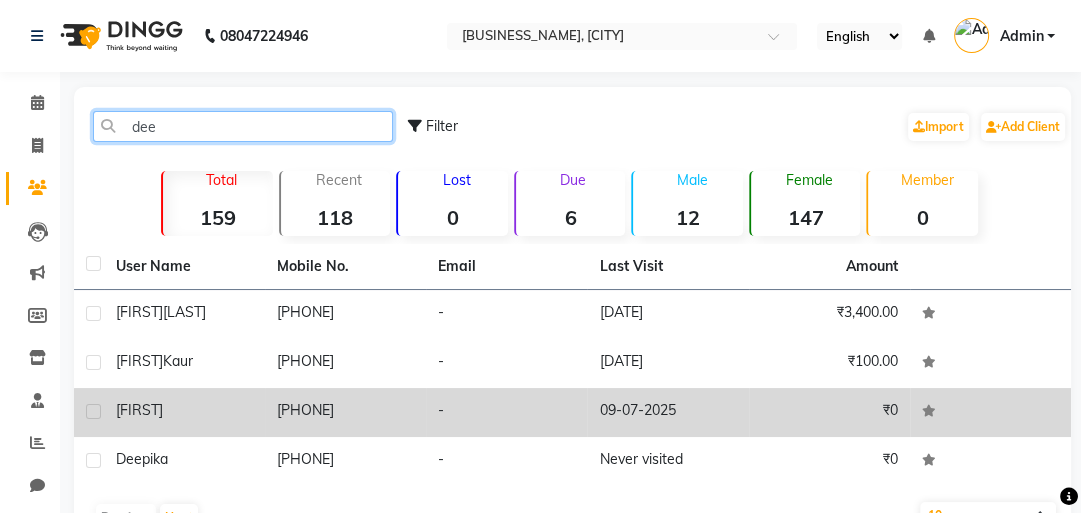 type on "dee" 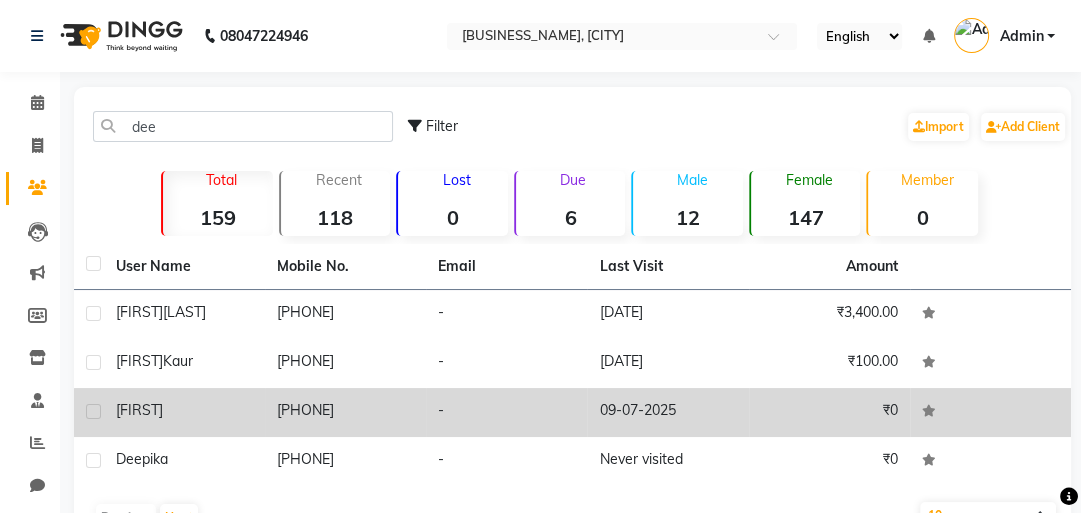 click on "09-07-2025" 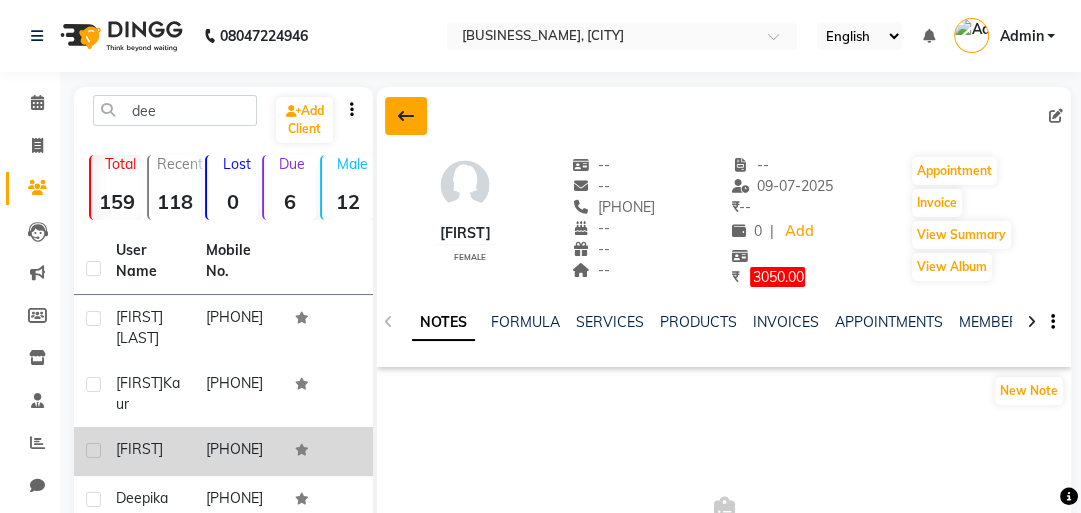 click 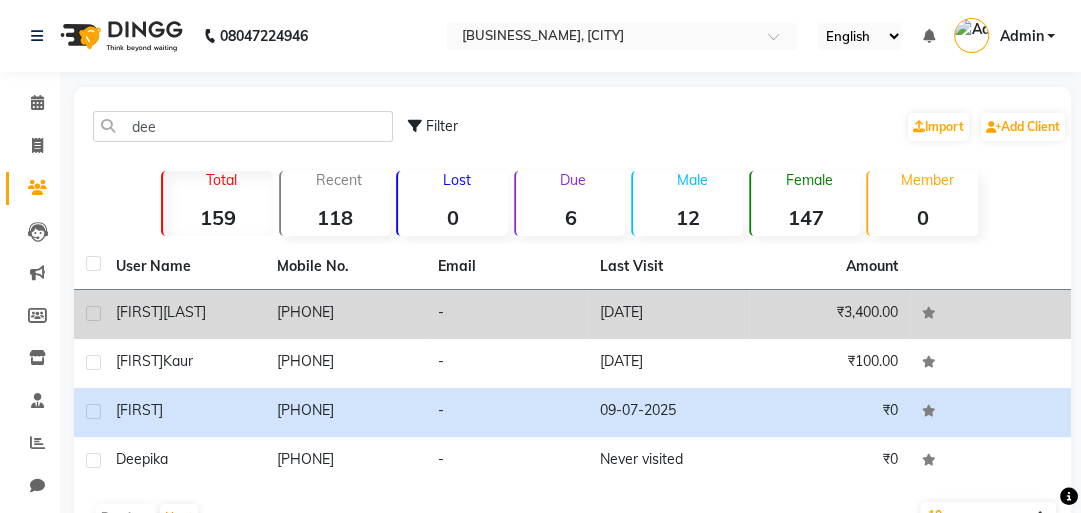 click on "₹3,400.00" 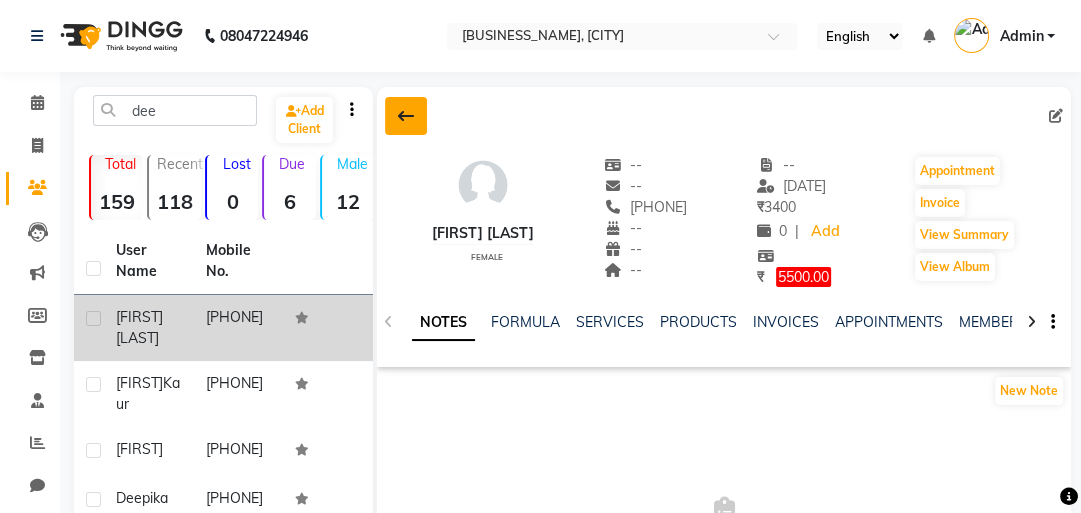 click 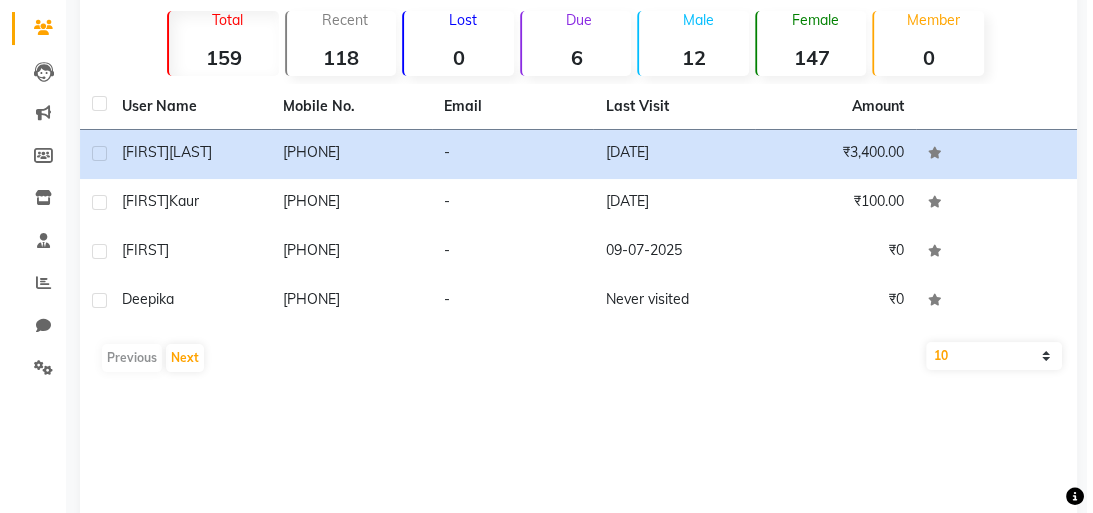 scroll, scrollTop: 0, scrollLeft: 0, axis: both 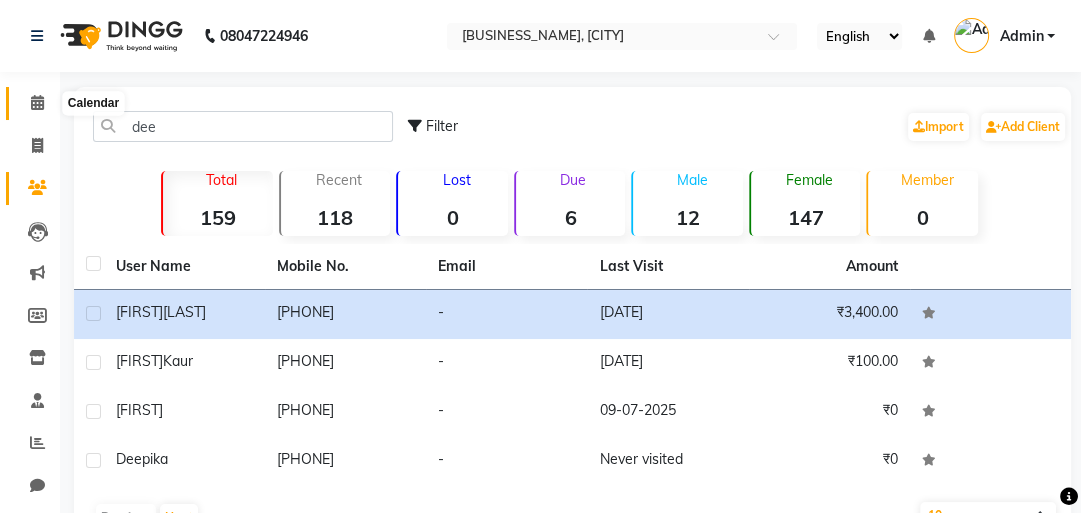 click 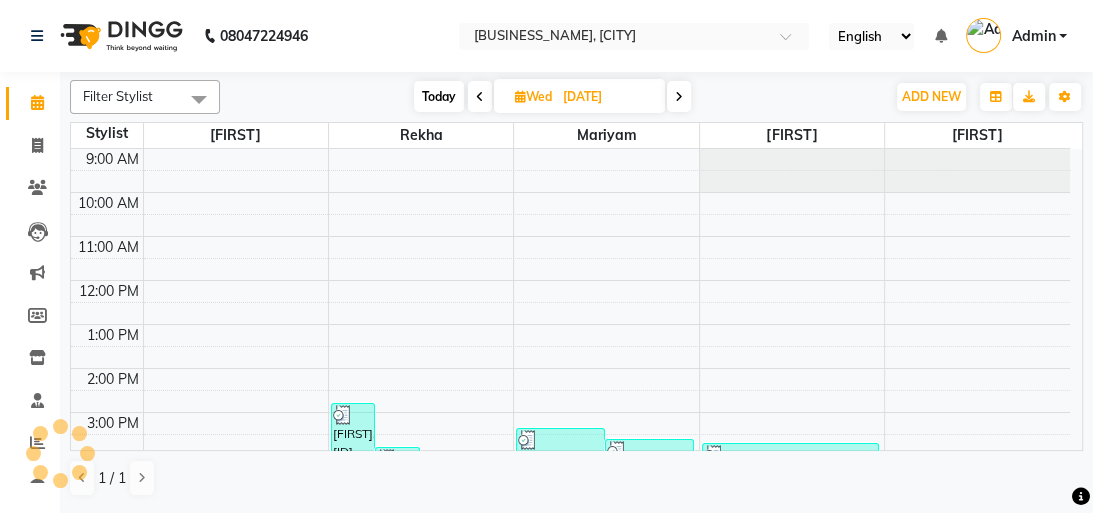 scroll, scrollTop: 132, scrollLeft: 0, axis: vertical 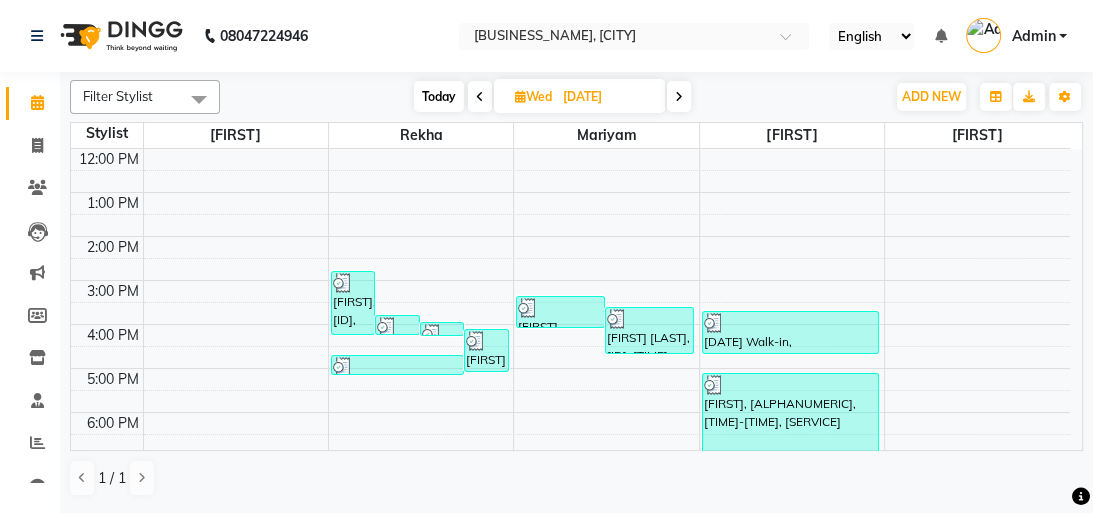 click at bounding box center [679, 96] 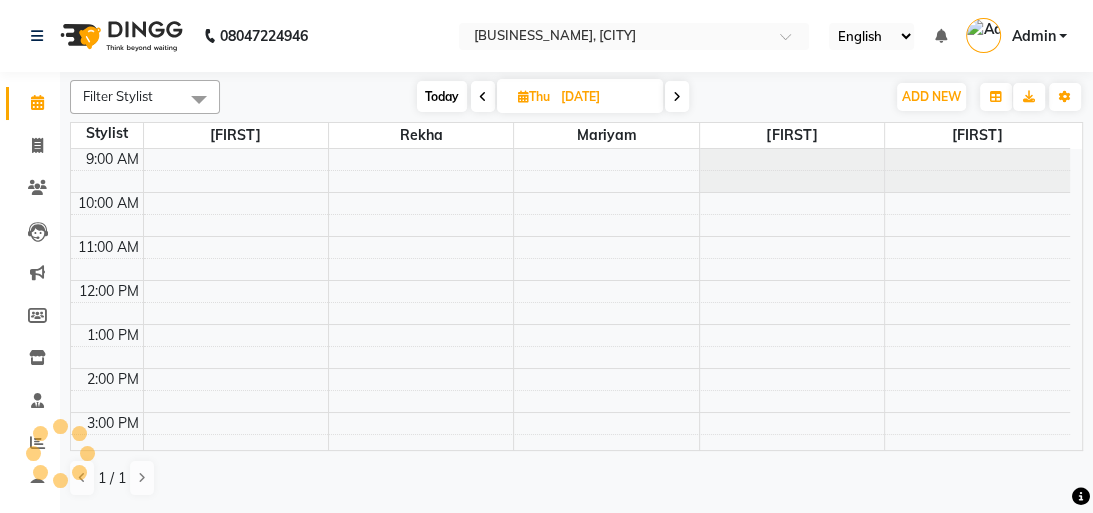 scroll, scrollTop: 175, scrollLeft: 0, axis: vertical 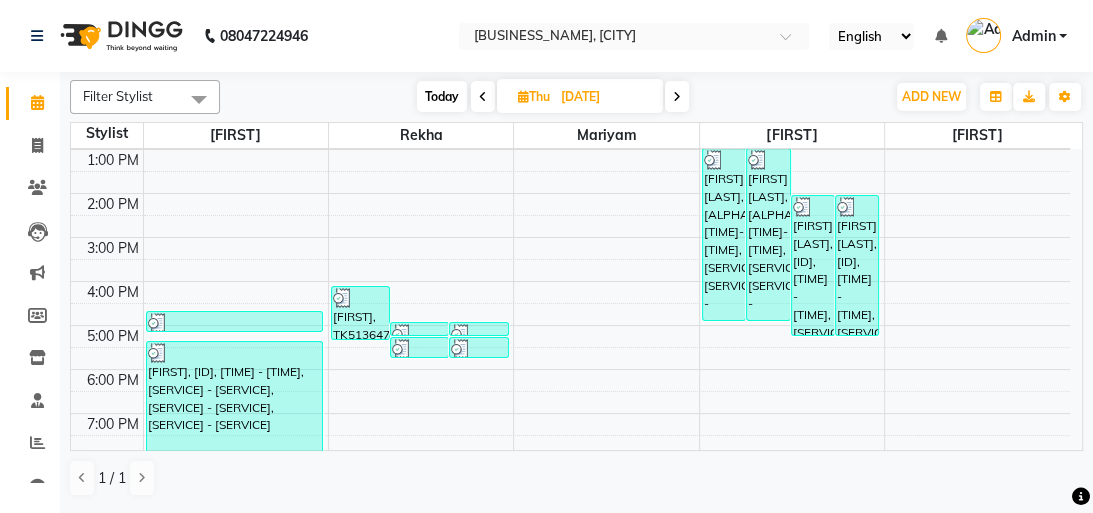 click on "[DATE]" at bounding box center [605, 97] 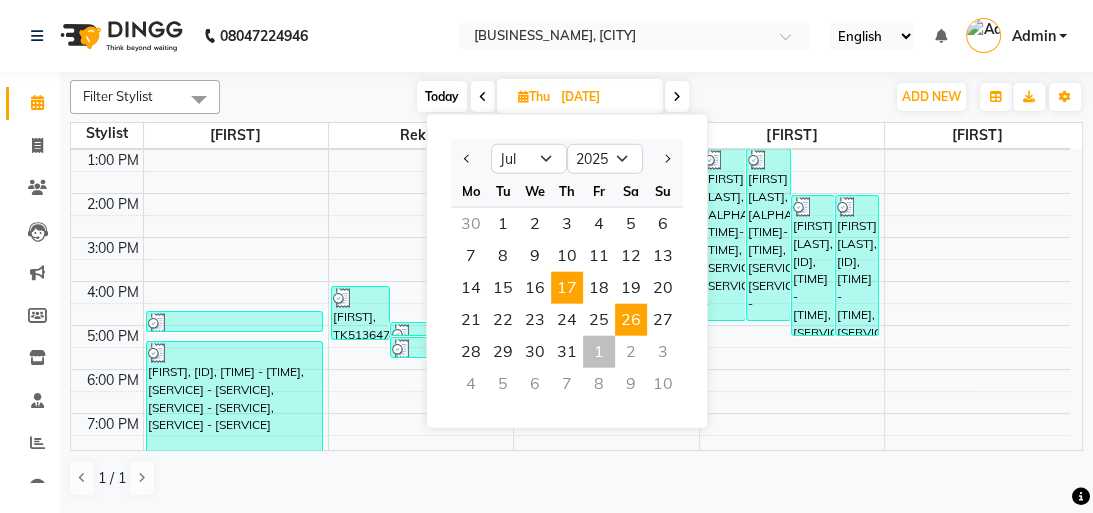 click on "26" at bounding box center [631, 320] 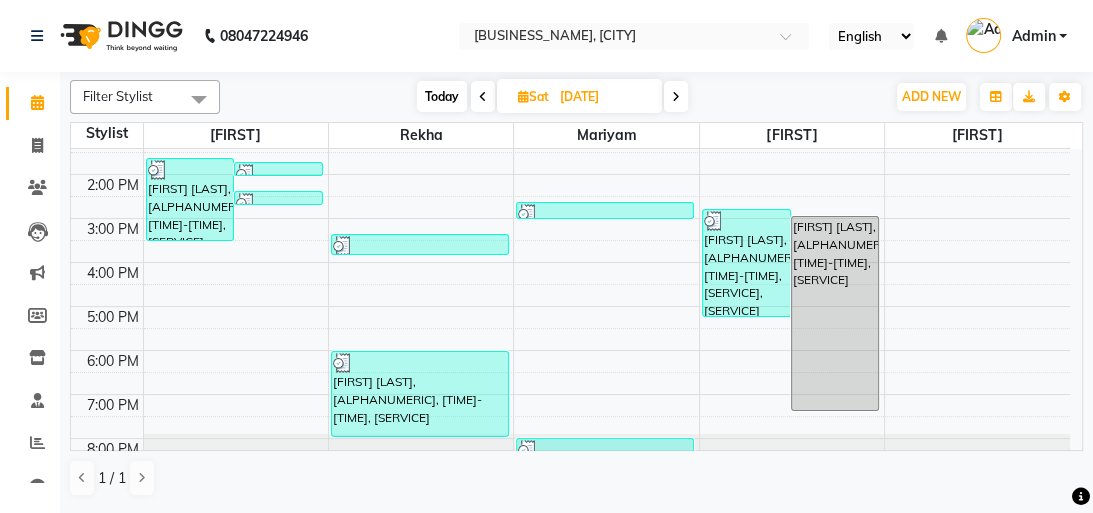 scroll, scrollTop: 220, scrollLeft: 0, axis: vertical 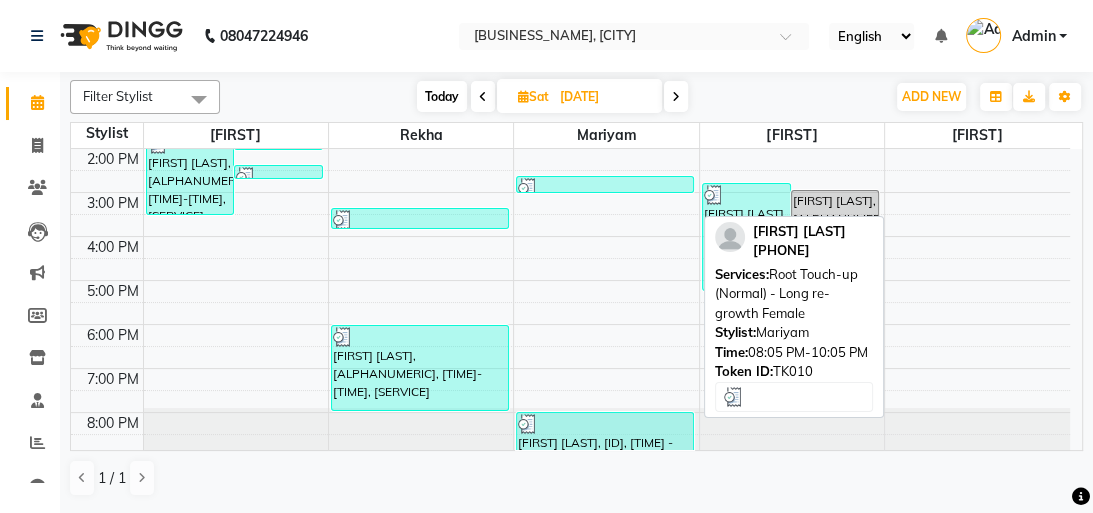 click at bounding box center (605, 424) 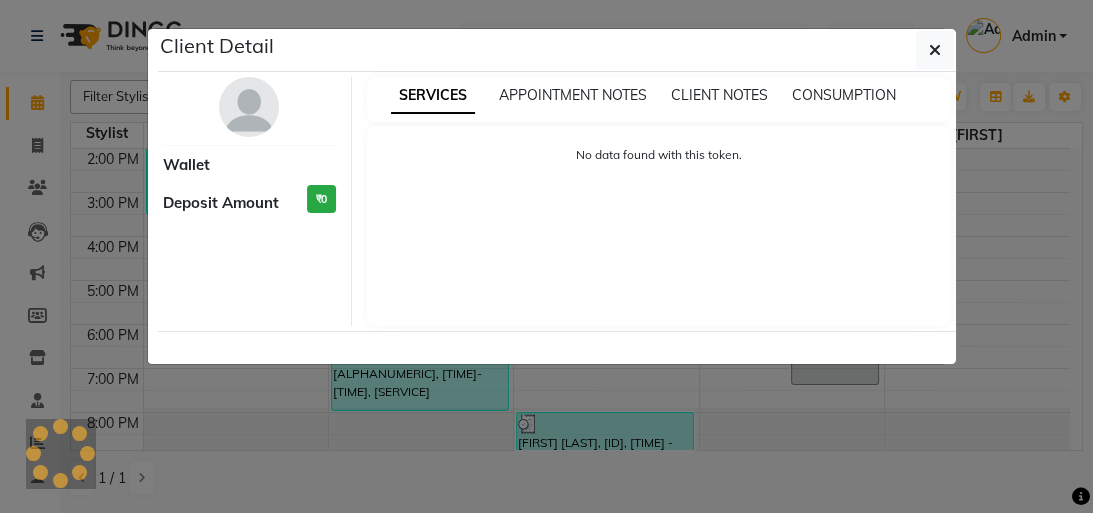 select on "3" 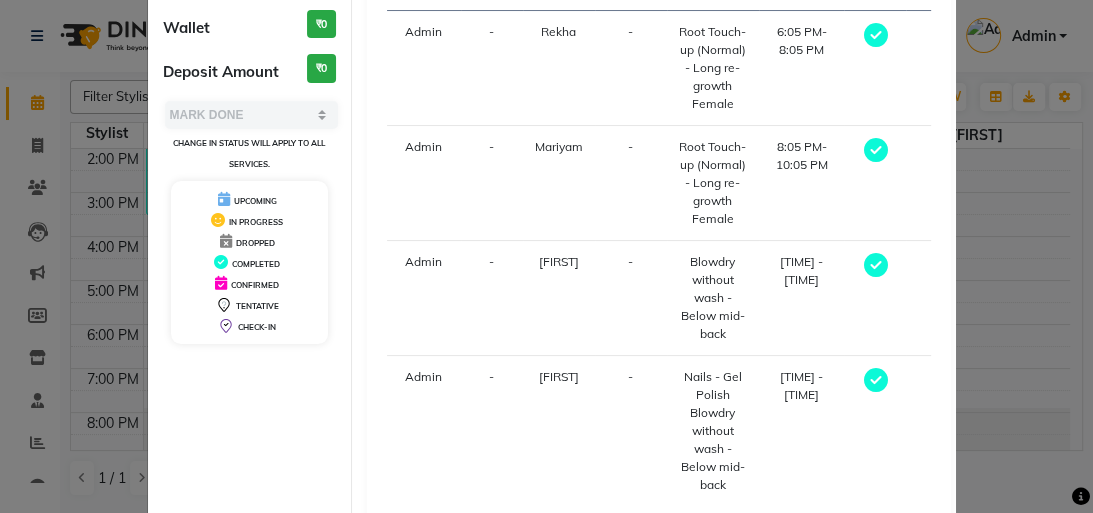 scroll, scrollTop: 169, scrollLeft: 0, axis: vertical 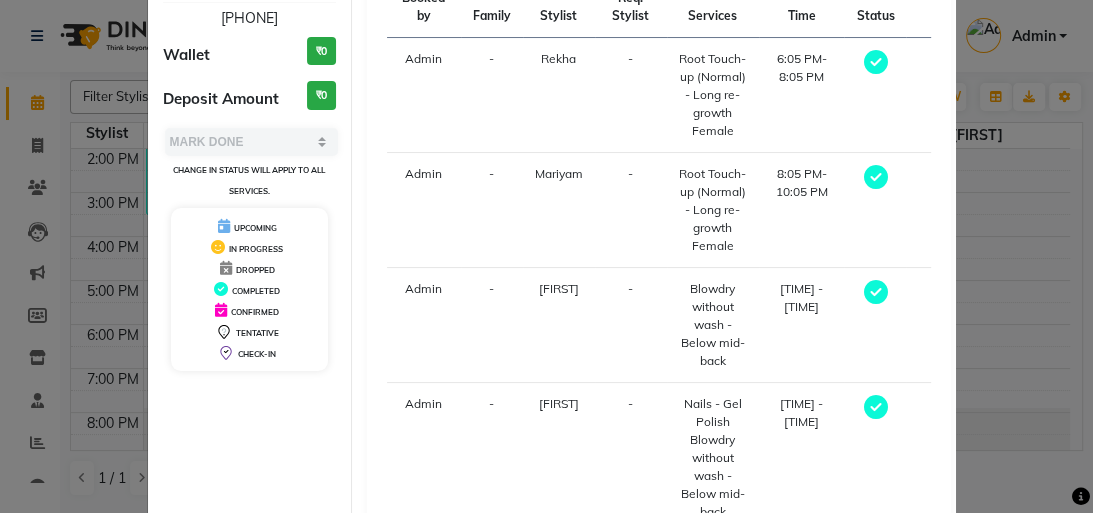 click on "Client Detail  [FIRST] [LAST]   [PHONE] Wallet ₹0 Deposit Amount  ₹0  Select MARK DONE UPCOMING Change in status will apply to all services. UPCOMING IN PROGRESS DROPPED COMPLETED CONFIRMED TENTATIVE CHECK-IN SERVICES APPOINTMENT NOTES CLIENT NOTES CONSUMPTION Booked by Family Stylist Req. Stylist Services Time Status  Admin  - [FIRST]  -  [SERVICE] - [SERVICE]   [TIME] - [TIME]   Admin  - [FIRST] -  [SERVICE] - [SERVICE]   [TIME] - [TIME]   Admin  - [FIRST] -  [SERVICE]   [TIME] - [TIME]   Admin  - [FIRST]  -  [SERVICE]   [TIME] - [TIME]   View Invoice" 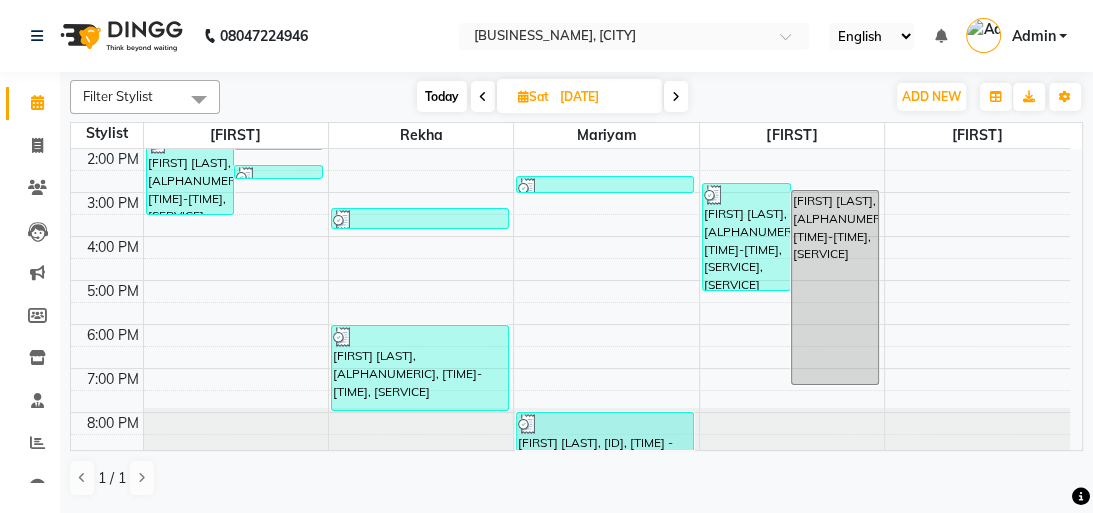 click on "[DATE]" at bounding box center (604, 97) 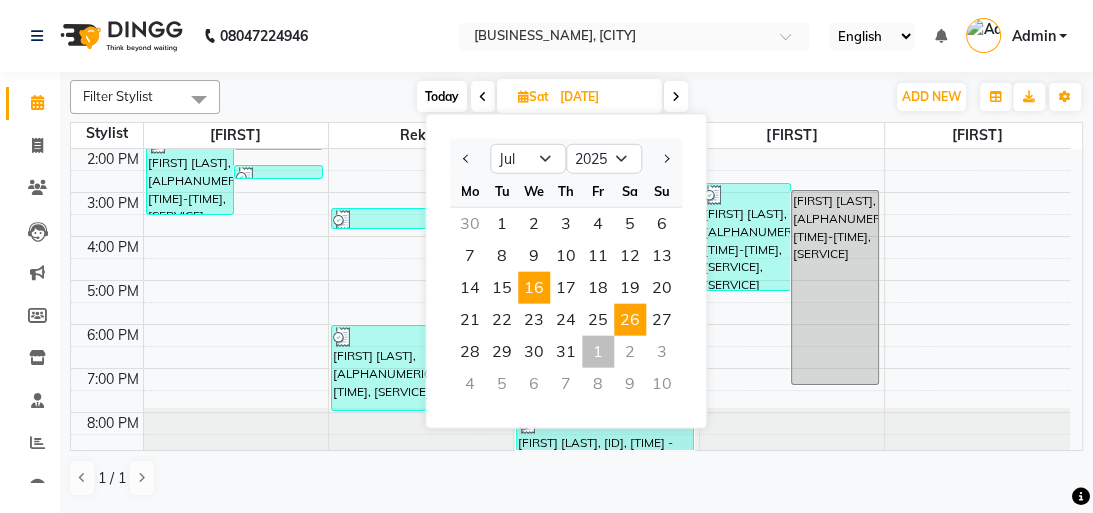 click on "16" at bounding box center (534, 288) 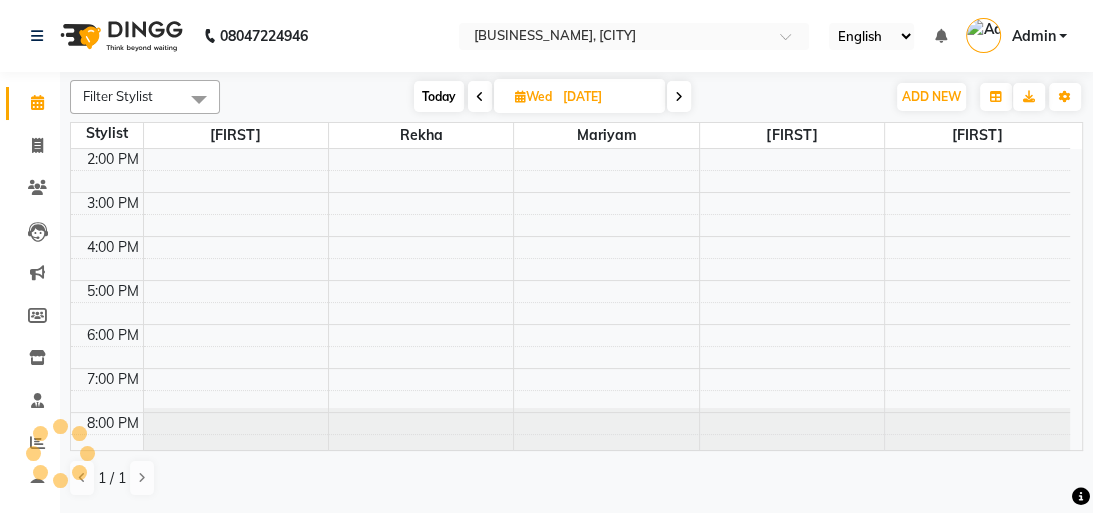 scroll, scrollTop: 175, scrollLeft: 0, axis: vertical 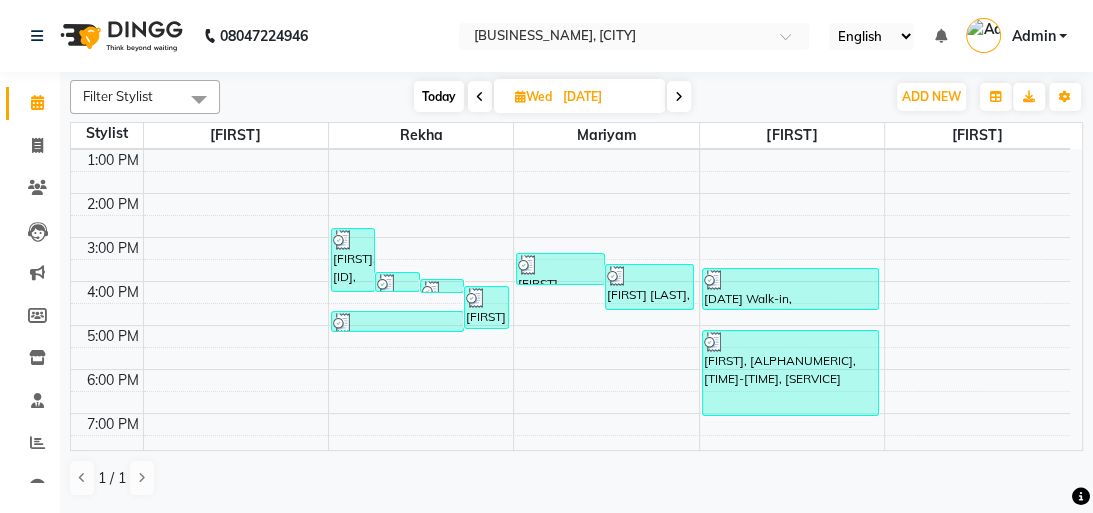 click on "[DATE]" at bounding box center [607, 97] 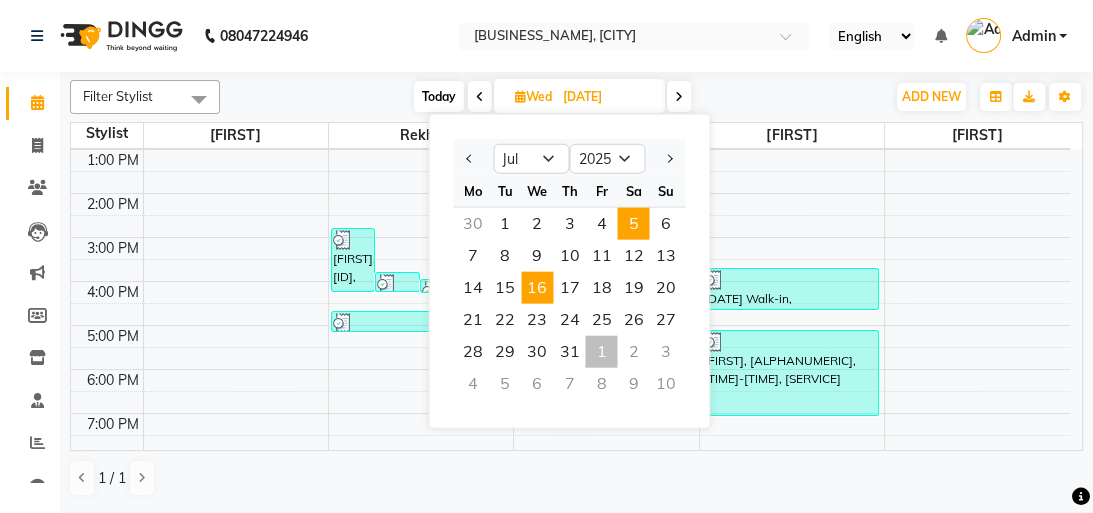 click on "5" at bounding box center [633, 224] 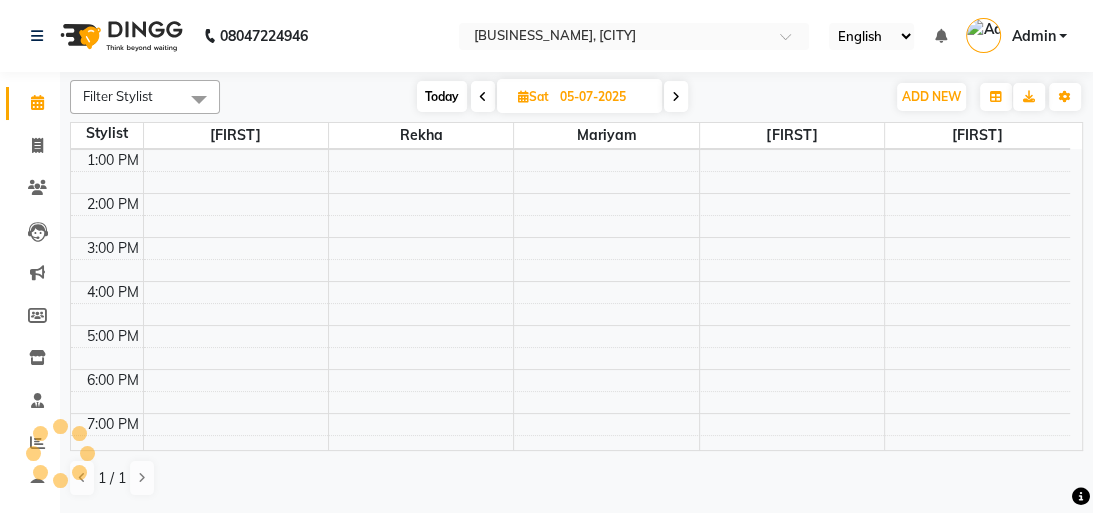 scroll, scrollTop: 176, scrollLeft: 0, axis: vertical 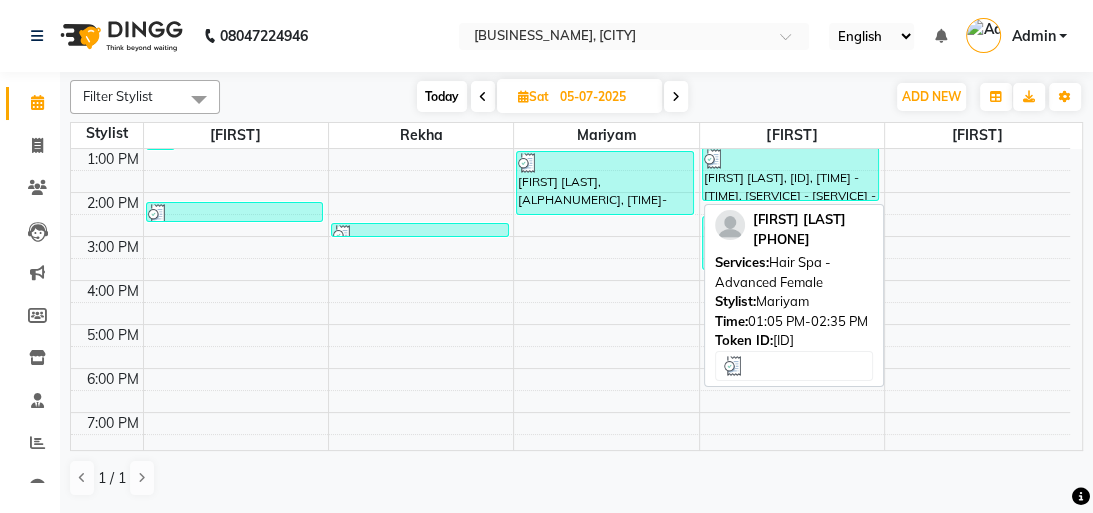 click on "[FIRST] [LAST], [ALPHANUMERIC], [TIME]-[TIME], [SERVICE]" at bounding box center (605, 183) 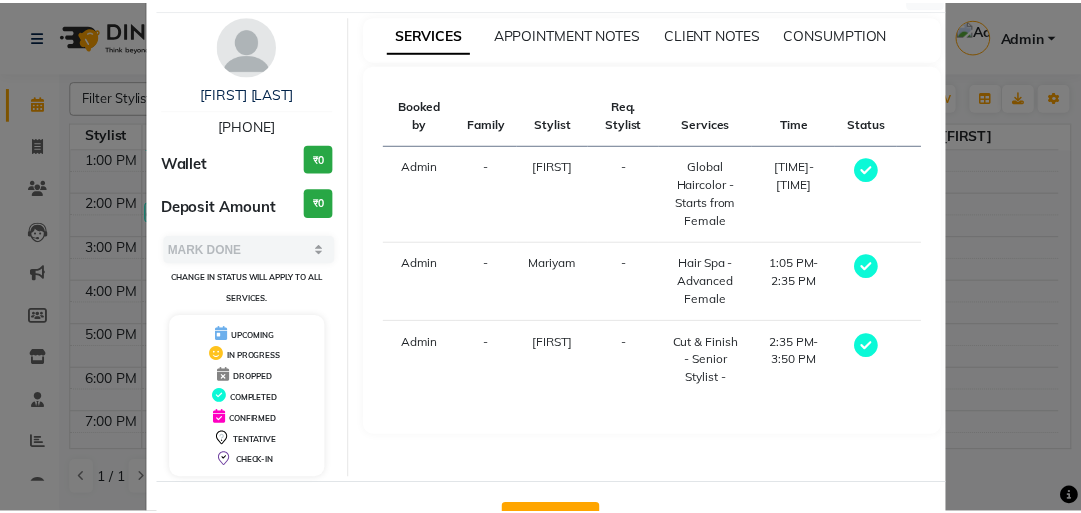 scroll, scrollTop: 132, scrollLeft: 0, axis: vertical 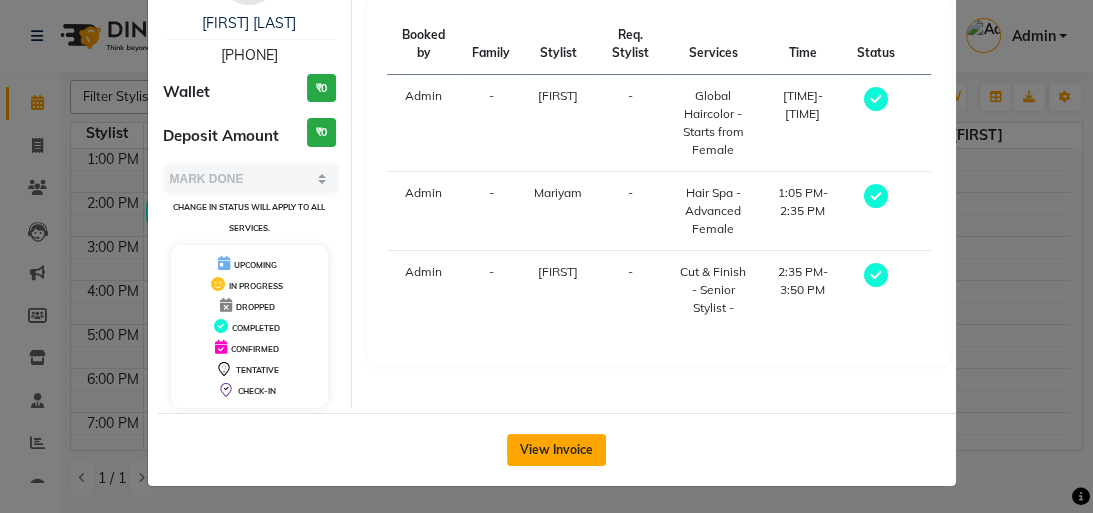 click on "View Invoice" 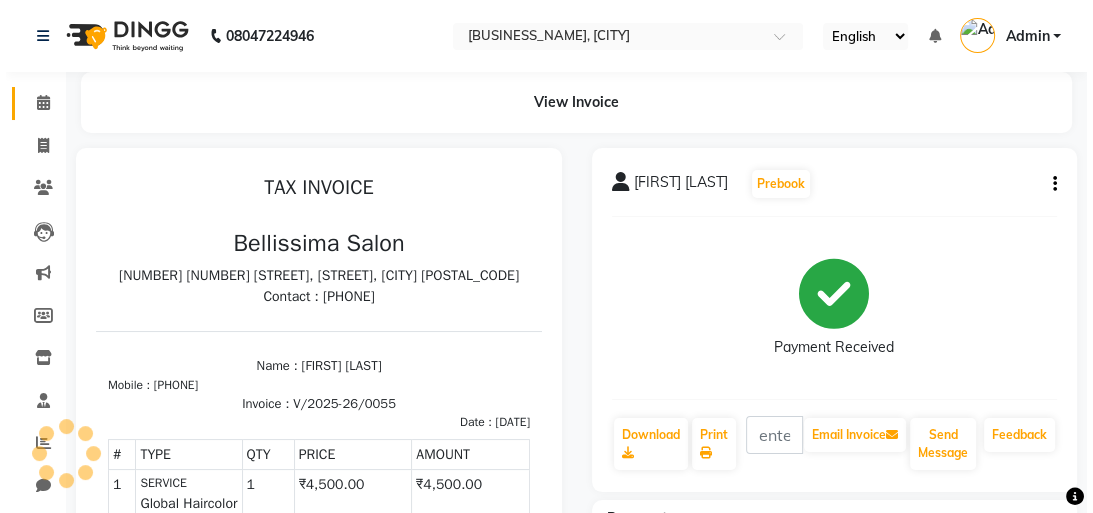 scroll, scrollTop: 0, scrollLeft: 0, axis: both 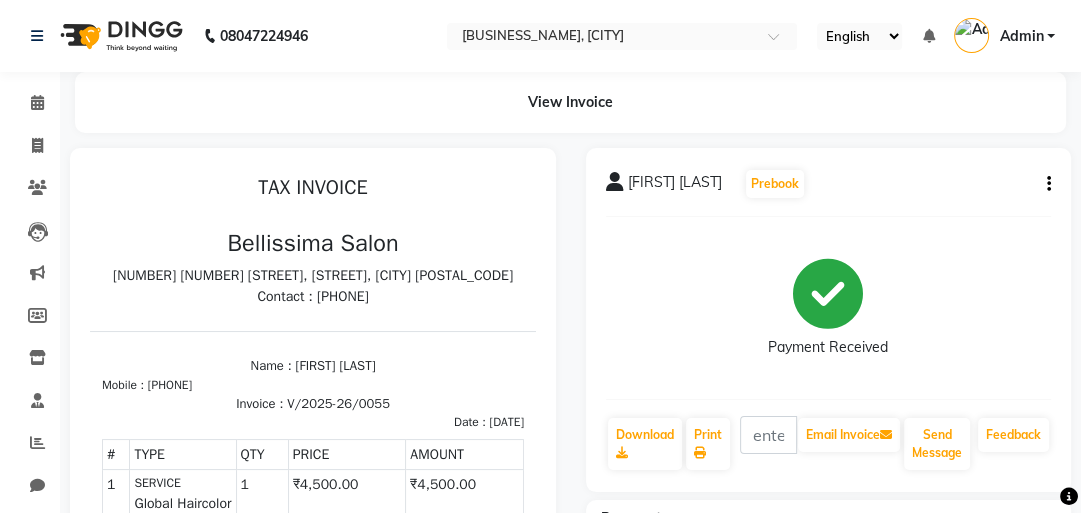 click on "[FIRST] [LAST] Prebook Payment Received Download Print Email Invoice Send Message Feedback" 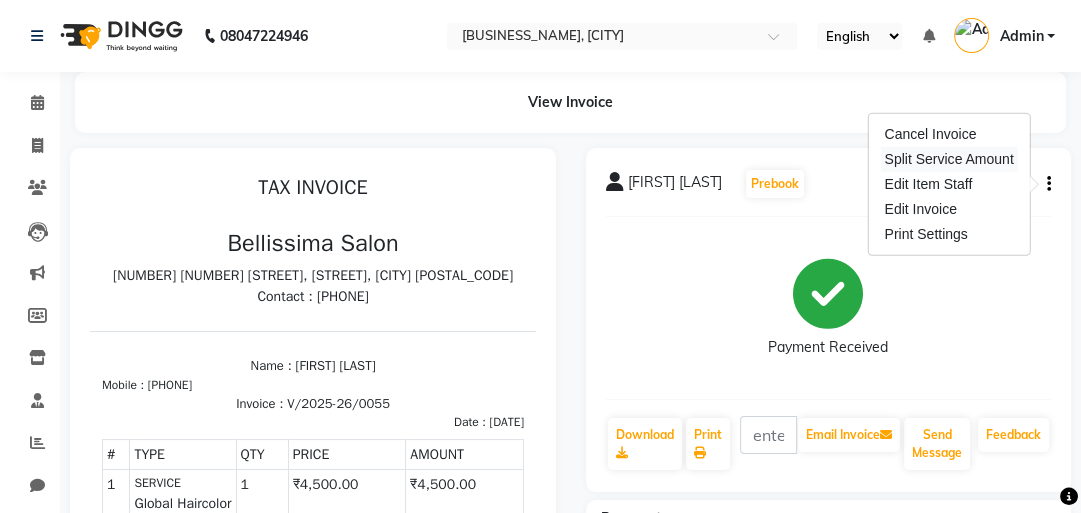 click on "Split Service Amount" at bounding box center (948, 159) 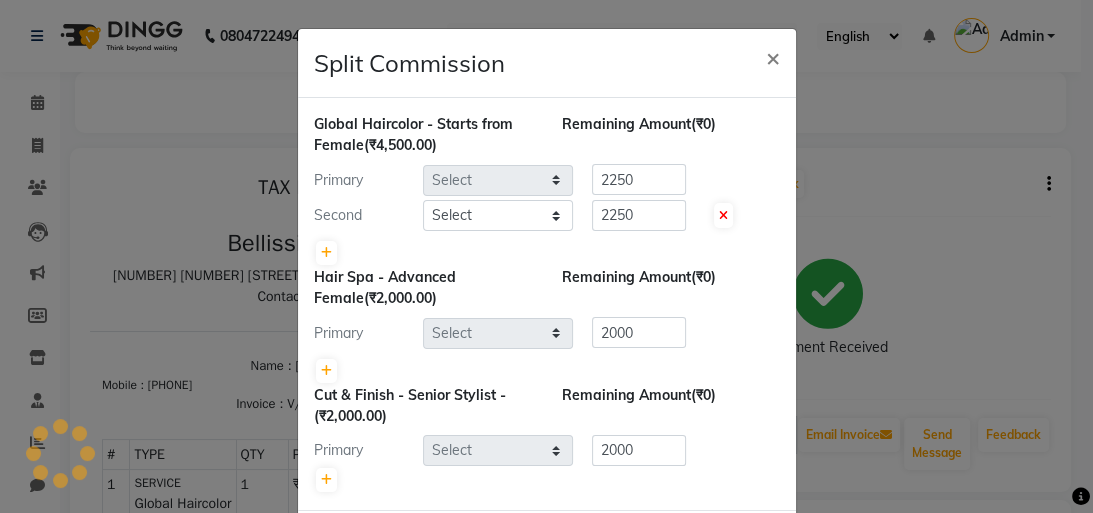 select on "79977" 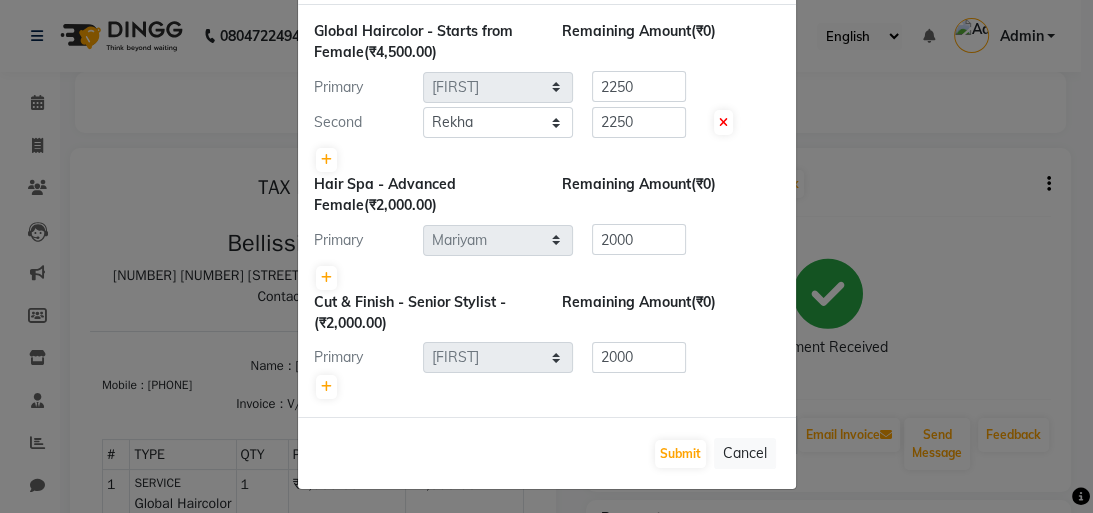 scroll, scrollTop: 95, scrollLeft: 0, axis: vertical 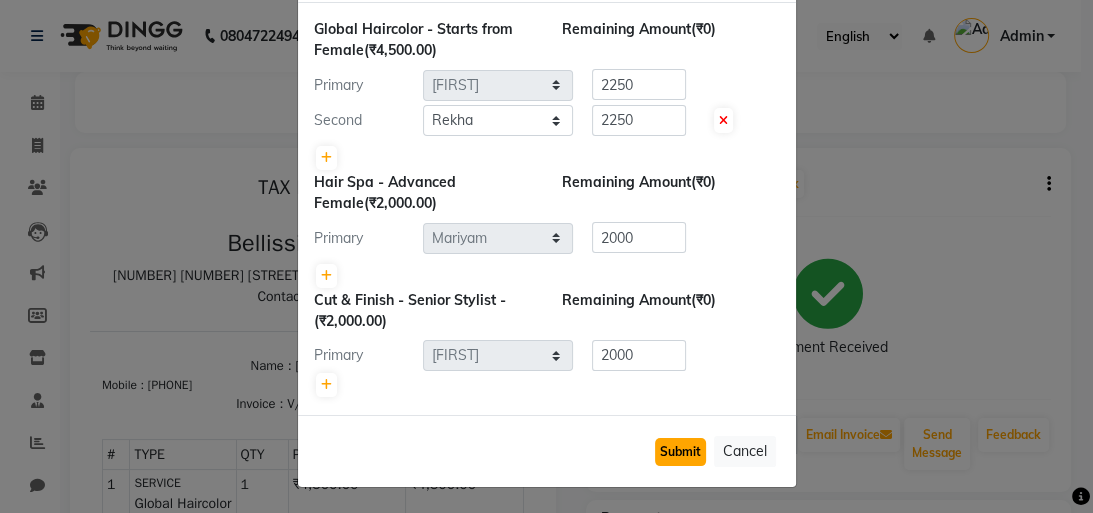 click on "Submit" 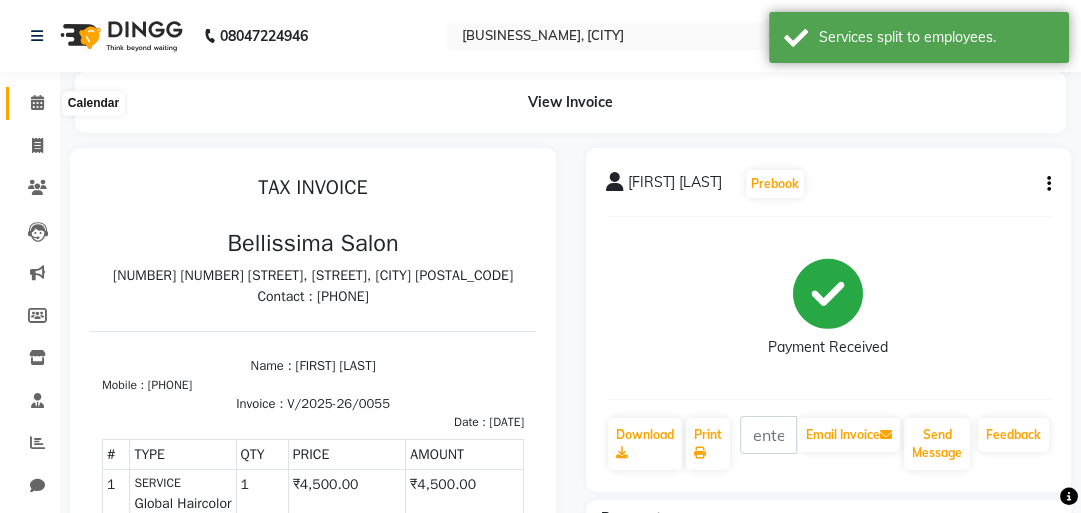 click 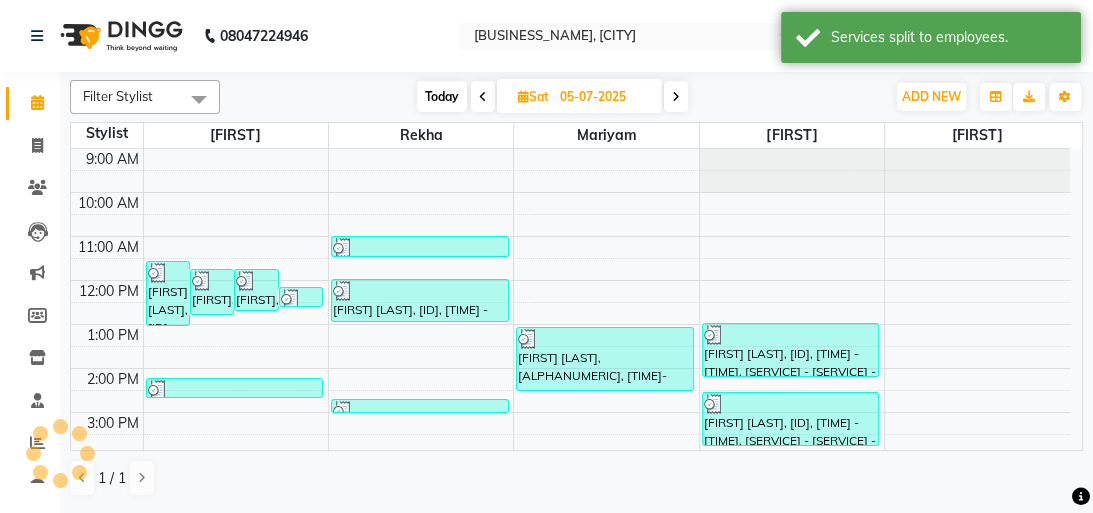 scroll, scrollTop: 0, scrollLeft: 0, axis: both 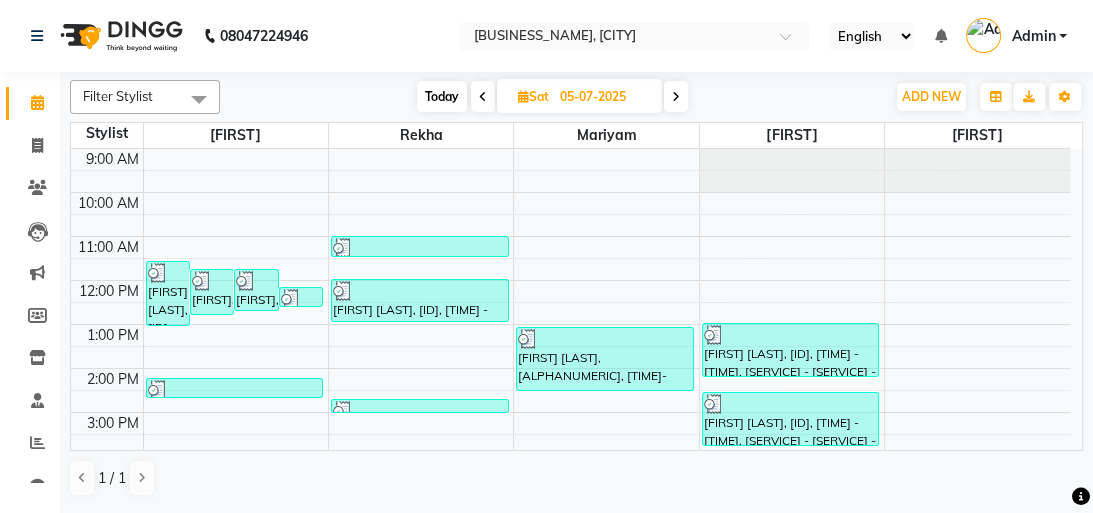 click on "05-07-2025" at bounding box center (604, 97) 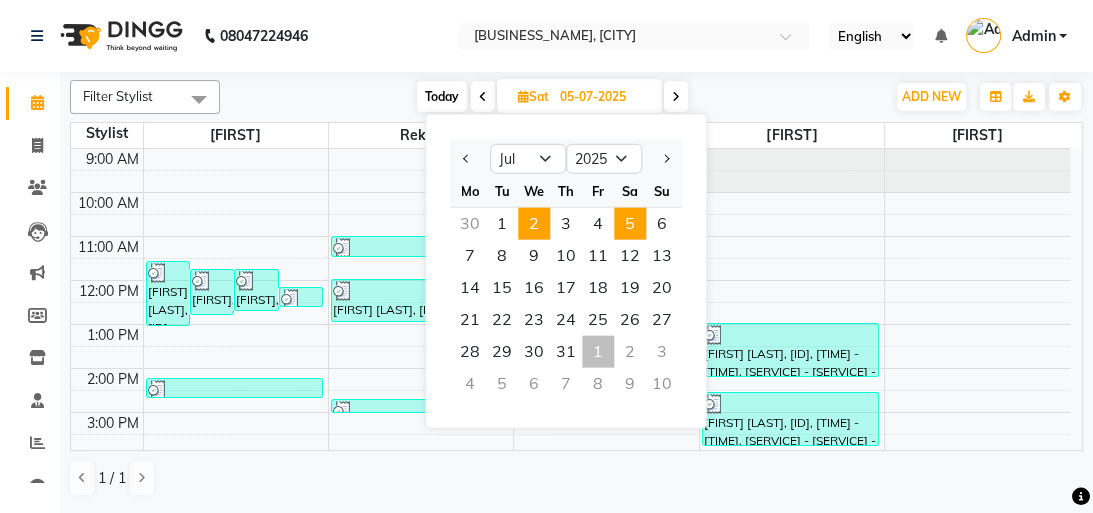 click on "2" at bounding box center (534, 224) 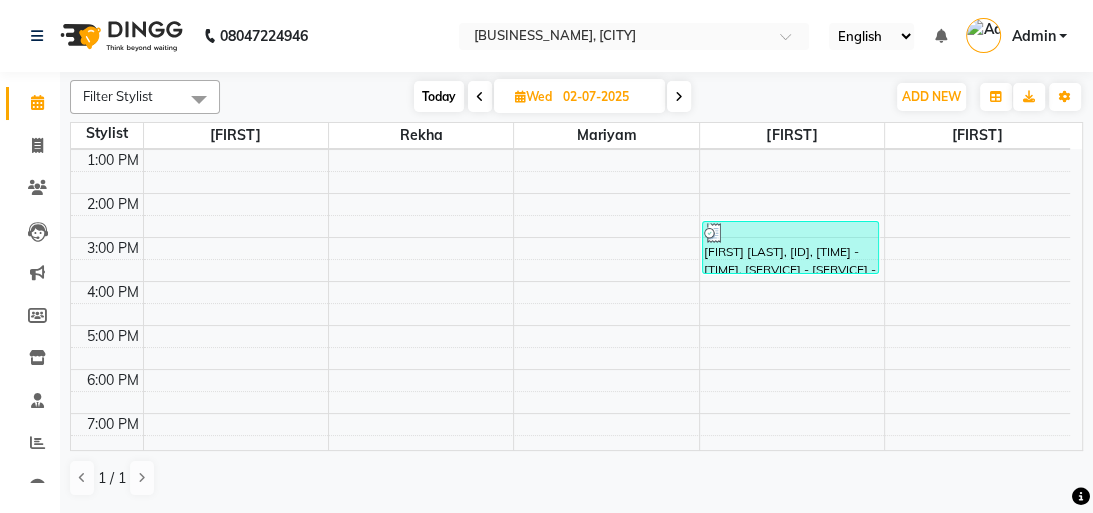 scroll, scrollTop: 0, scrollLeft: 0, axis: both 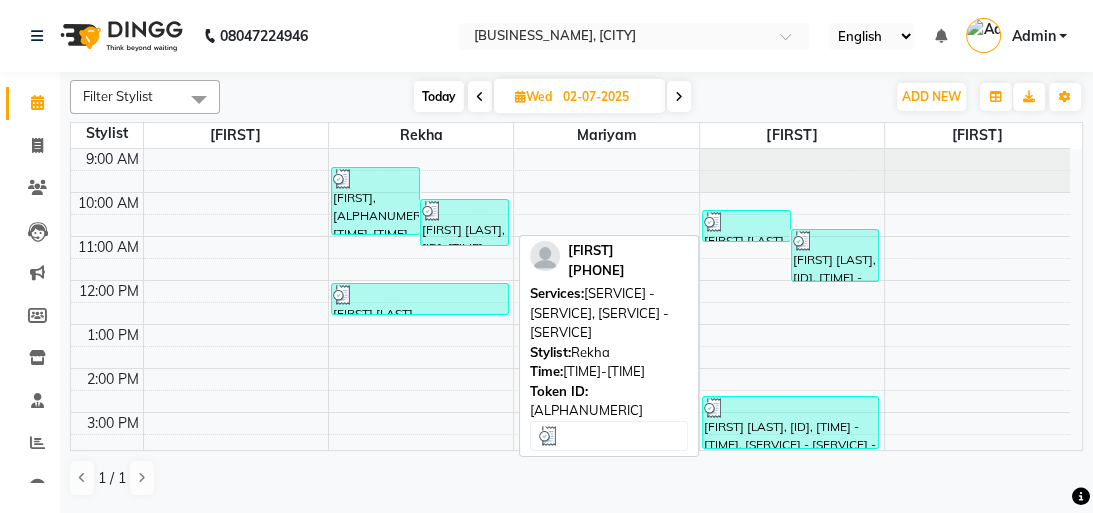 click on "[FIRST] [LAST], [ID], [TIME] - [TIME], [SERVICE] - [SERVICE], [SERVICE] - [SERVICE]" at bounding box center (464, 222) 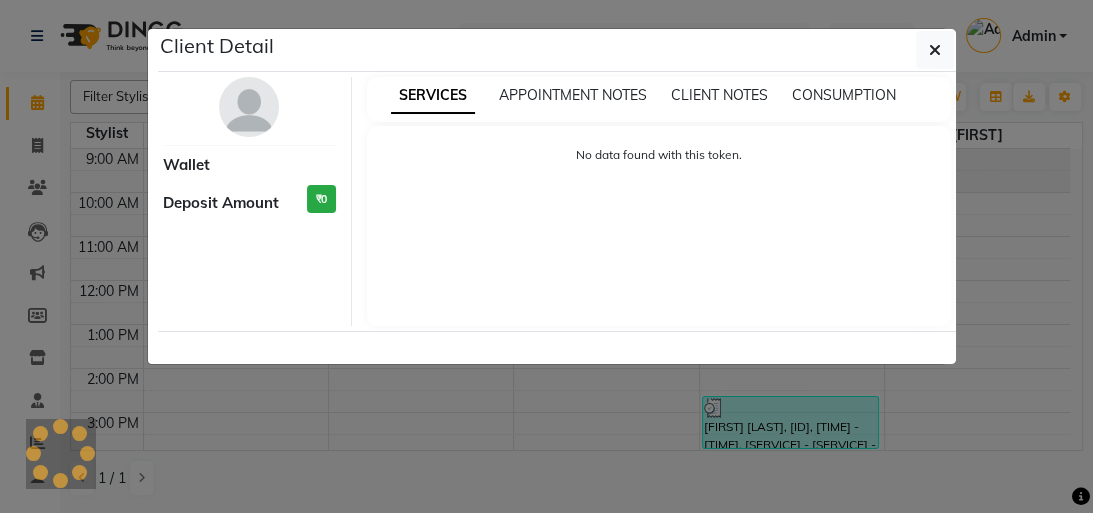 select on "3" 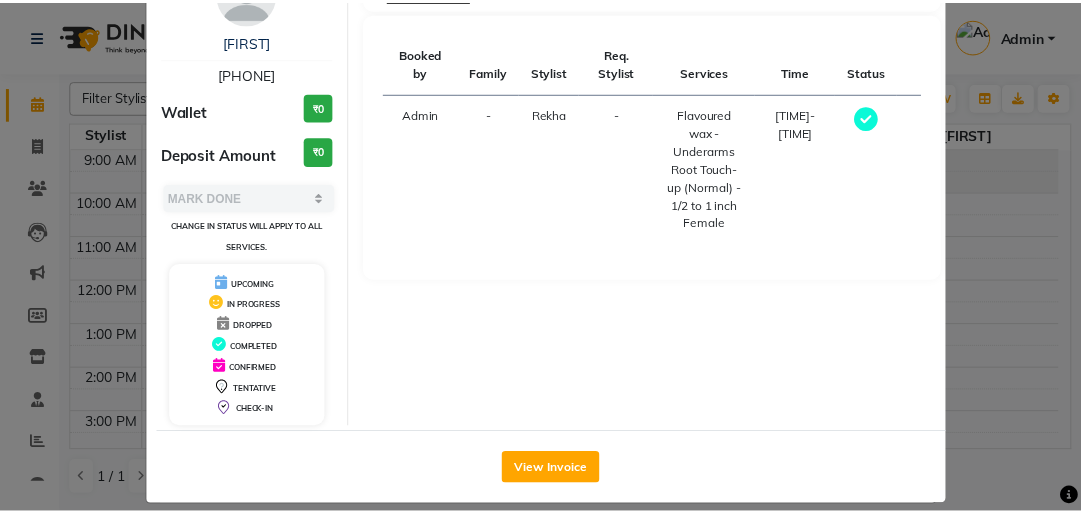 scroll, scrollTop: 132, scrollLeft: 0, axis: vertical 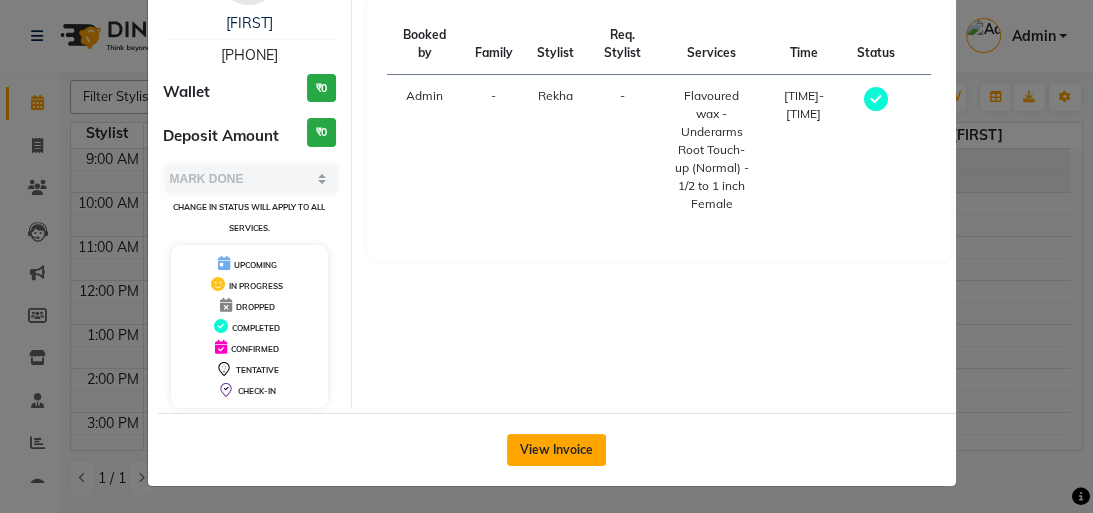 click on "View Invoice" 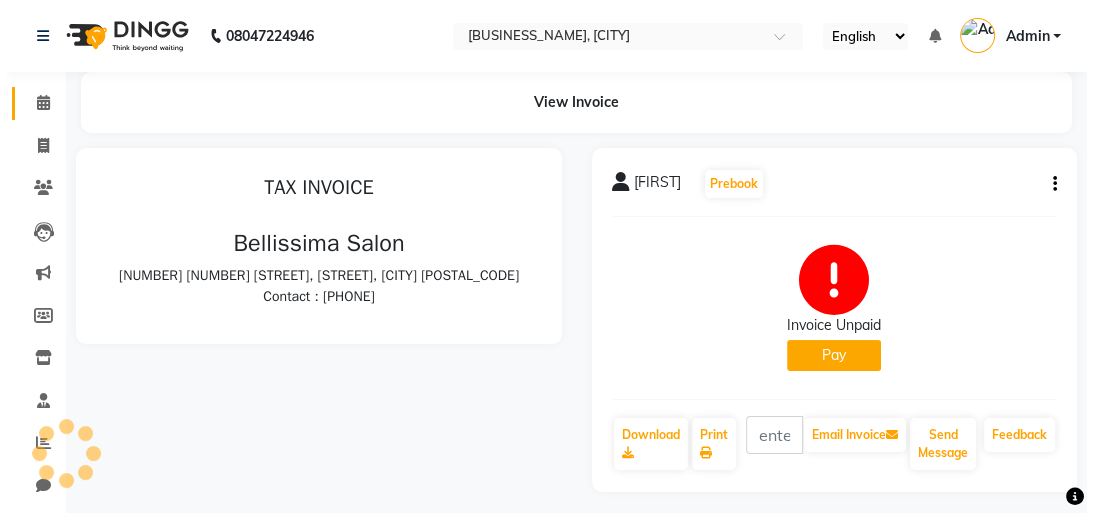 scroll, scrollTop: 0, scrollLeft: 0, axis: both 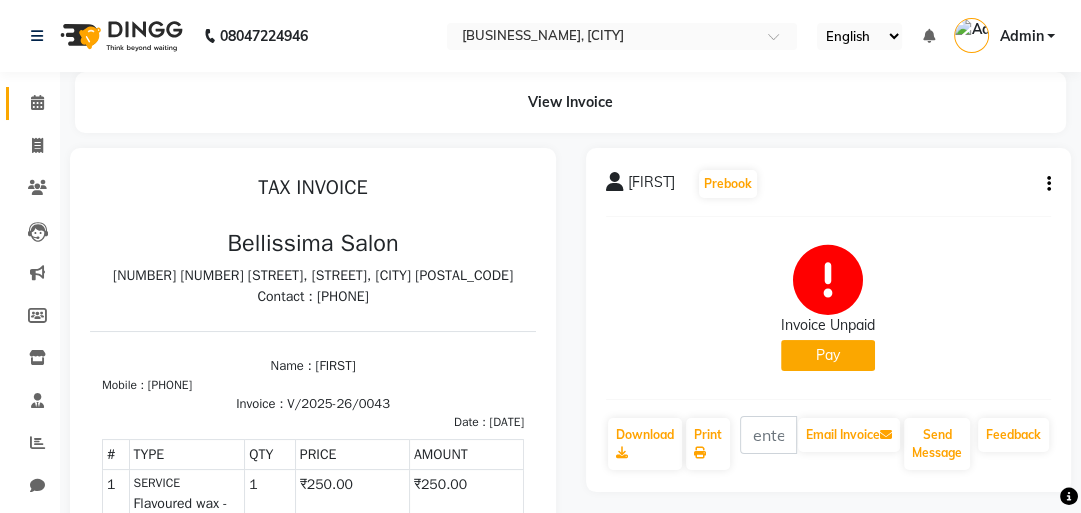 click on "Calendar" 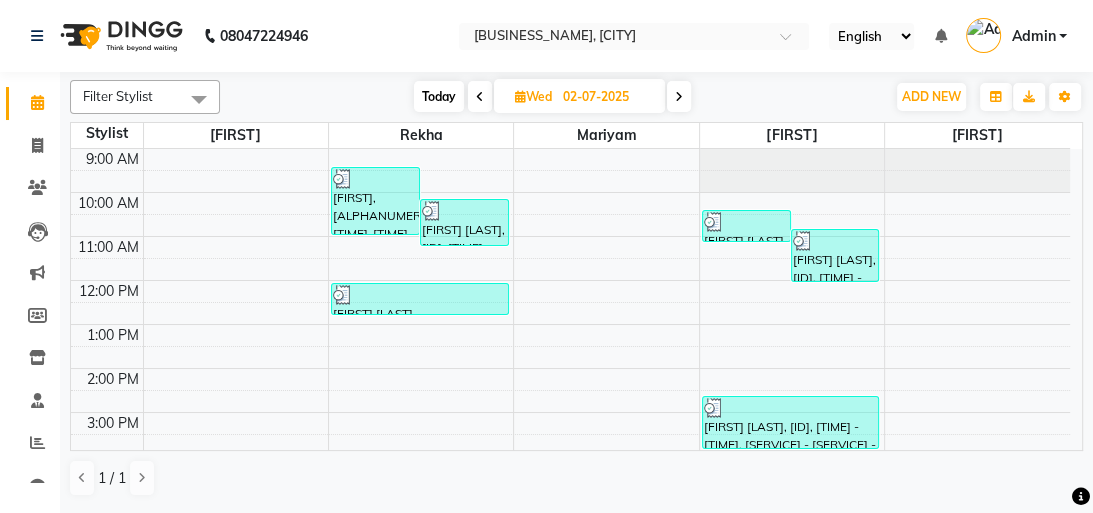 click on "Today" at bounding box center (439, 96) 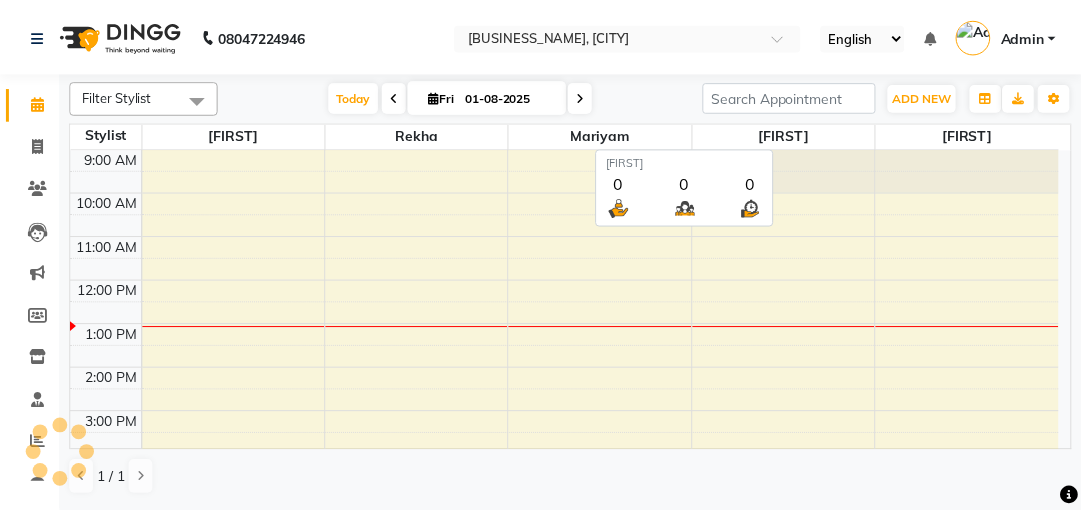 scroll, scrollTop: 175, scrollLeft: 0, axis: vertical 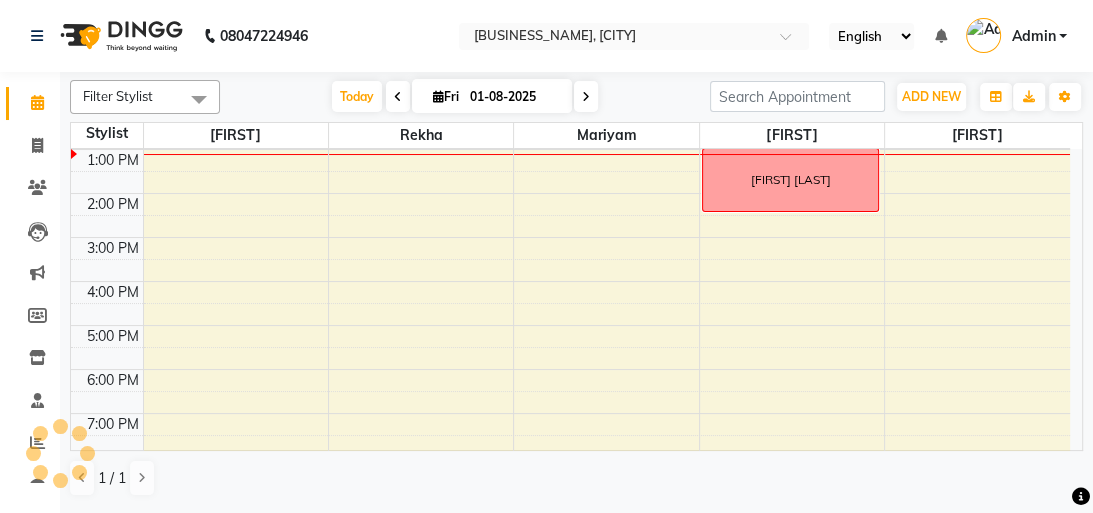 click on "Invoice" 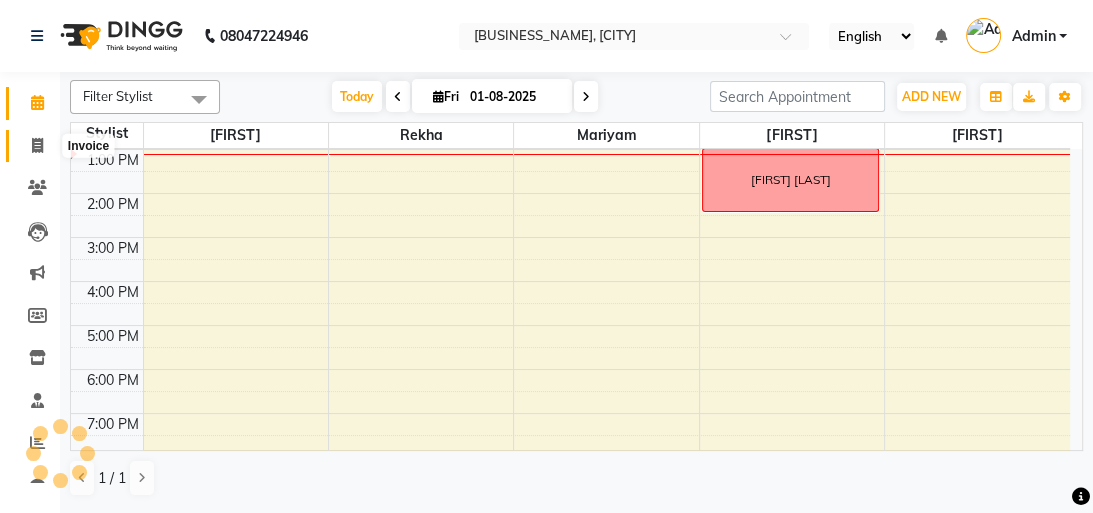 click 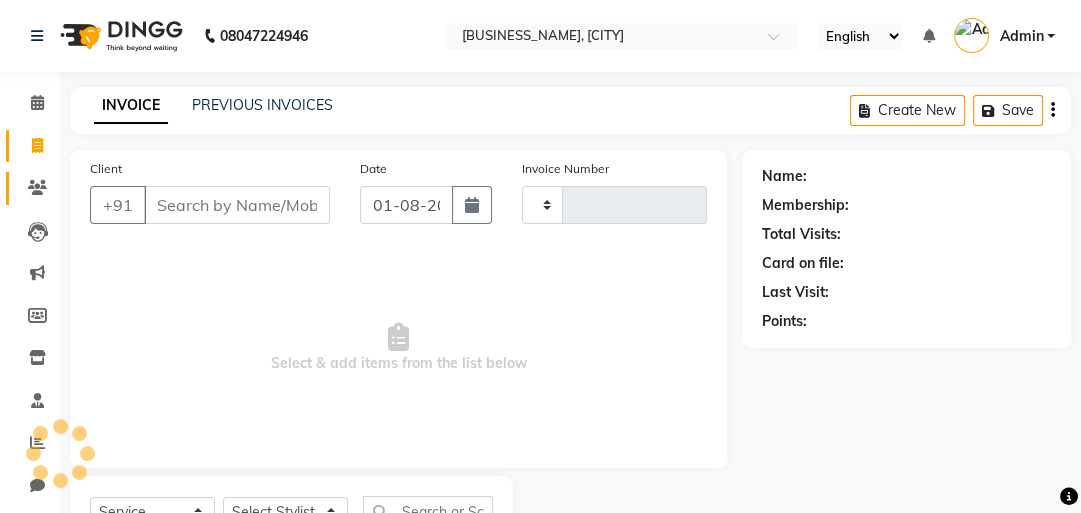 drag, startPoint x: 35, startPoint y: 210, endPoint x: 35, endPoint y: 193, distance: 17 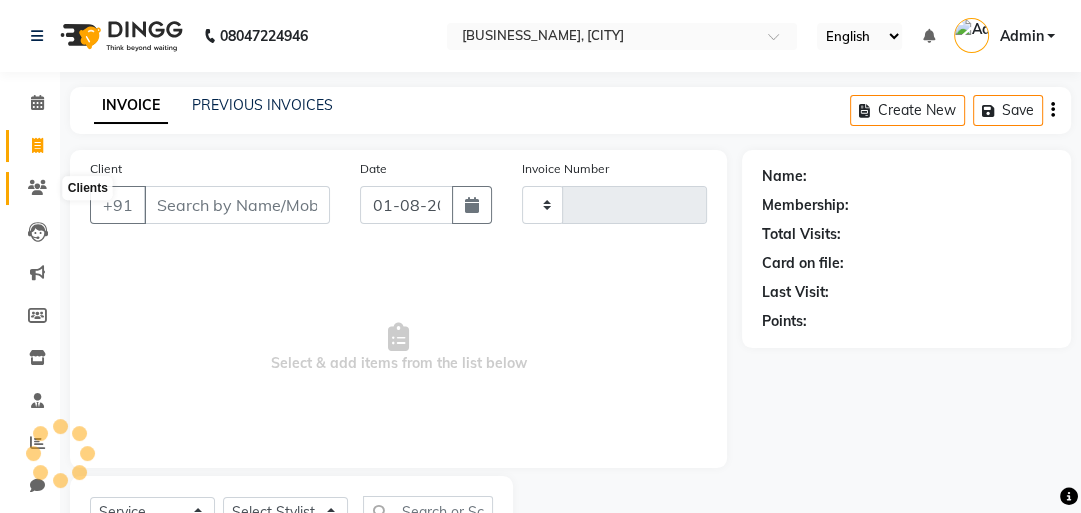 click 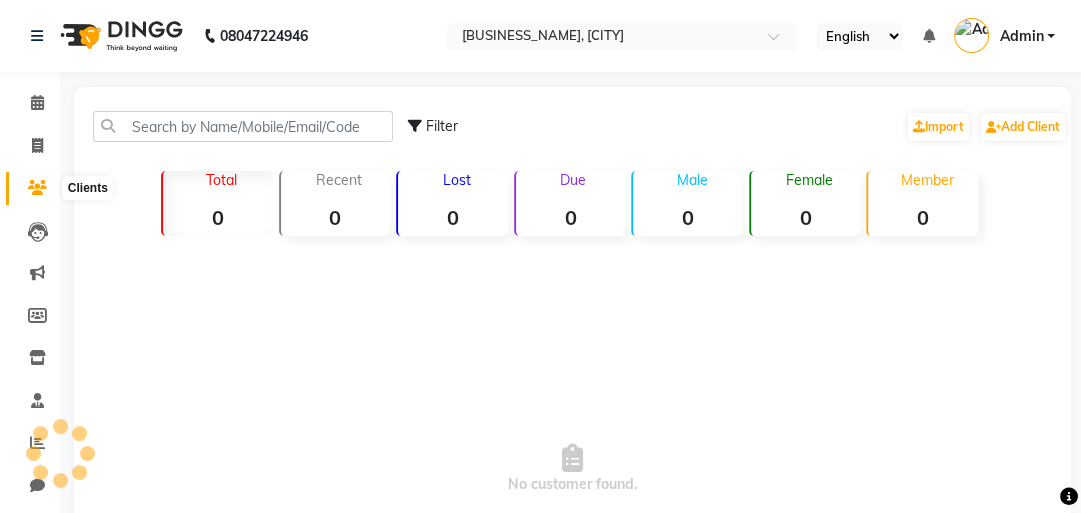 click 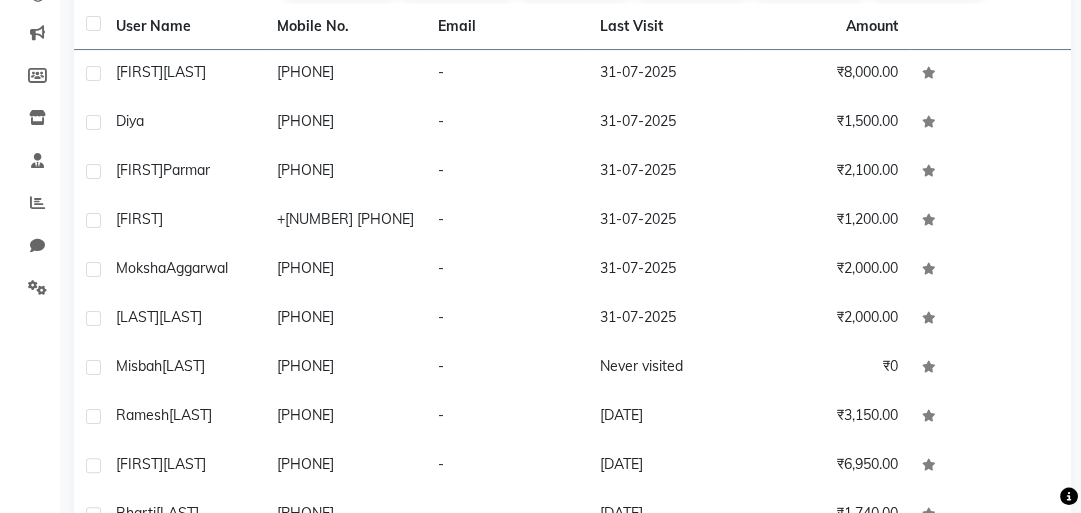scroll, scrollTop: 0, scrollLeft: 0, axis: both 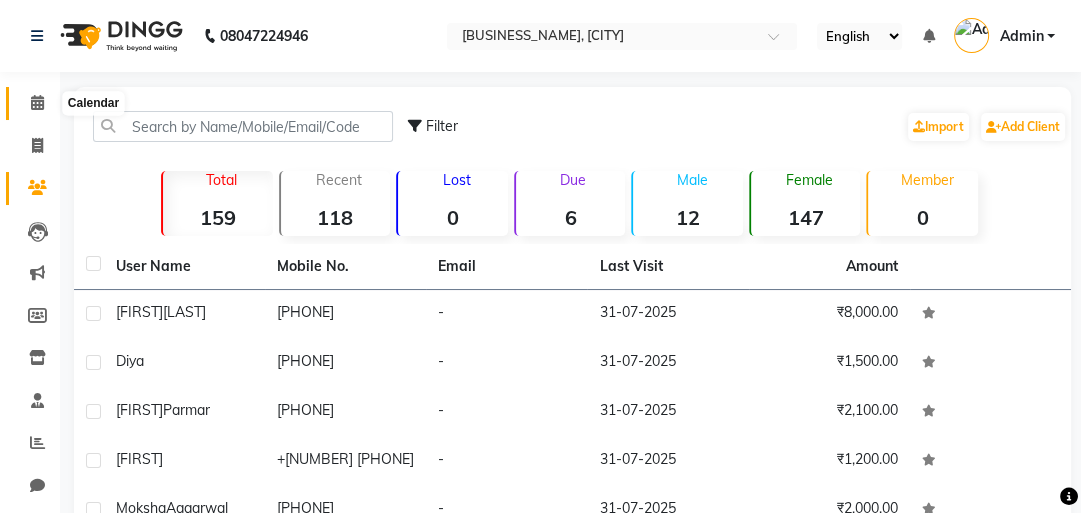 click 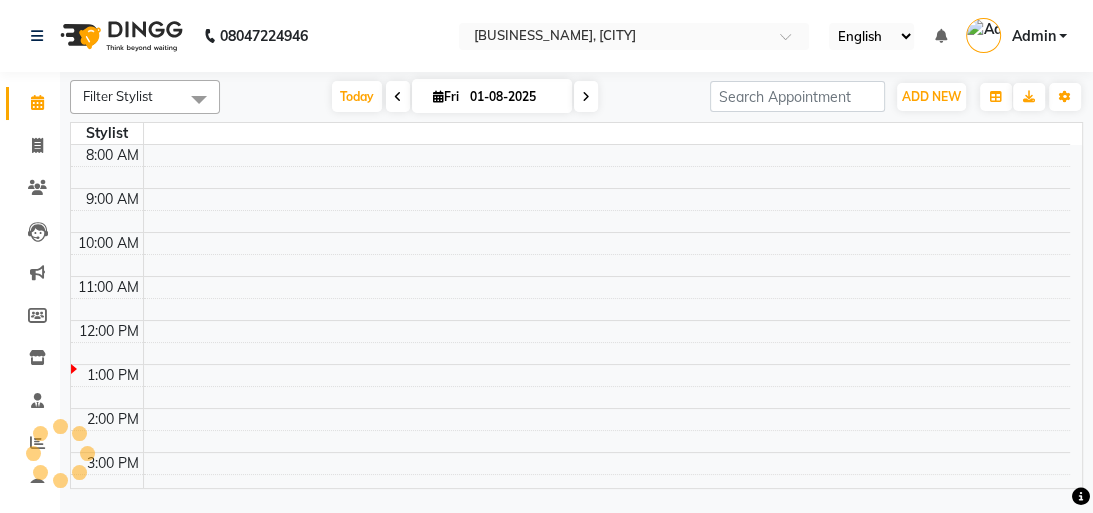 click on "01-08-2025" at bounding box center [514, 97] 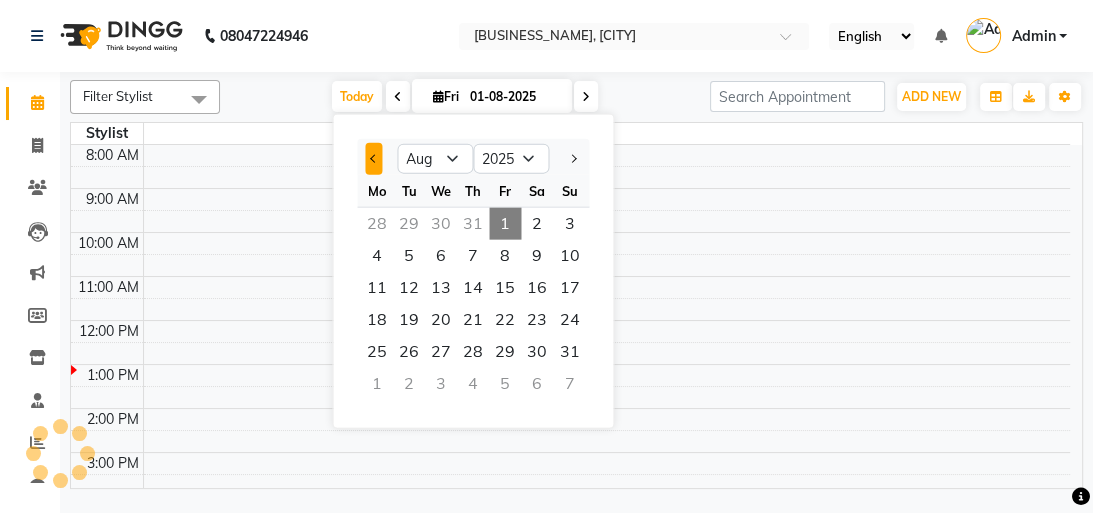 click at bounding box center [373, 159] 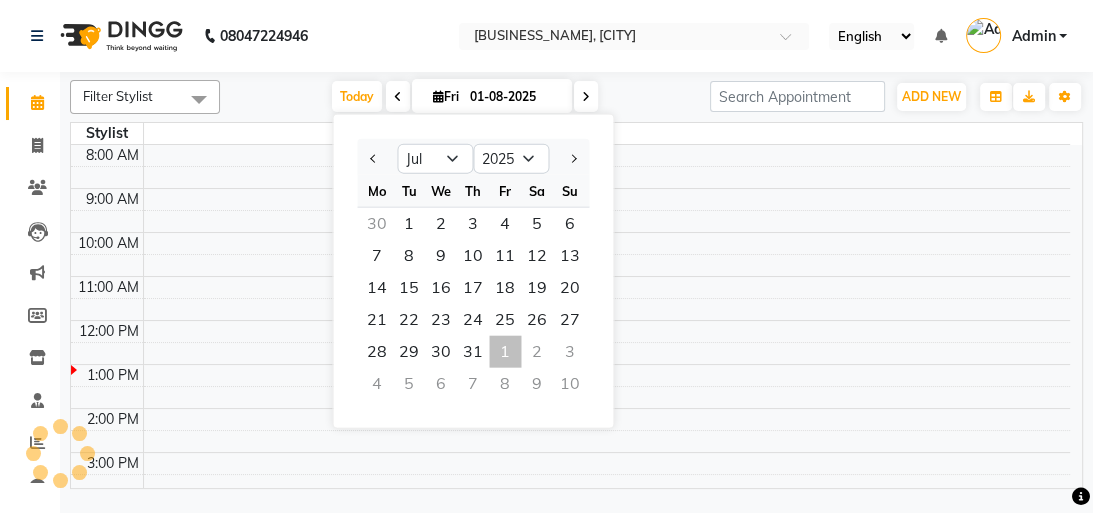 click on "30" at bounding box center (441, 352) 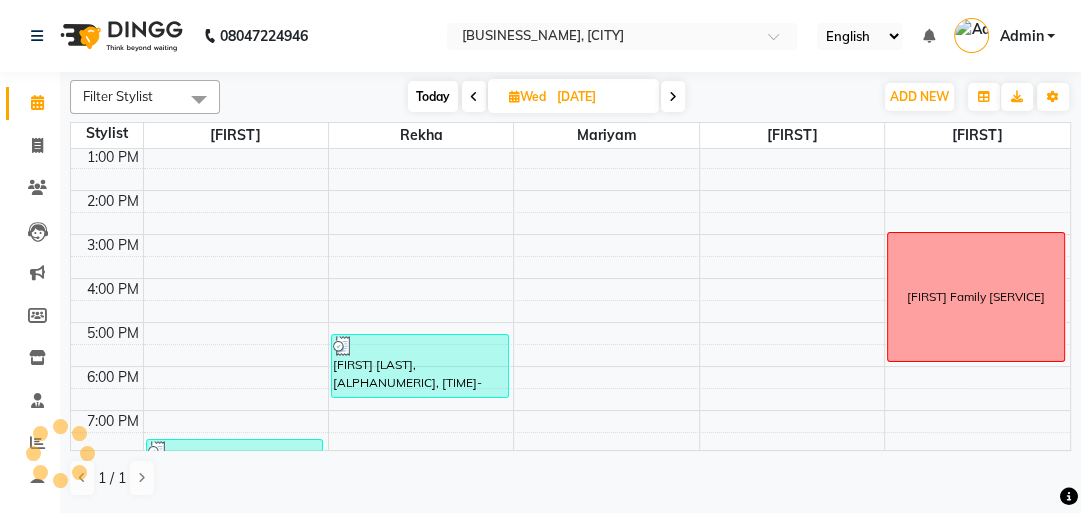 scroll, scrollTop: 175, scrollLeft: 0, axis: vertical 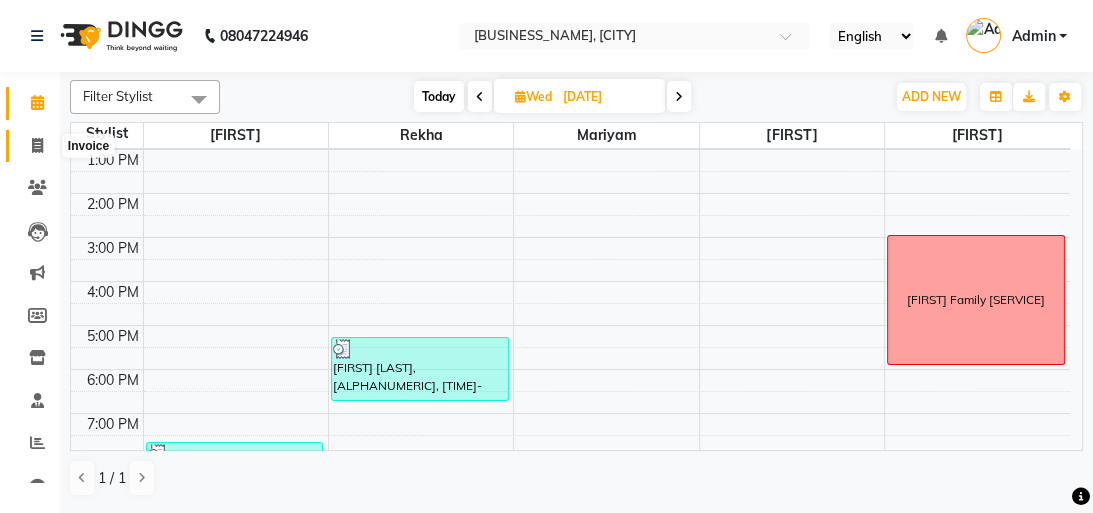 click 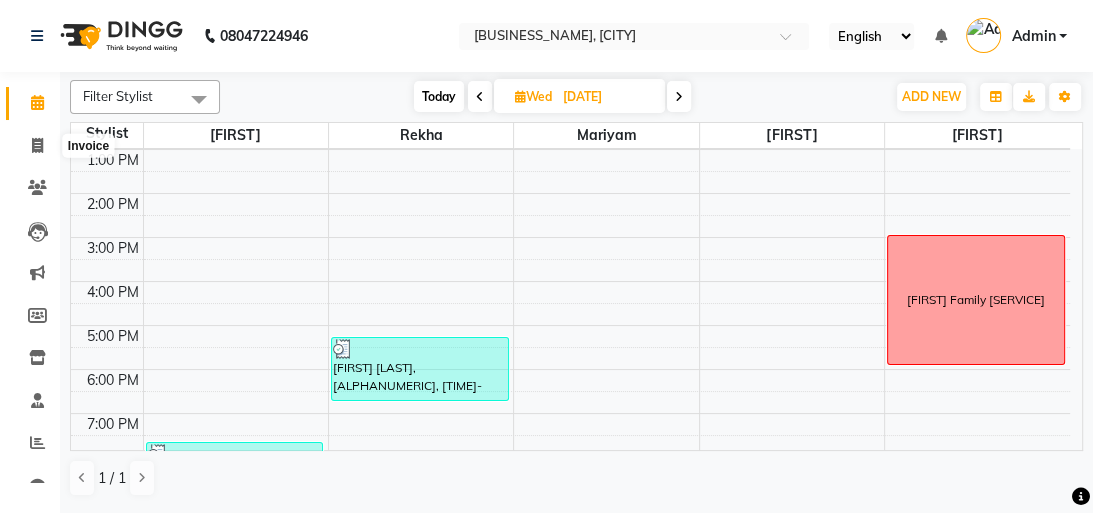 select on "service" 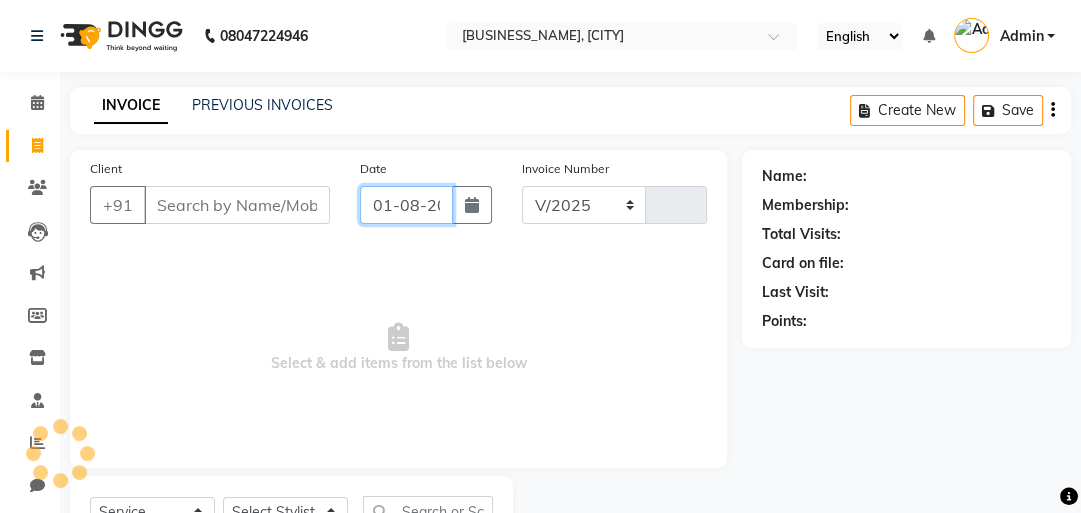 type 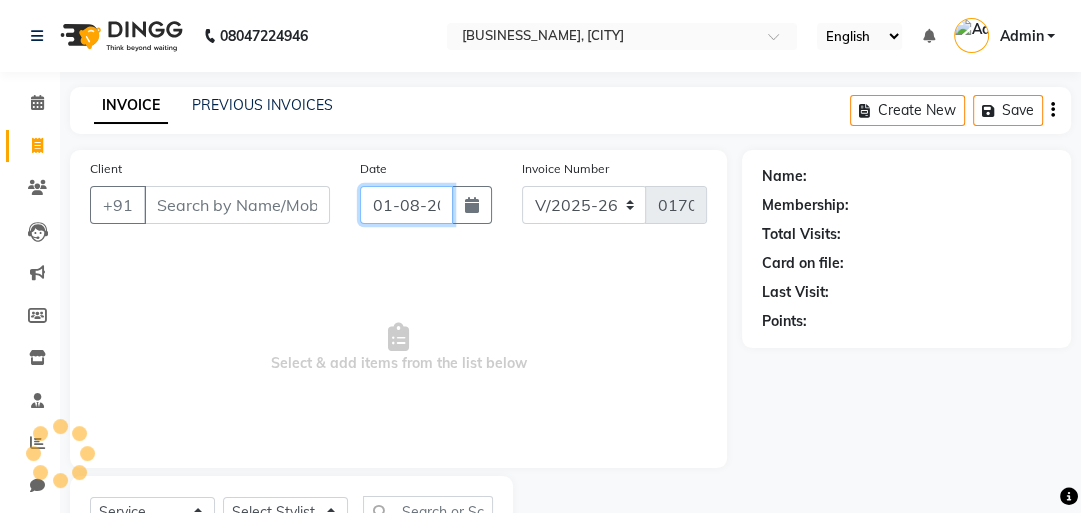 click on "01-08-2025" 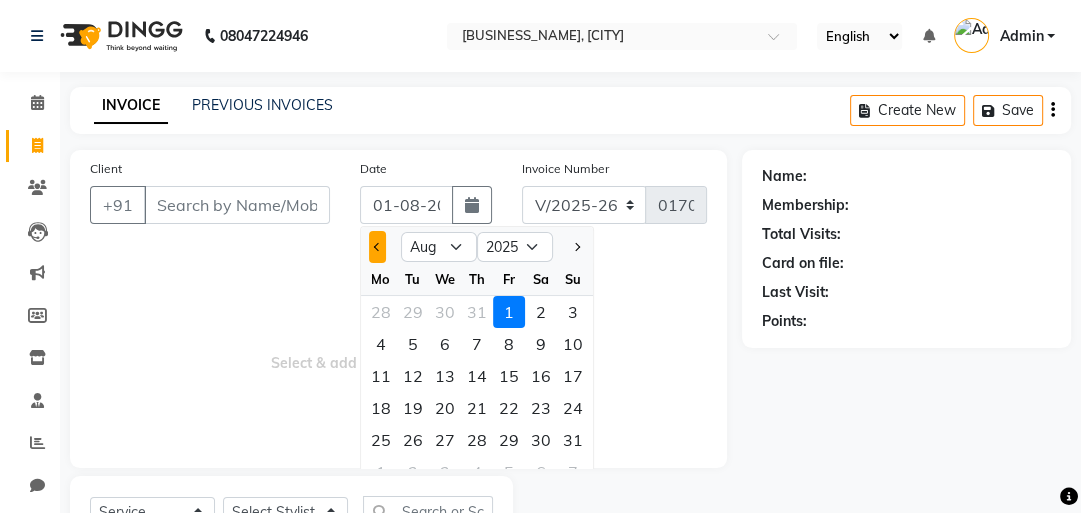 click 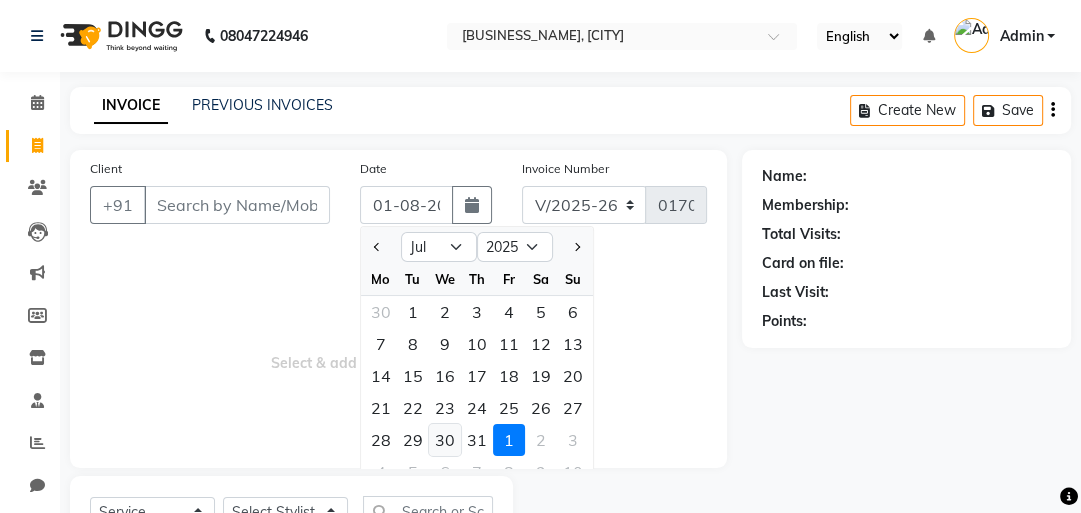 click on "30" 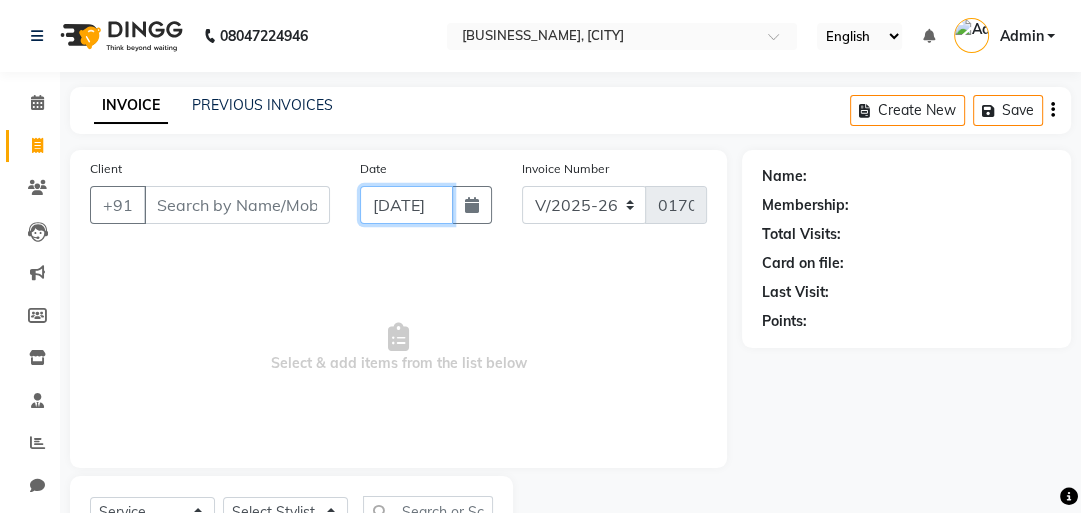 scroll, scrollTop: 0, scrollLeft: 22, axis: horizontal 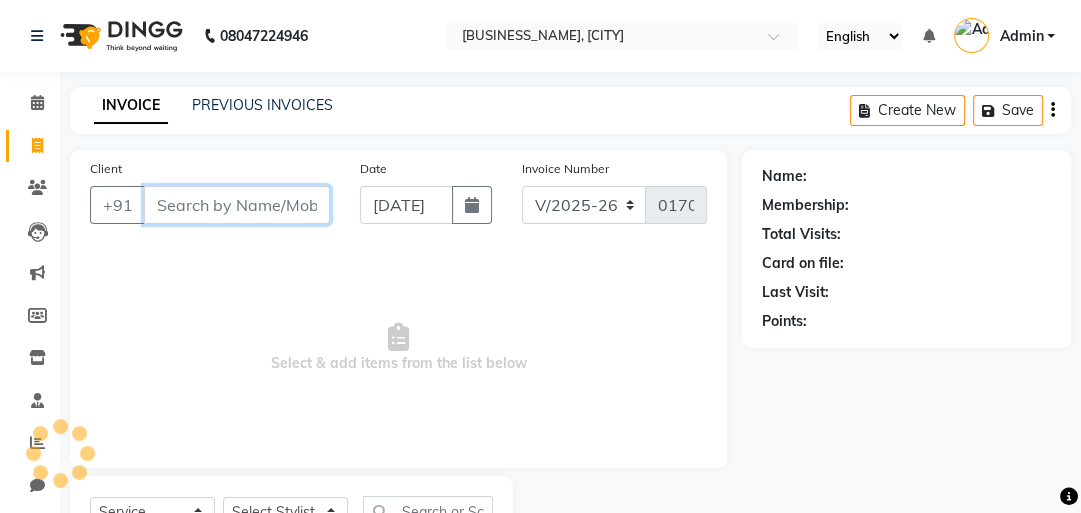click on "Client" at bounding box center [237, 205] 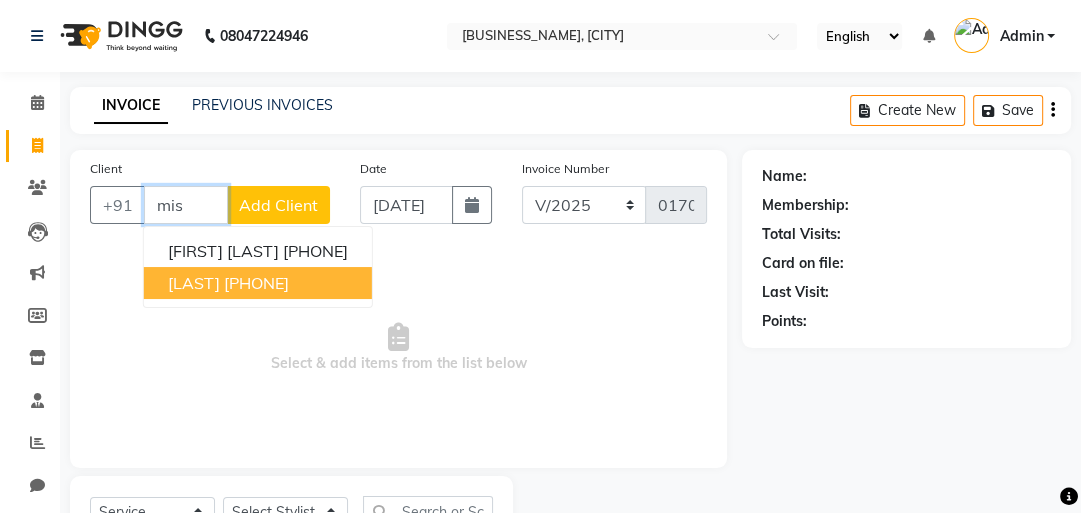 click on "[FIRST] [LAST]  [PHONE]" at bounding box center [258, 283] 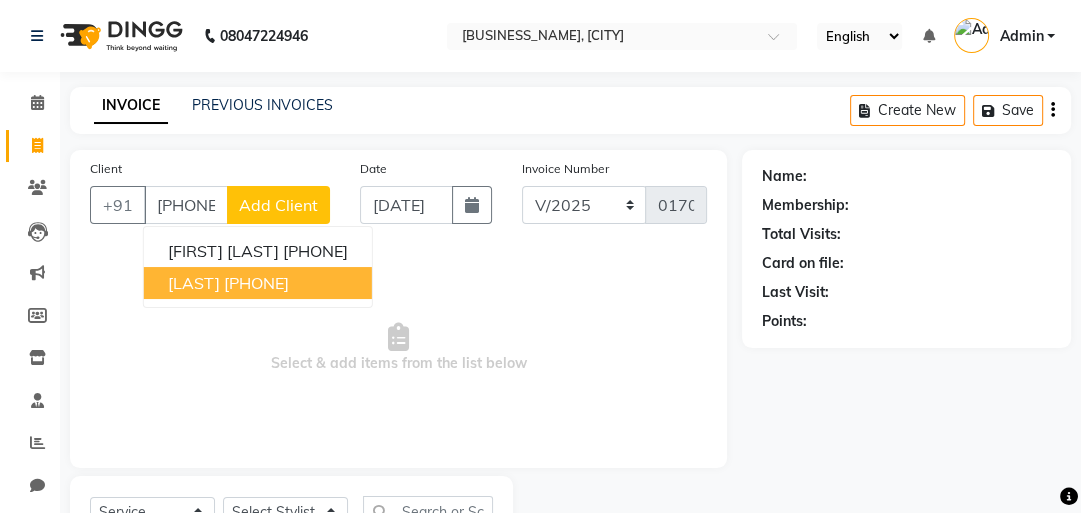 click on "Select & add items from the list below" at bounding box center (398, 348) 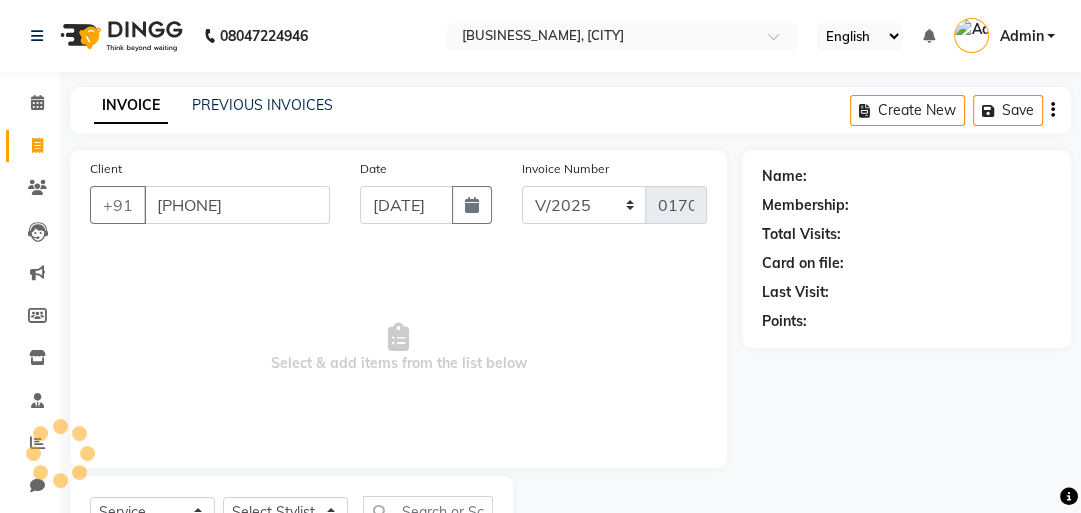 scroll, scrollTop: 88, scrollLeft: 0, axis: vertical 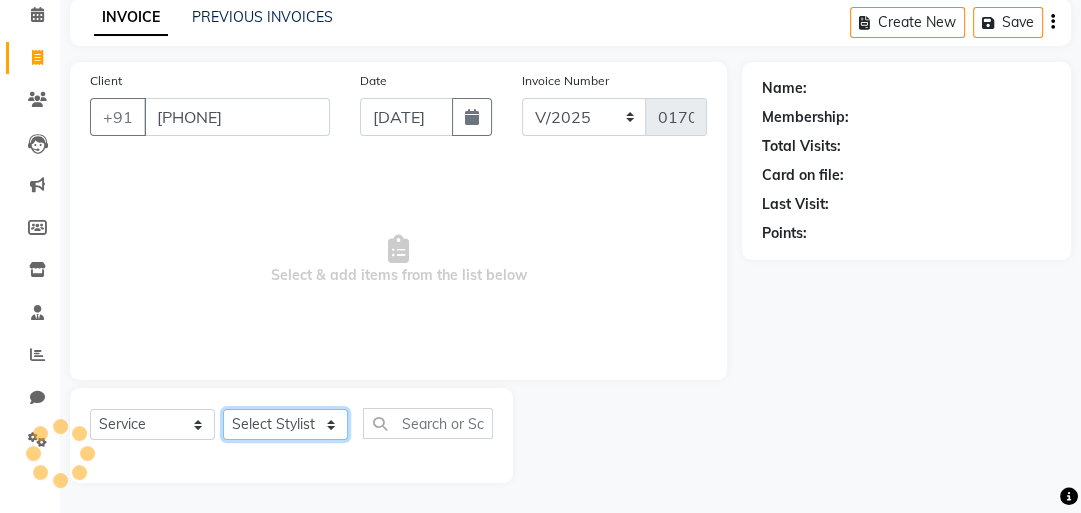 click on "Select Stylist [NAME] [NAME] [NAME] [NAME] [NAME]" 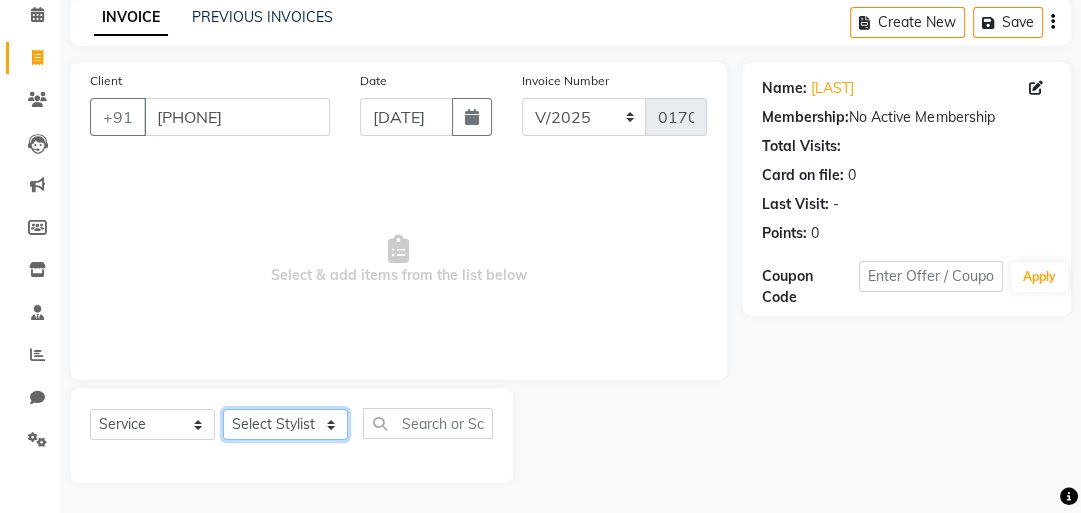 click on "Select Stylist [NAME] [NAME] [NAME] [NAME] [NAME]" 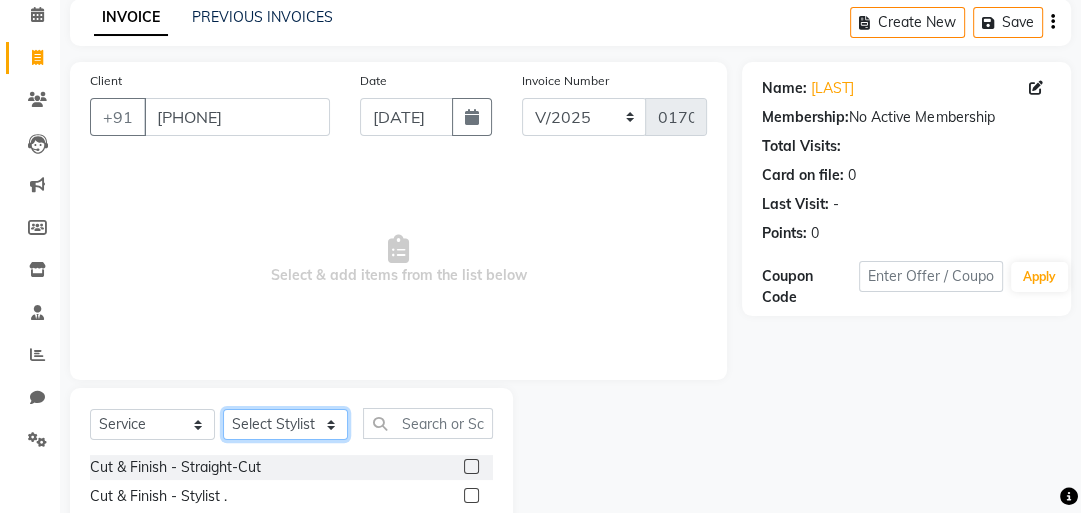 scroll, scrollTop: 288, scrollLeft: 0, axis: vertical 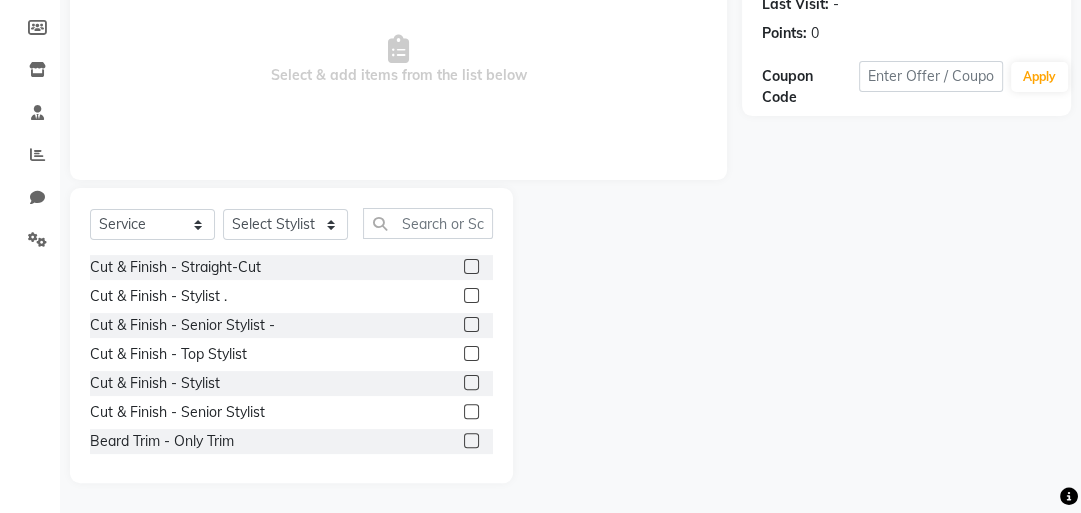 click 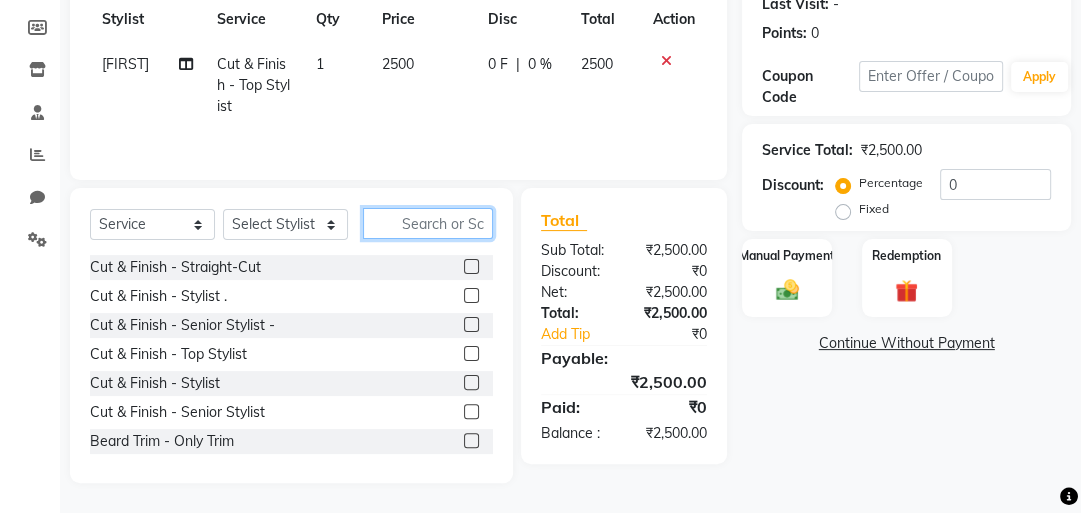 click 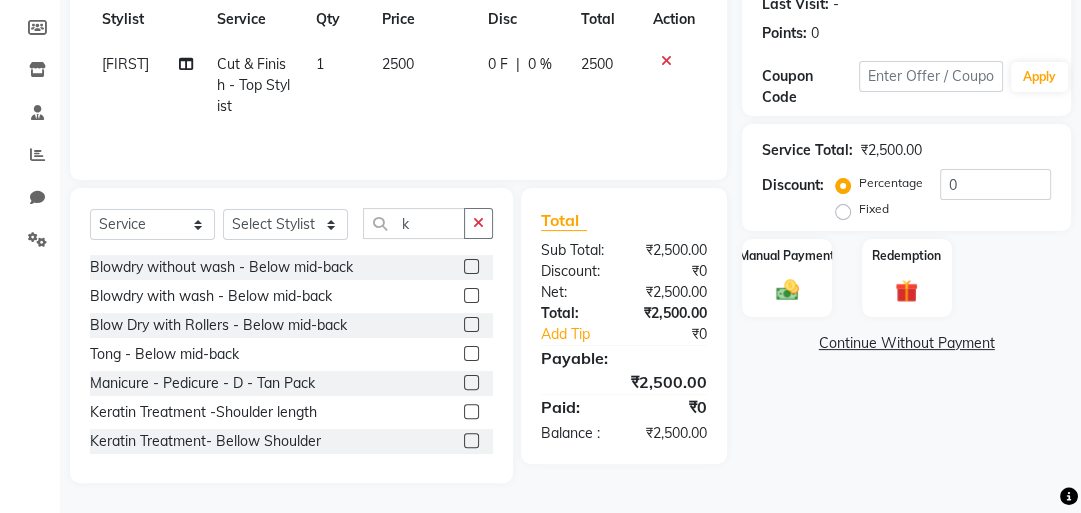 click 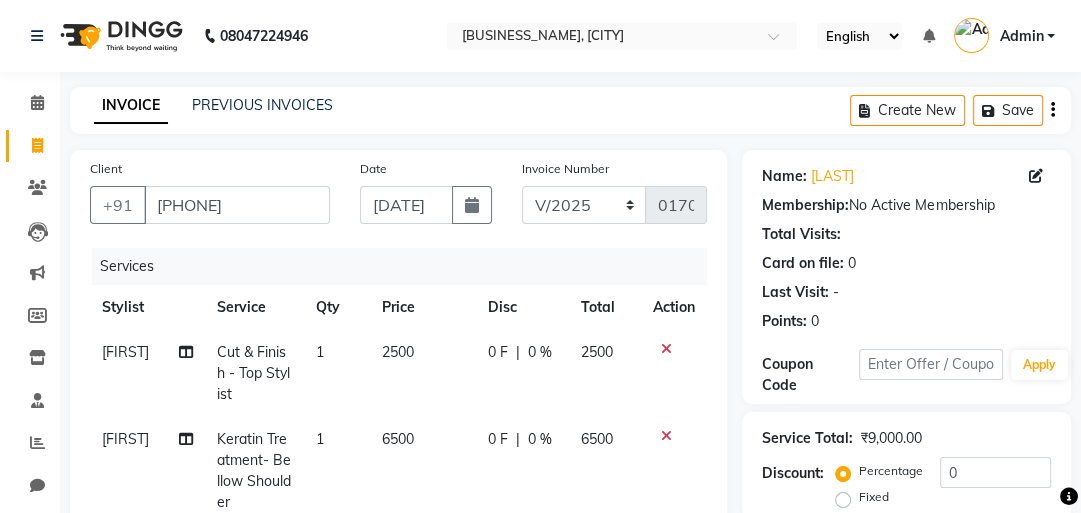 scroll, scrollTop: 240, scrollLeft: 0, axis: vertical 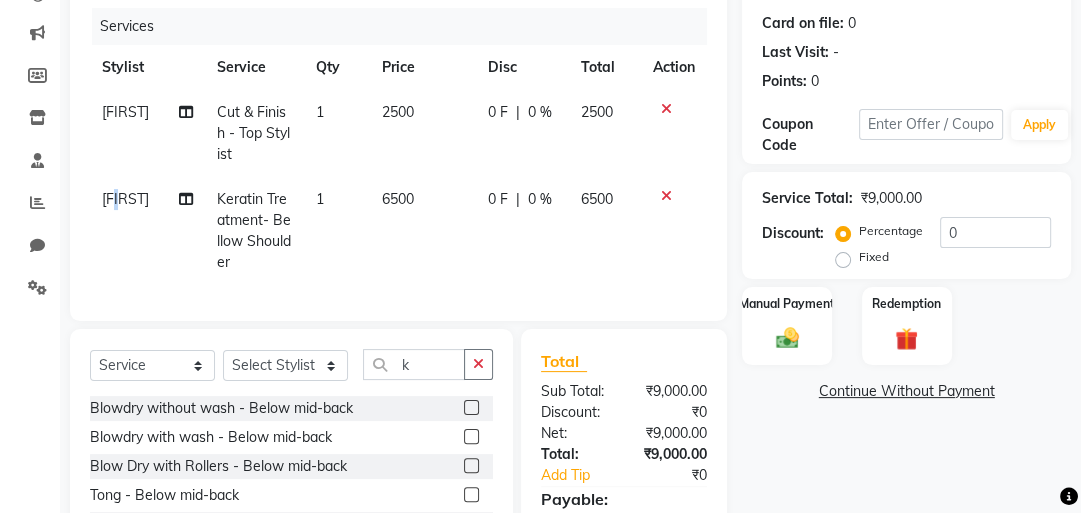 click on "[FIRST]" 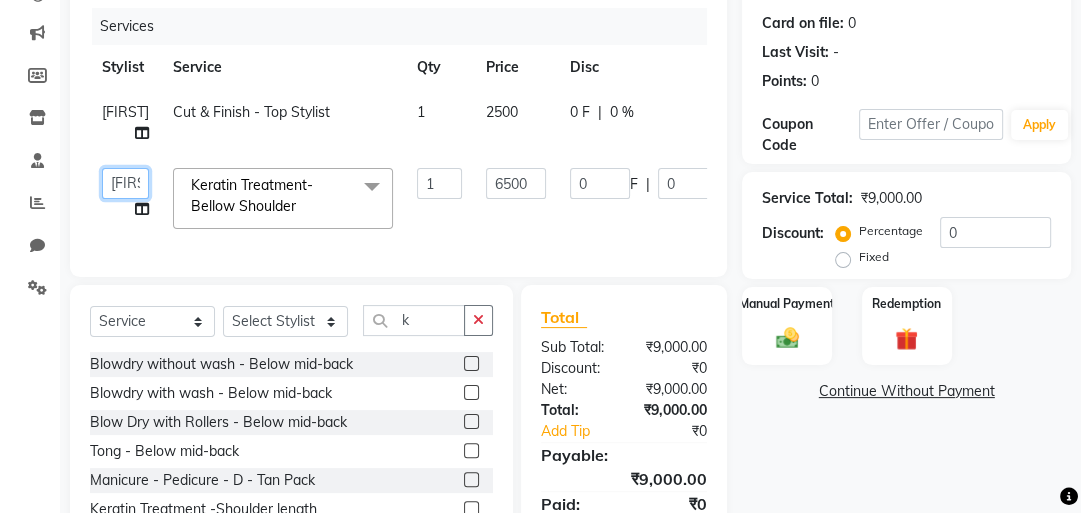click on "[FIRST] [FIRST] [FIRST] [FIRST] [FIRST]" 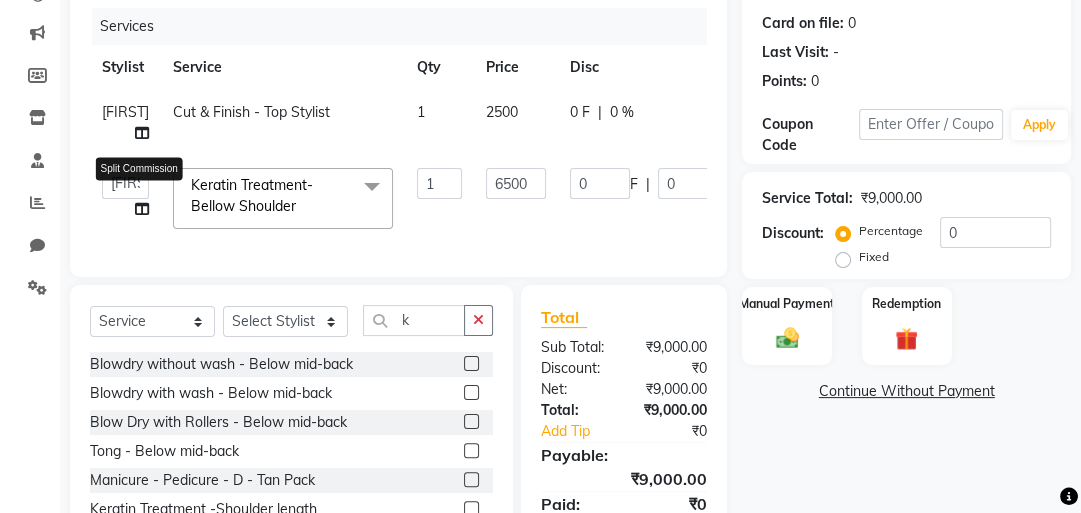 click 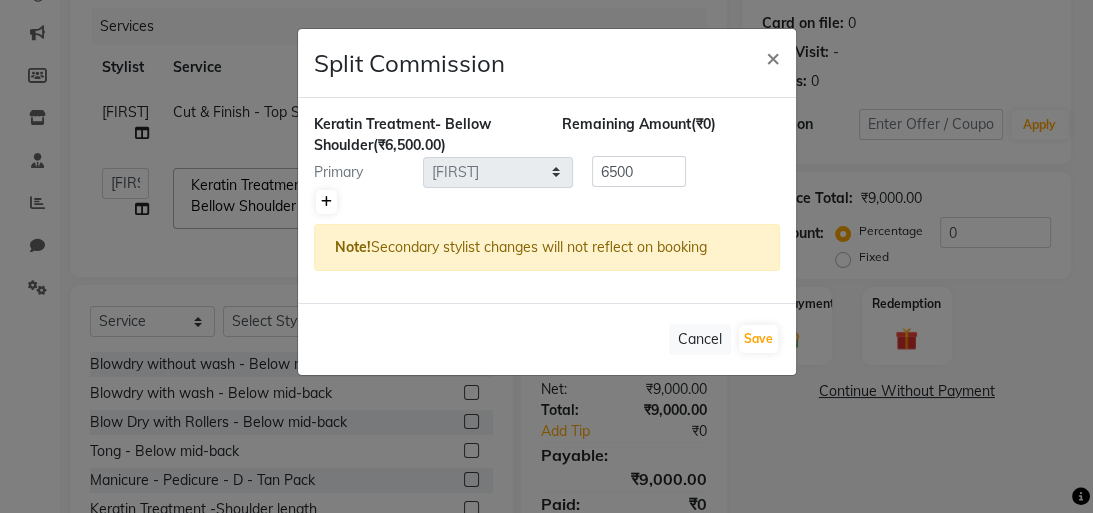 click 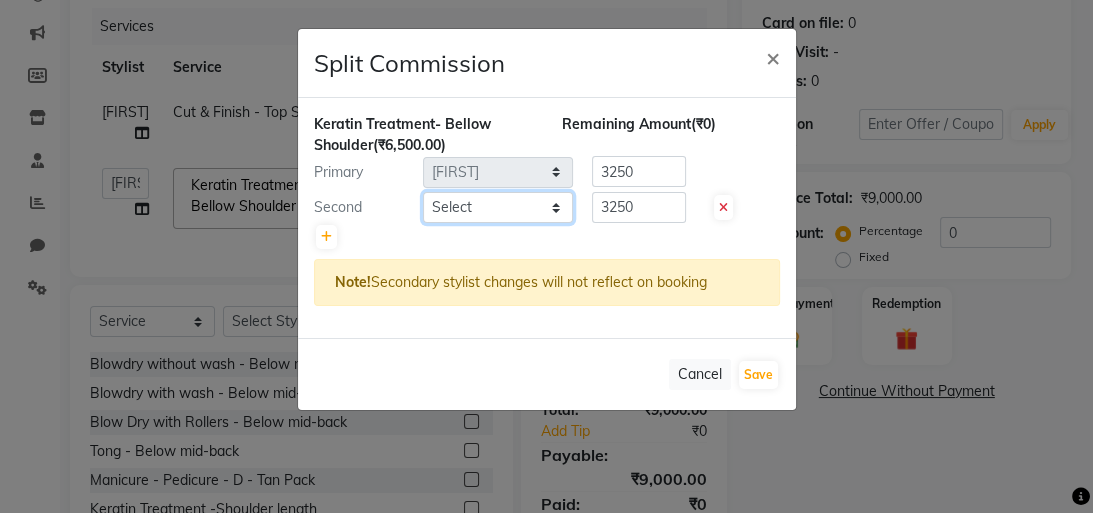 click on "Select  [FIRST]   [FIRST]   [FIRST]    [FIRST]    [FIRST]" 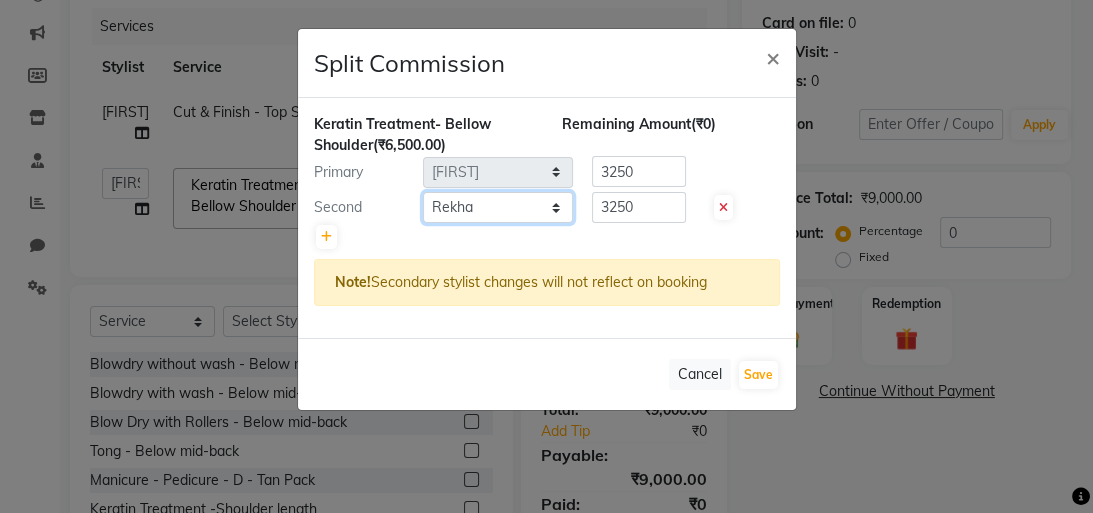 click on "Select  [FIRST]   [FIRST]   [FIRST]    [FIRST]    [FIRST]" 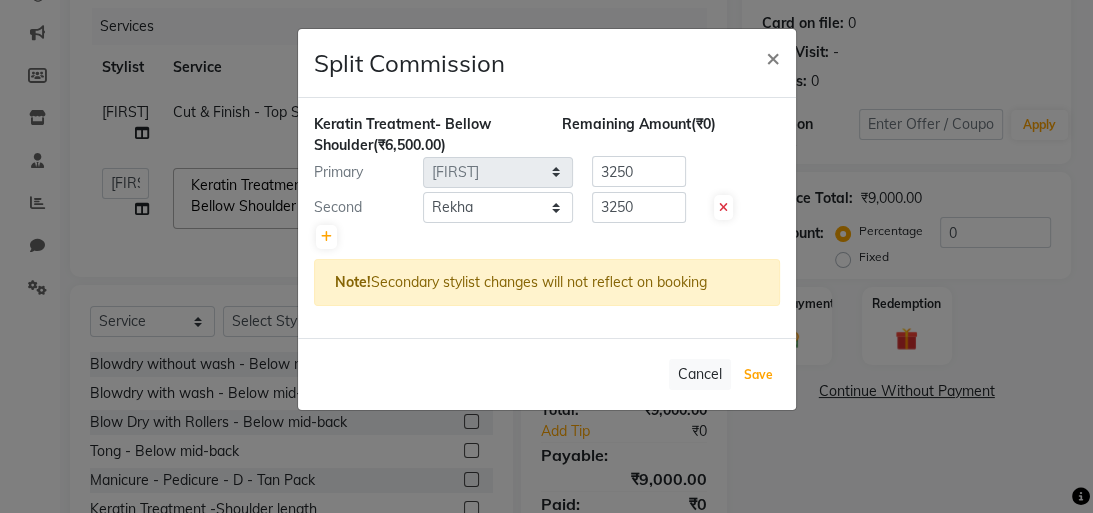 click on "Save" 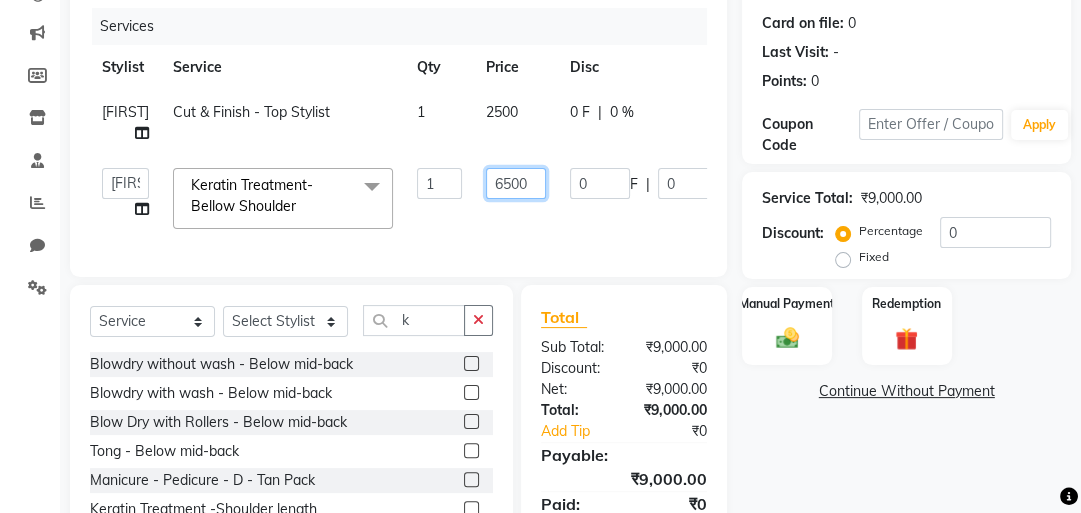 click on "6500" 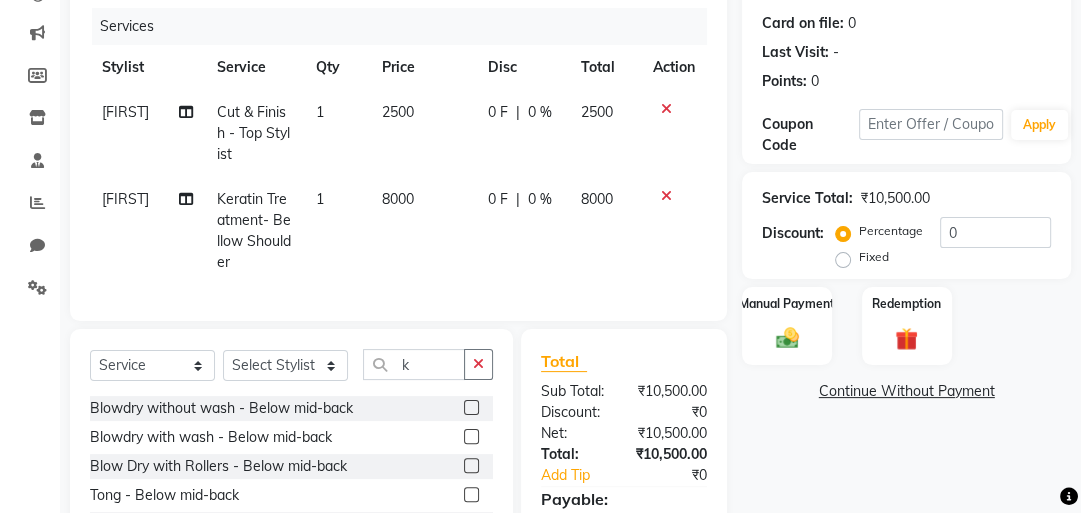click on "[FIRST] Keratin Treatment- Bellow Shoulder 1 8000 0 F | 0 % 8000" 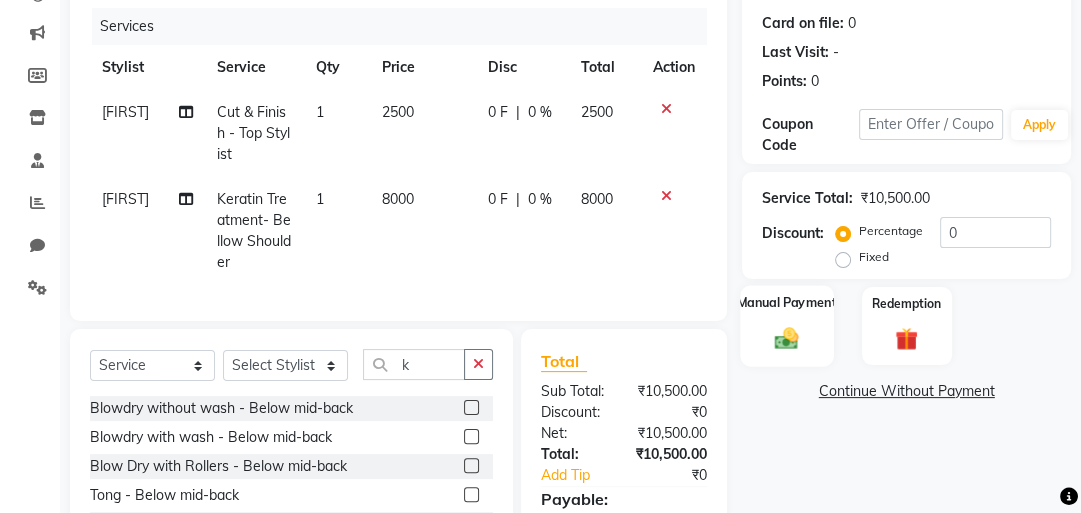 scroll, scrollTop: 416, scrollLeft: 0, axis: vertical 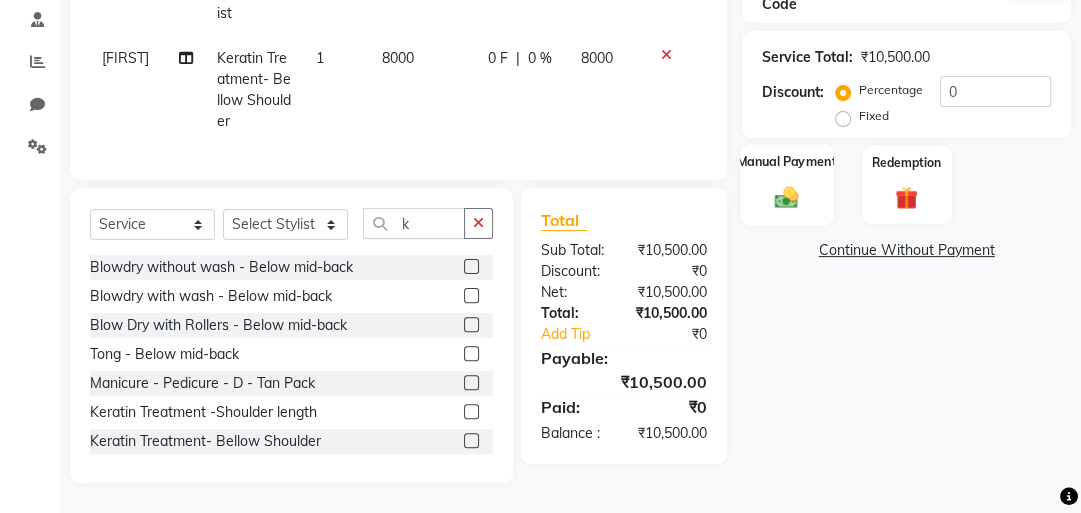 click 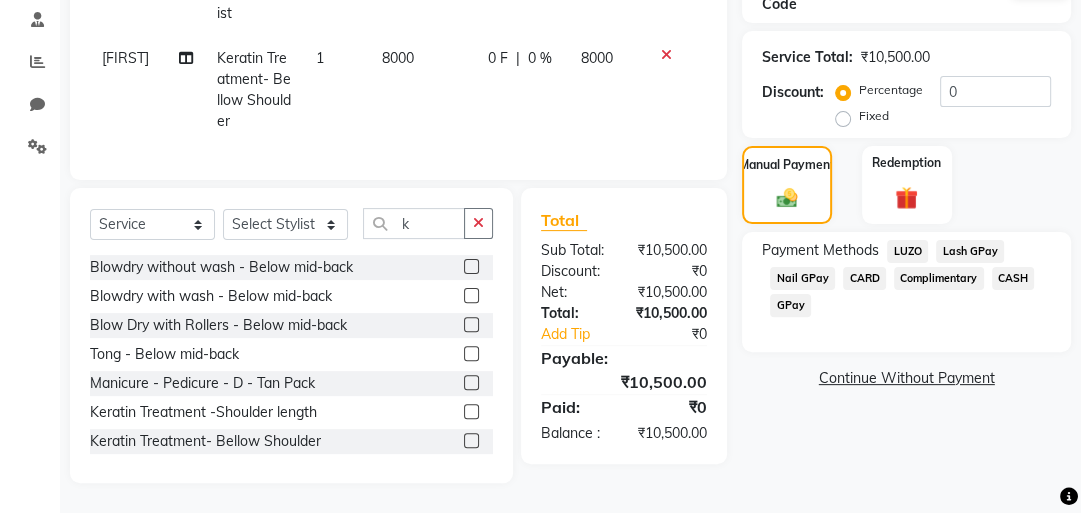 click on "CASH" 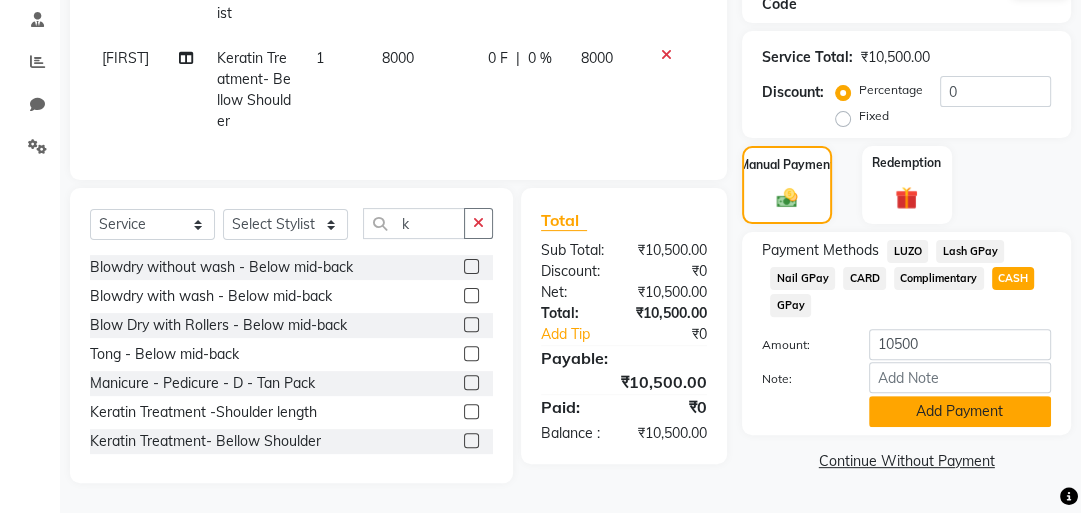 click on "Add Payment" 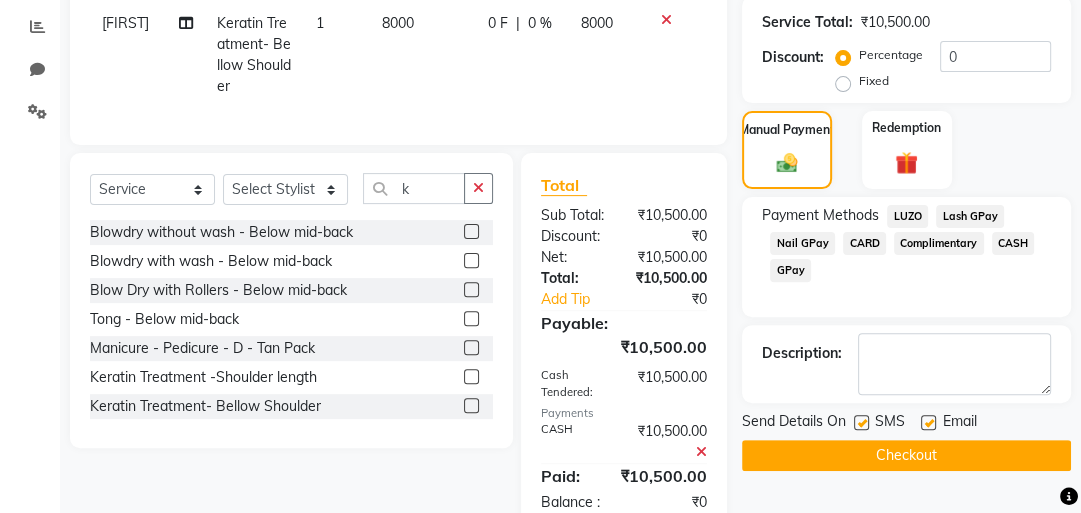 scroll, scrollTop: 500, scrollLeft: 0, axis: vertical 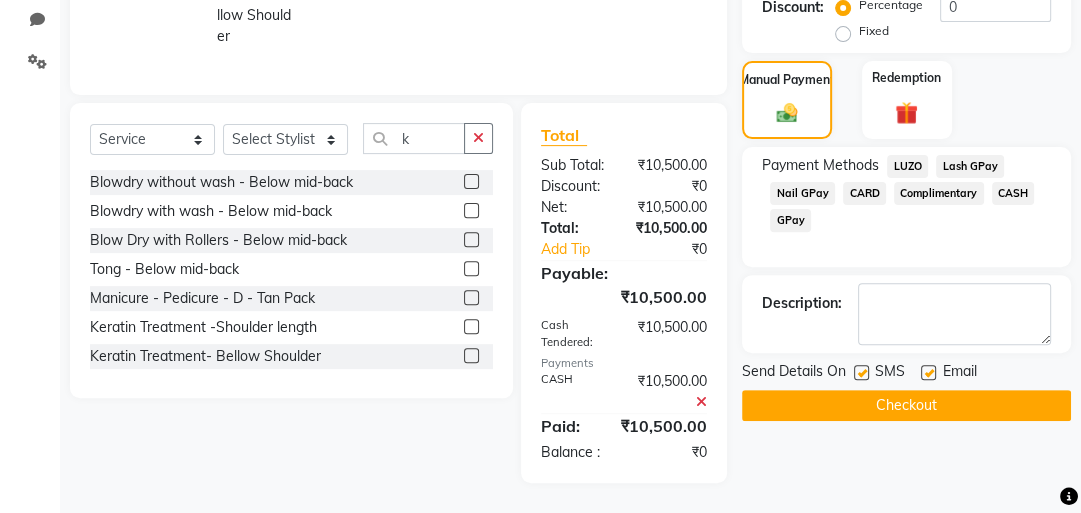 click 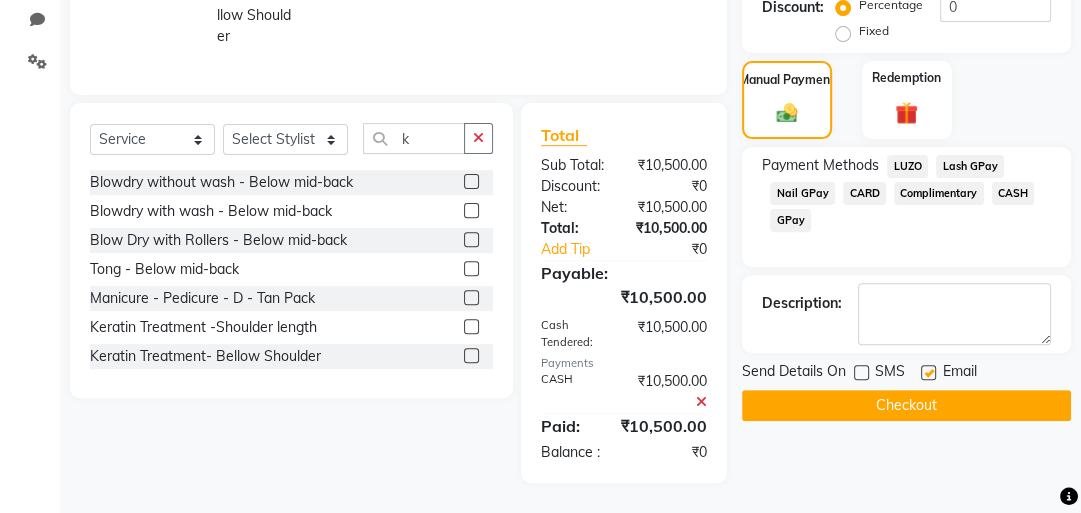 click 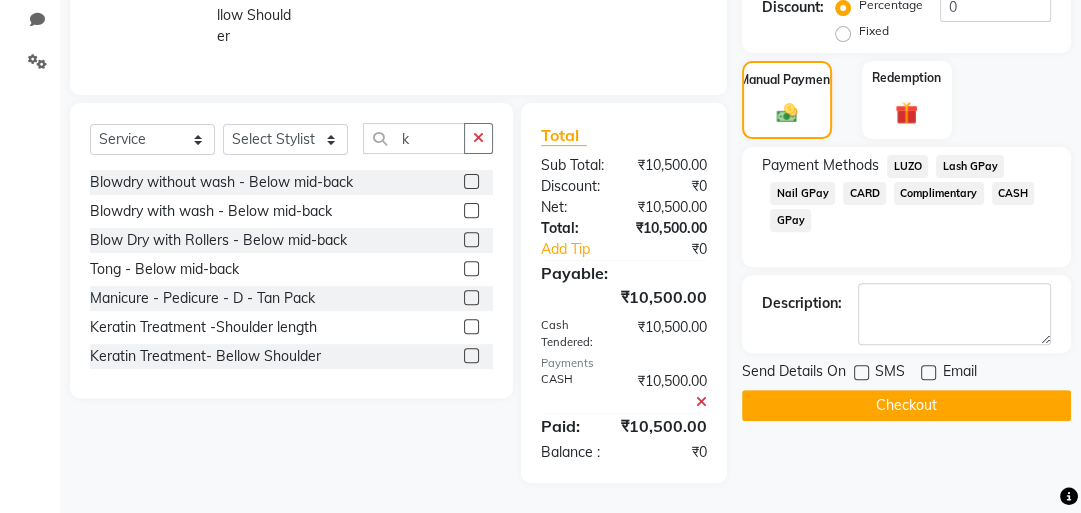 click on "Checkout" 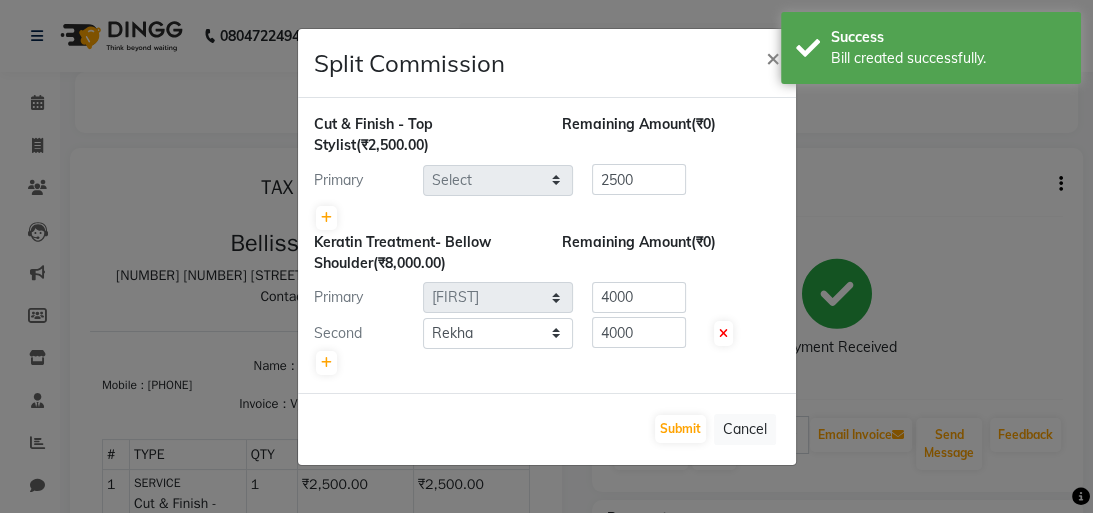 scroll, scrollTop: 0, scrollLeft: 0, axis: both 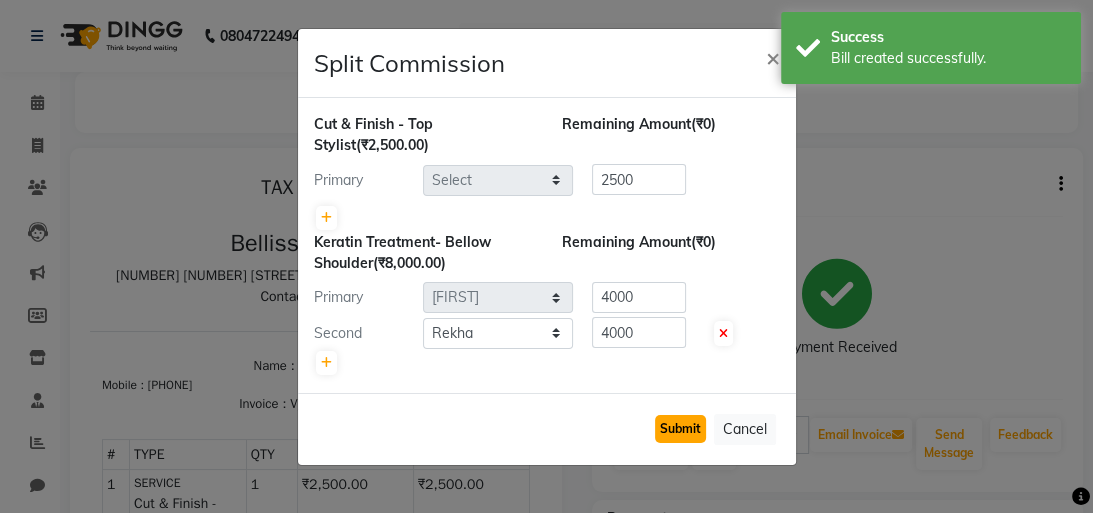 click on "Submit" 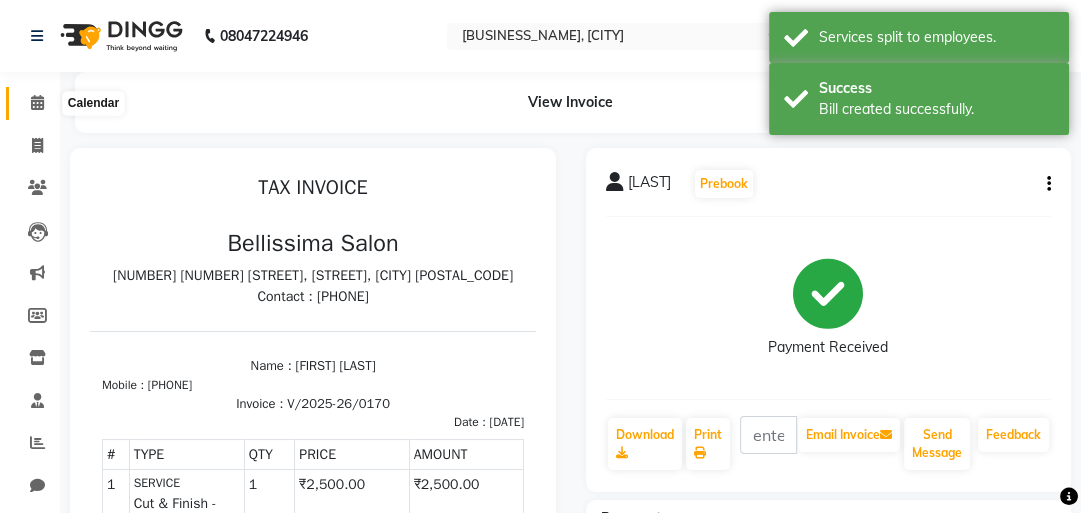 click 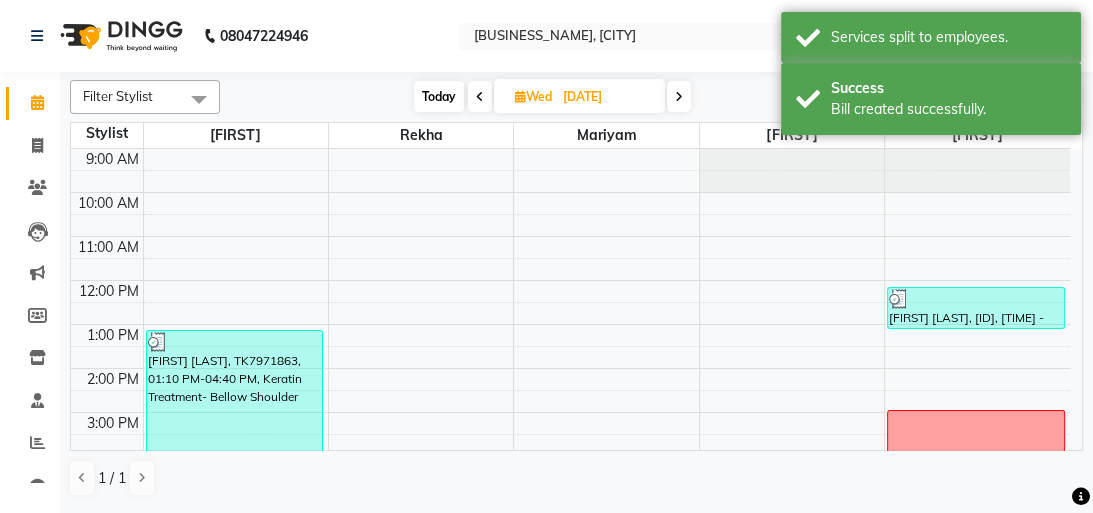 scroll, scrollTop: 175, scrollLeft: 0, axis: vertical 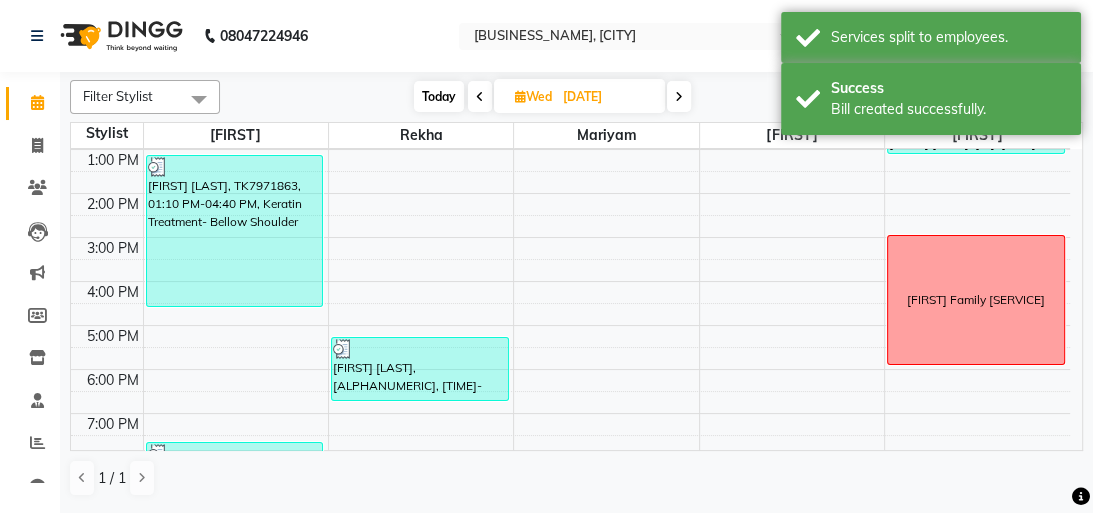 click on "Today" at bounding box center (439, 96) 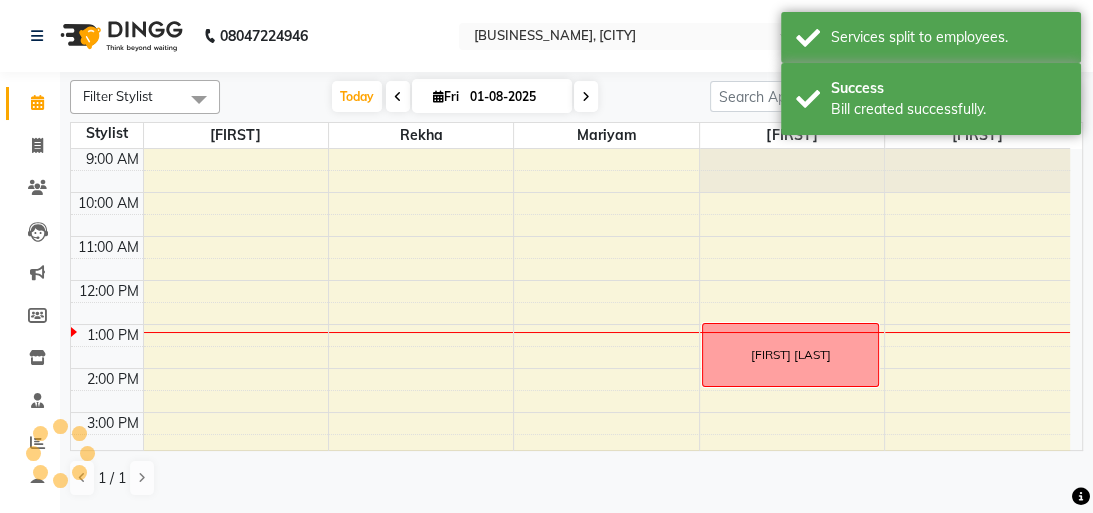 scroll, scrollTop: 176, scrollLeft: 0, axis: vertical 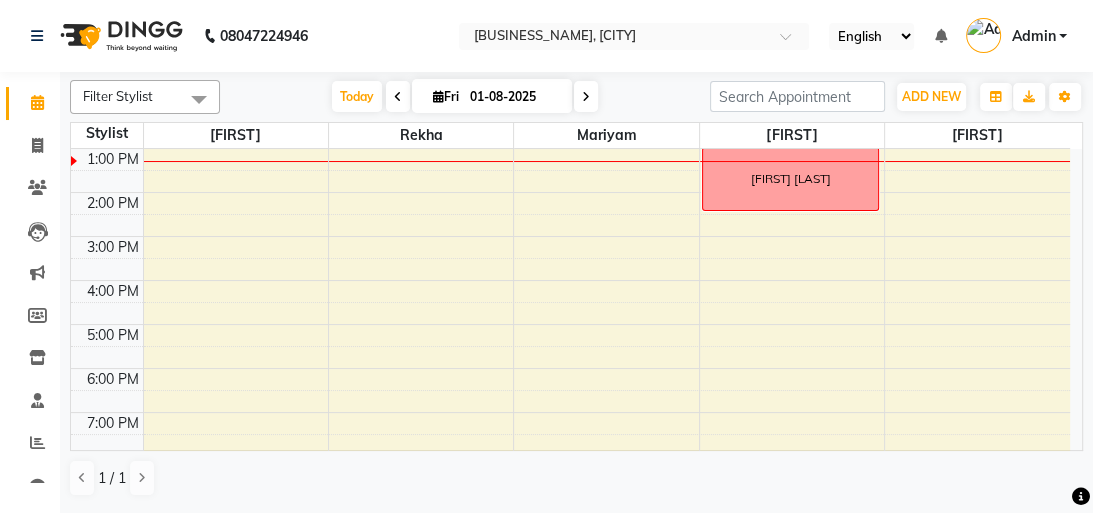 click on "Fri" at bounding box center [446, 96] 